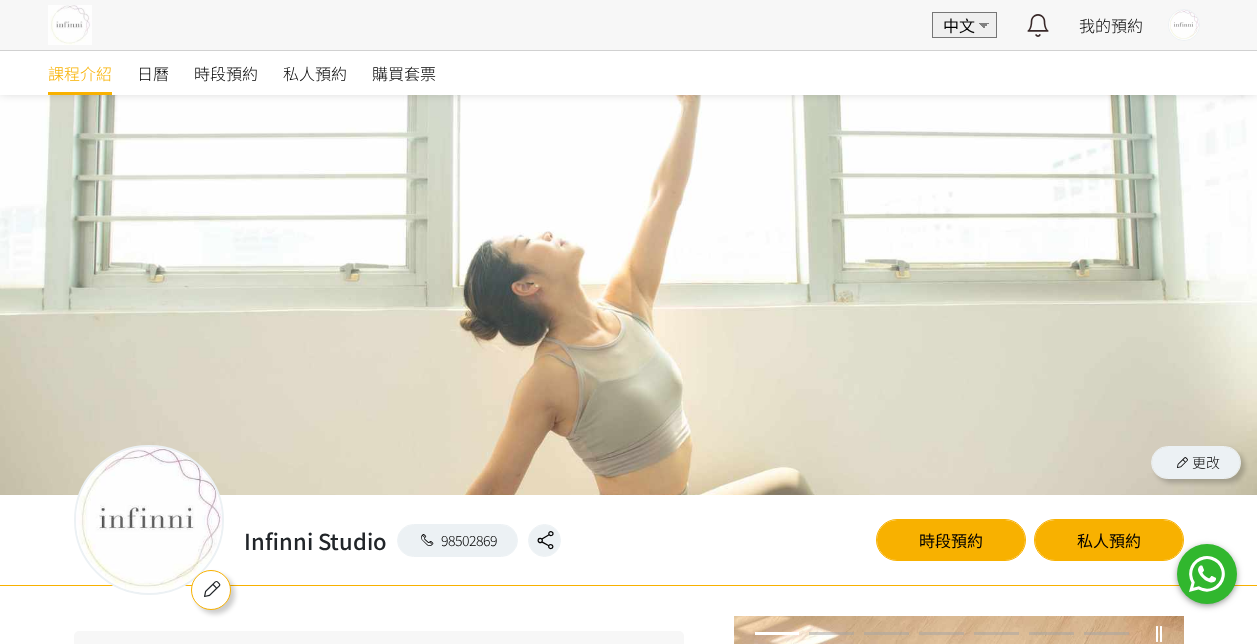 scroll, scrollTop: 0, scrollLeft: 0, axis: both 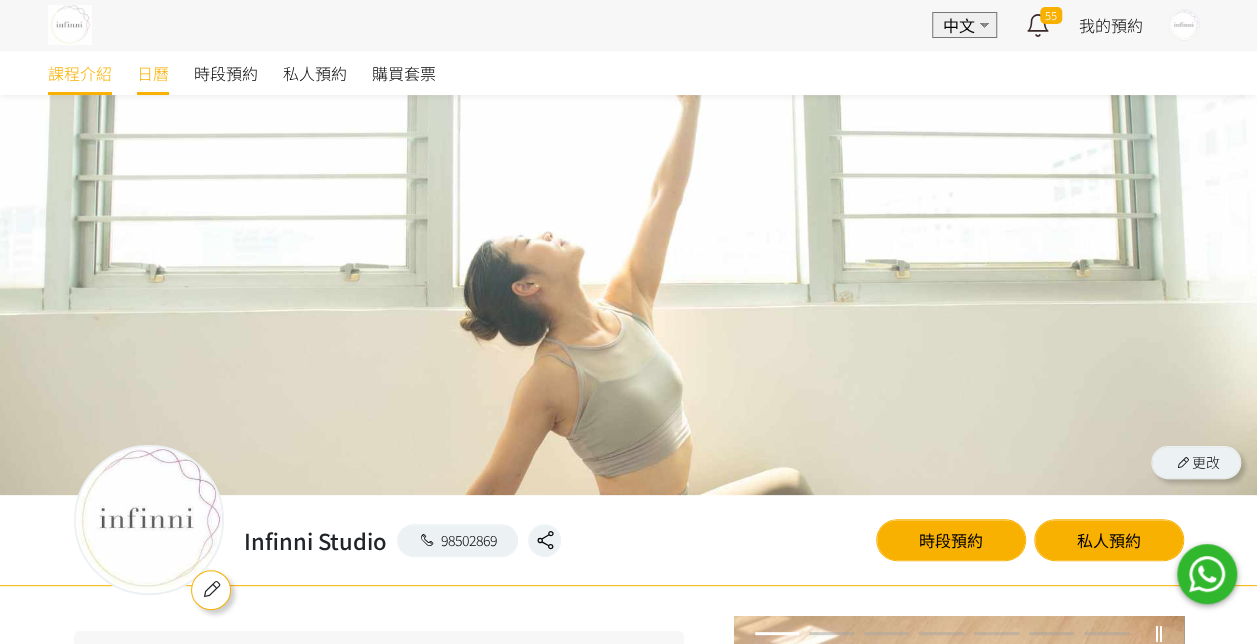 click on "日曆" at bounding box center [153, 73] 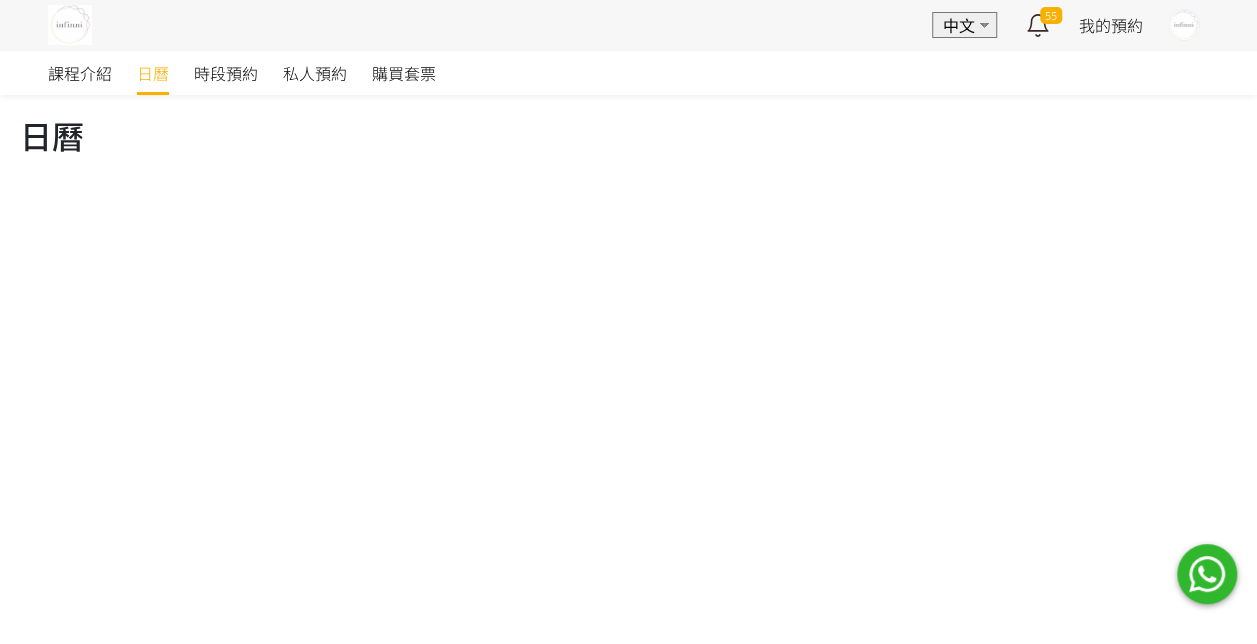 scroll, scrollTop: 0, scrollLeft: 0, axis: both 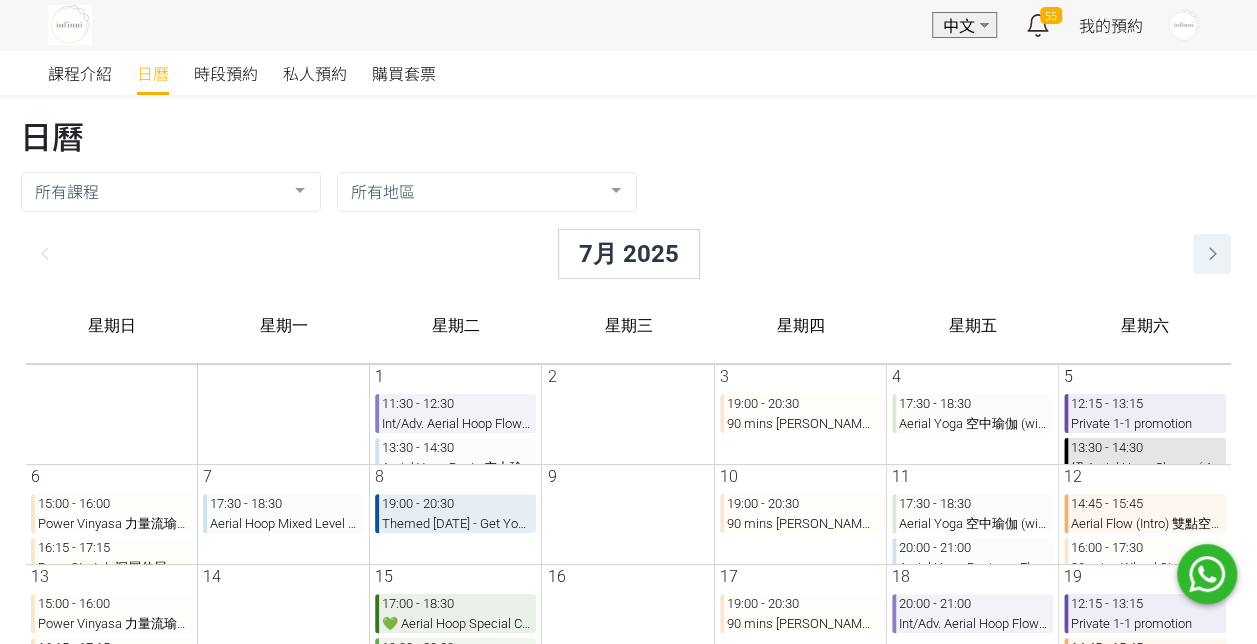 click at bounding box center [1196, 254] 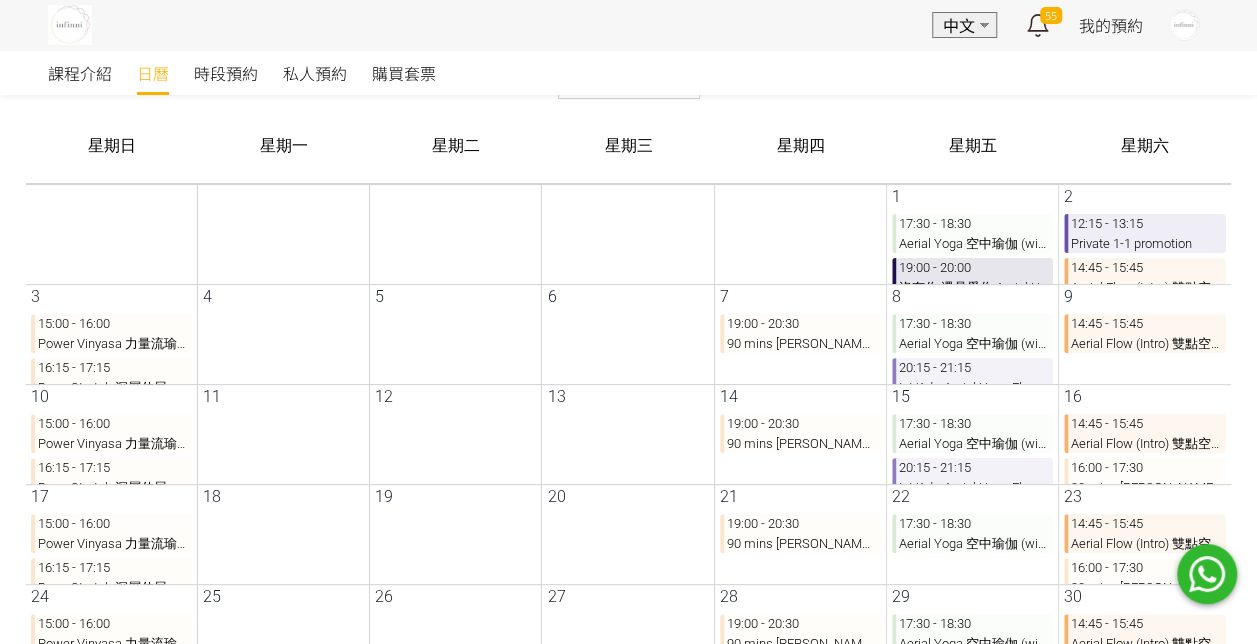 scroll, scrollTop: 200, scrollLeft: 0, axis: vertical 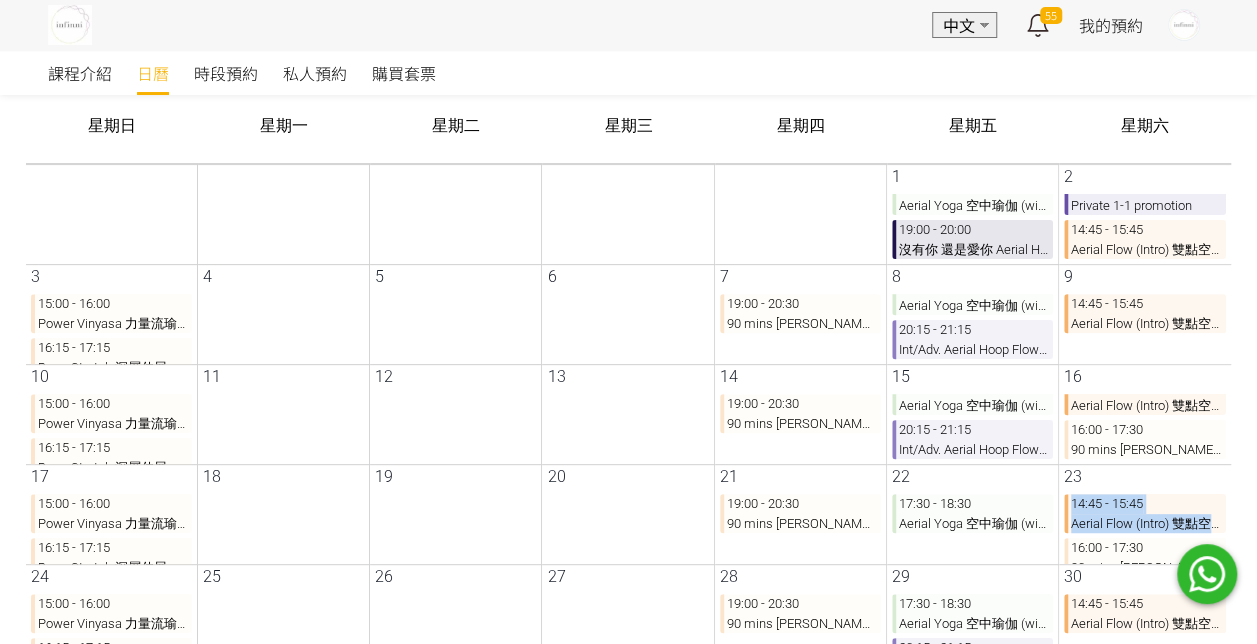 click on "14:45 - 15:45
Aerial Flow (Intro) 雙點空中串連 (初級) (with Anton)
16:00 - 17:30
90 mins Yin Yang 90 分鐘陰陽瑜伽 (with Joyce)" at bounding box center [1131, 529] 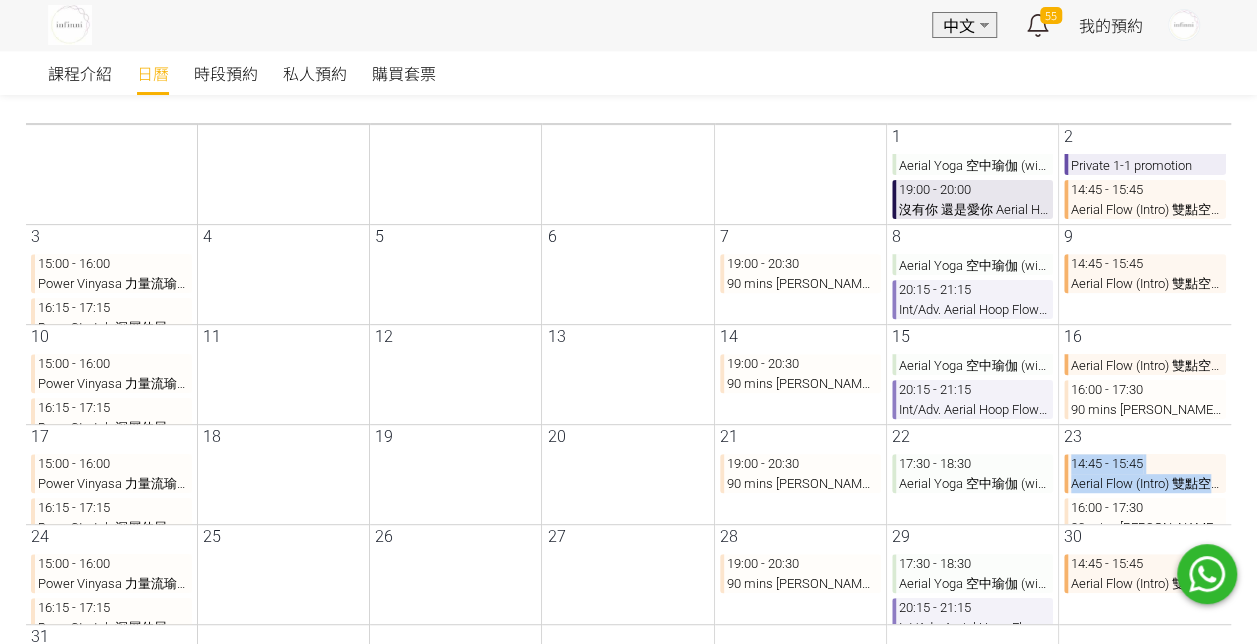 scroll, scrollTop: 200, scrollLeft: 0, axis: vertical 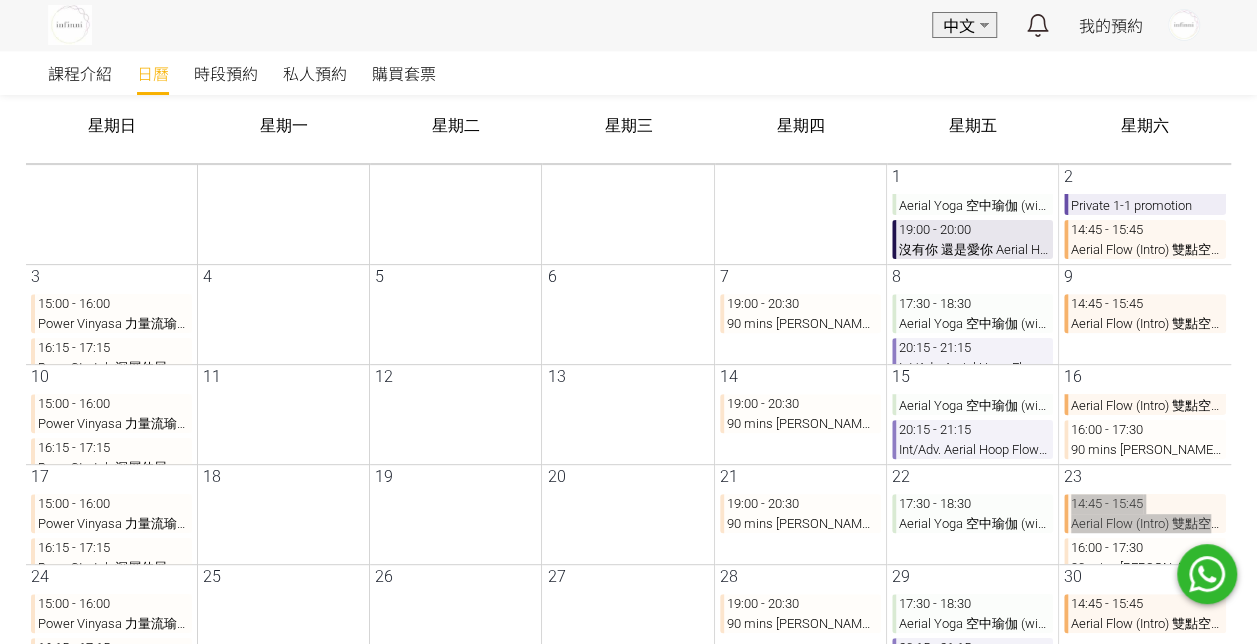 click at bounding box center (1184, 25) 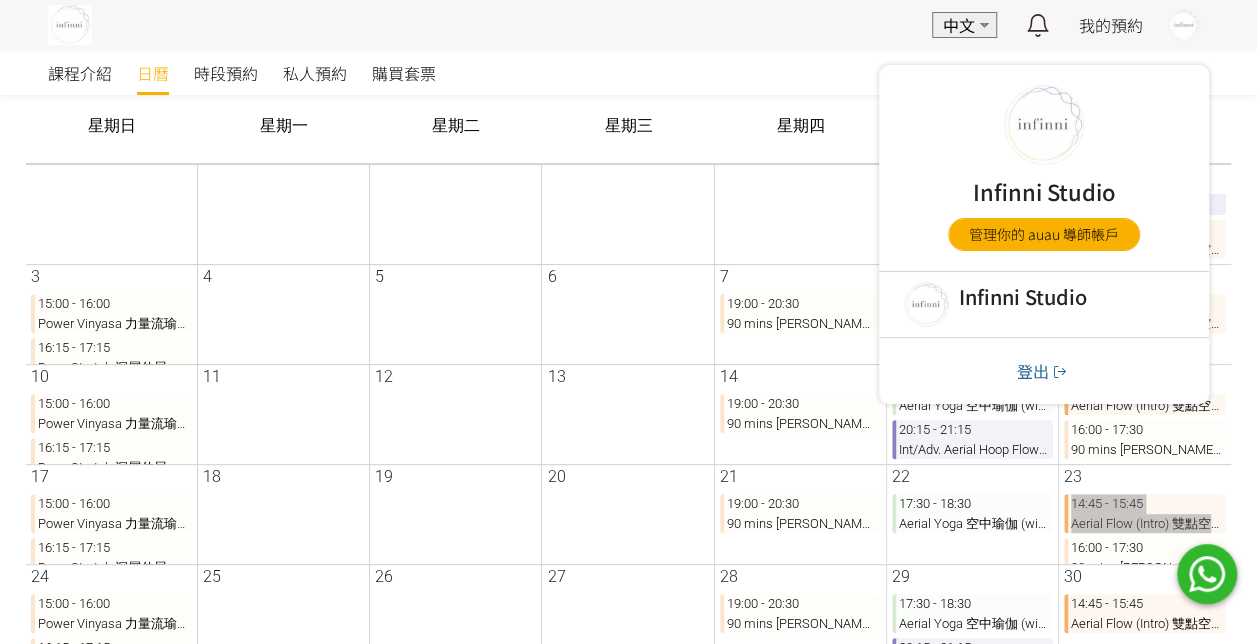 click on "Infinni Studio   管理你的 auau 導師帳戶" at bounding box center [1044, 168] 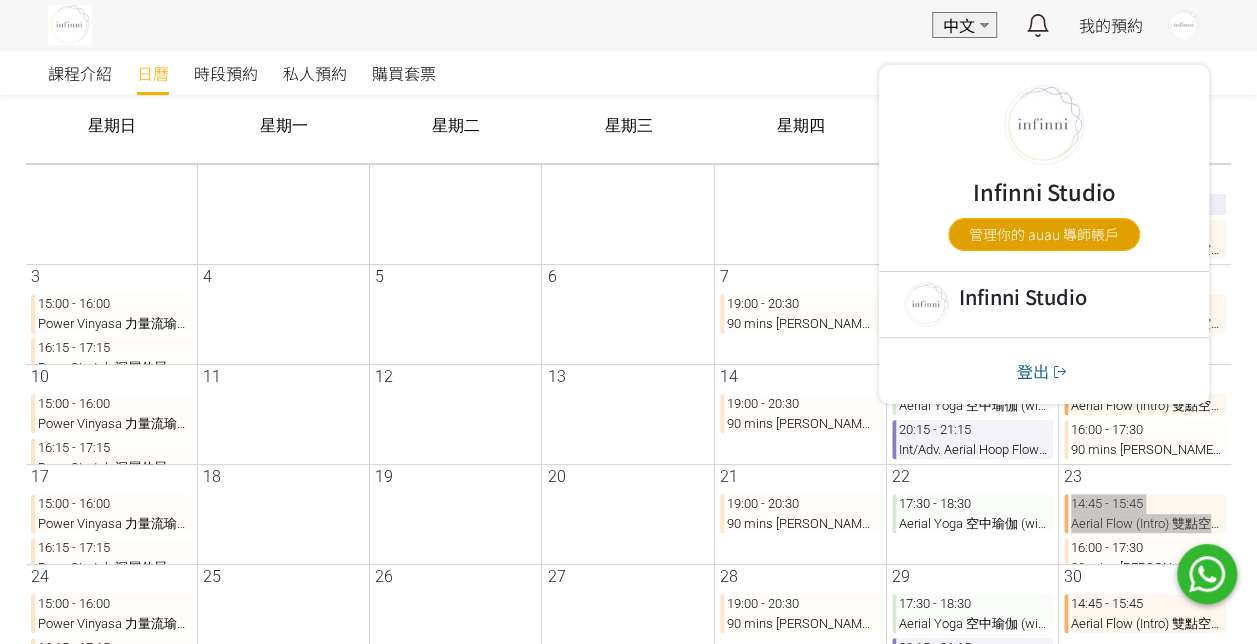 click on "管理你的 auau 導師帳戶" at bounding box center [1044, 234] 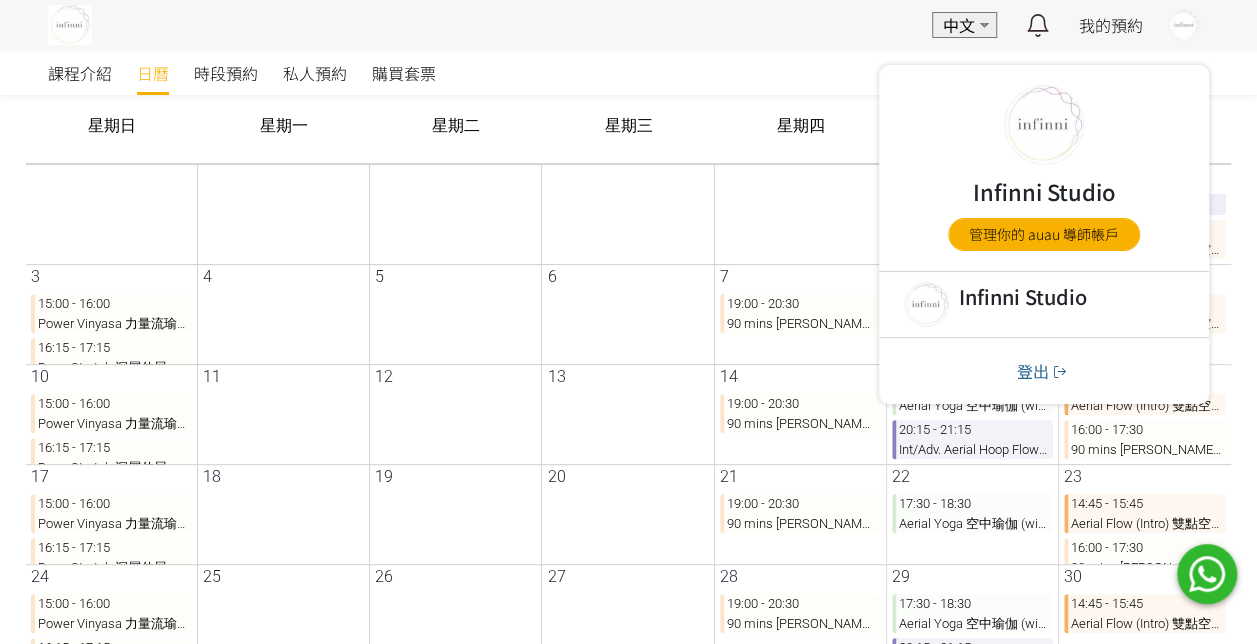 click at bounding box center (613, 529) 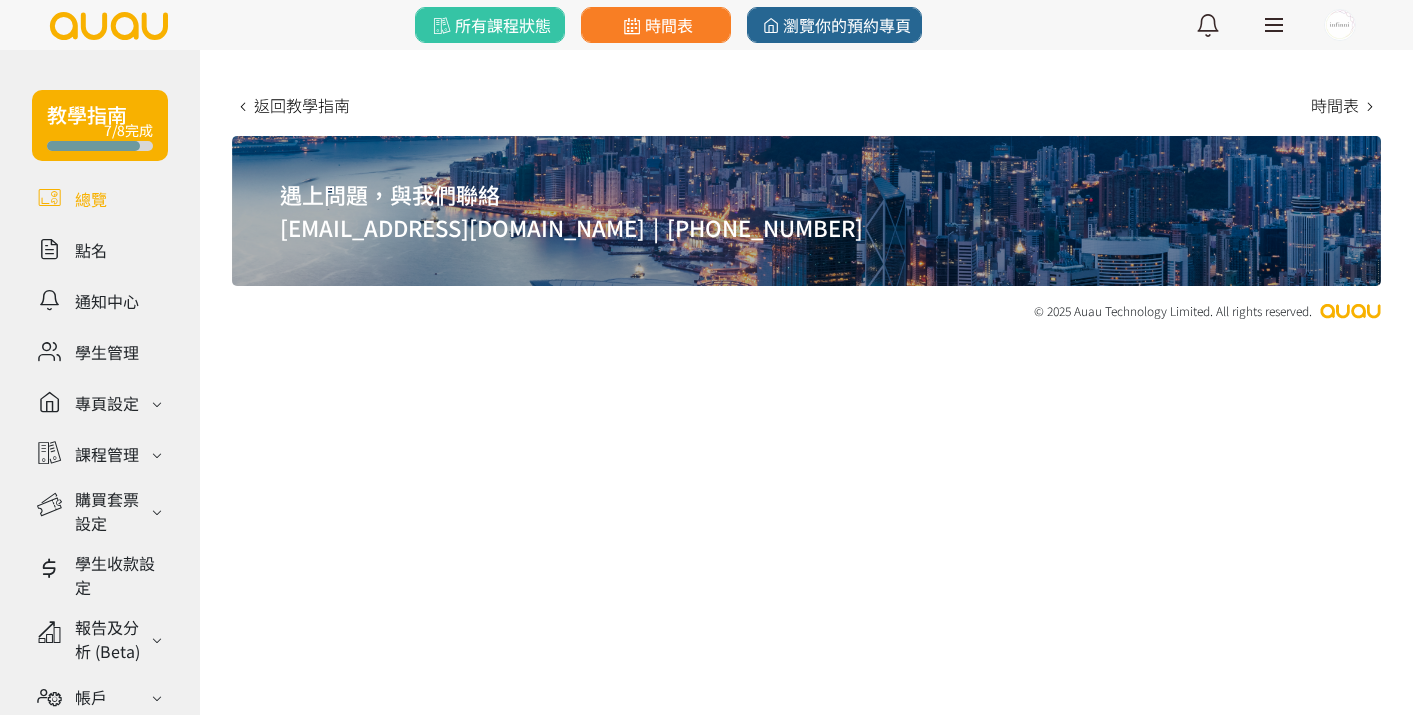 scroll, scrollTop: 0, scrollLeft: 0, axis: both 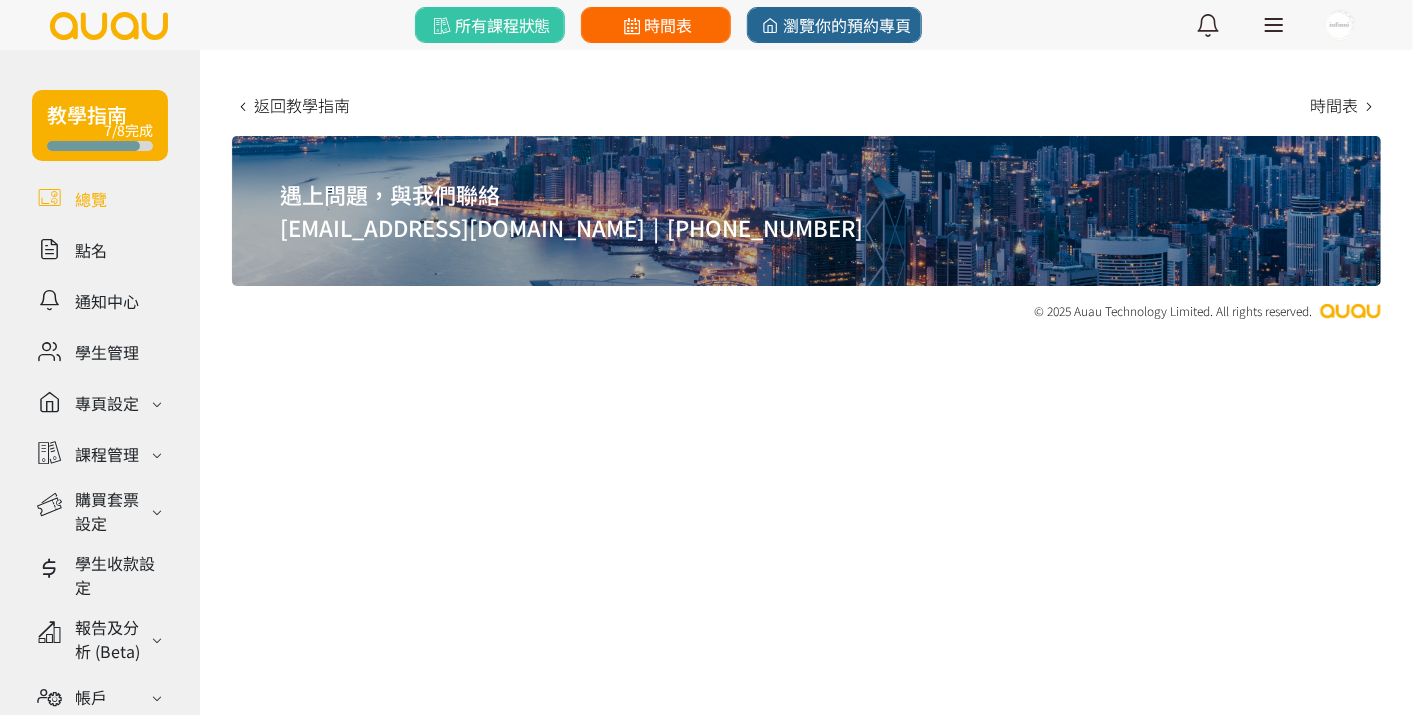 click on "時間表" at bounding box center [655, 25] 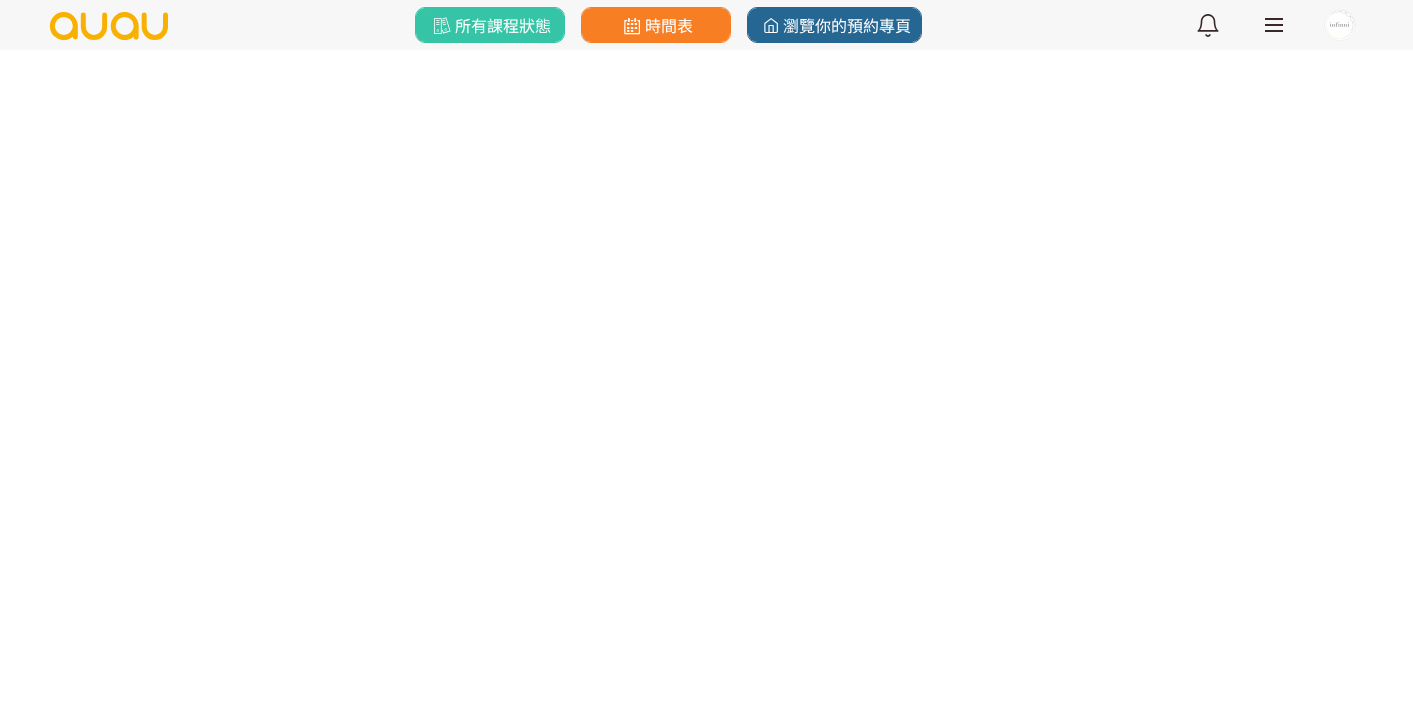 scroll, scrollTop: 0, scrollLeft: 0, axis: both 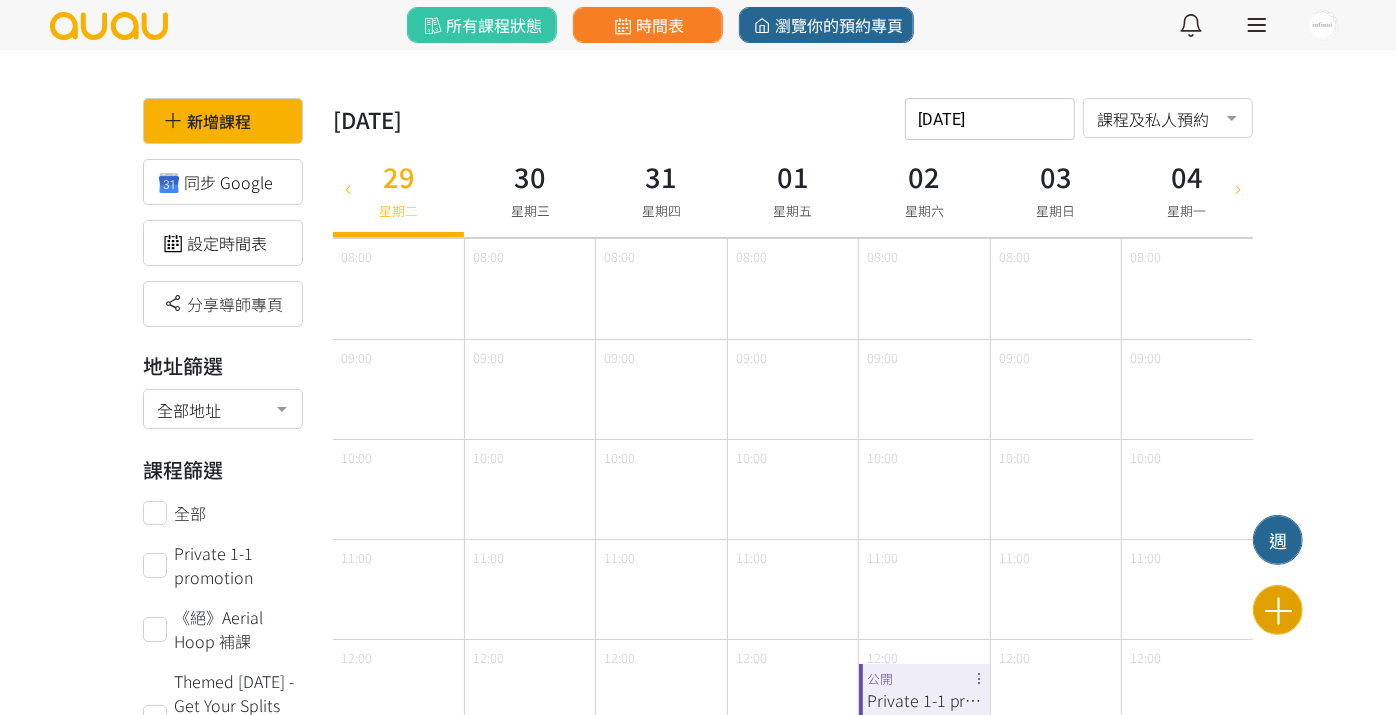 click at bounding box center [1278, 610] 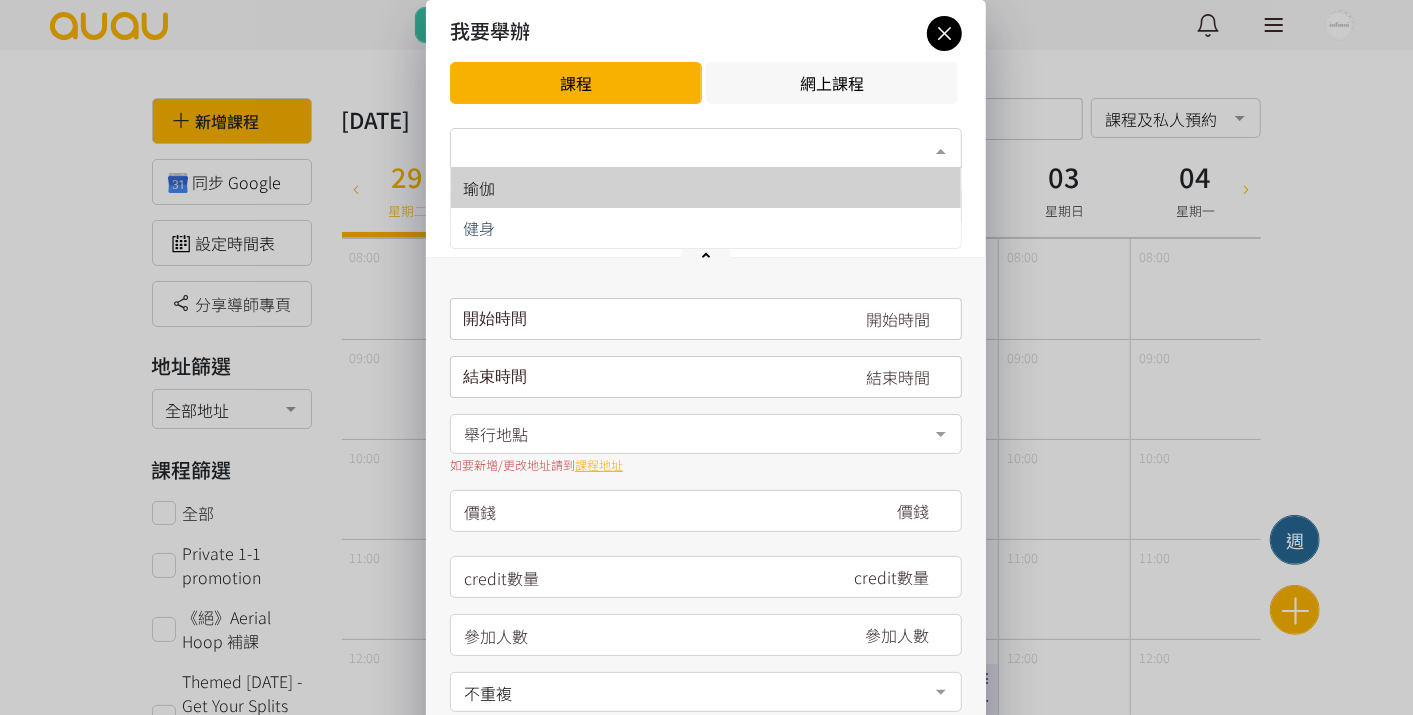 click on "類別*" at bounding box center [706, 148] 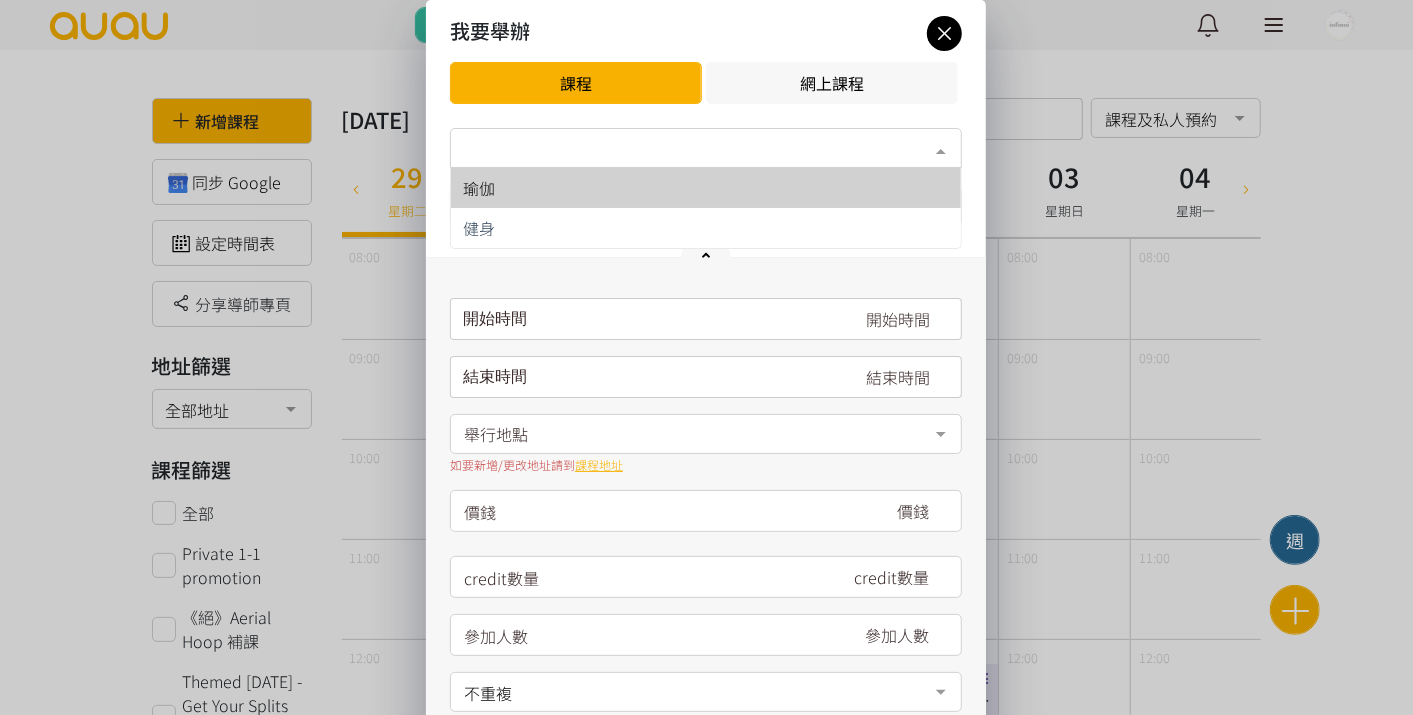 drag, startPoint x: 839, startPoint y: 211, endPoint x: 853, endPoint y: 185, distance: 29.529646 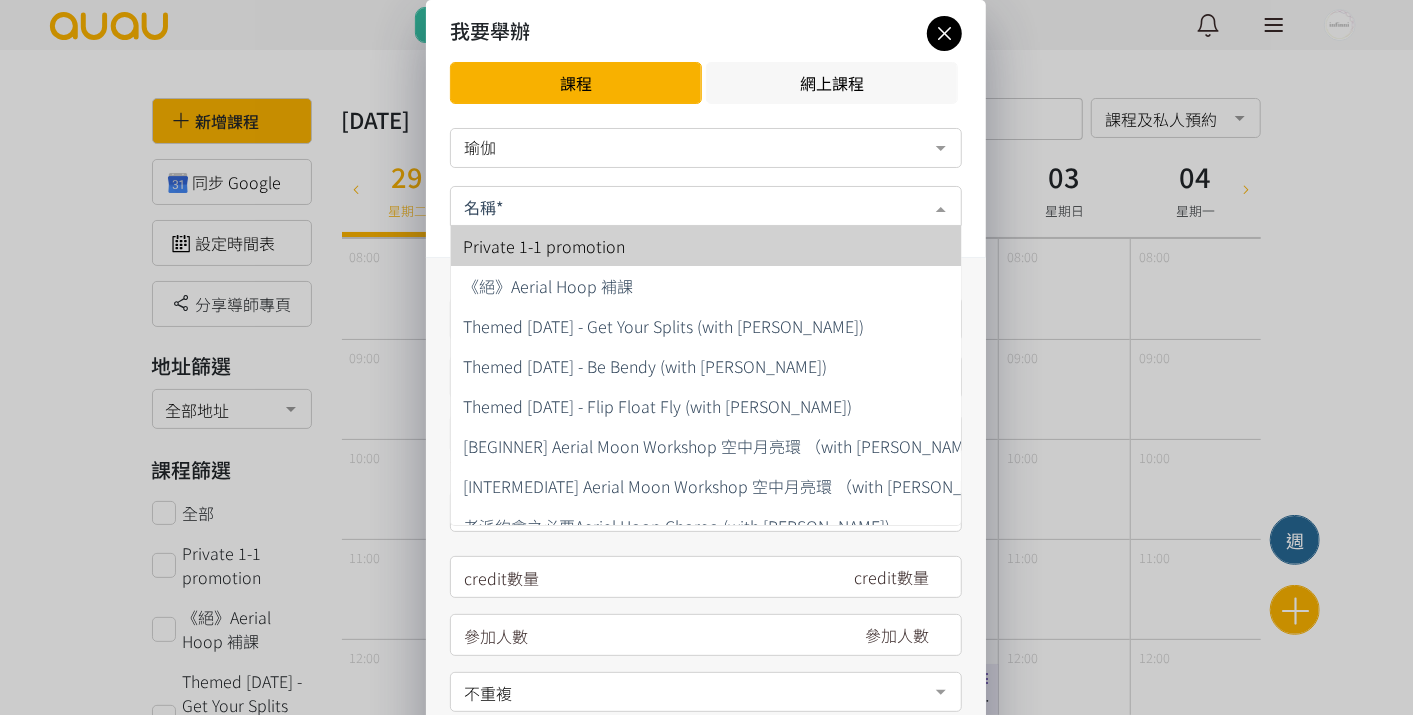 click at bounding box center (706, 206) 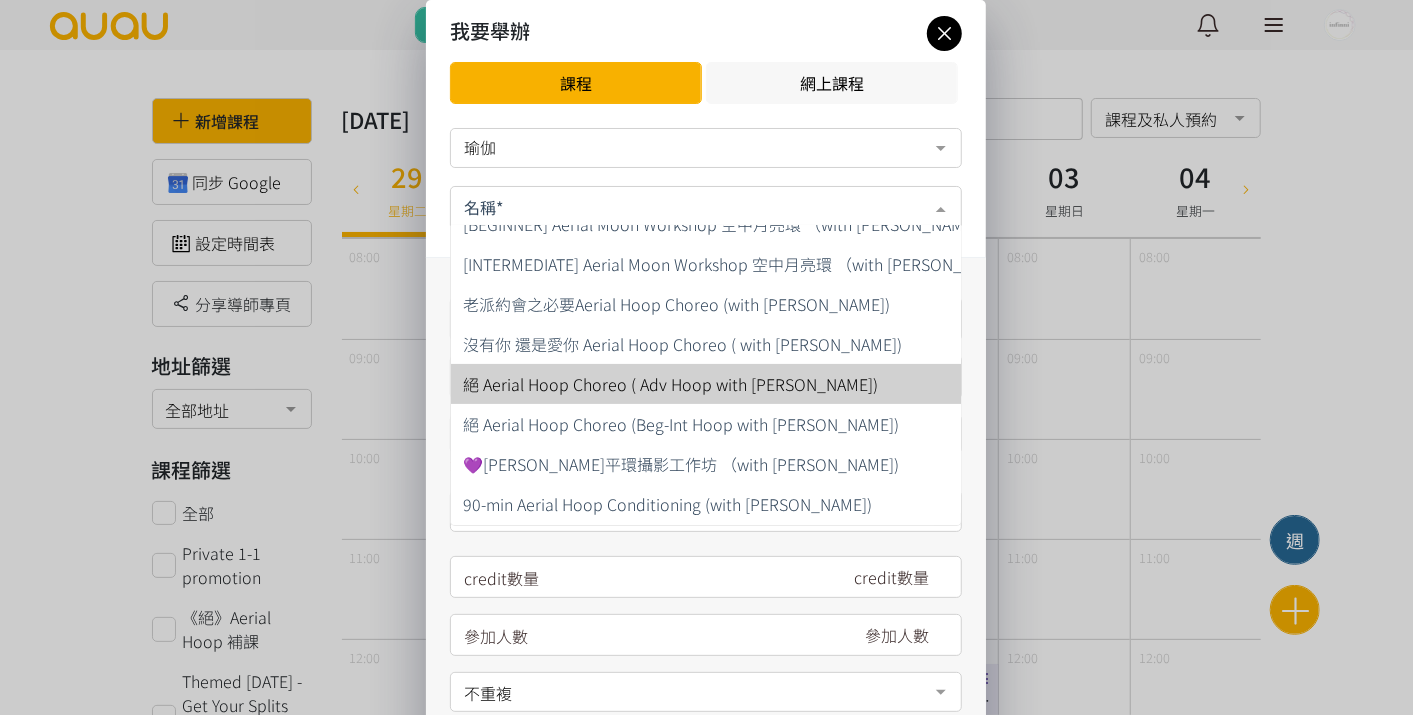 scroll, scrollTop: 111, scrollLeft: 0, axis: vertical 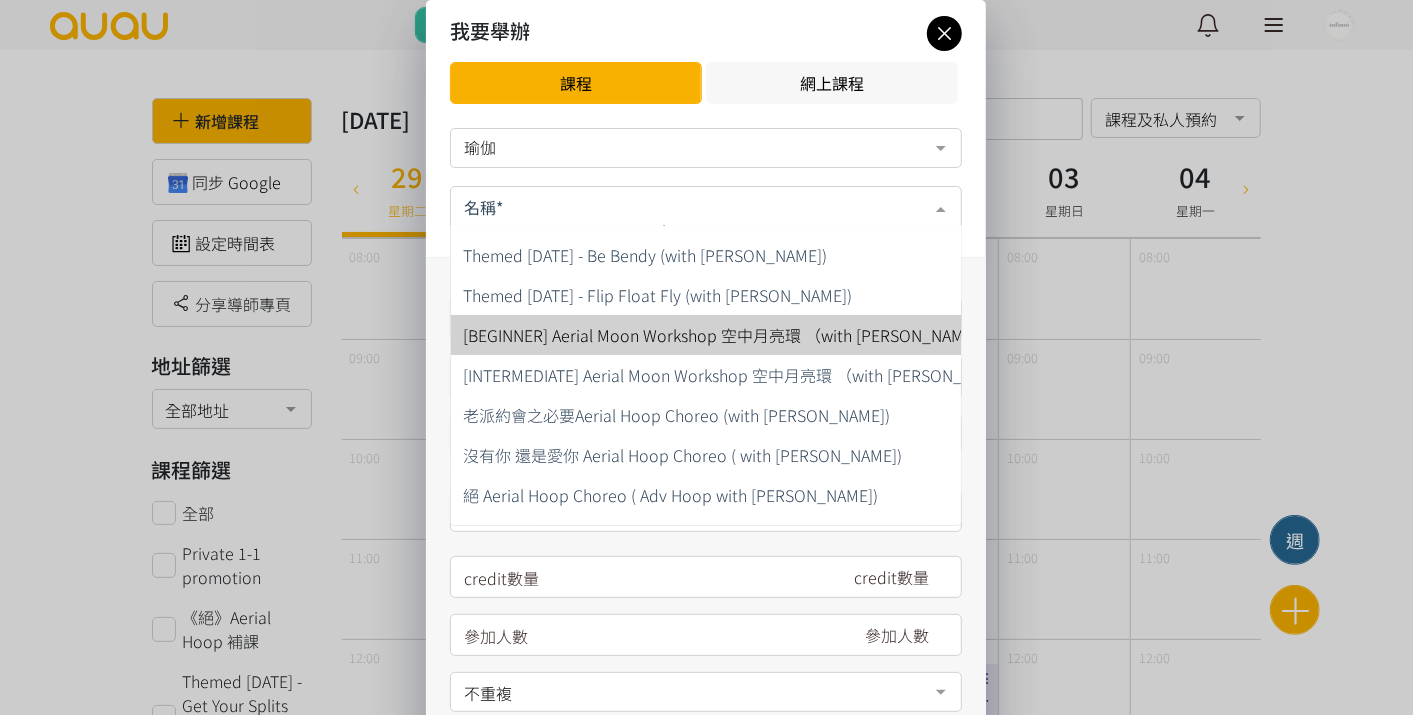 click on "[BEGINNER] Aerial Moon Workshop 空中月亮環 （with Maureen)" at bounding box center (723, 335) 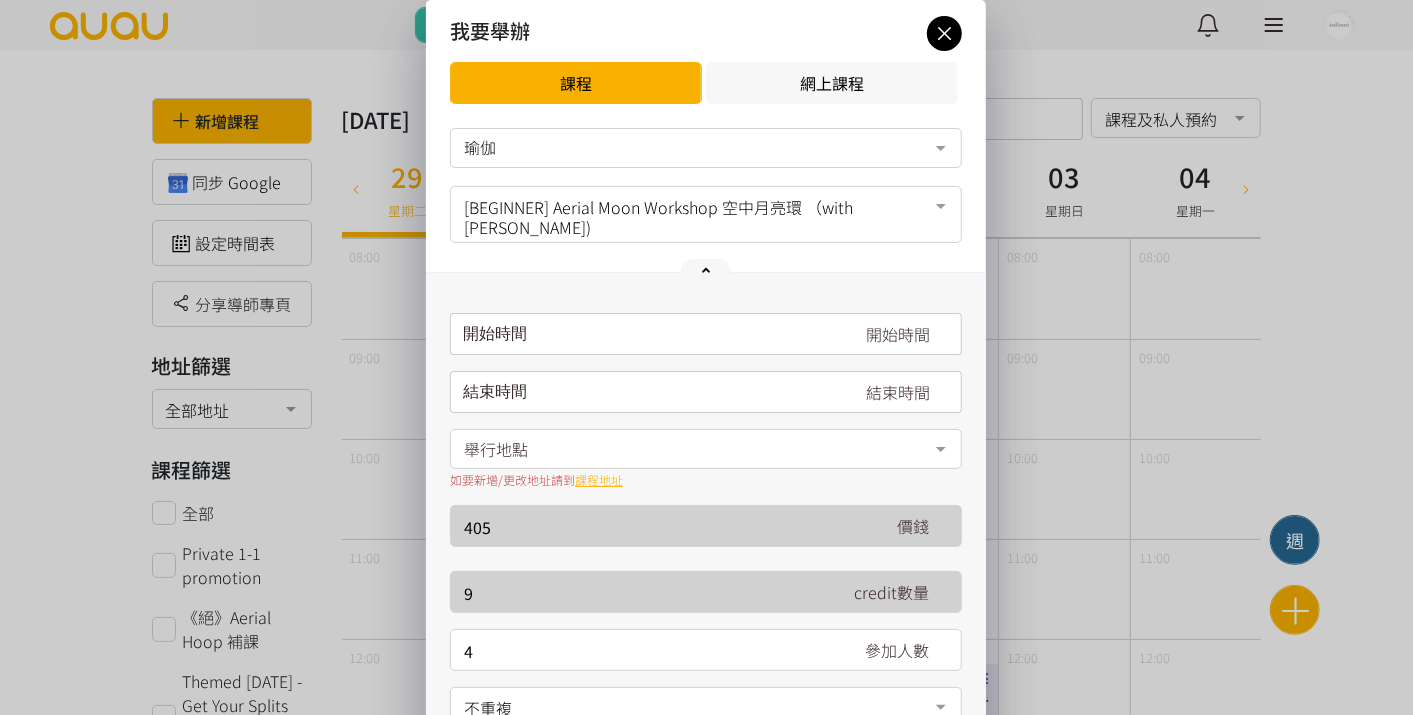 click on "請選擇時間表日期" at bounding box center (706, 334) 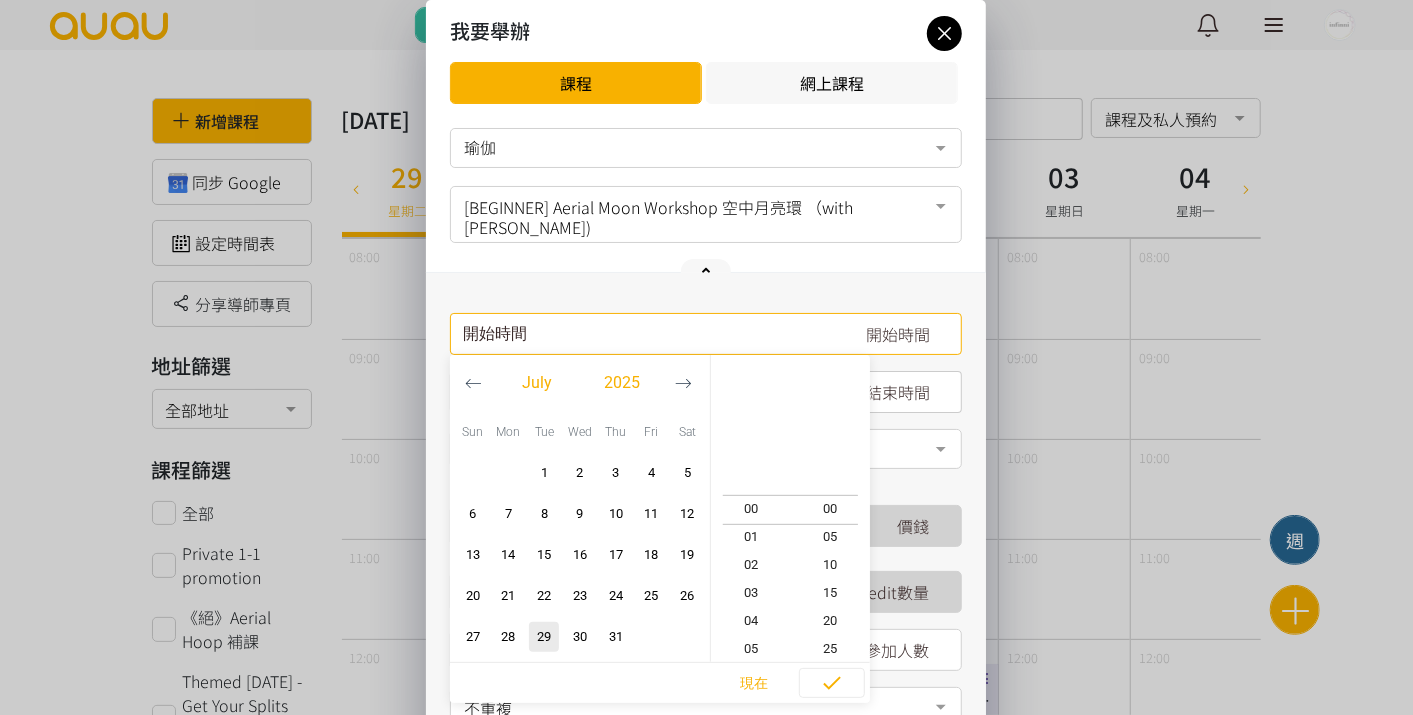 click 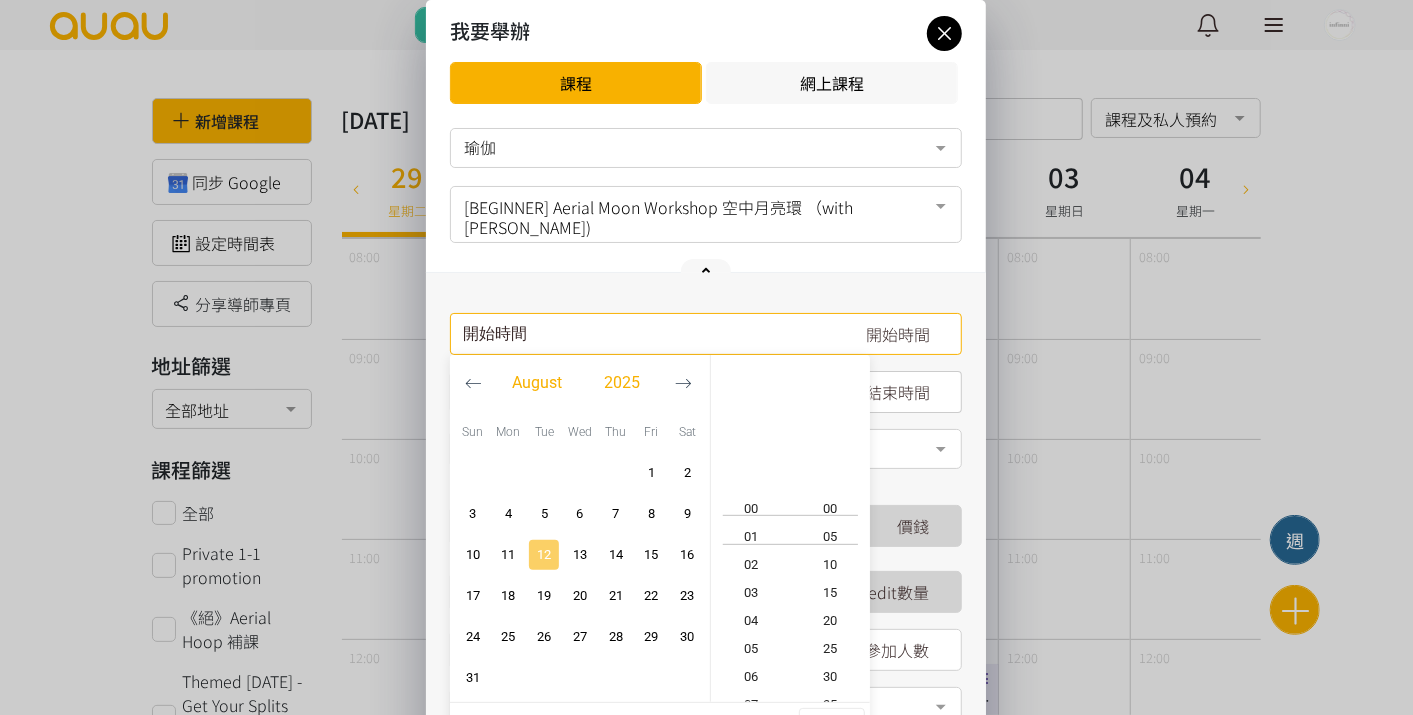 click on "12" at bounding box center (544, 555) 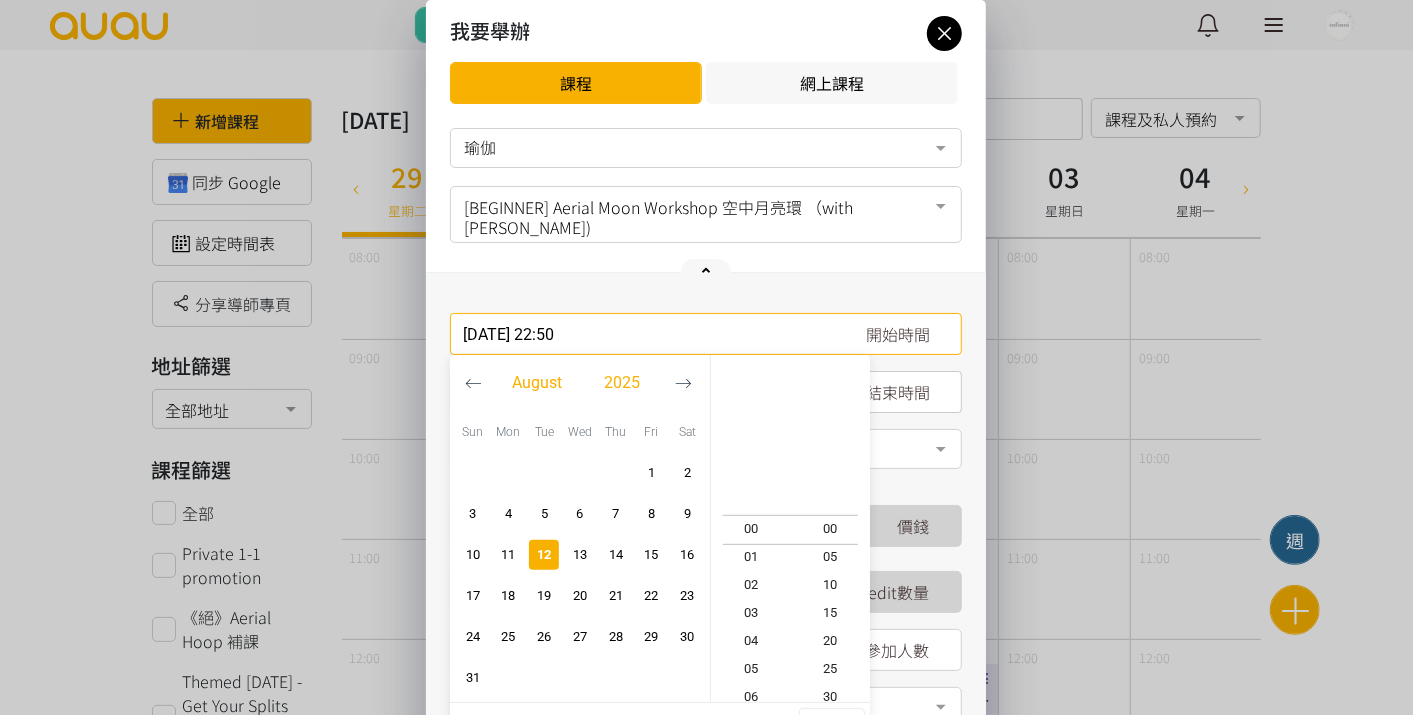 scroll, scrollTop: 616, scrollLeft: 0, axis: vertical 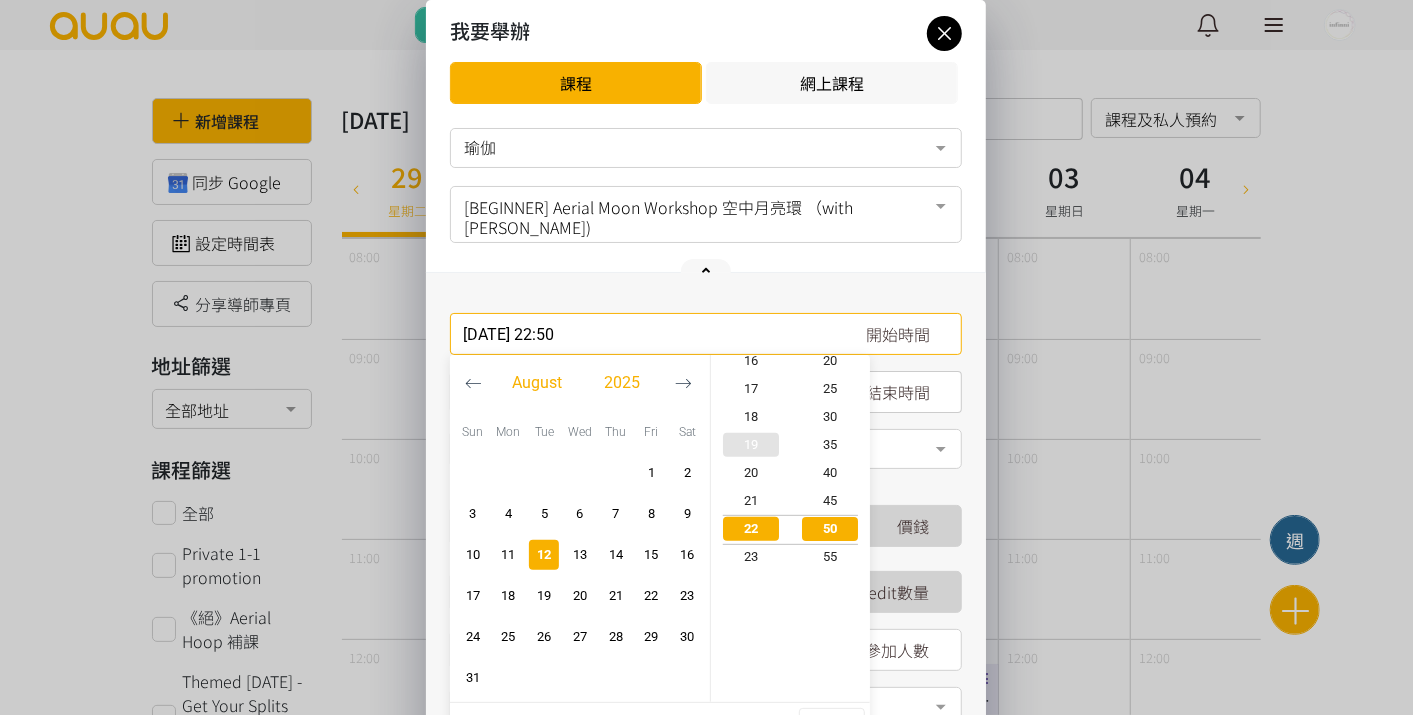 click on "19" at bounding box center (751, 445) 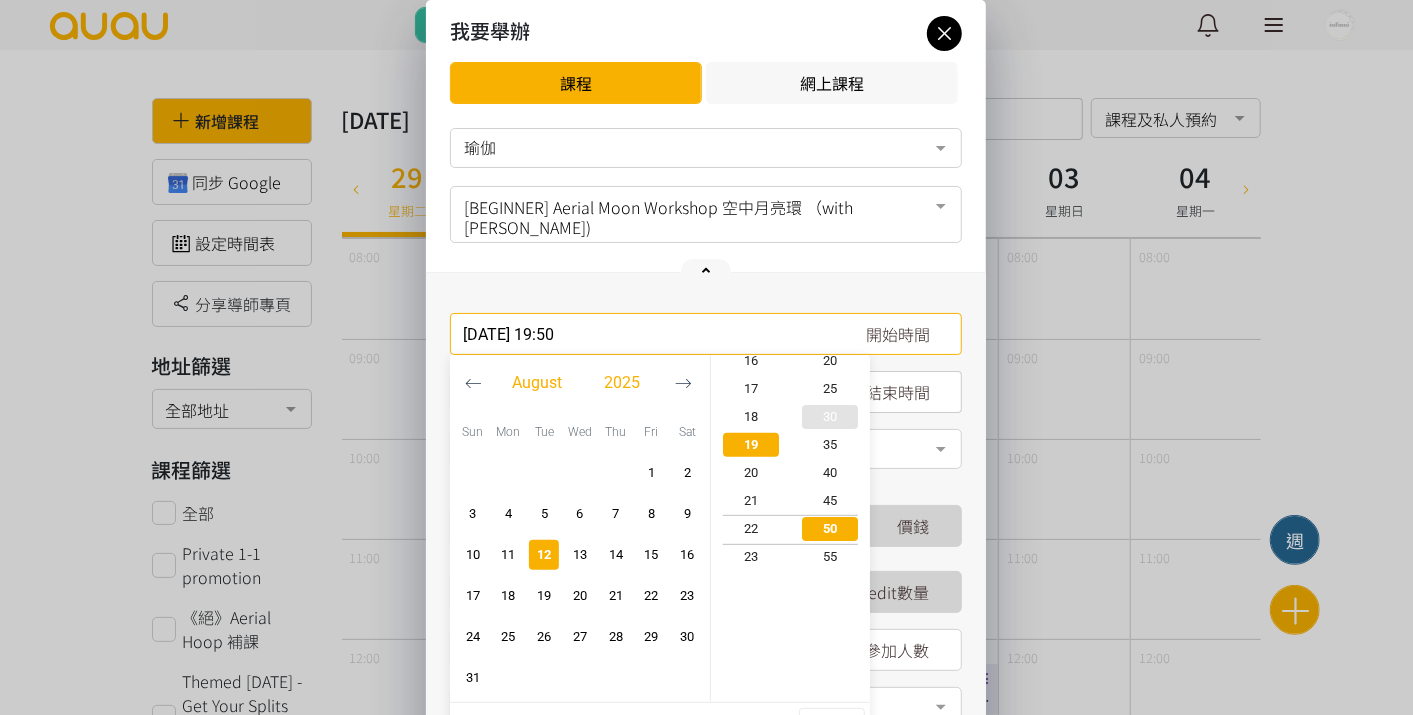 scroll, scrollTop: 531, scrollLeft: 0, axis: vertical 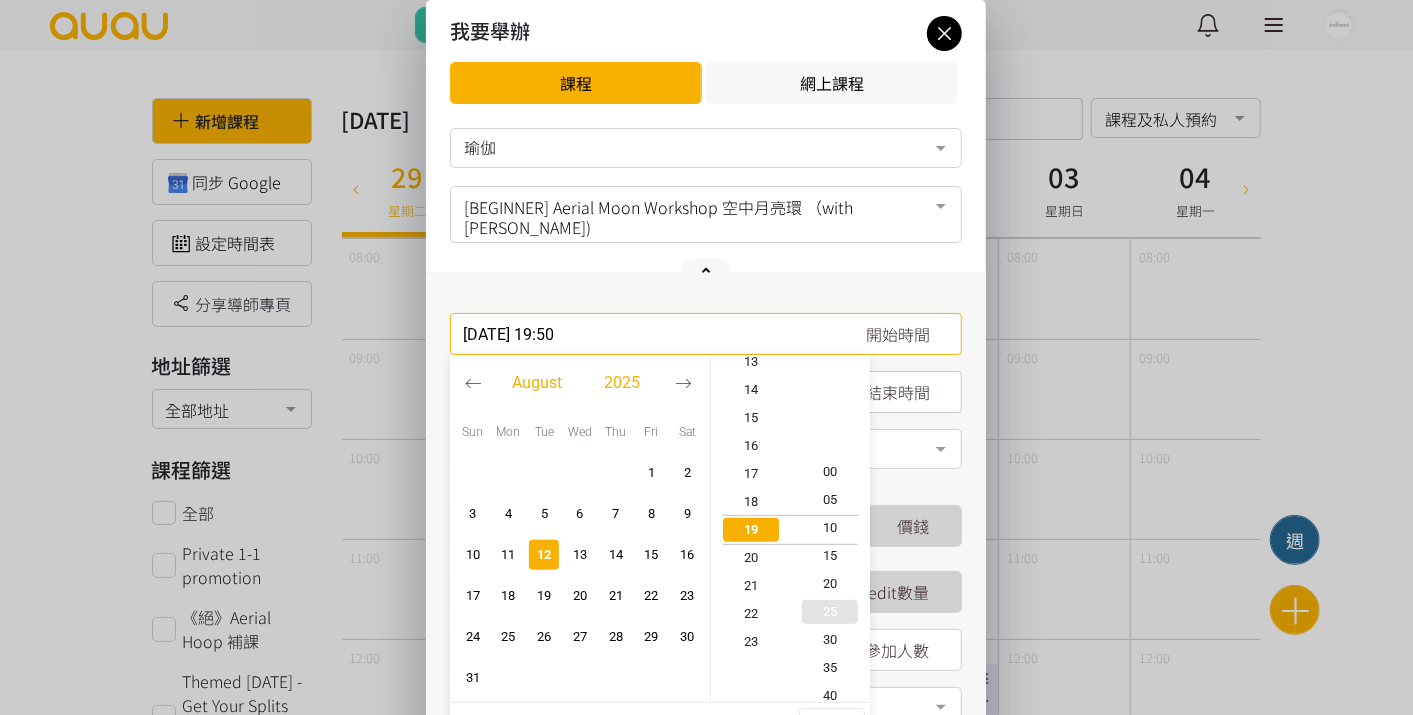 type on "2025-08-12, 19:10" 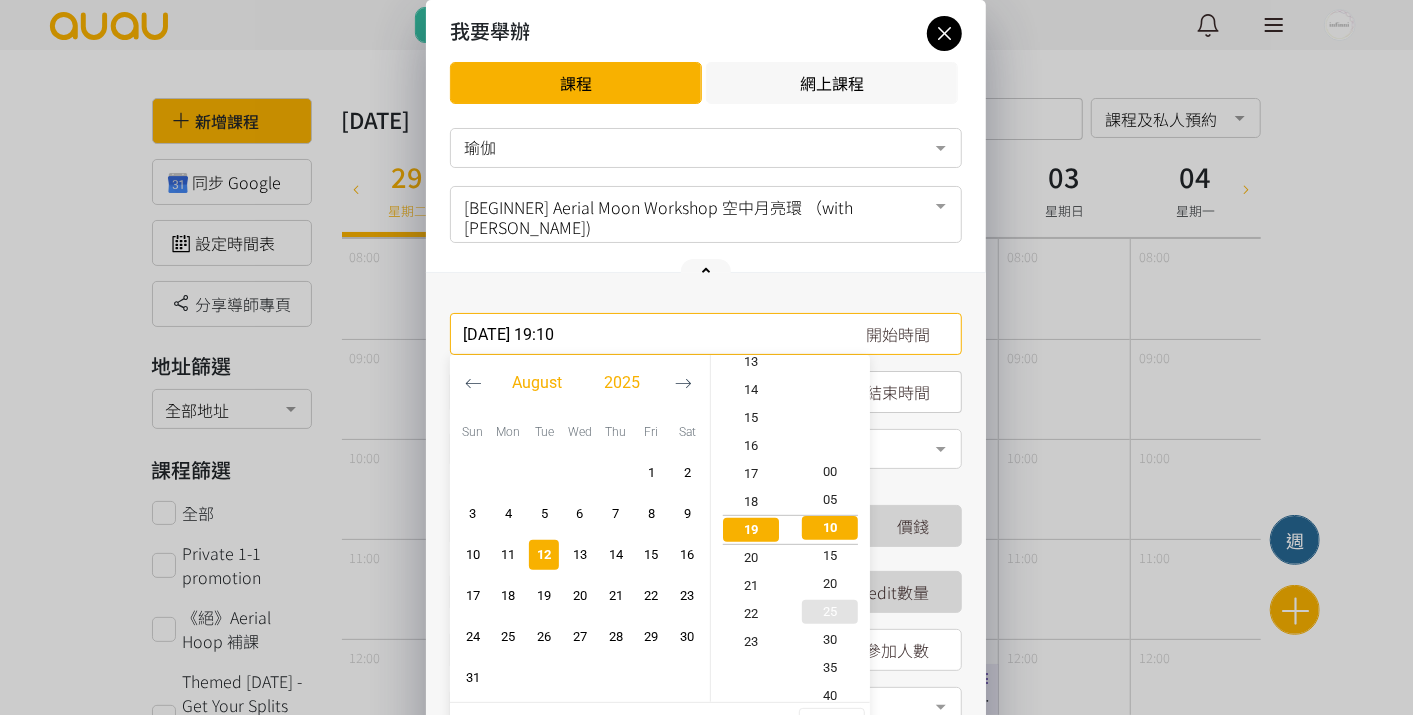 scroll, scrollTop: 531, scrollLeft: 0, axis: vertical 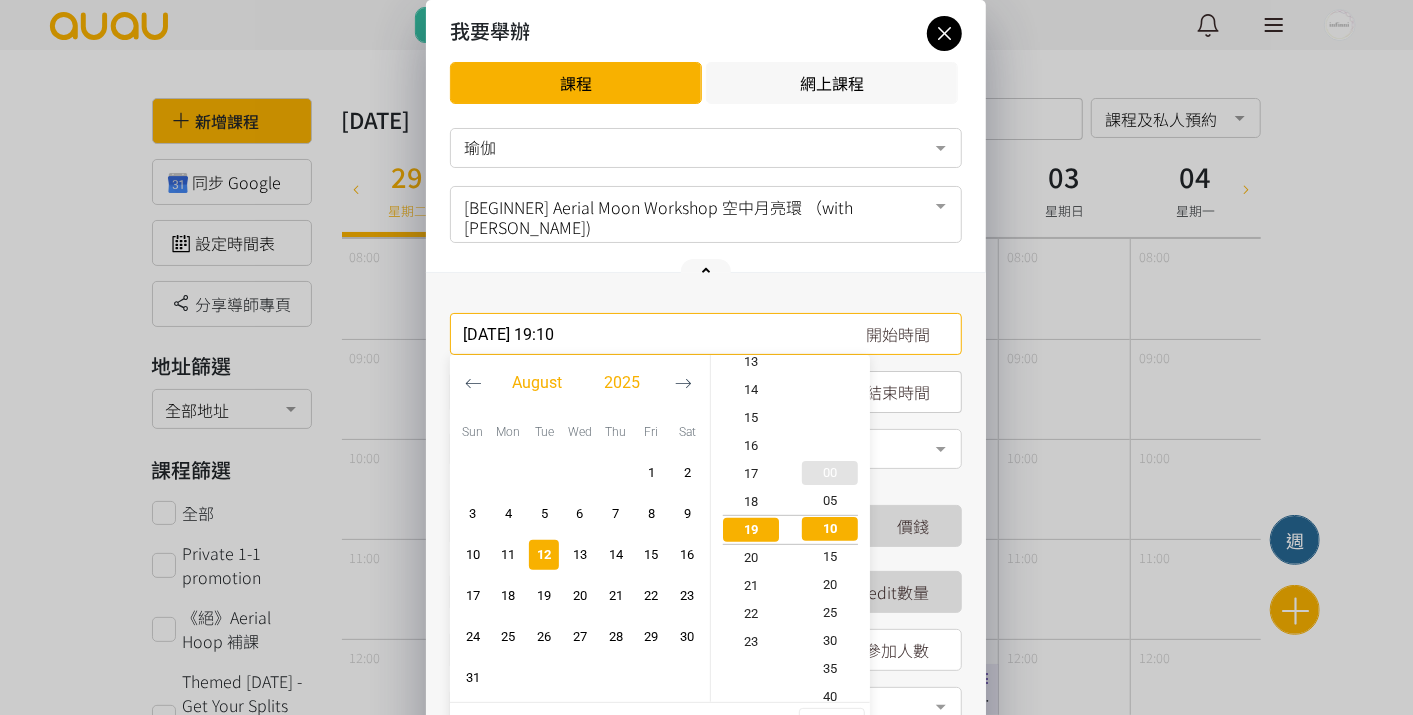 click on "00" at bounding box center (831, 473) 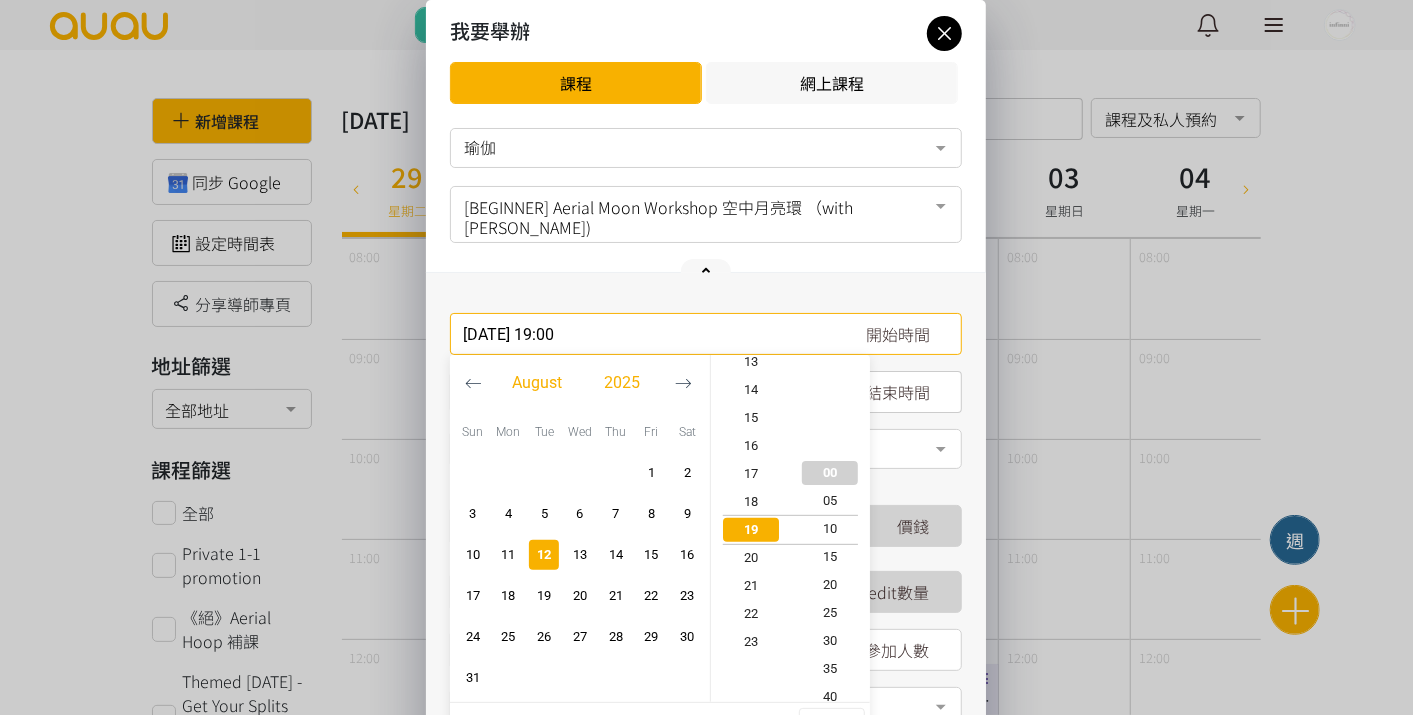 scroll, scrollTop: 531, scrollLeft: 0, axis: vertical 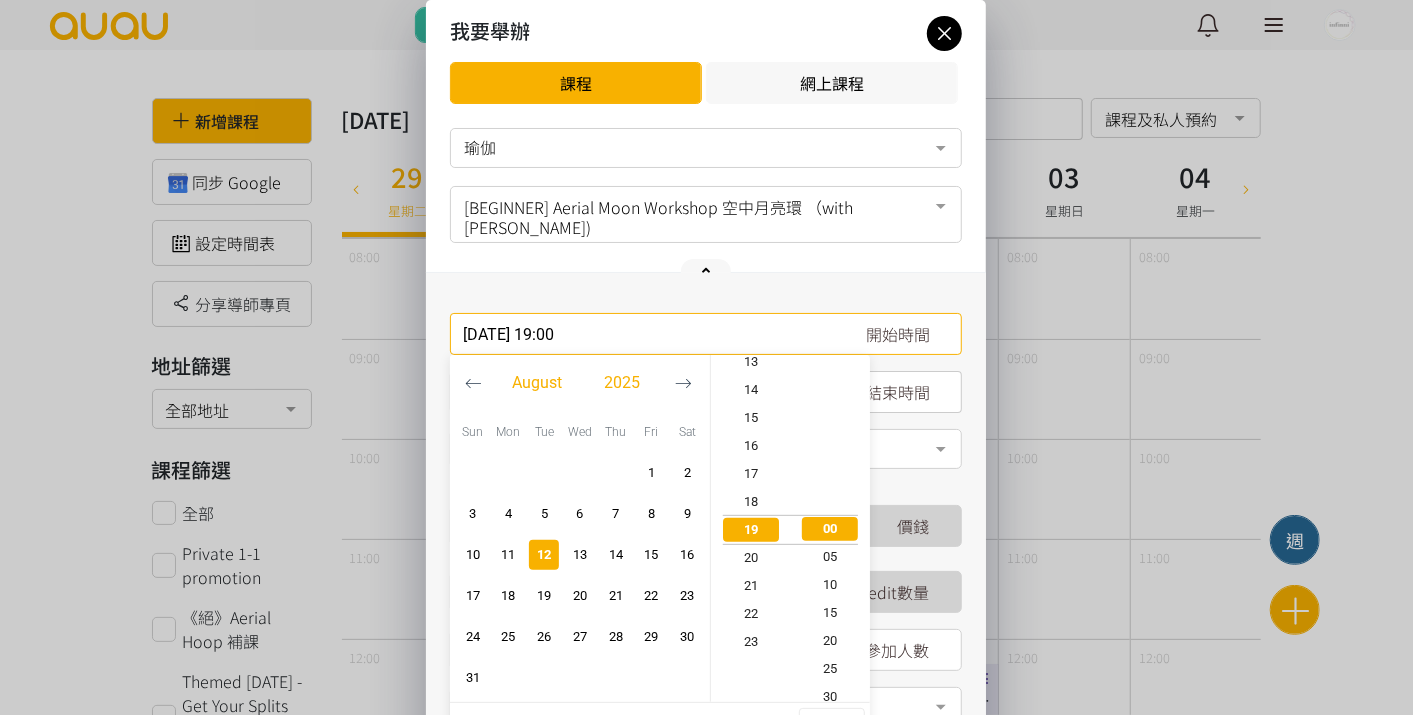 click on "舉行地點" at bounding box center (706, 449) 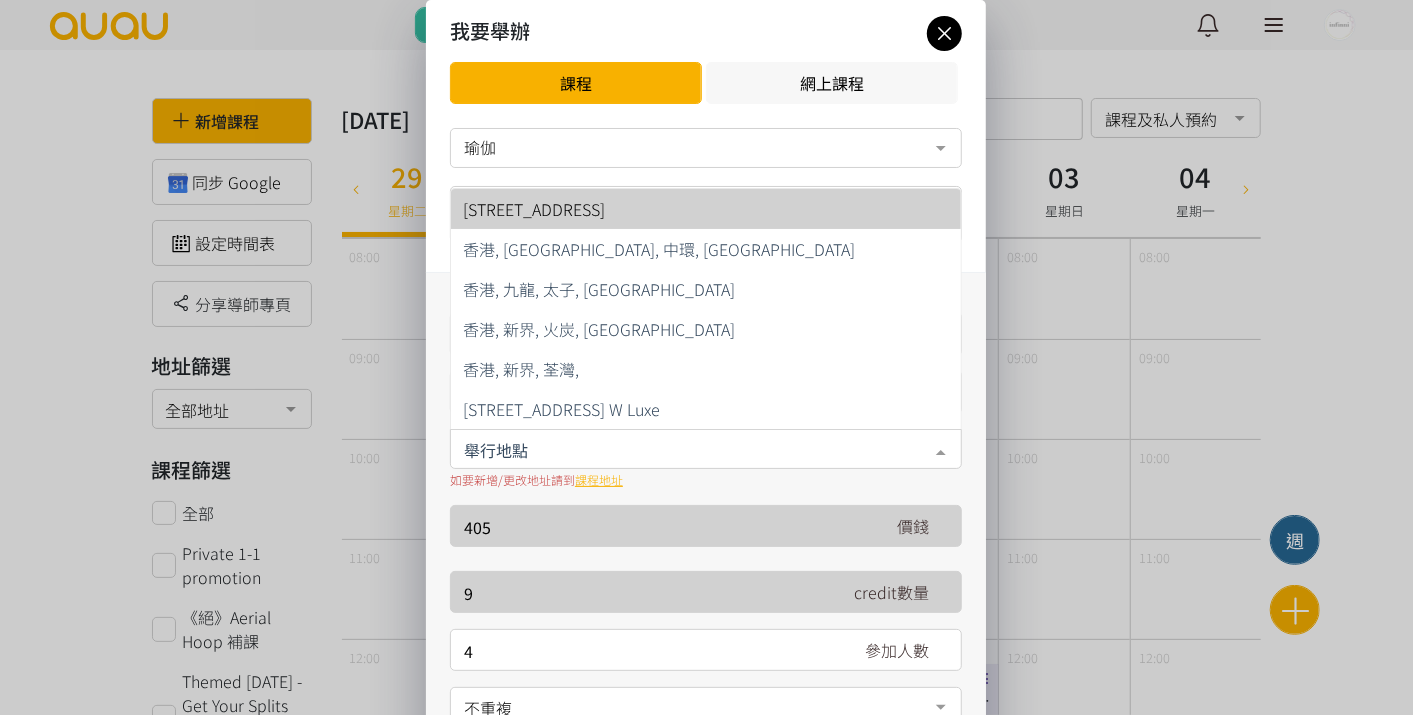 click on "香港, 九龍, 旺角, 西洋菜南街101號金德行13B" at bounding box center [706, 209] 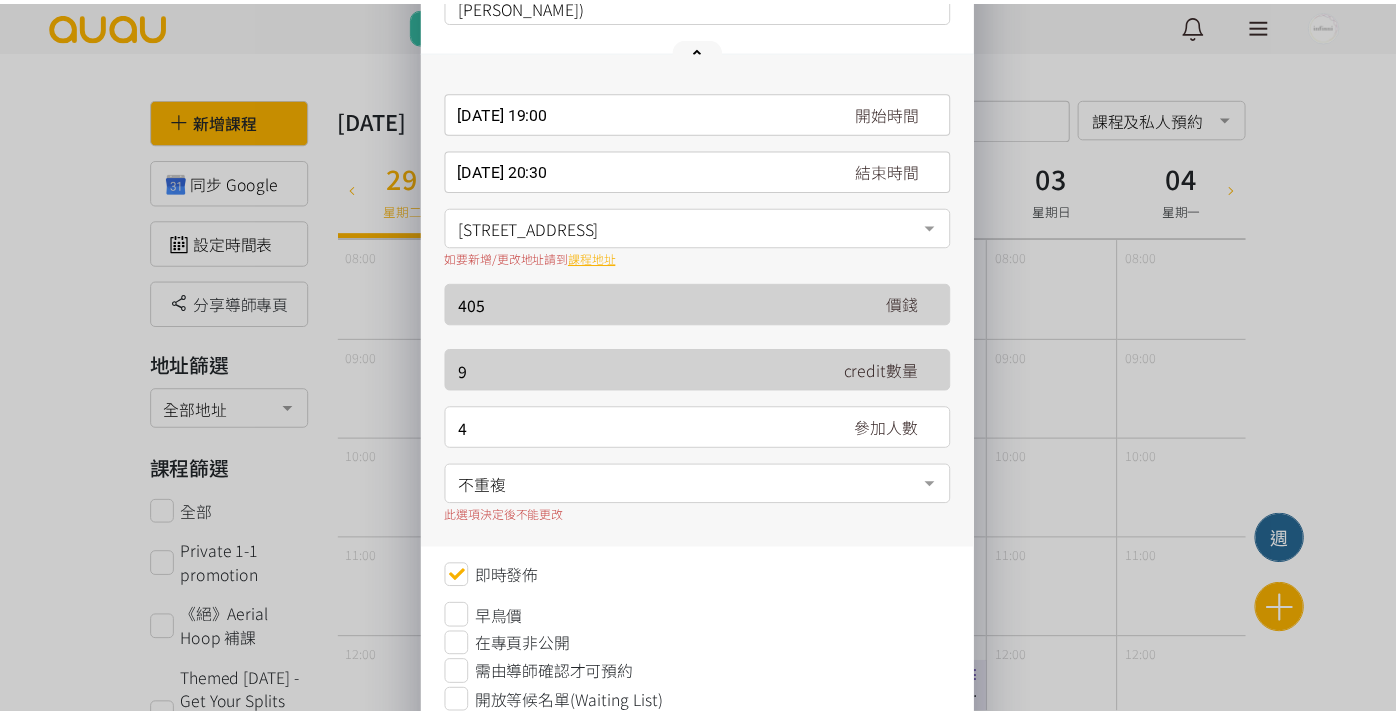 scroll, scrollTop: 327, scrollLeft: 0, axis: vertical 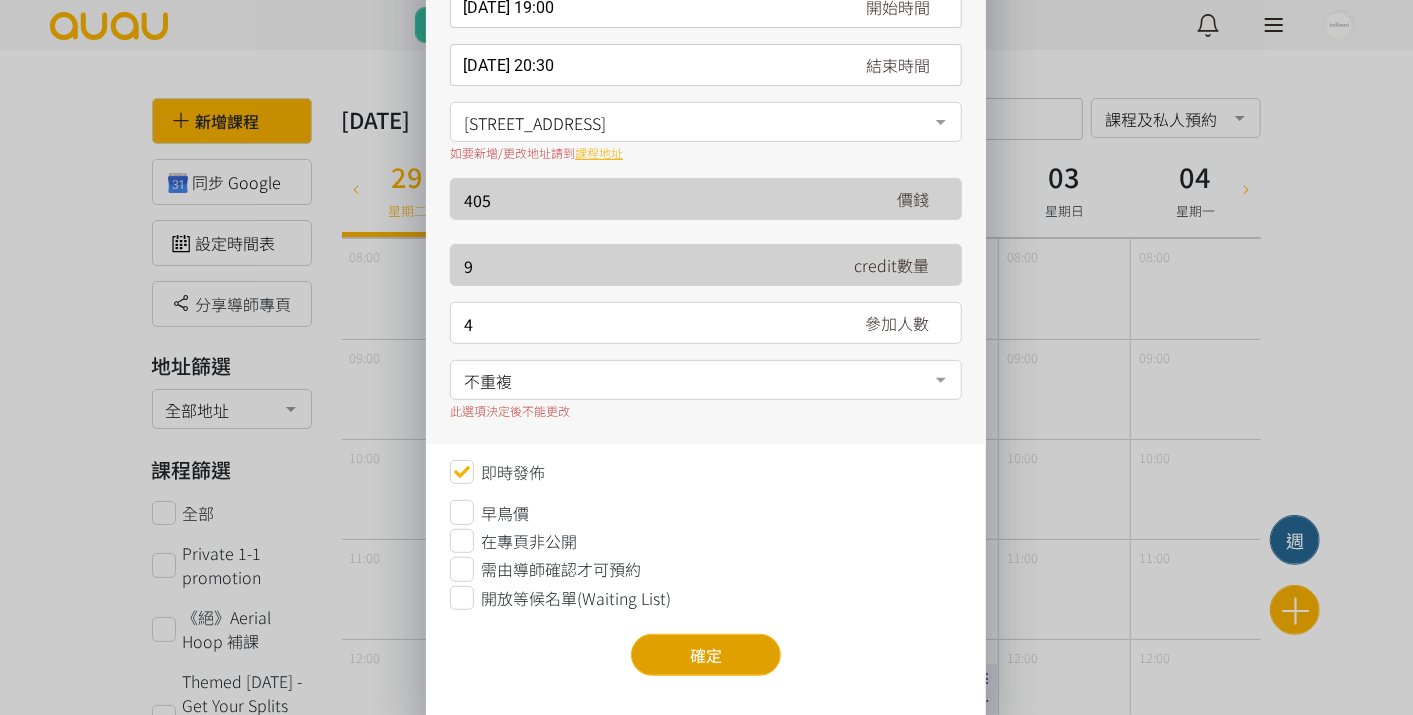 click on "確定" at bounding box center [706, 655] 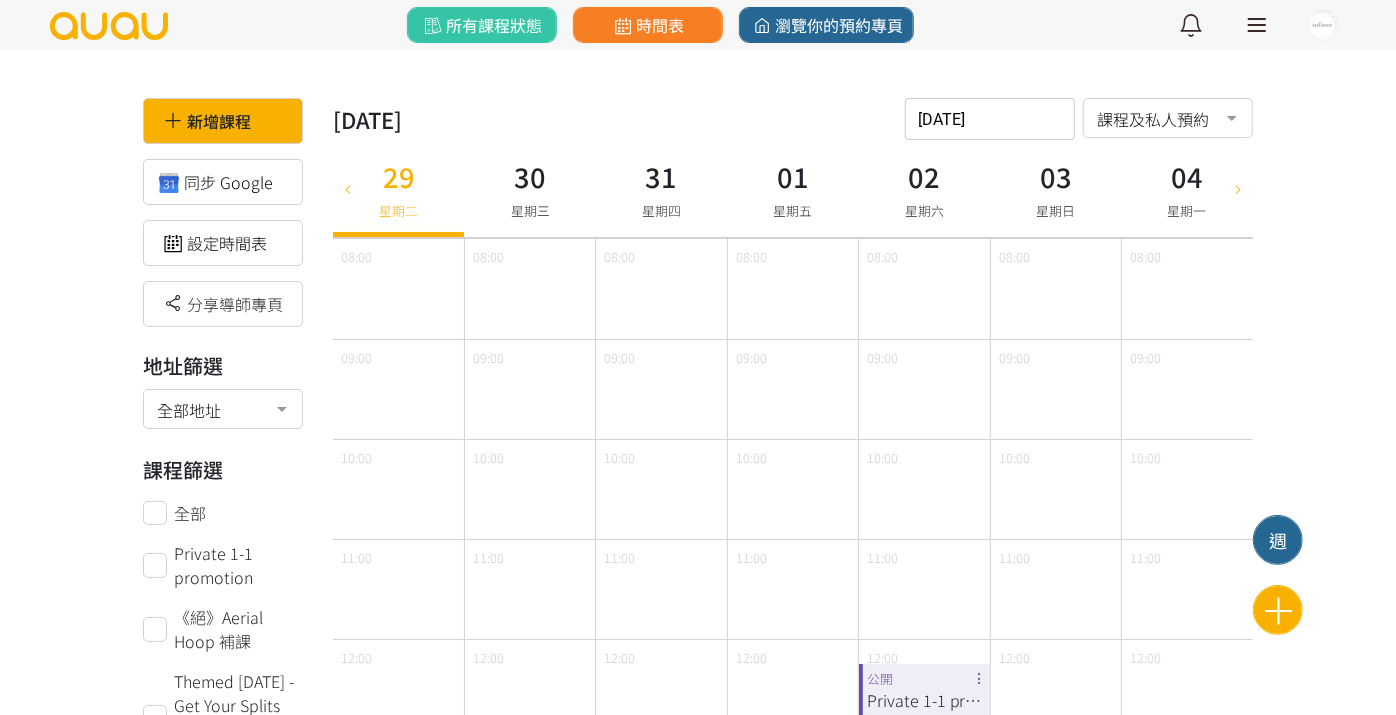 scroll, scrollTop: 0, scrollLeft: 0, axis: both 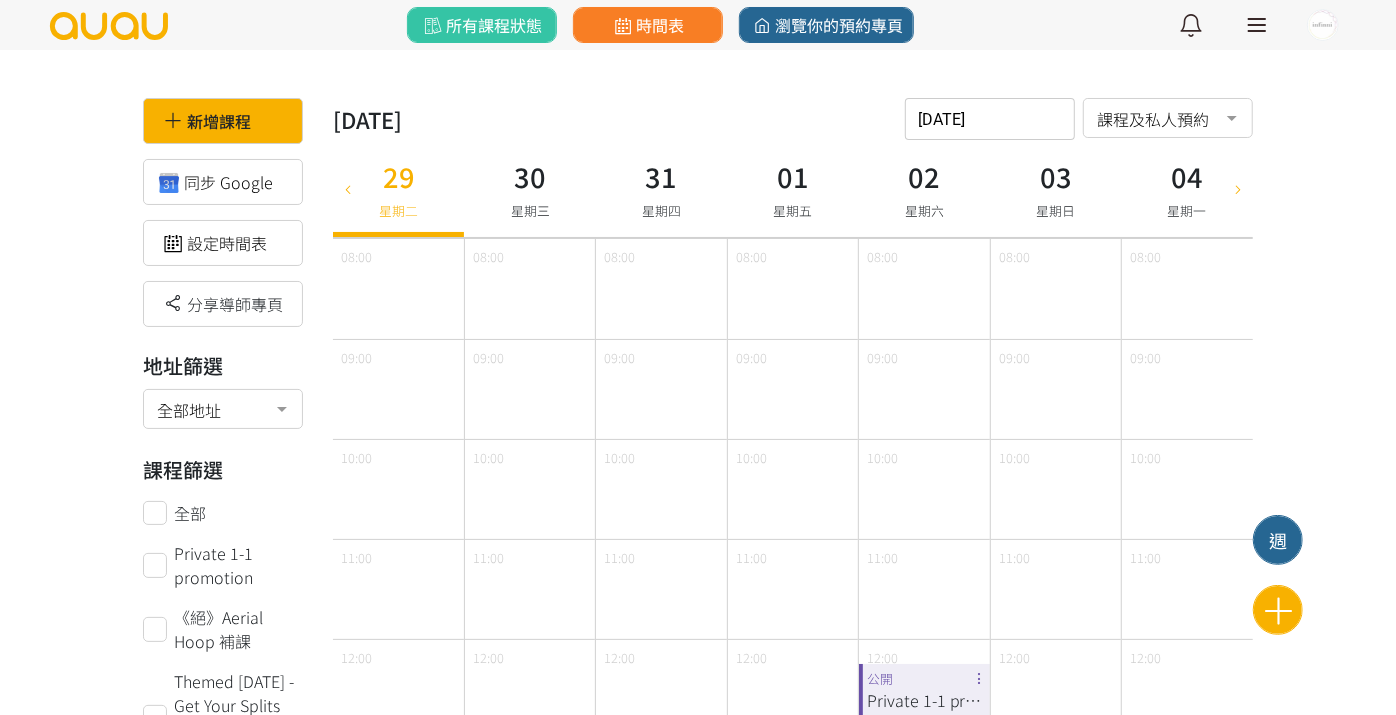 click at bounding box center [1238, 188] 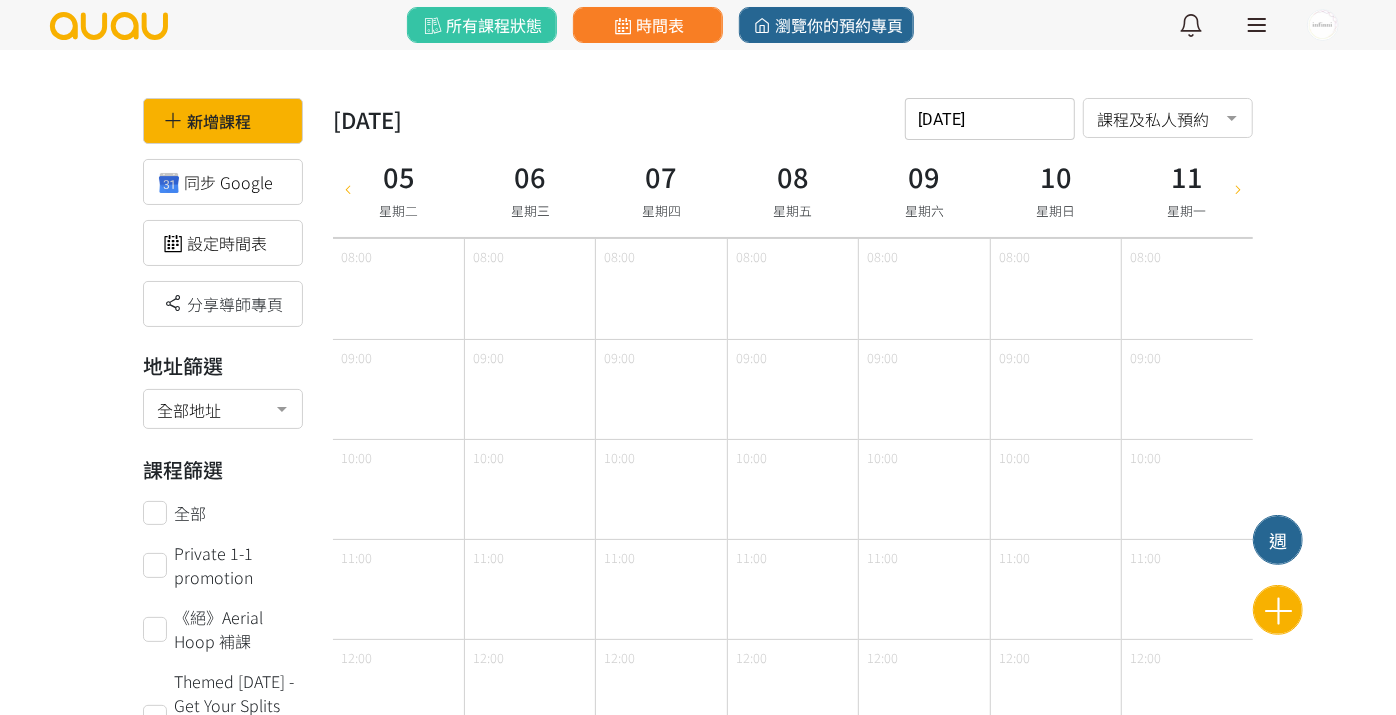 click at bounding box center [1238, 188] 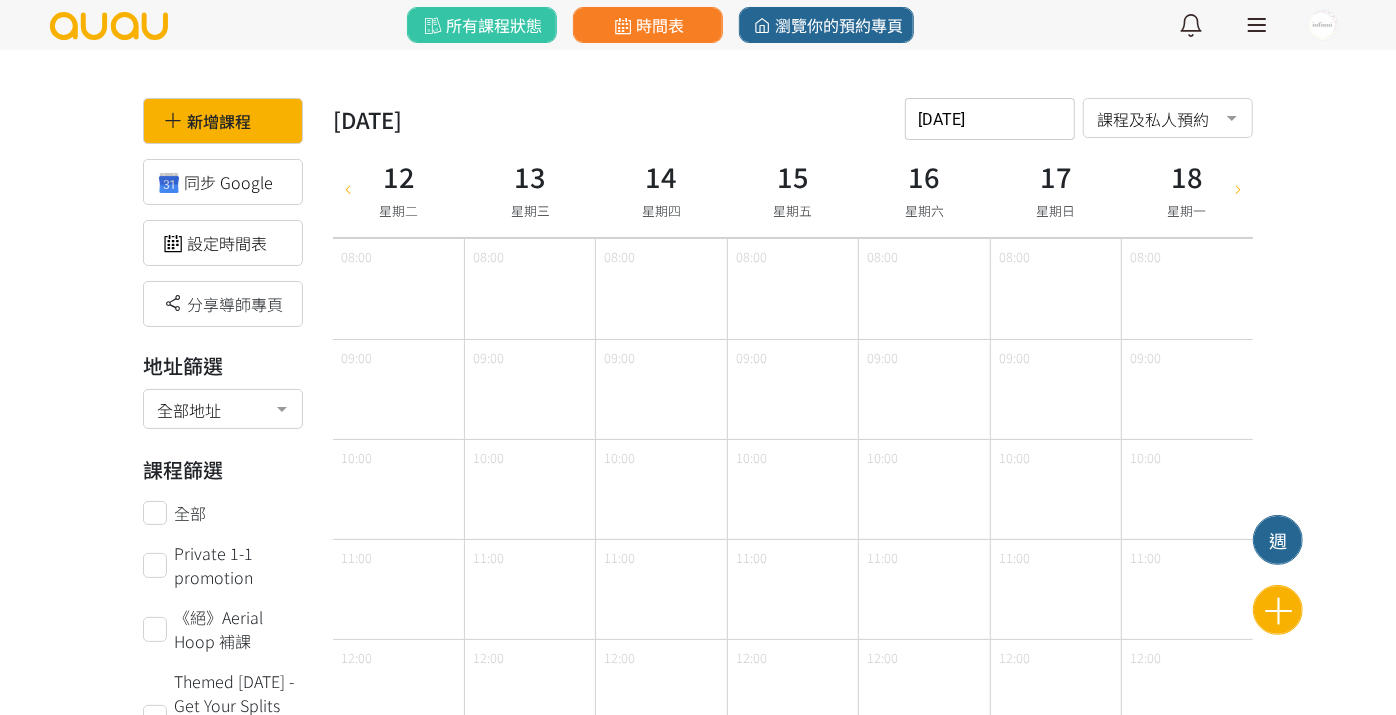 type on "2025-08-12" 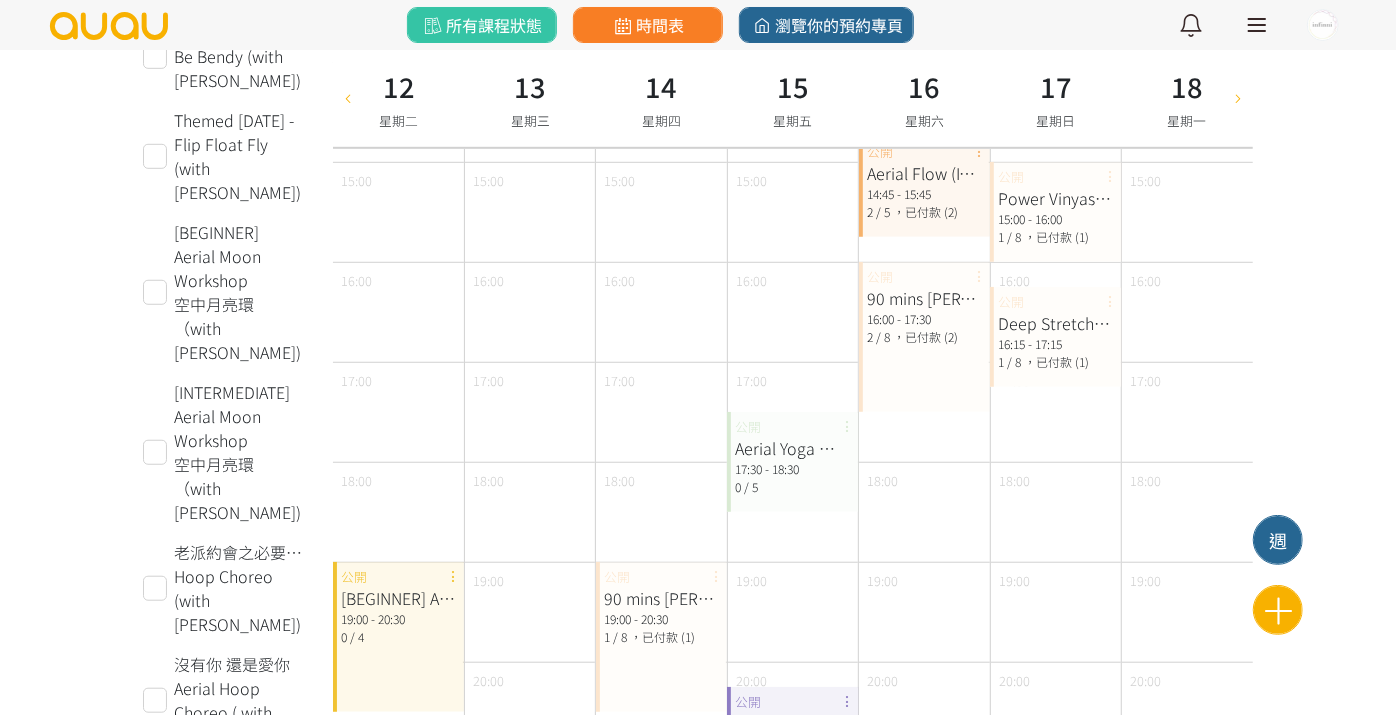 scroll, scrollTop: 1000, scrollLeft: 0, axis: vertical 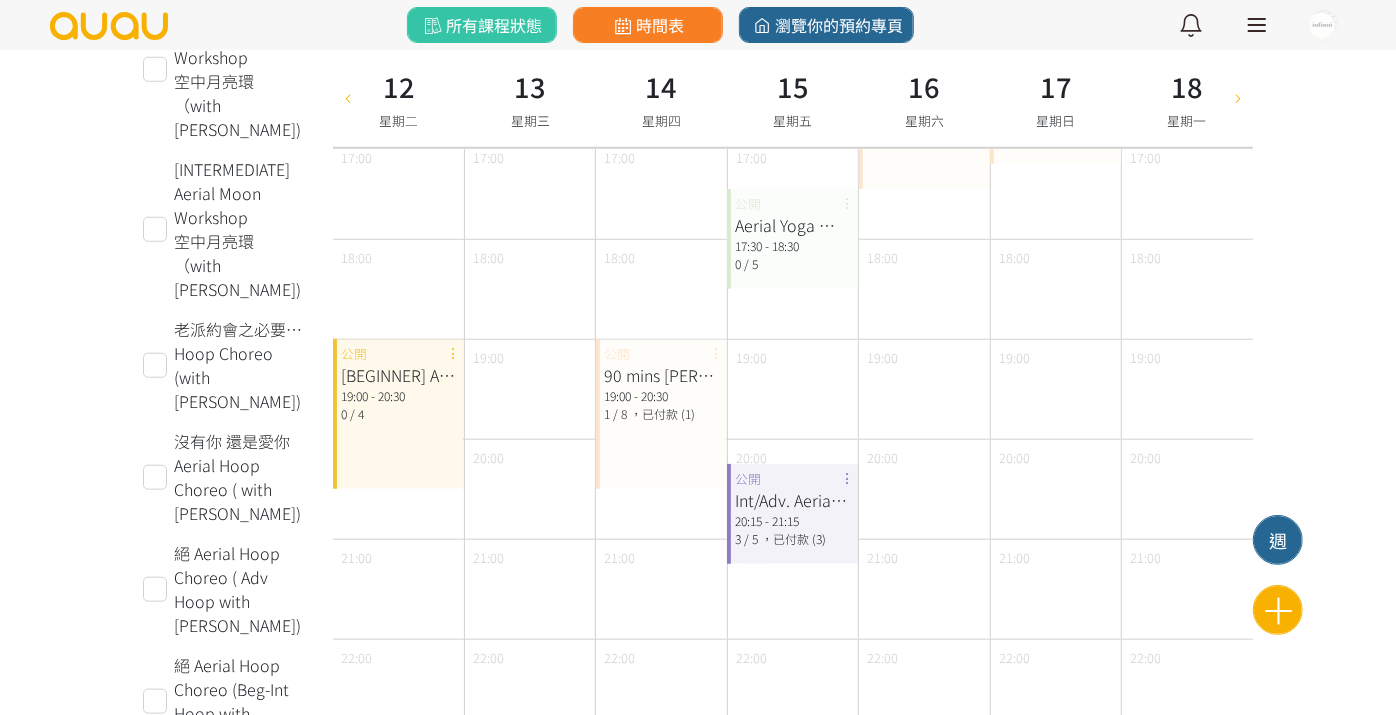 click on "19:00 -
20:30" at bounding box center (398, 396) 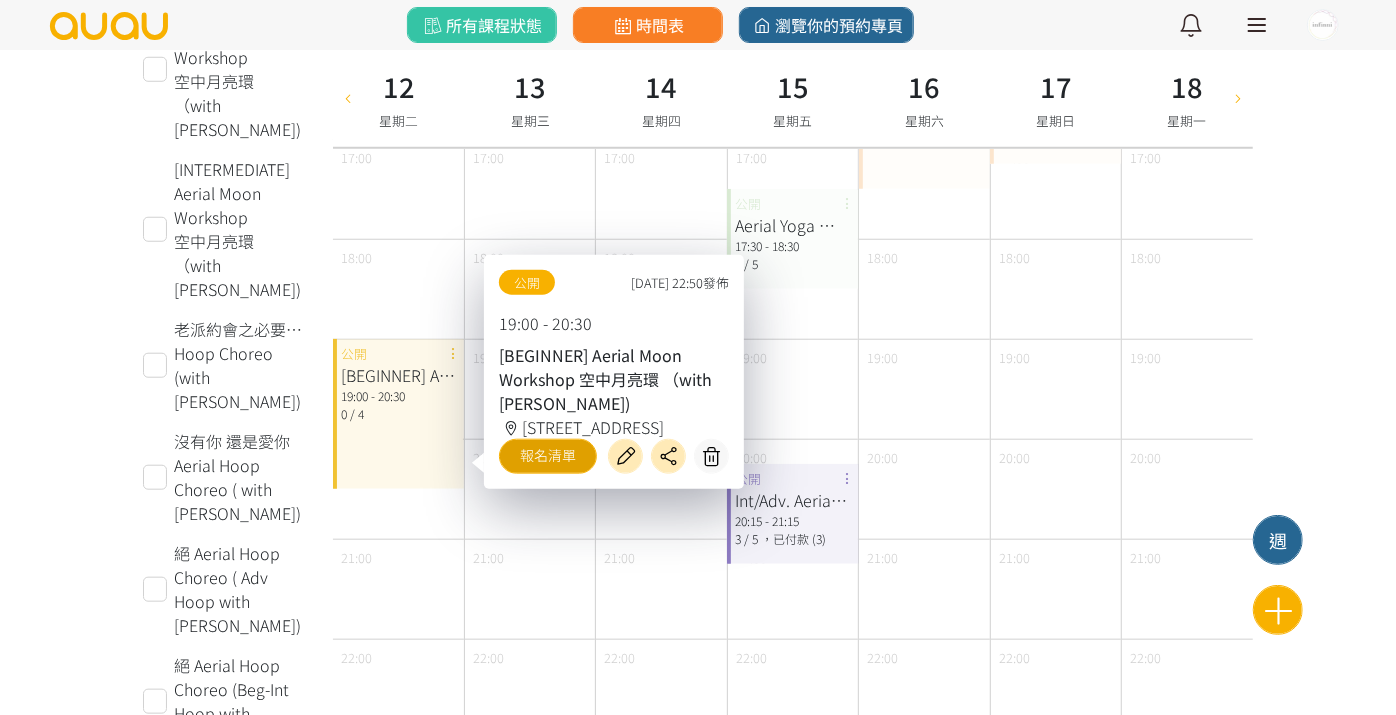 click on "報名清單" at bounding box center (548, 456) 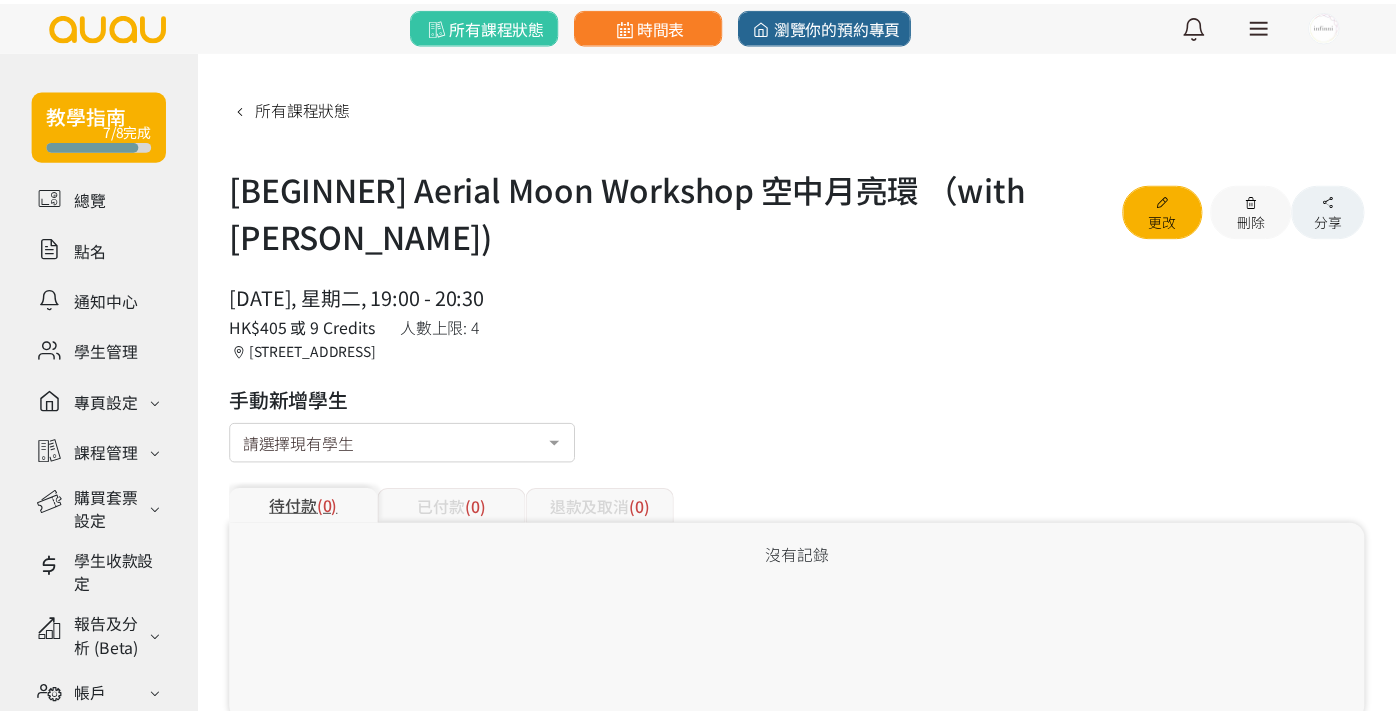 scroll, scrollTop: 0, scrollLeft: 0, axis: both 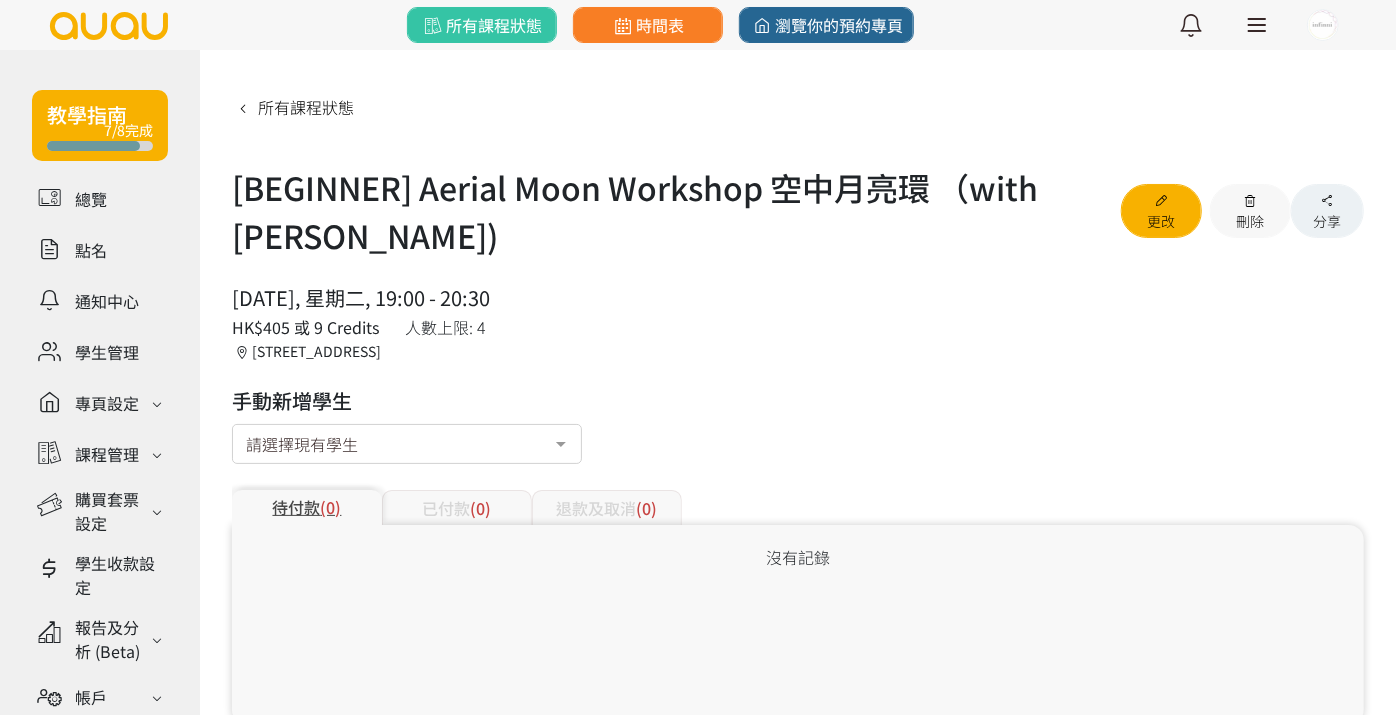 click on "請選擇現有學生" at bounding box center [407, 444] 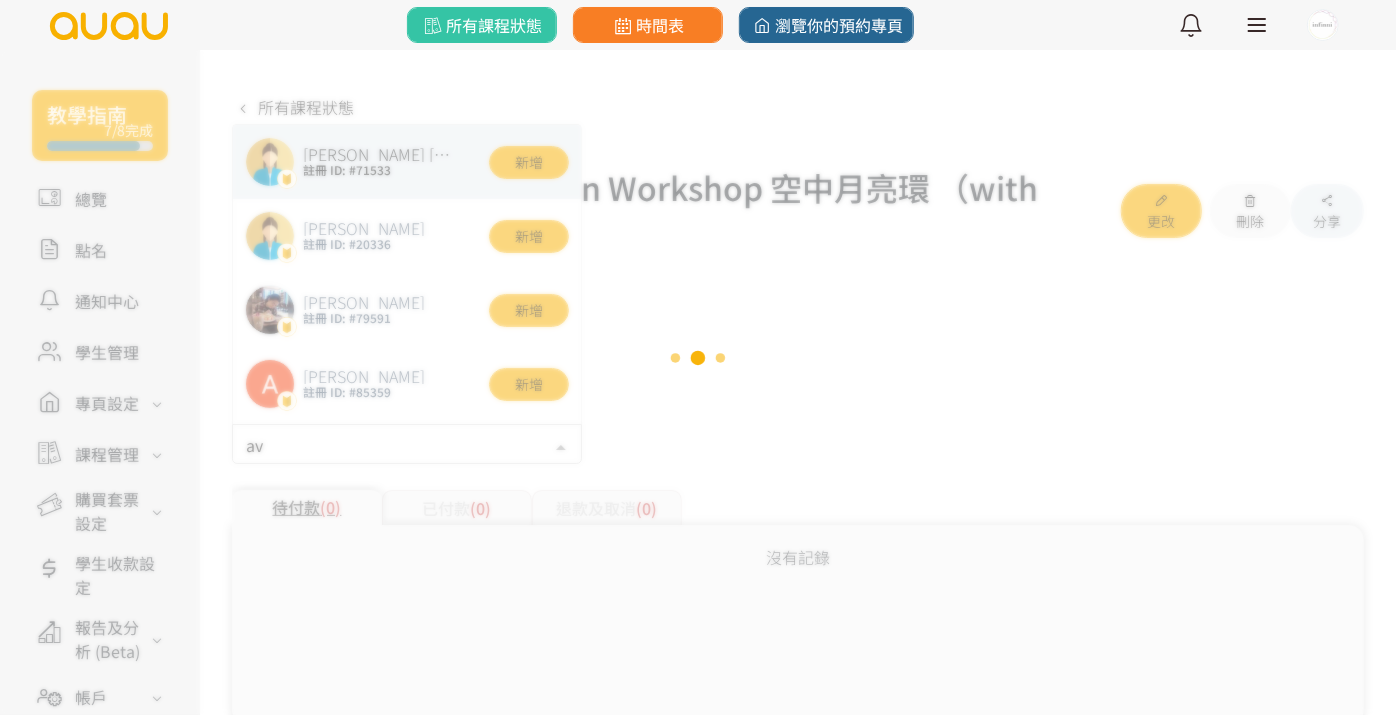 type on "ava" 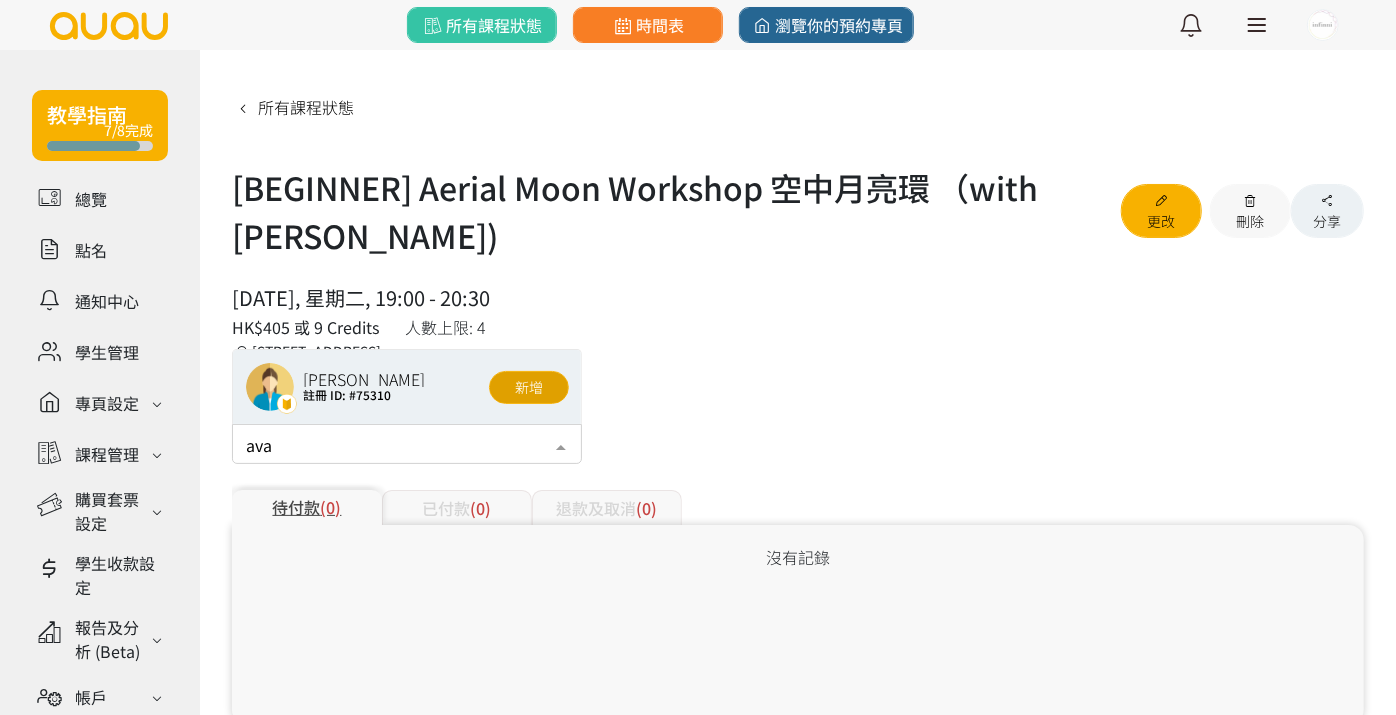 click on "新增" at bounding box center [529, 387] 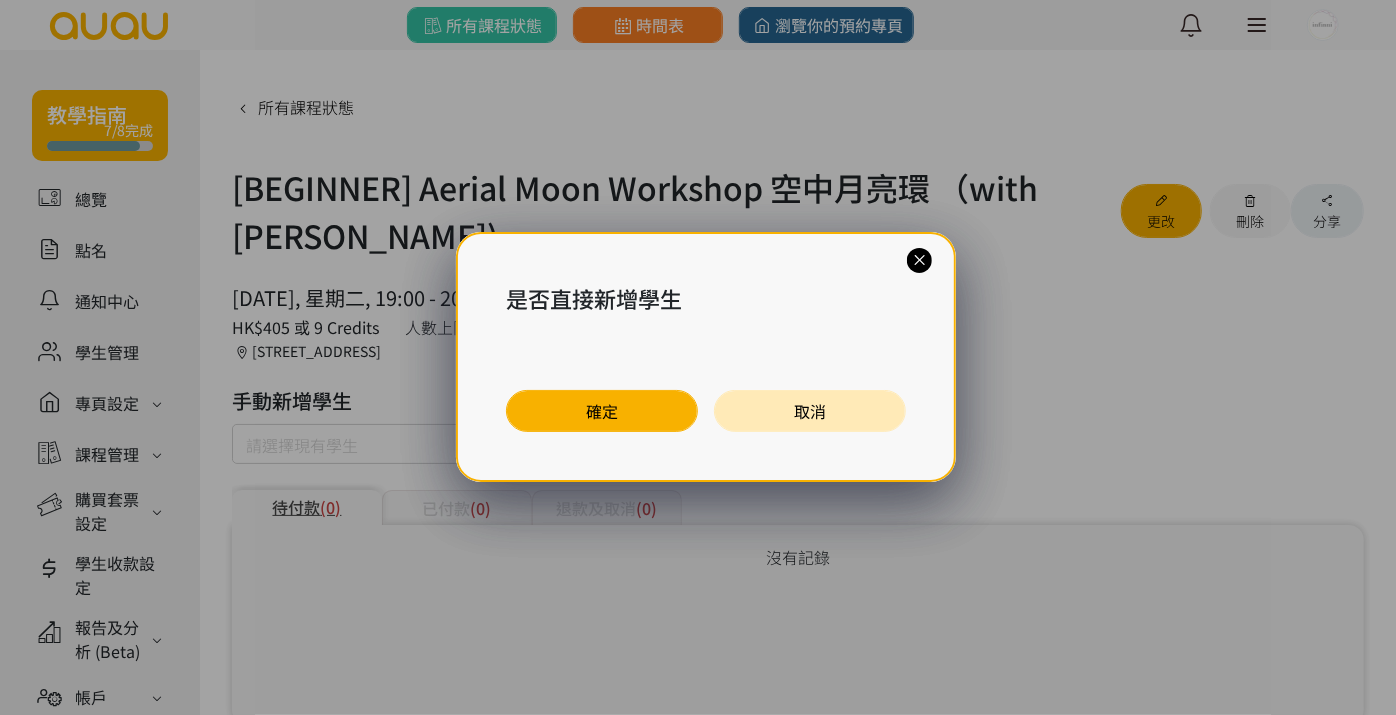 click on "確定" at bounding box center [602, 411] 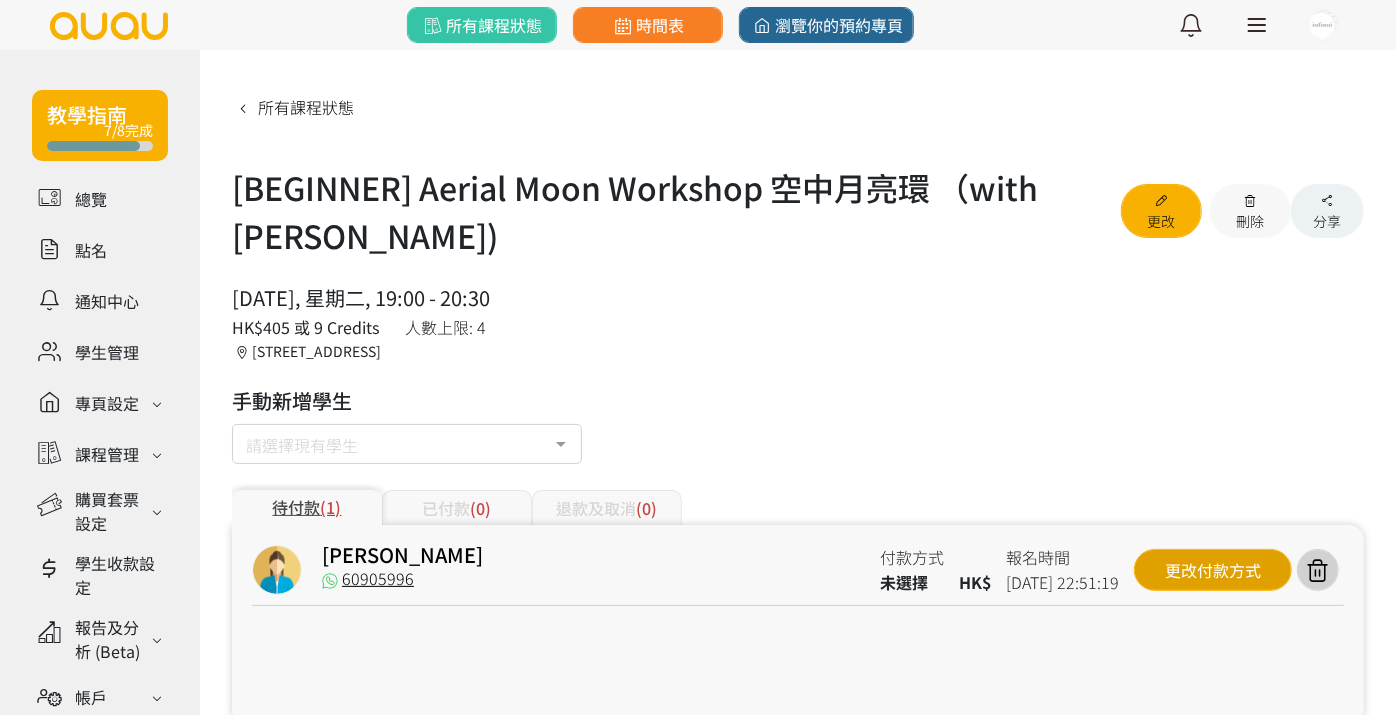 click on "更改付款方式" at bounding box center [1213, 570] 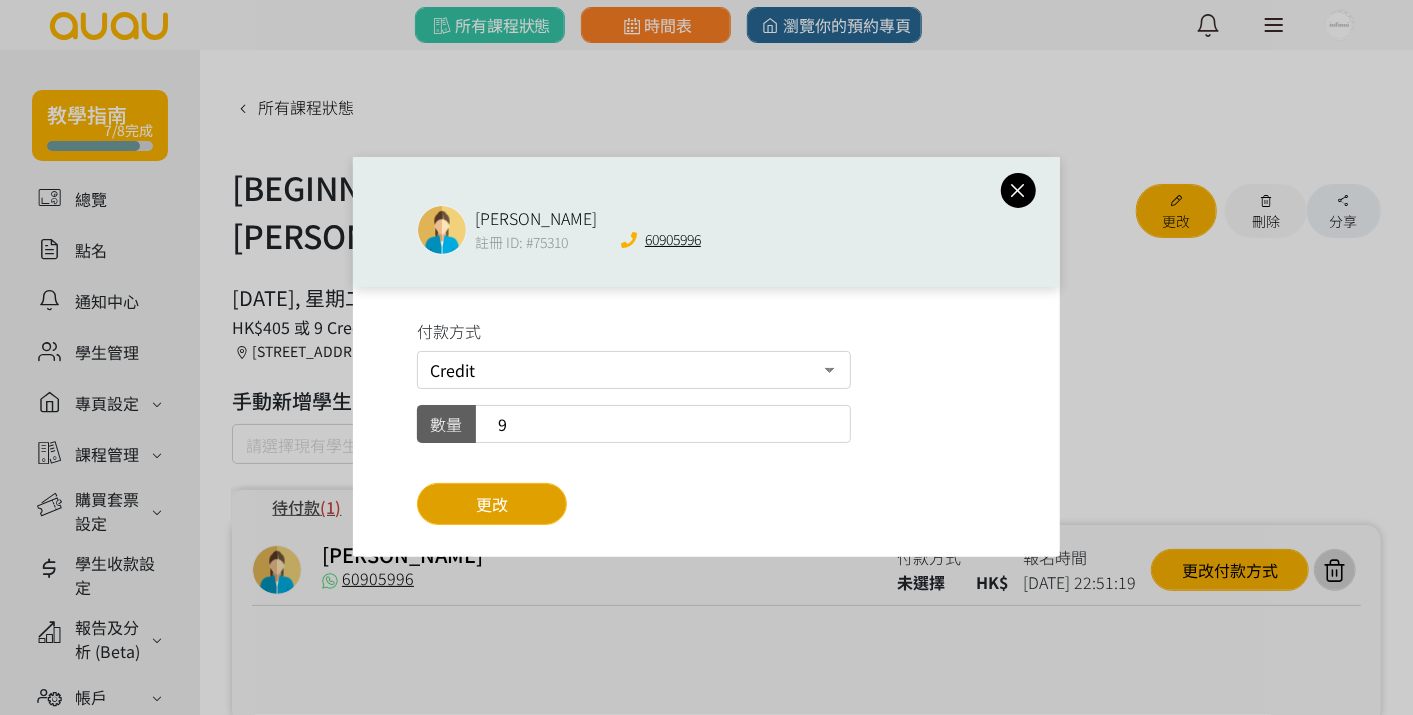 click on "更改" at bounding box center (492, 504) 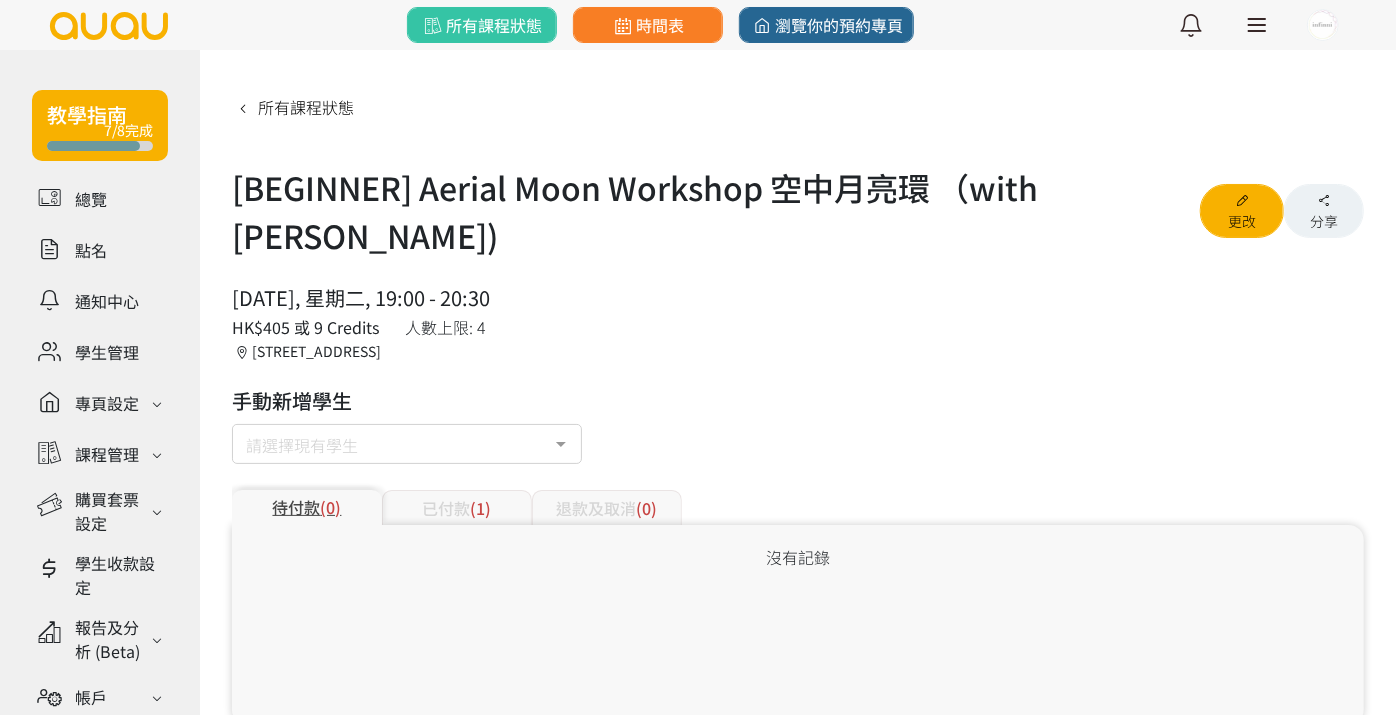 click on "已付款 (1)" at bounding box center [457, 507] 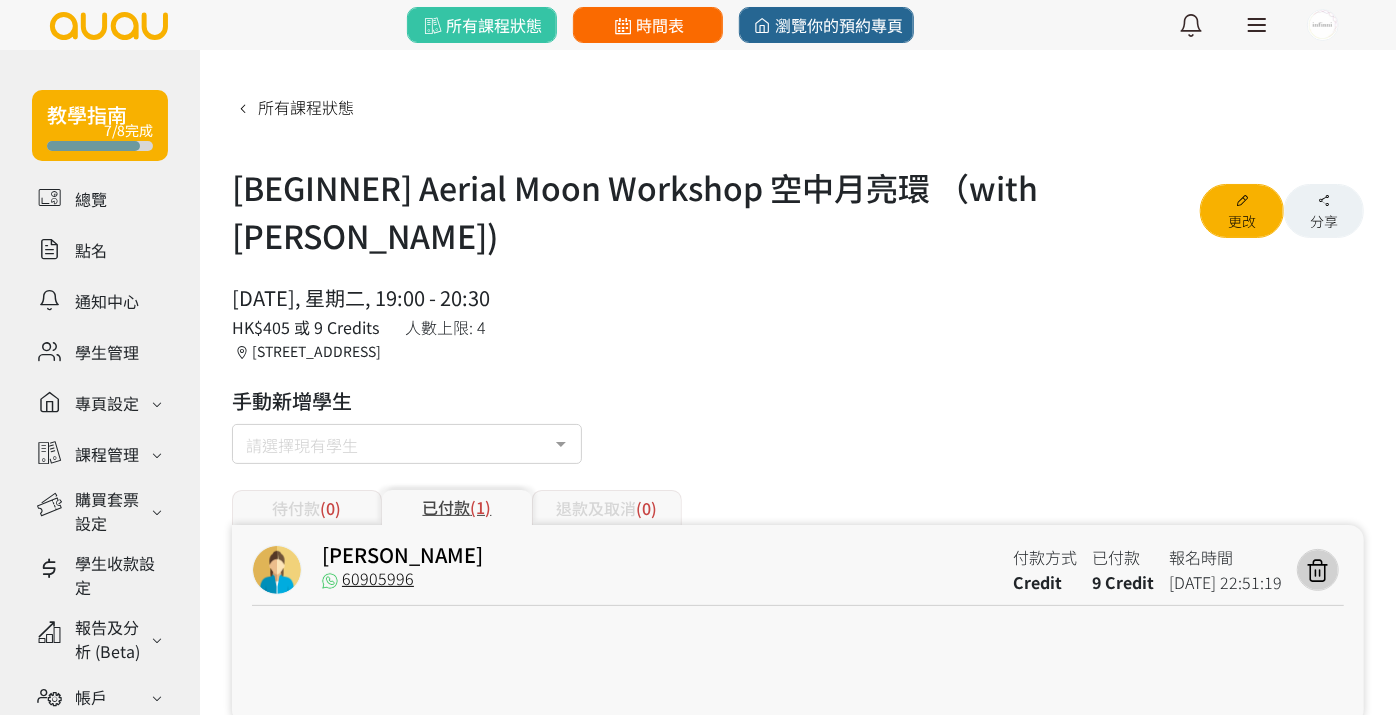 click on "時間表" at bounding box center (648, 25) 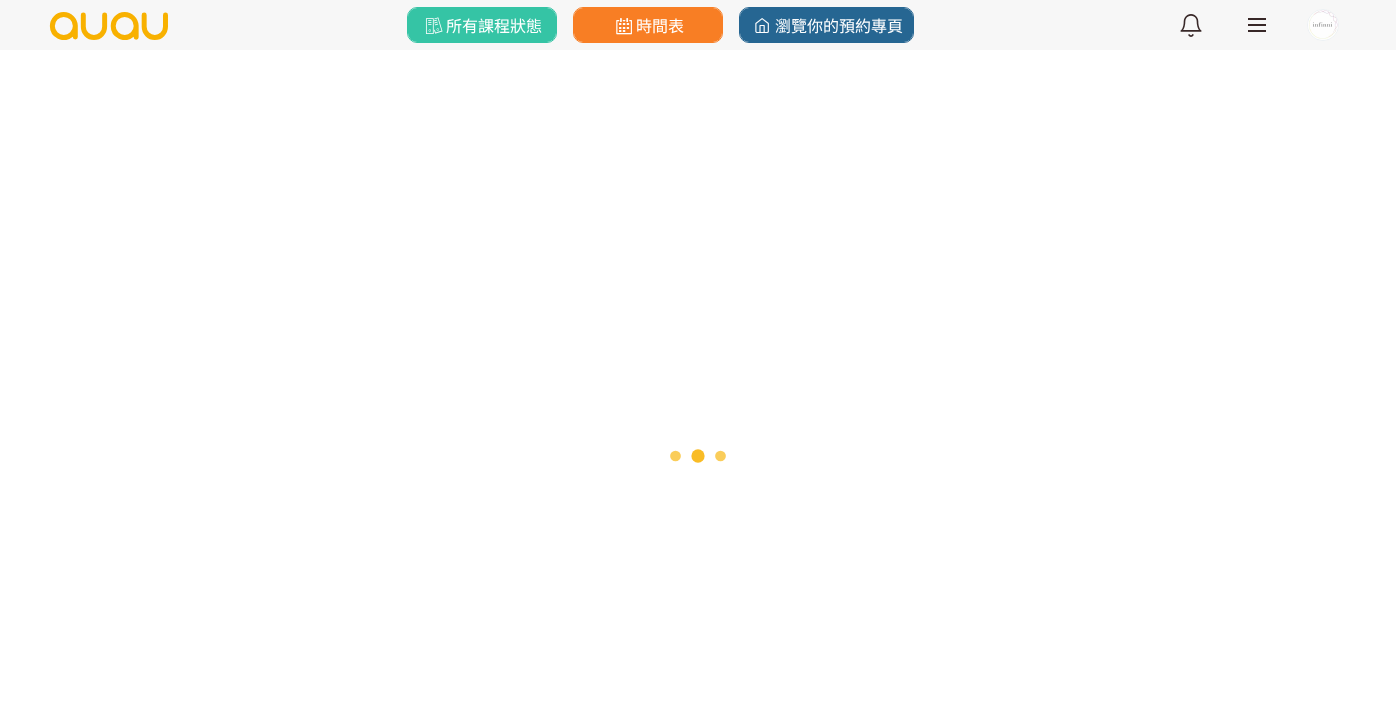 scroll, scrollTop: 0, scrollLeft: 0, axis: both 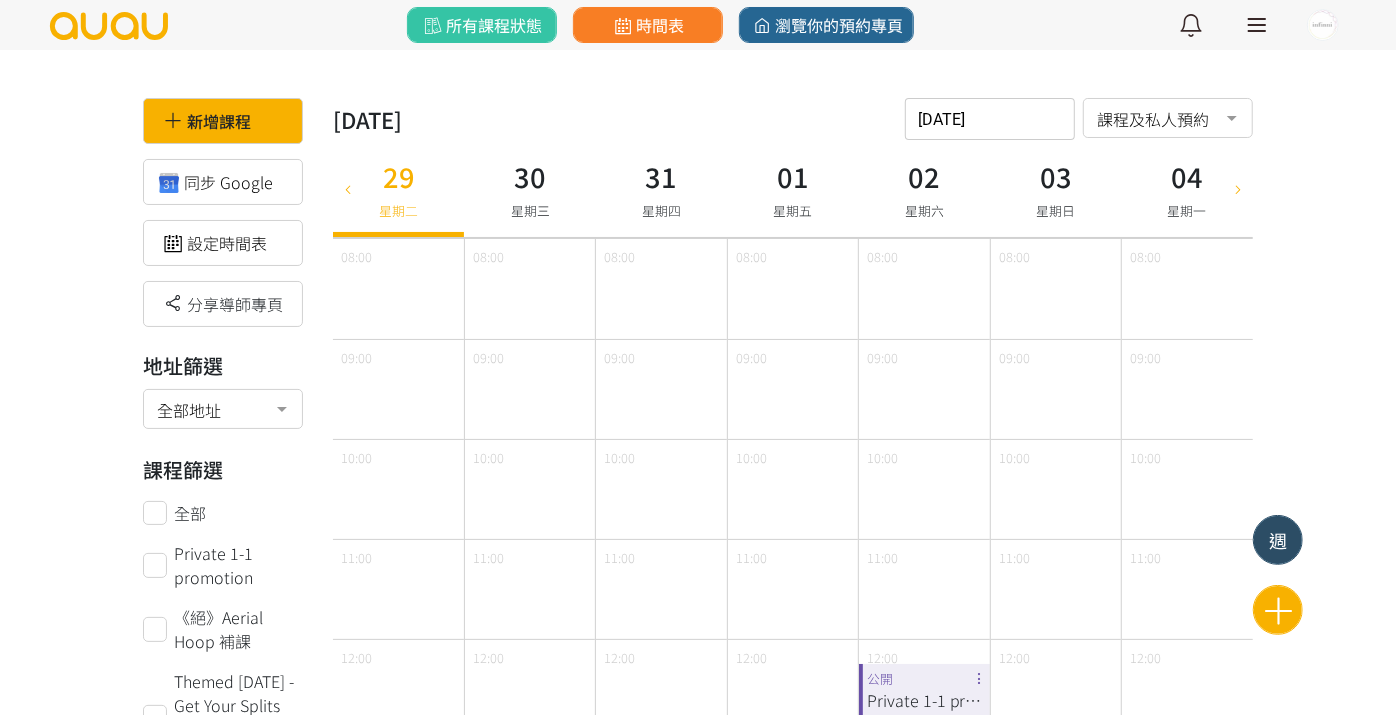 click on "週" at bounding box center (1278, 540) 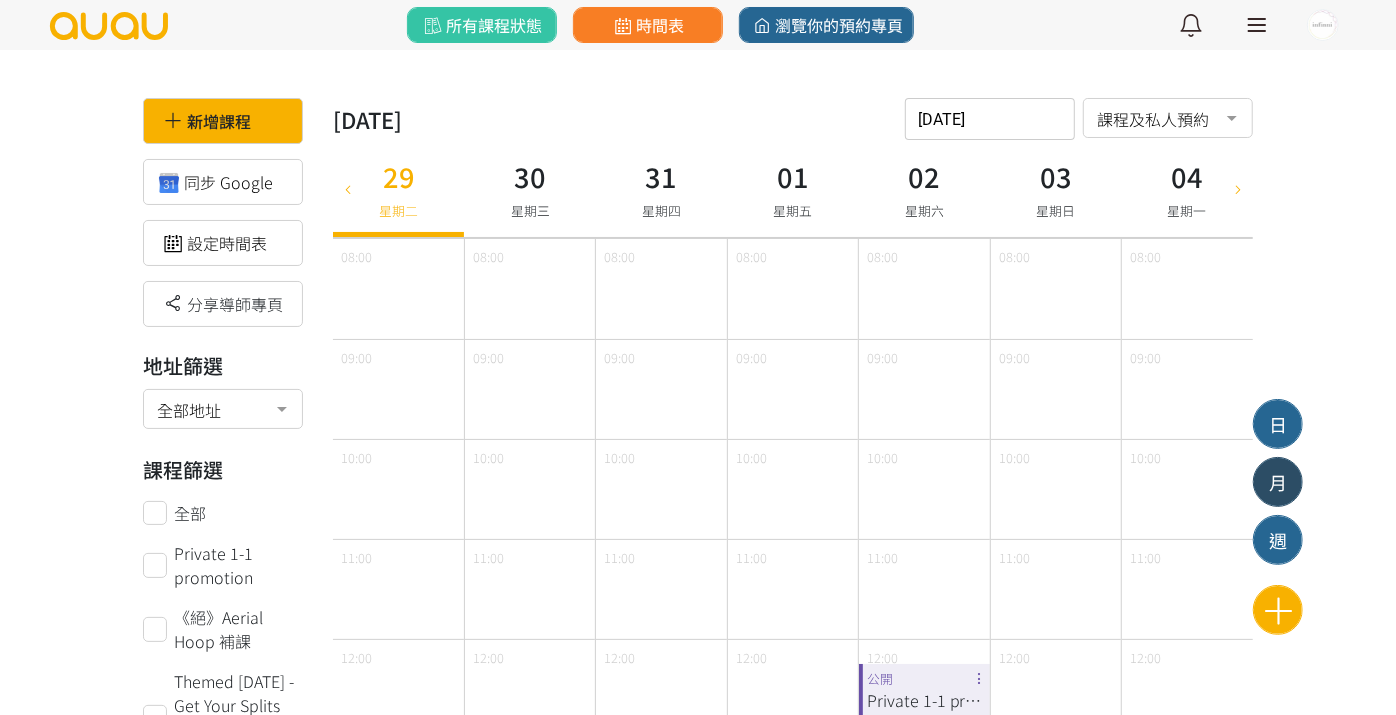 click on "月" at bounding box center (1278, 482) 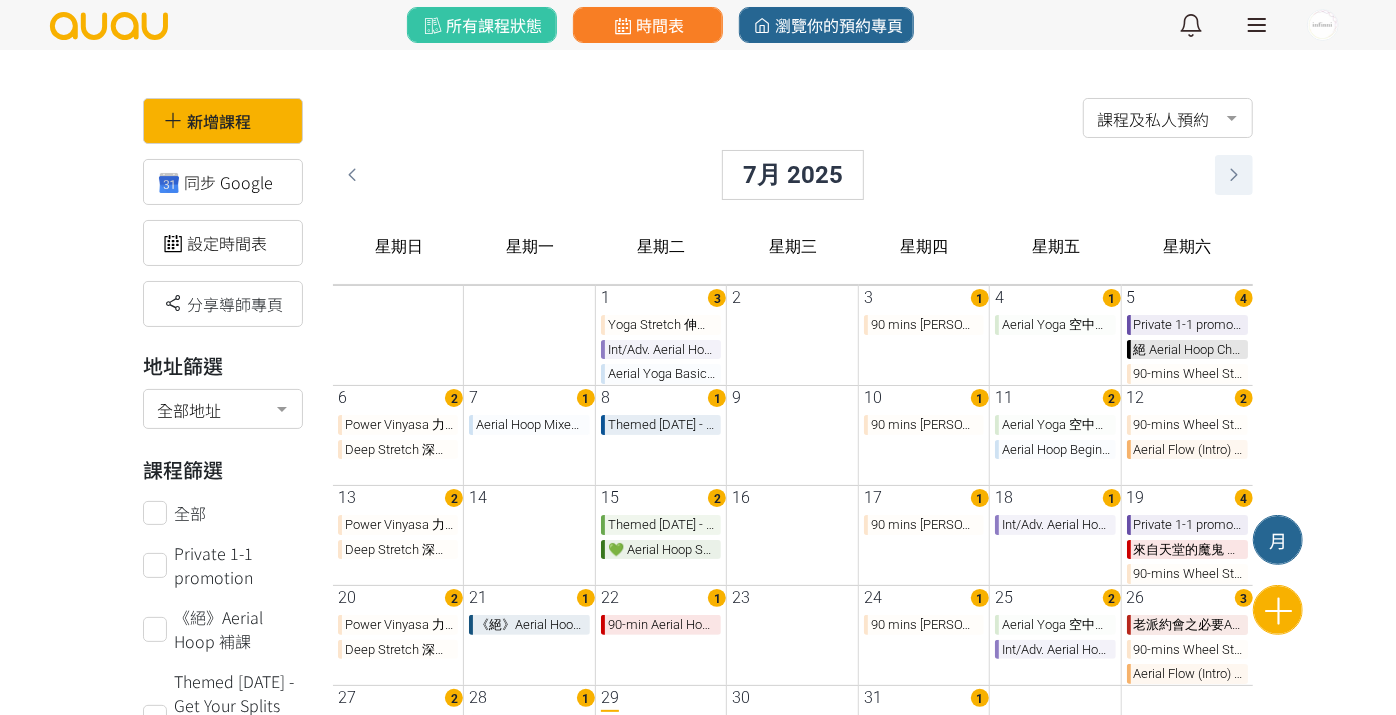 click at bounding box center (1234, 175) 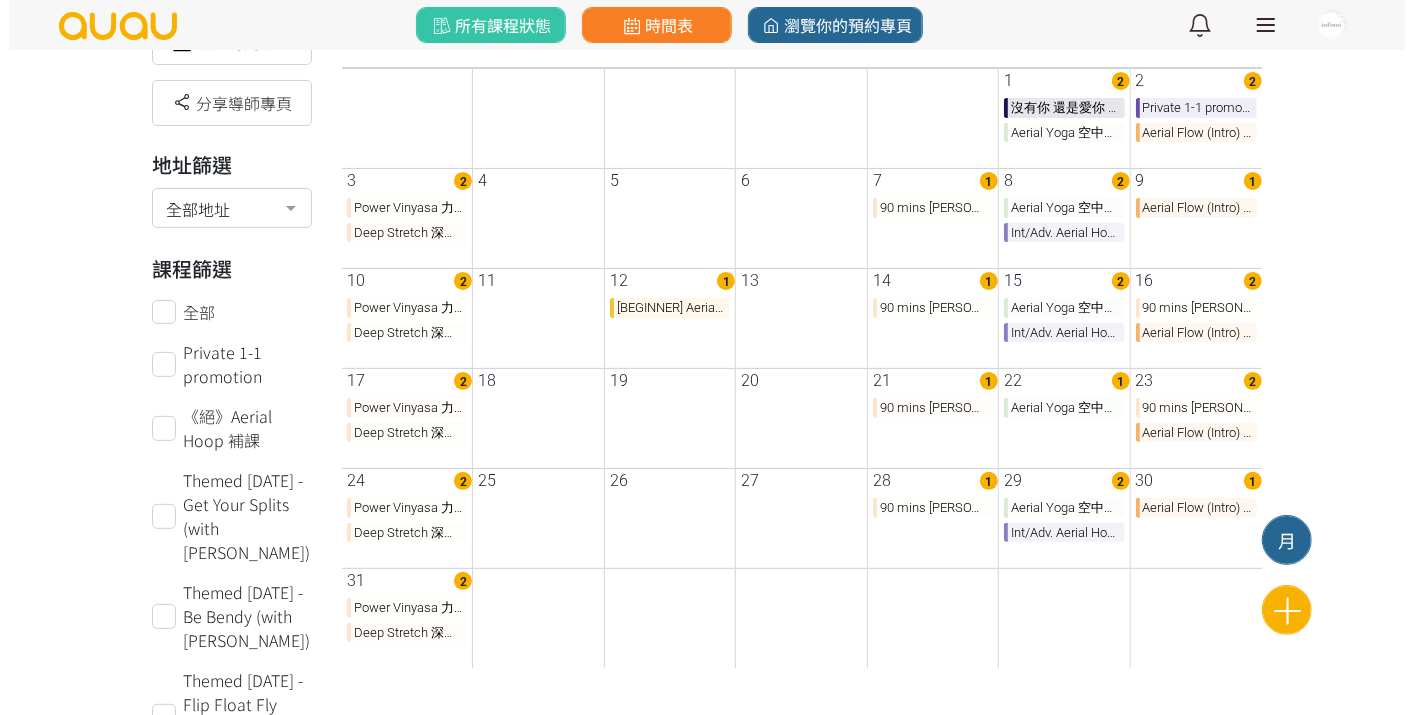 scroll, scrollTop: 222, scrollLeft: 0, axis: vertical 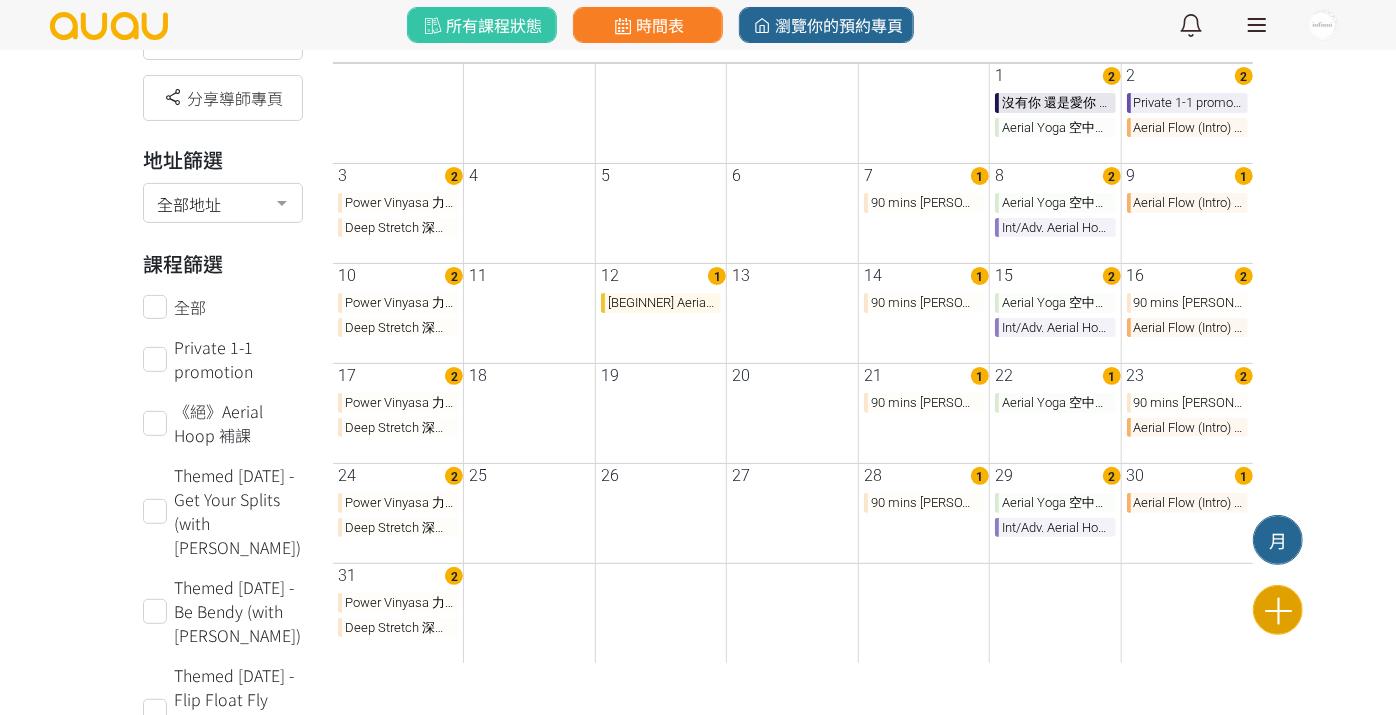 click at bounding box center [1278, 610] 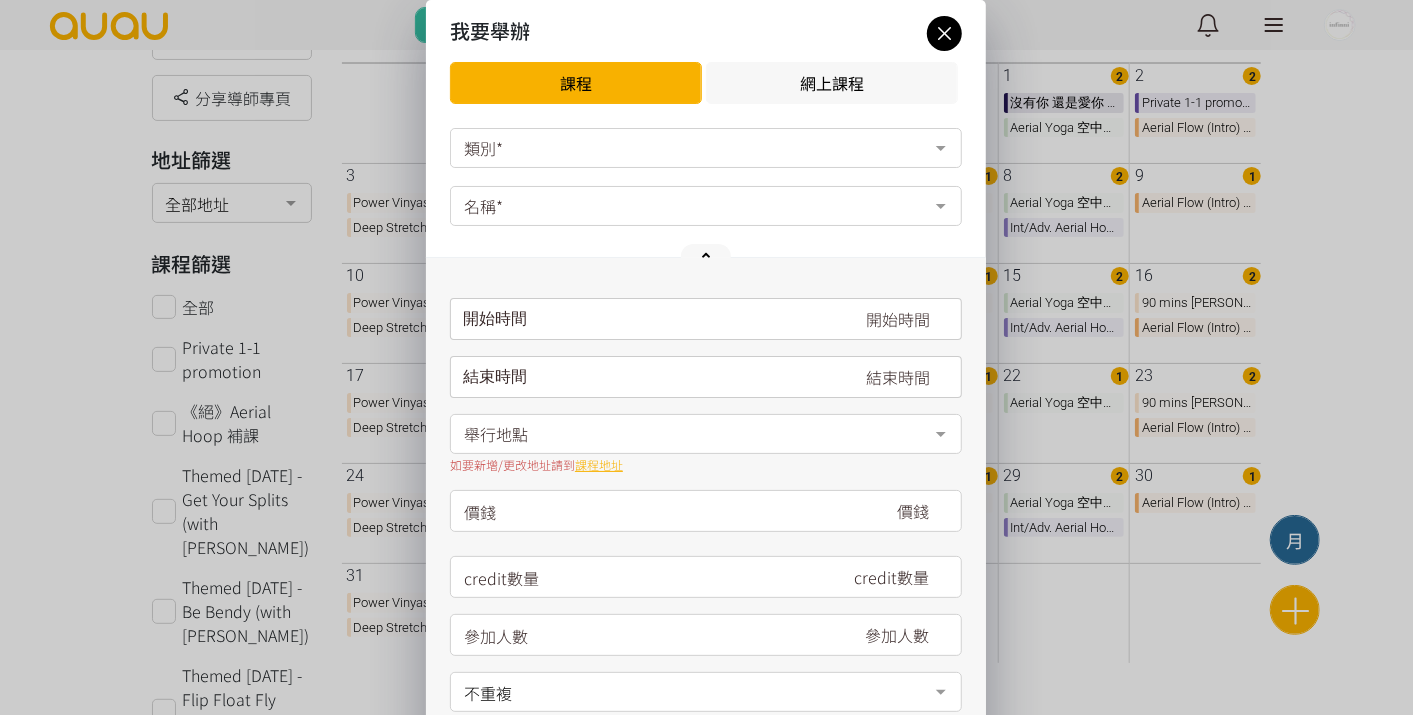 click on "類別*" at bounding box center (706, 148) 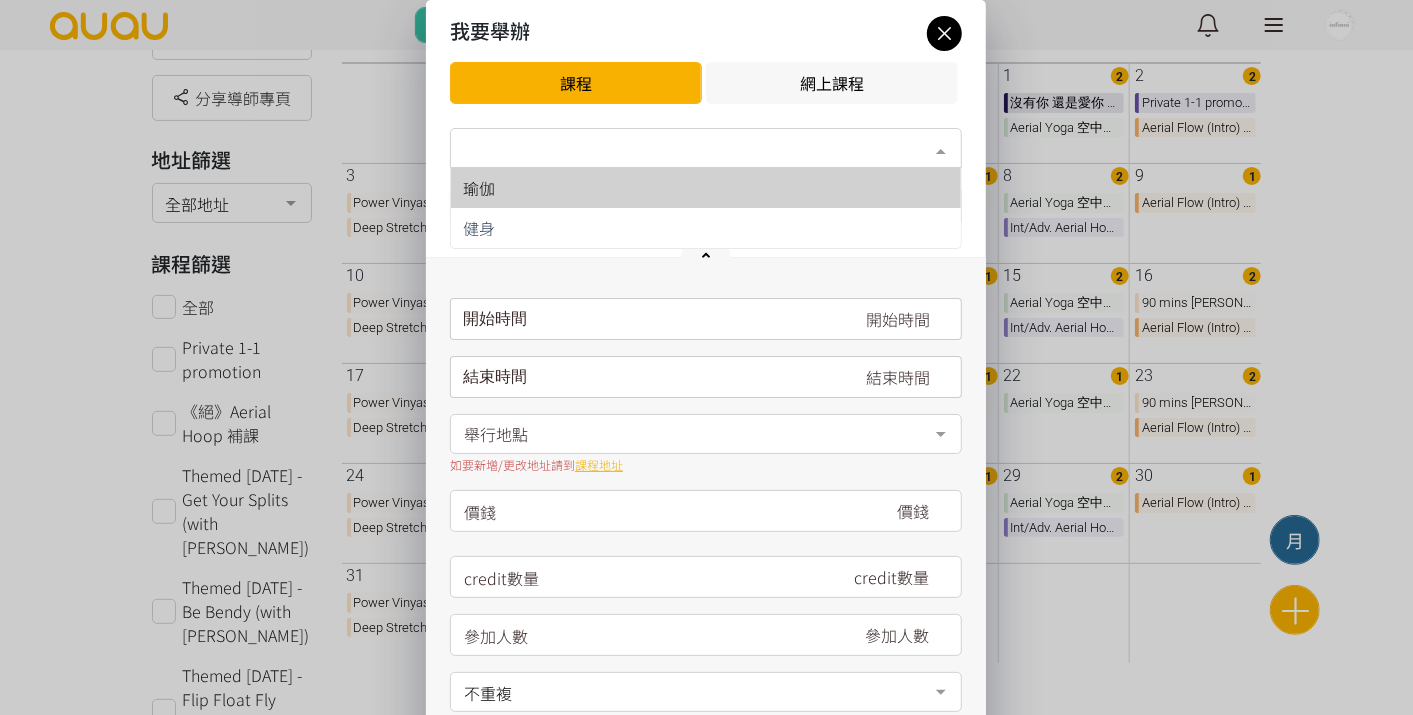 click on "瑜伽" at bounding box center [706, 188] 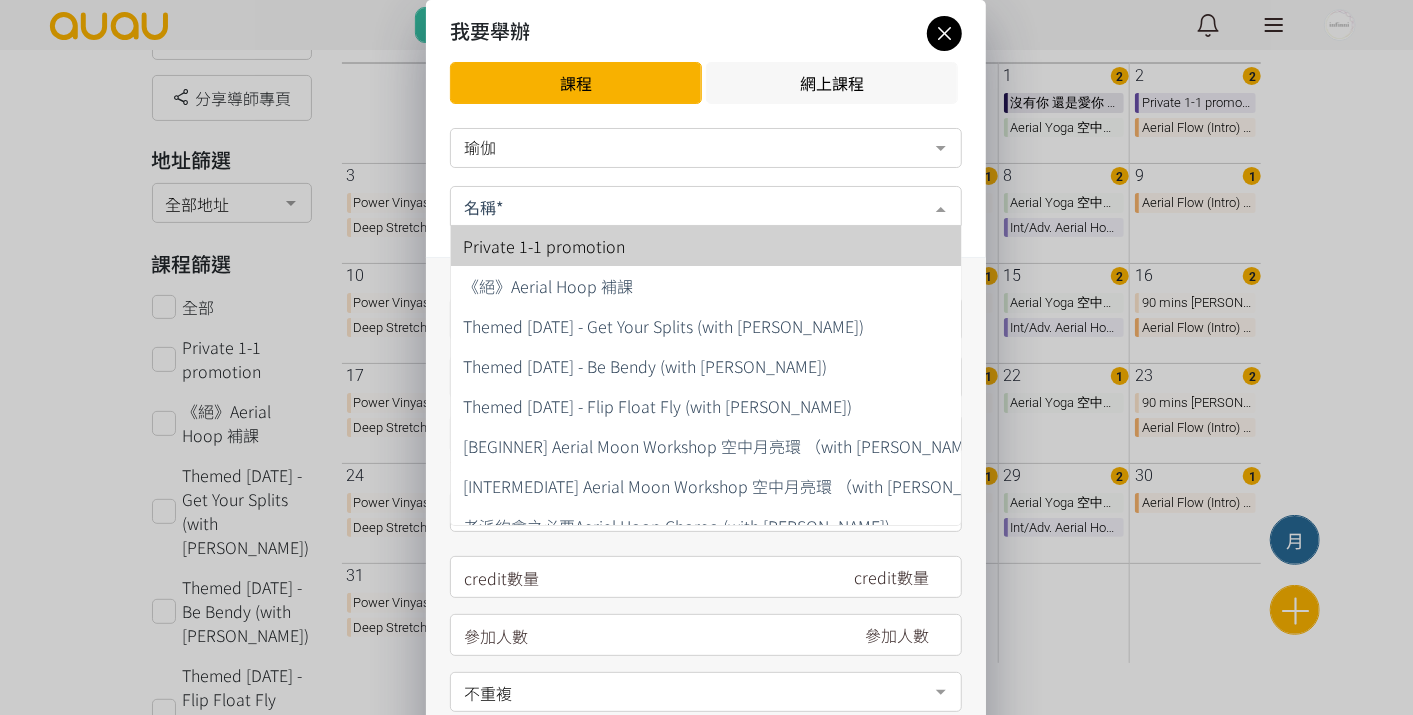 click at bounding box center [706, 206] 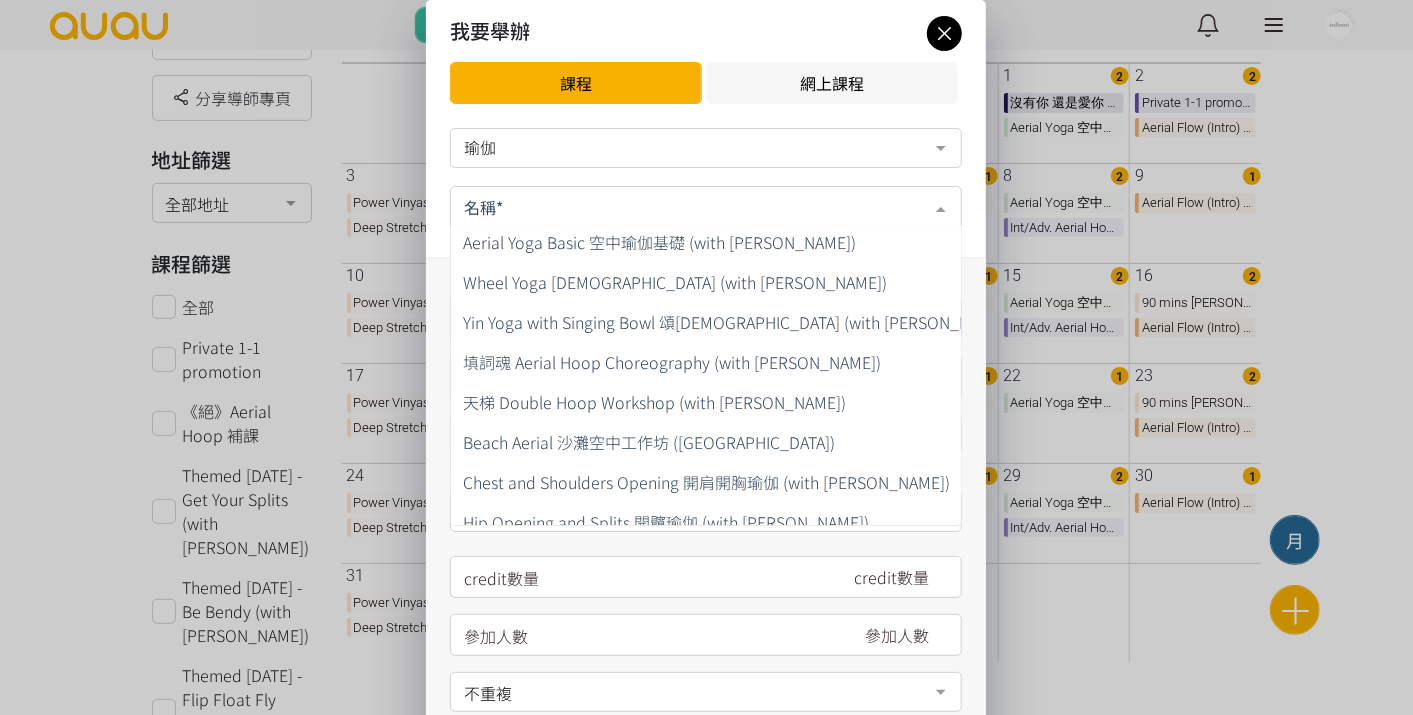 scroll, scrollTop: 4000, scrollLeft: 0, axis: vertical 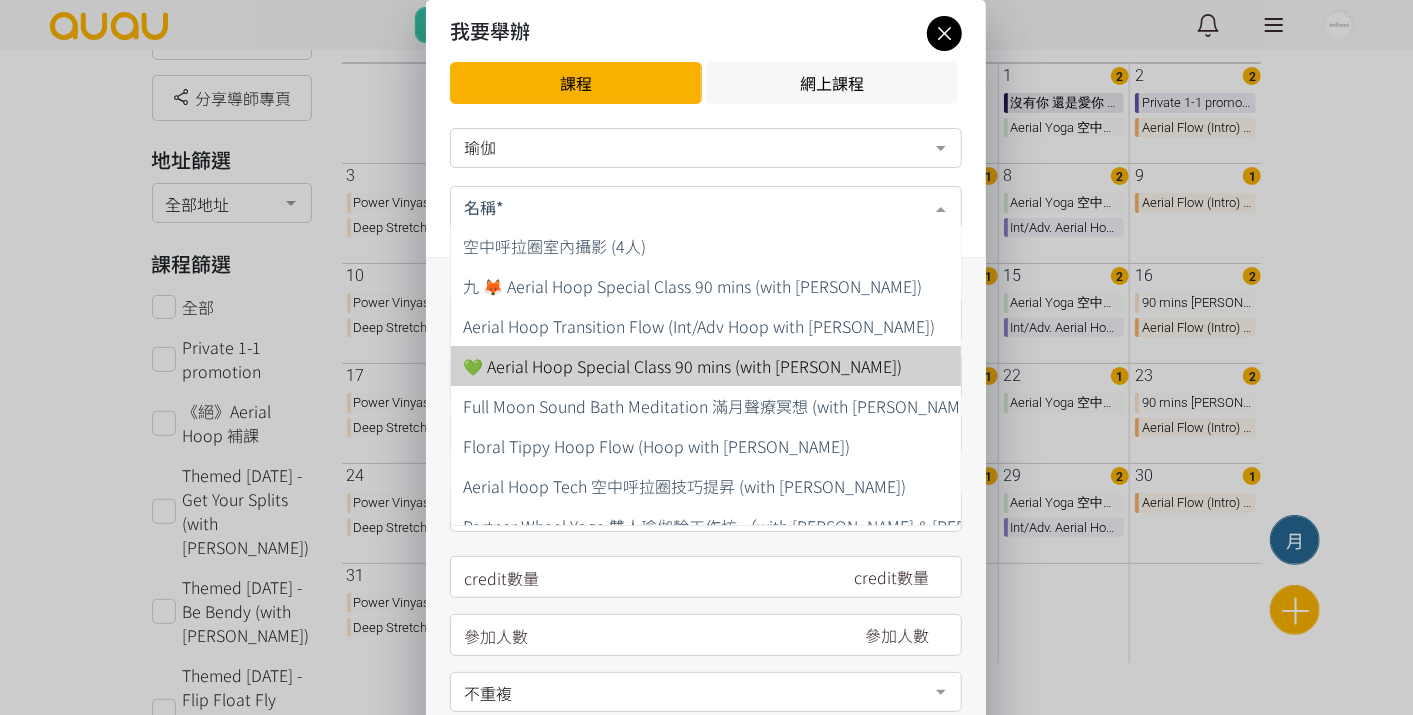 click on "💚 Aerial Hoop Special Class 90 mins  (with Maureen)" at bounding box center [797, 366] 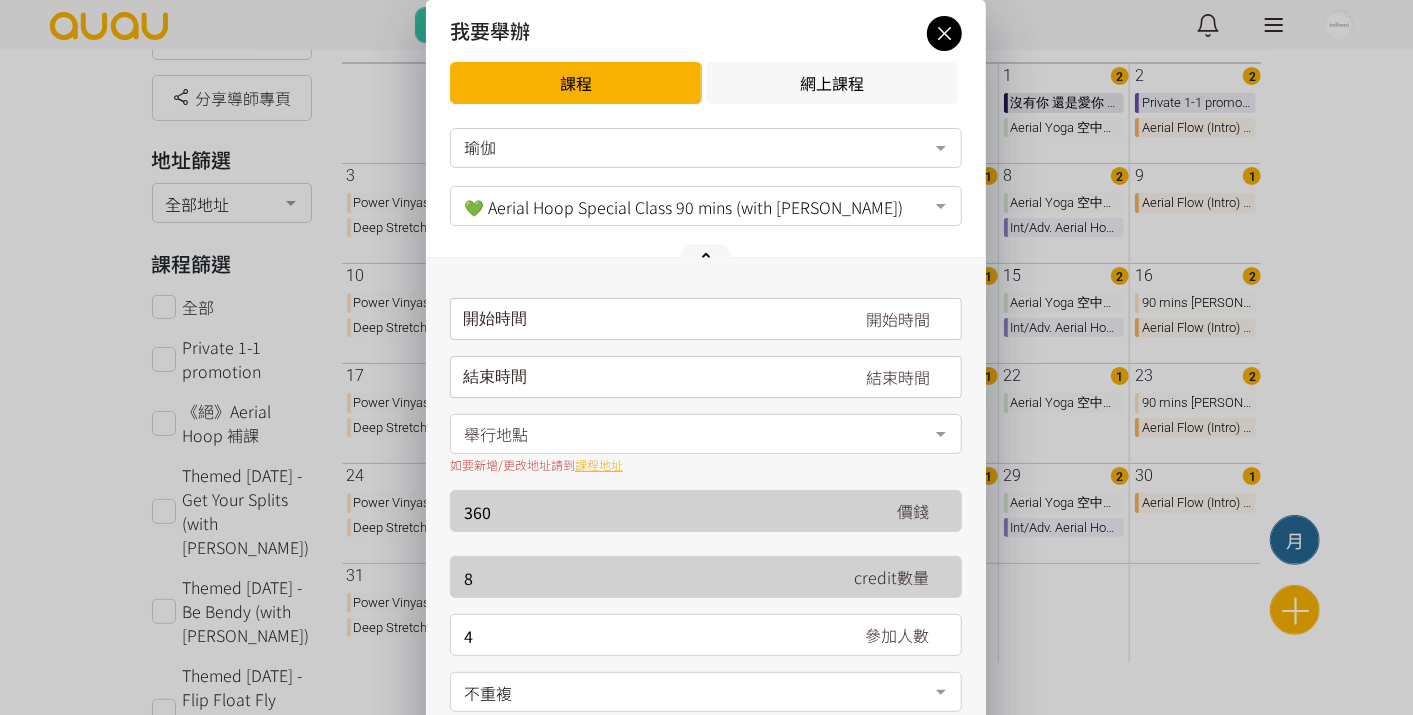 click on "開始時間
[DATE]
Sun
Mon
Tue
Wed
Thu
Fri
Sat
1
2
3
4
5
6
7
8
9
10
11
12
13
14
15
16
17
18
19
20
21
22
23
24
25
26
27
28" at bounding box center [706, 319] 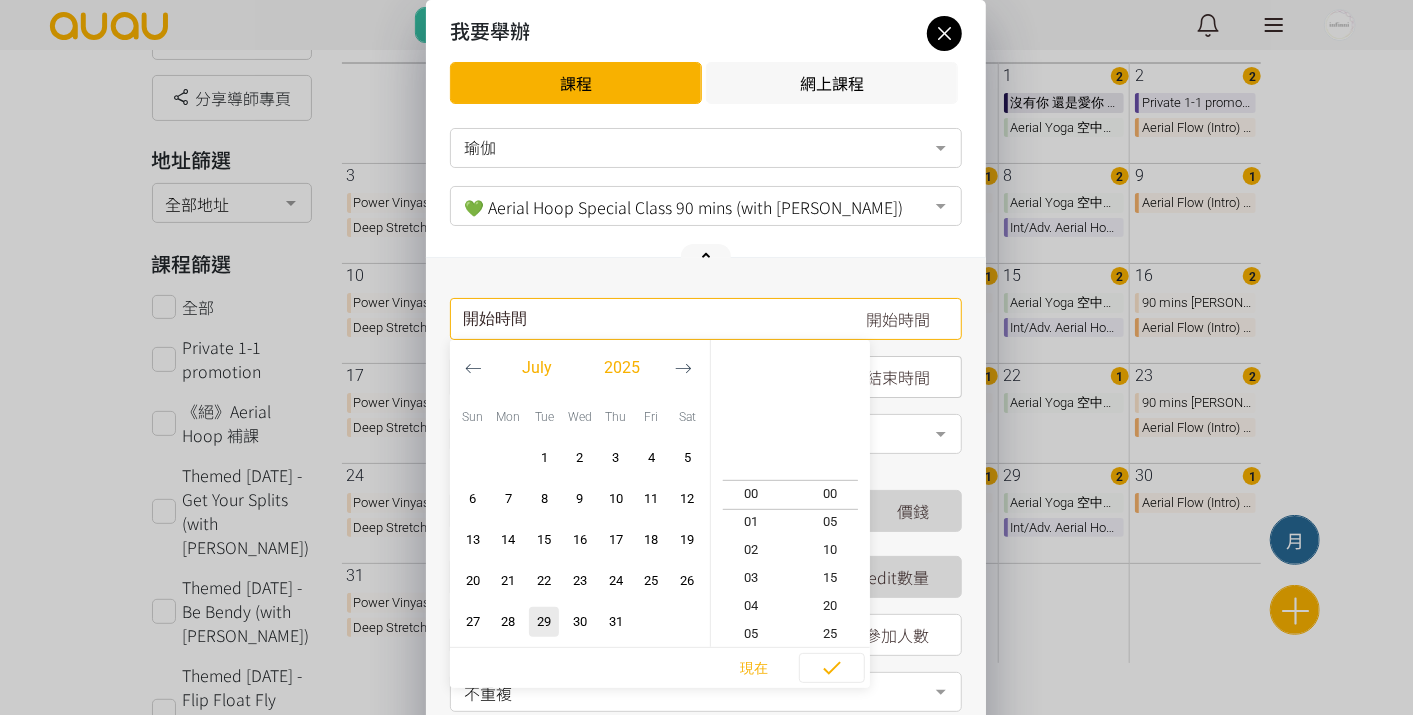 click 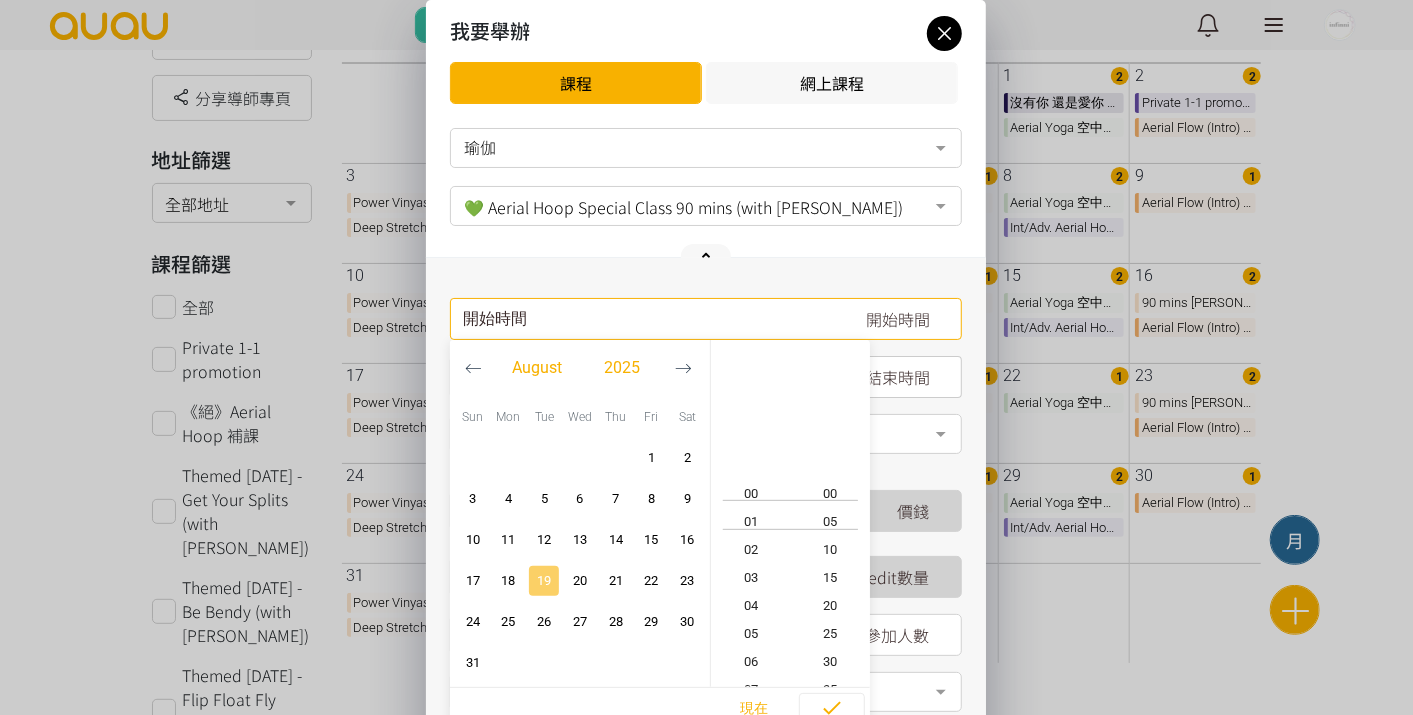 click on "19" at bounding box center [544, 581] 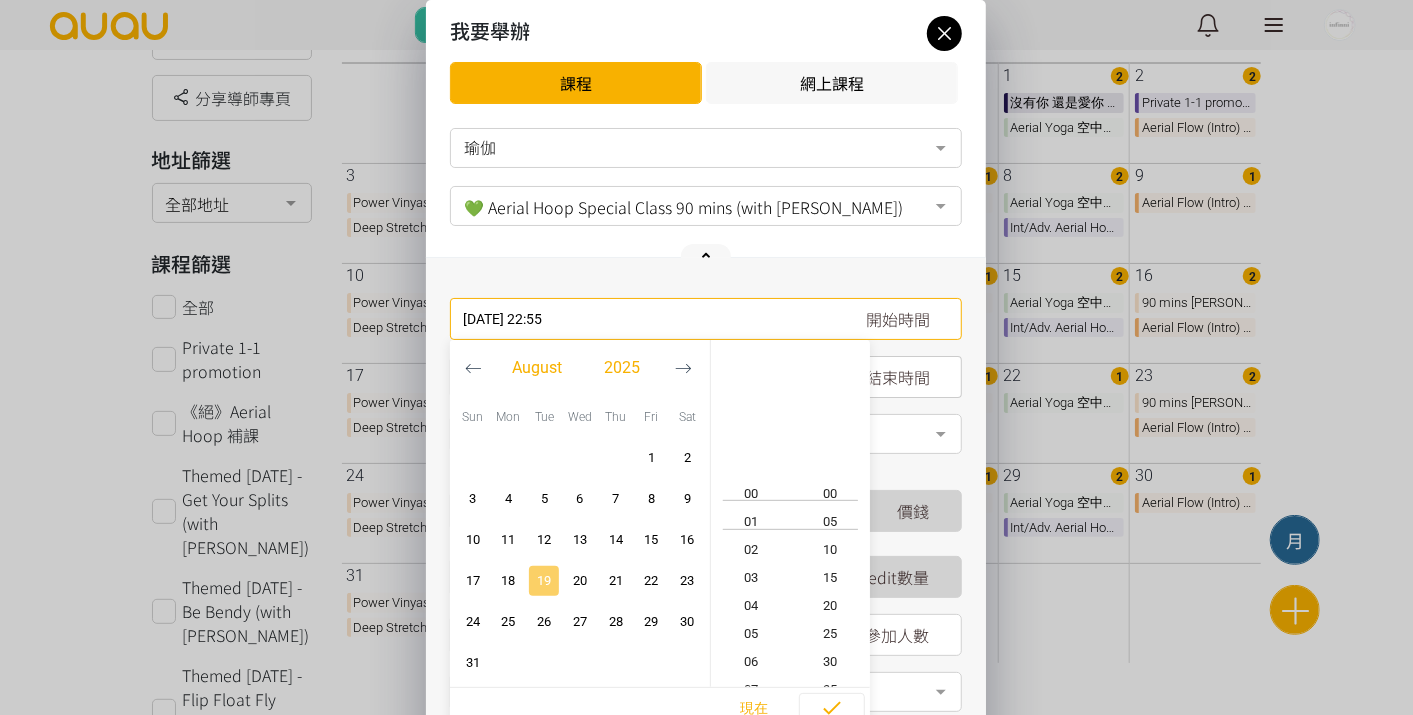 scroll, scrollTop: 616, scrollLeft: 0, axis: vertical 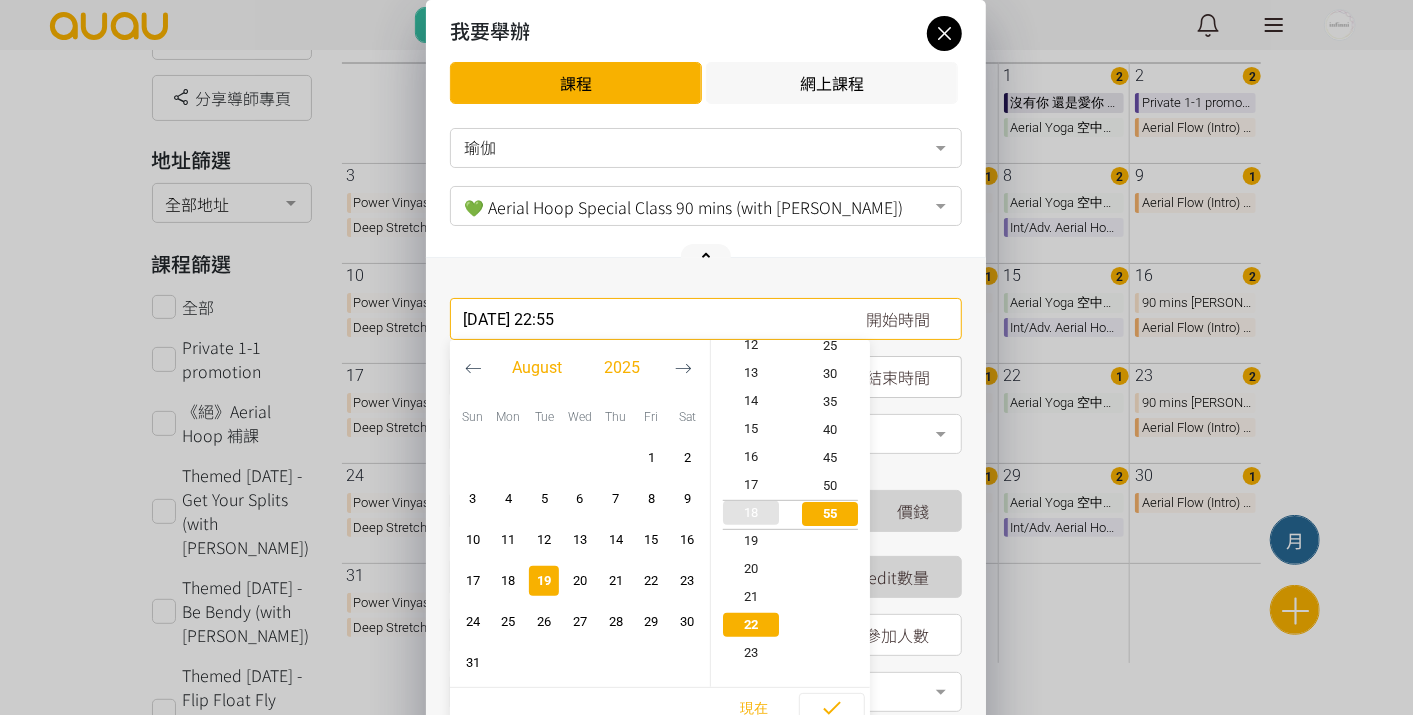 type on "2025-08-19, 18:55" 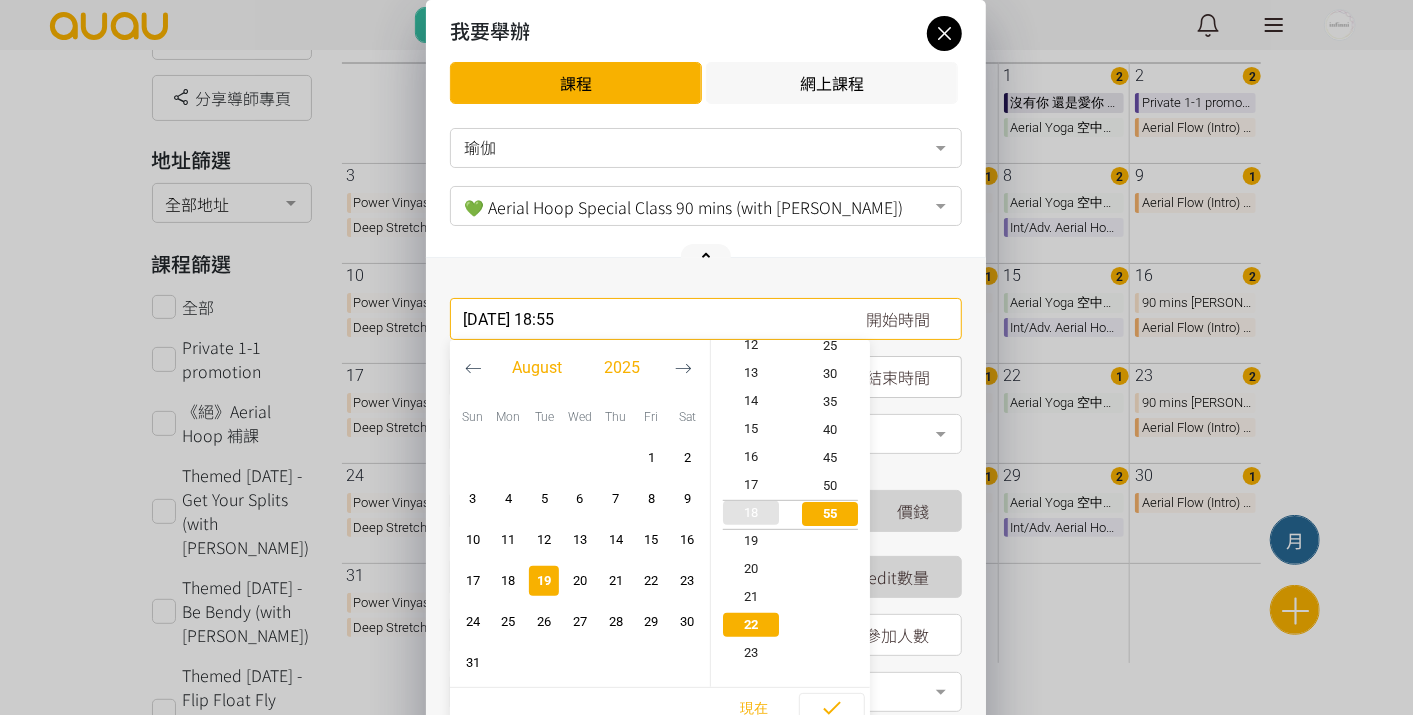 scroll, scrollTop: 503, scrollLeft: 0, axis: vertical 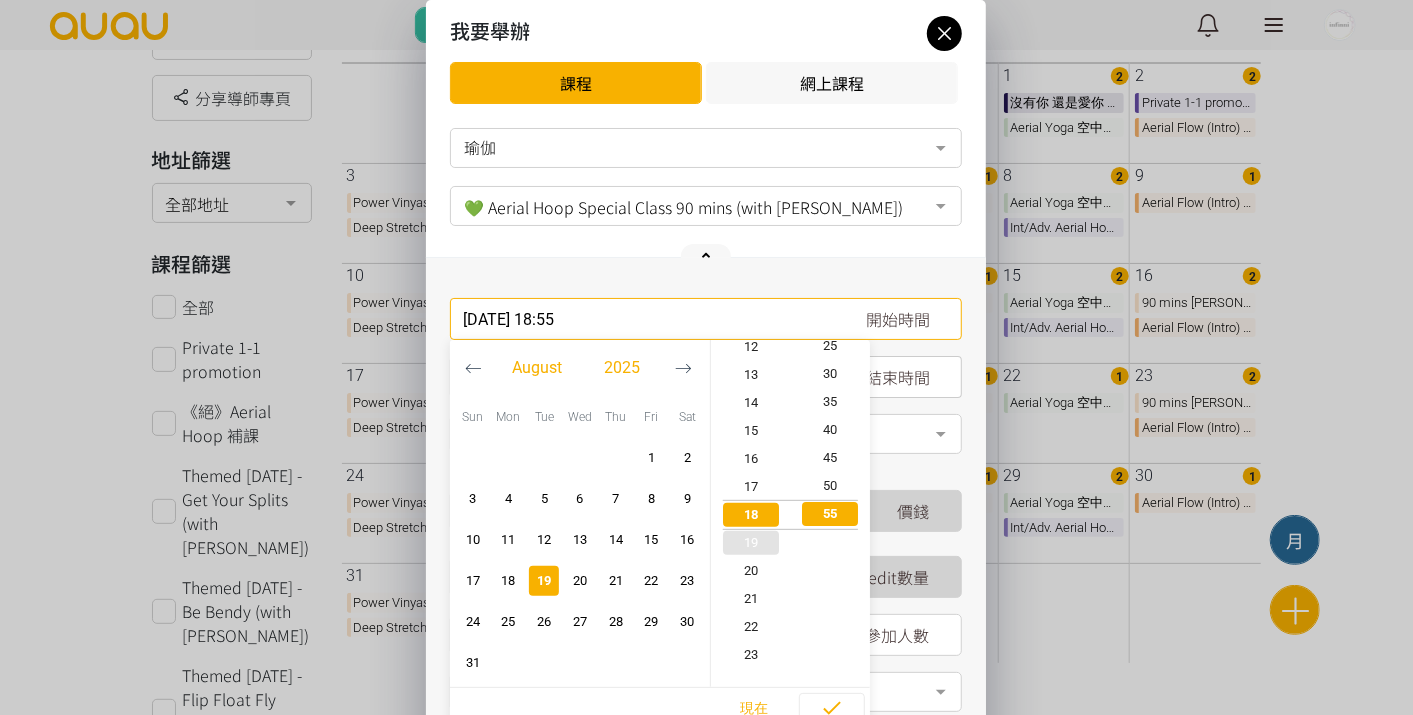click on "19" at bounding box center [751, 543] 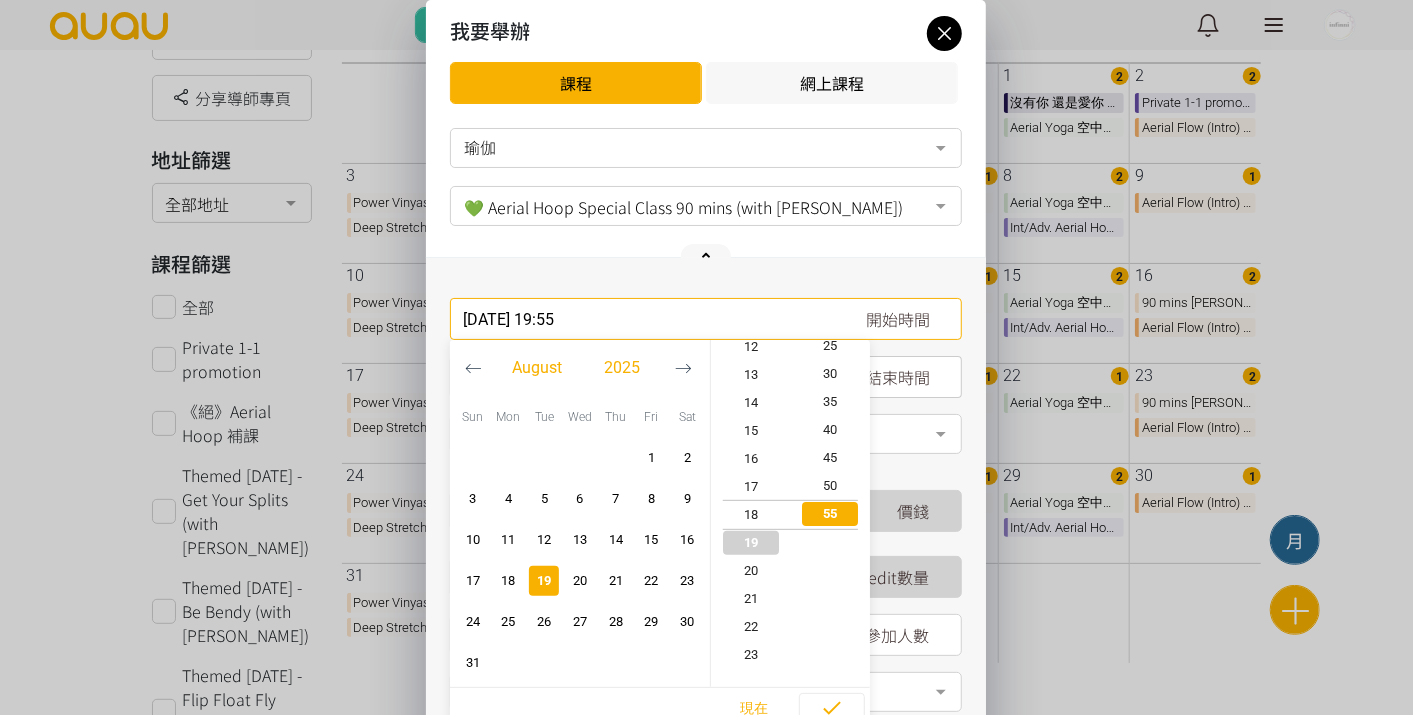 scroll, scrollTop: 531, scrollLeft: 0, axis: vertical 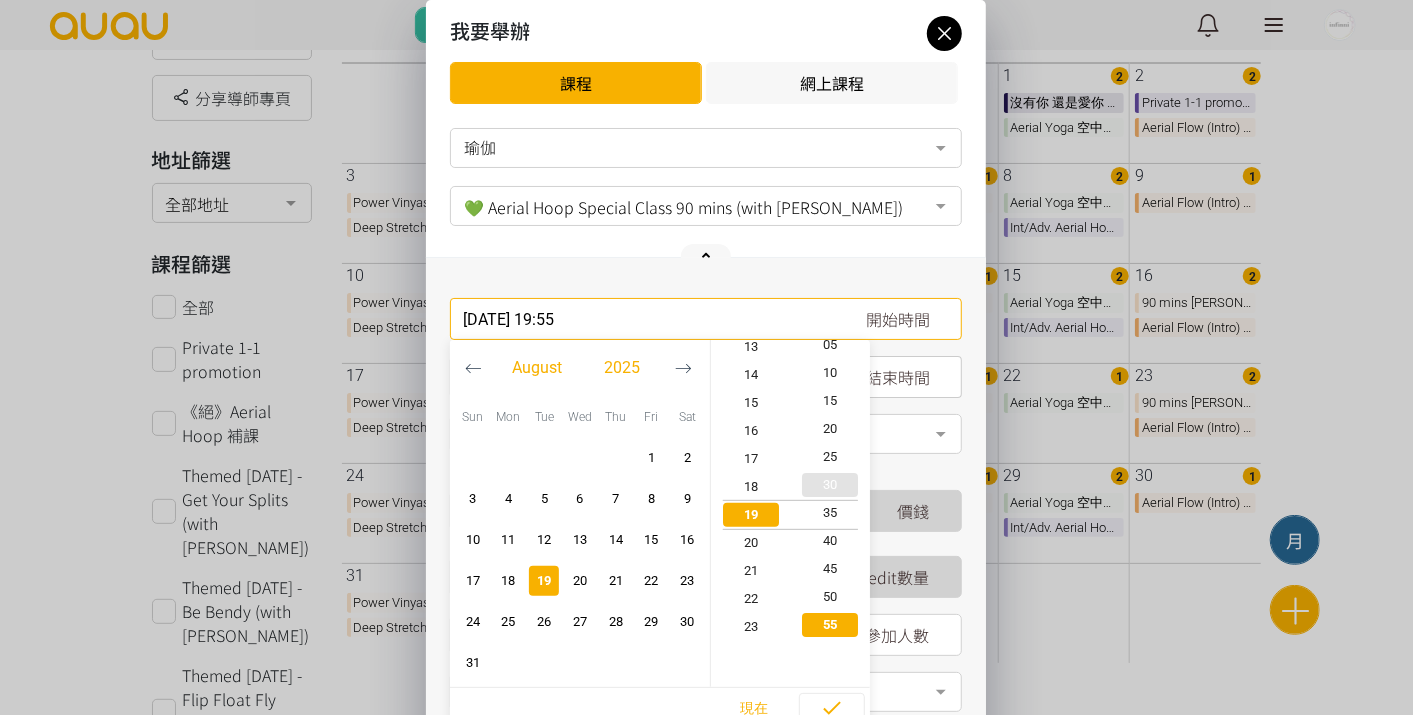 type on "2025-08-19, 19:35" 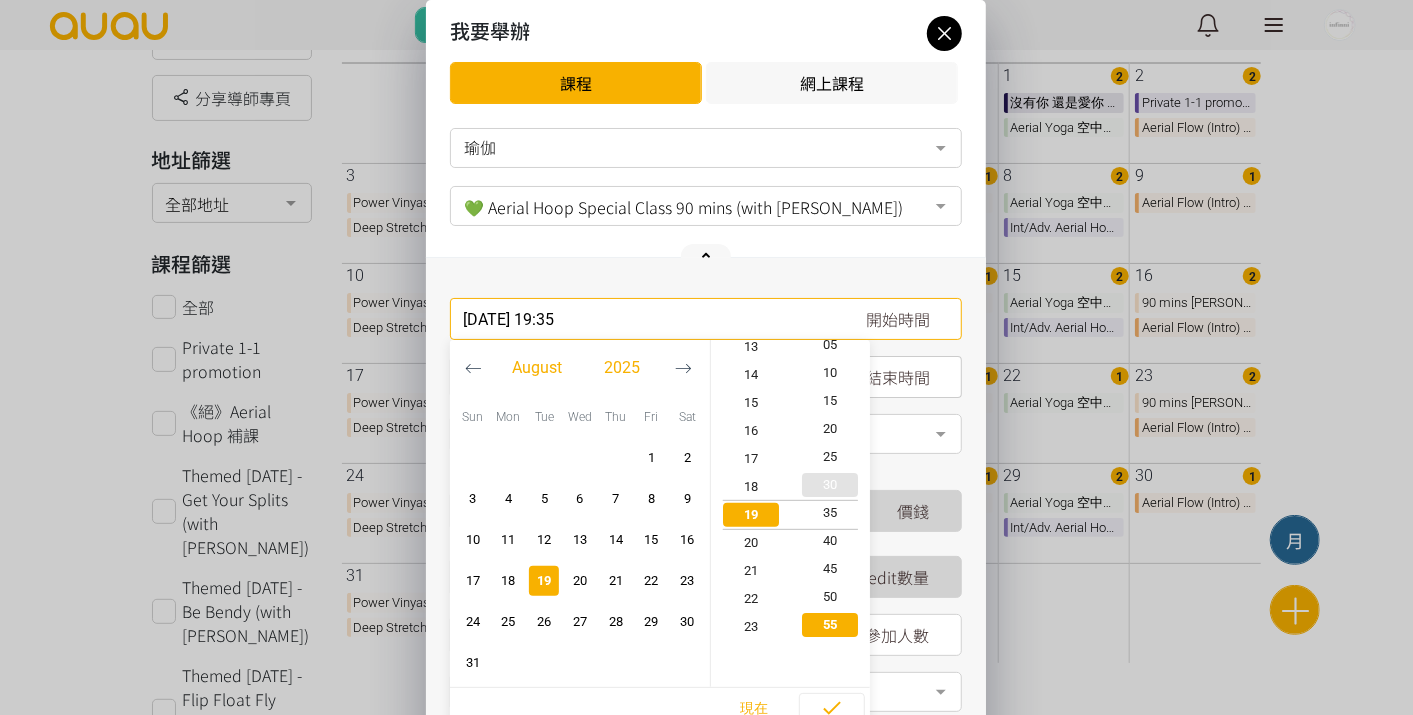 scroll, scrollTop: 531, scrollLeft: 0, axis: vertical 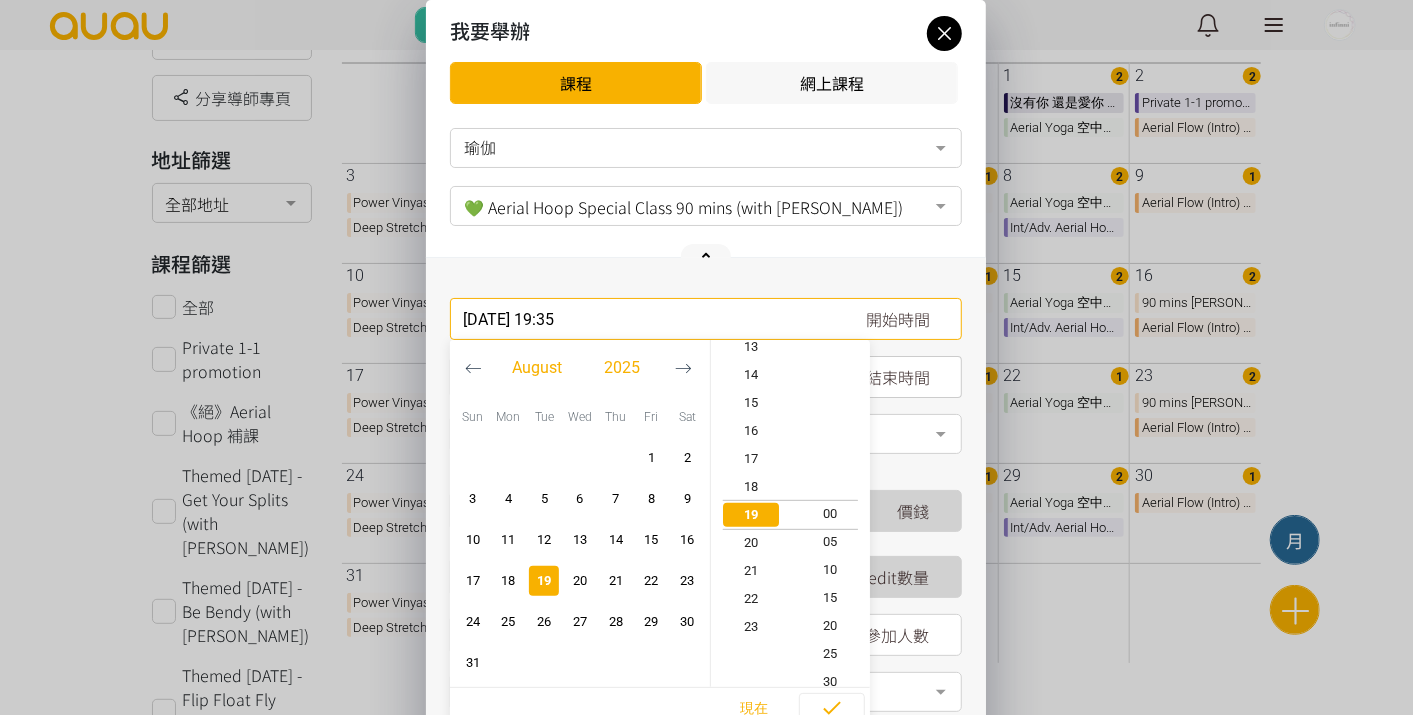 type on "2025-08-19, 19:00" 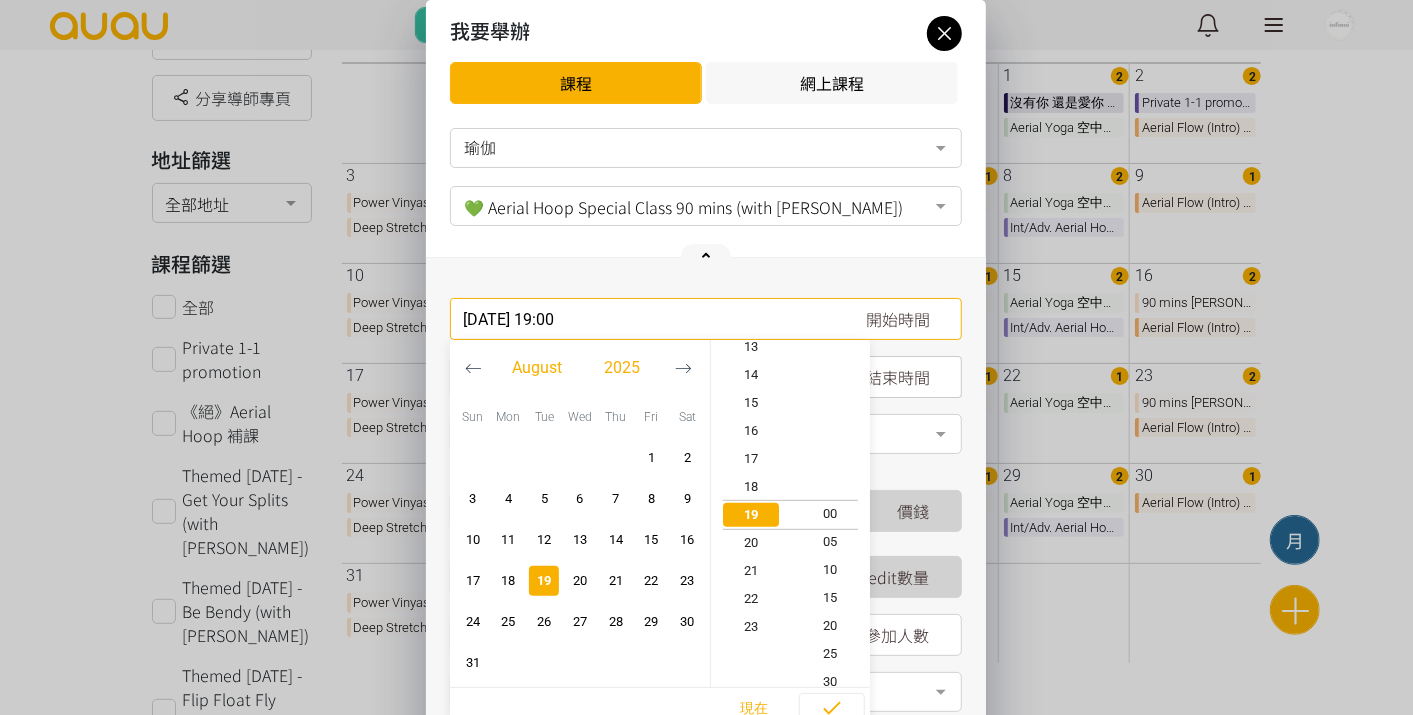 scroll, scrollTop: 531, scrollLeft: 0, axis: vertical 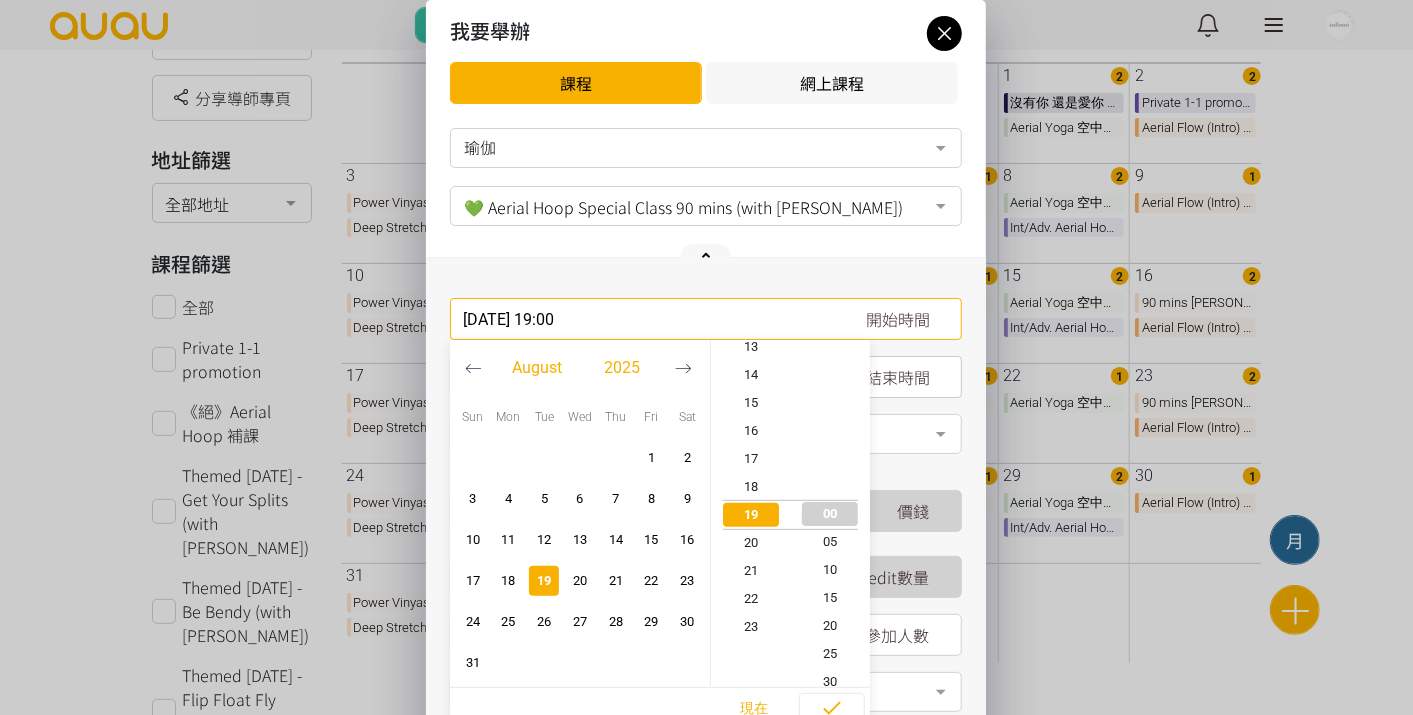 click on "00" at bounding box center (831, 514) 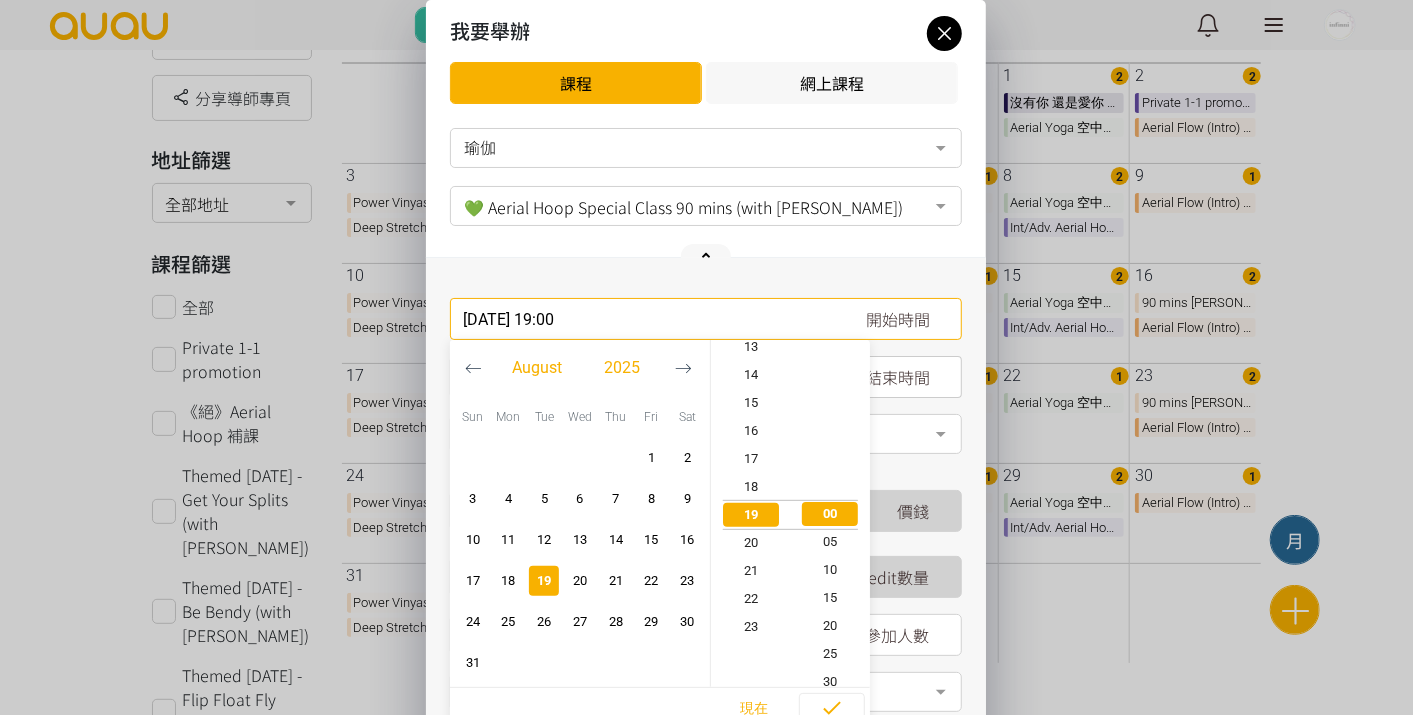 click at bounding box center [941, 436] 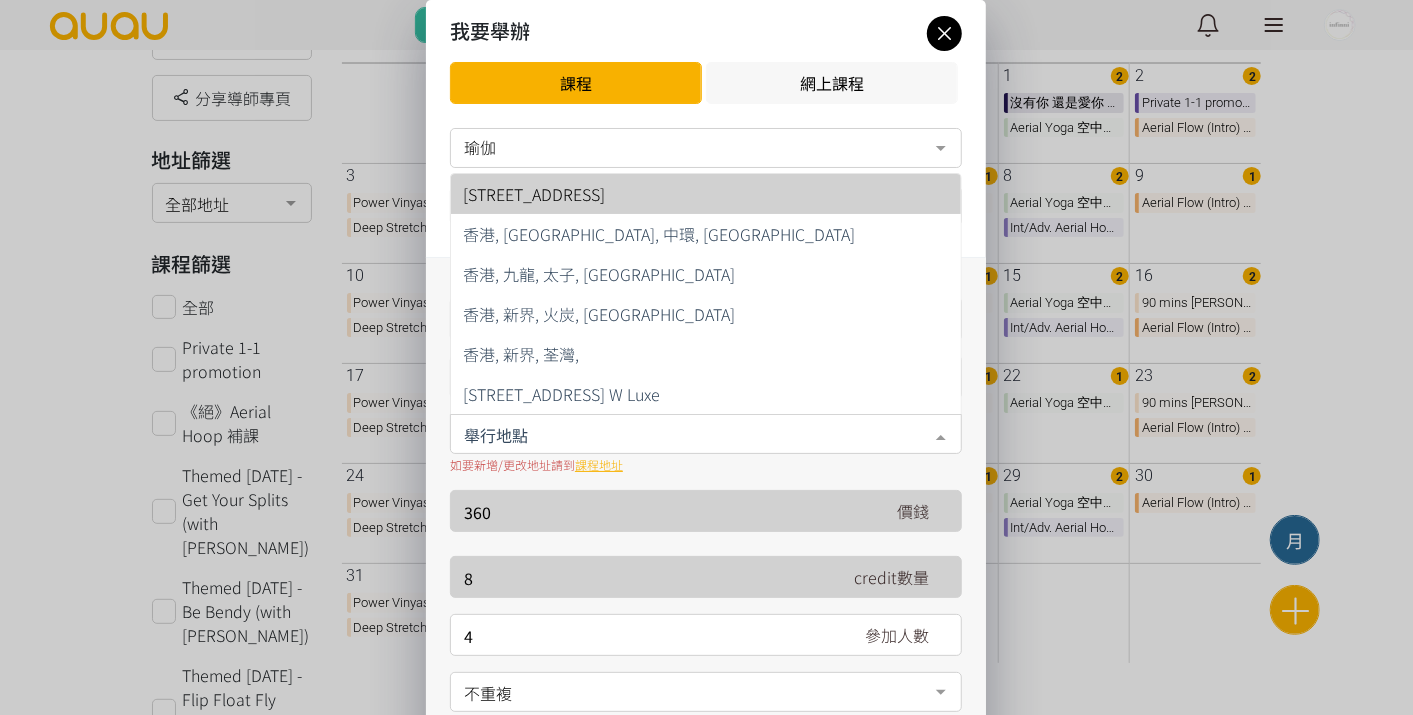click on "香港, 九龍, 旺角, 西洋菜南街101號金德行13B" at bounding box center [706, 194] 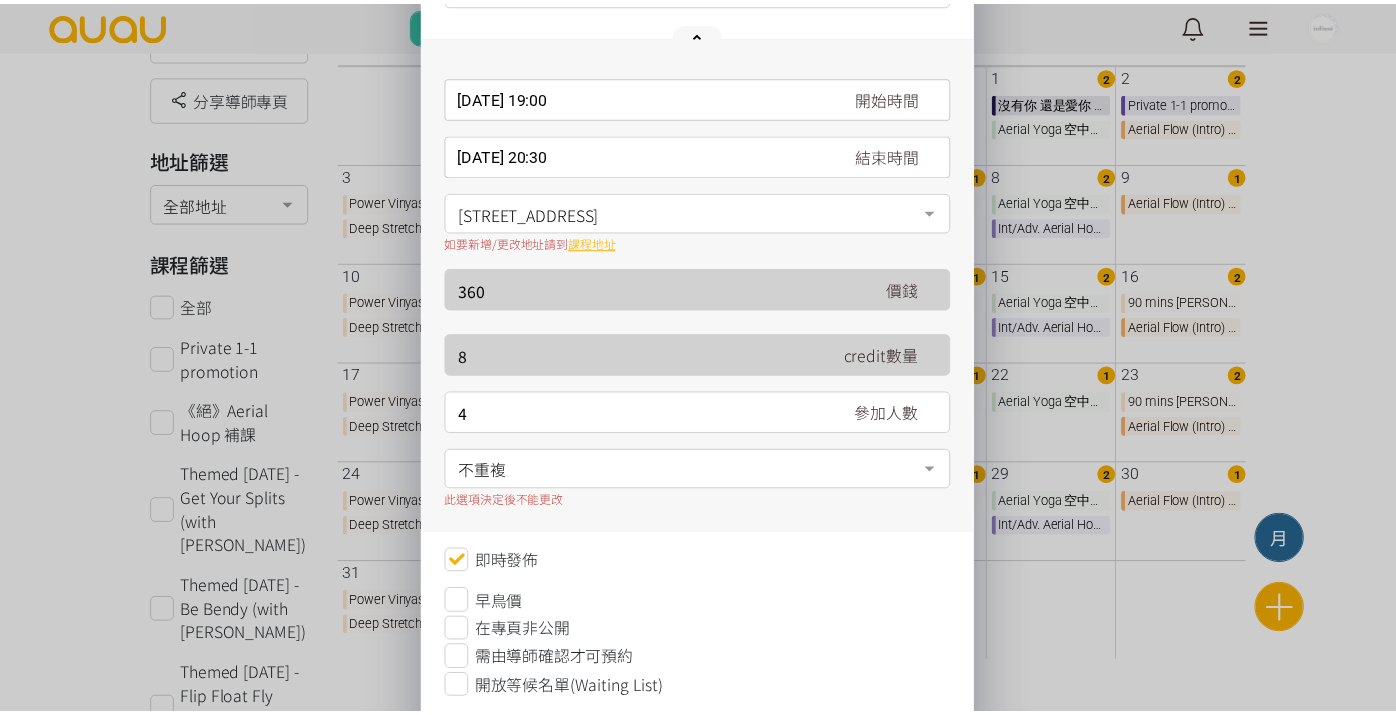 scroll, scrollTop: 327, scrollLeft: 0, axis: vertical 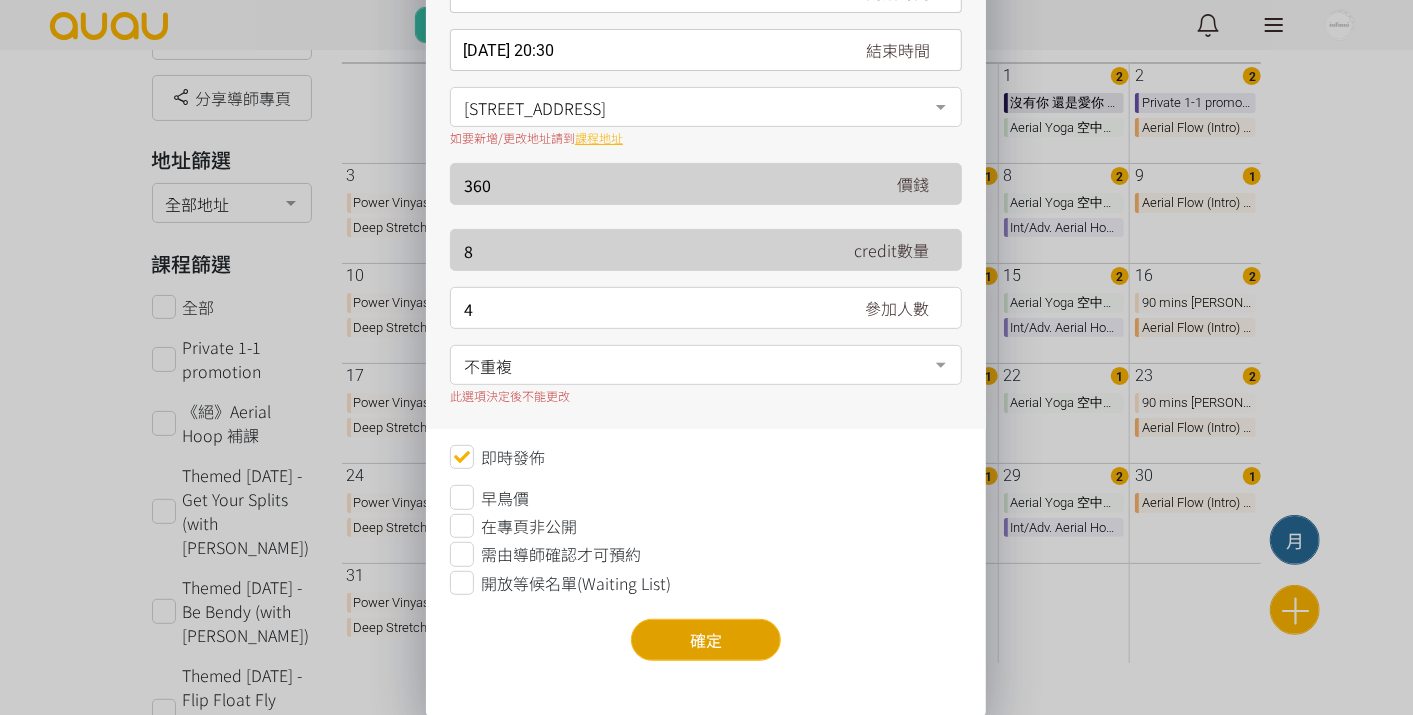 click on "確定" at bounding box center (706, 640) 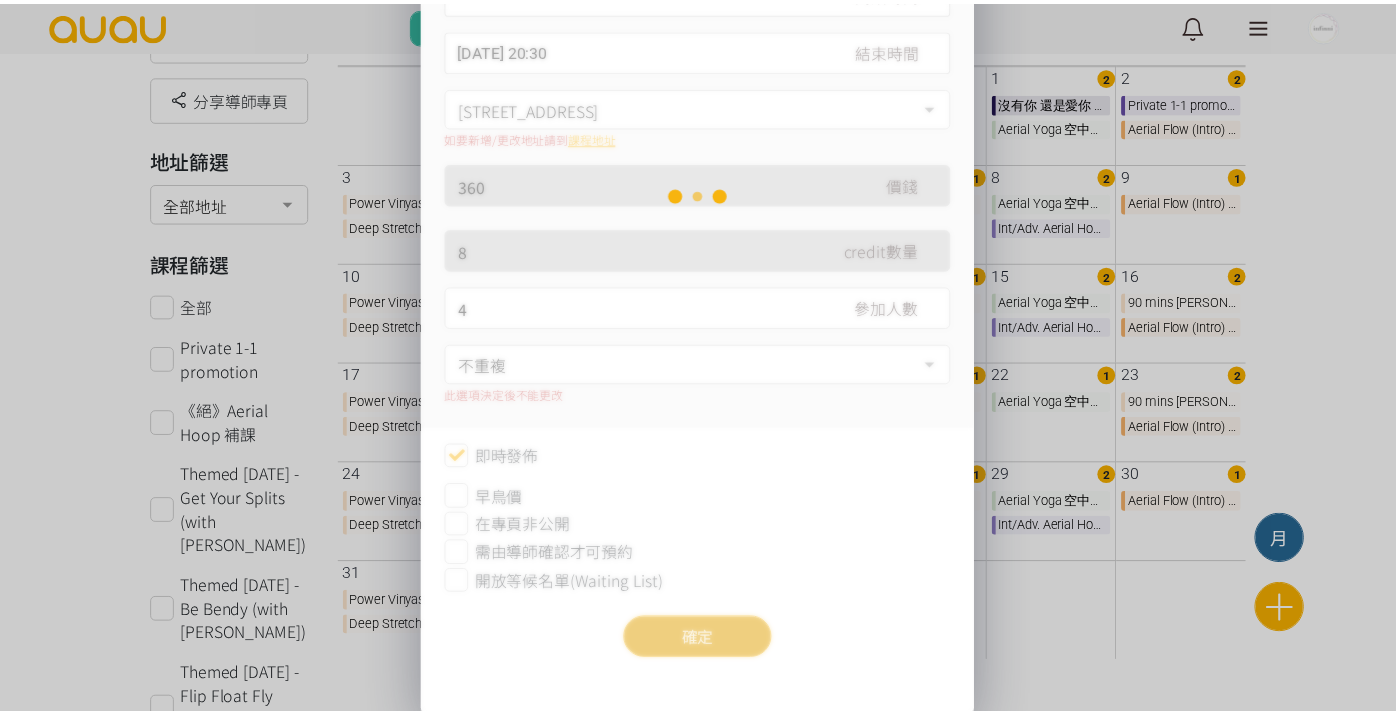 scroll, scrollTop: 0, scrollLeft: 0, axis: both 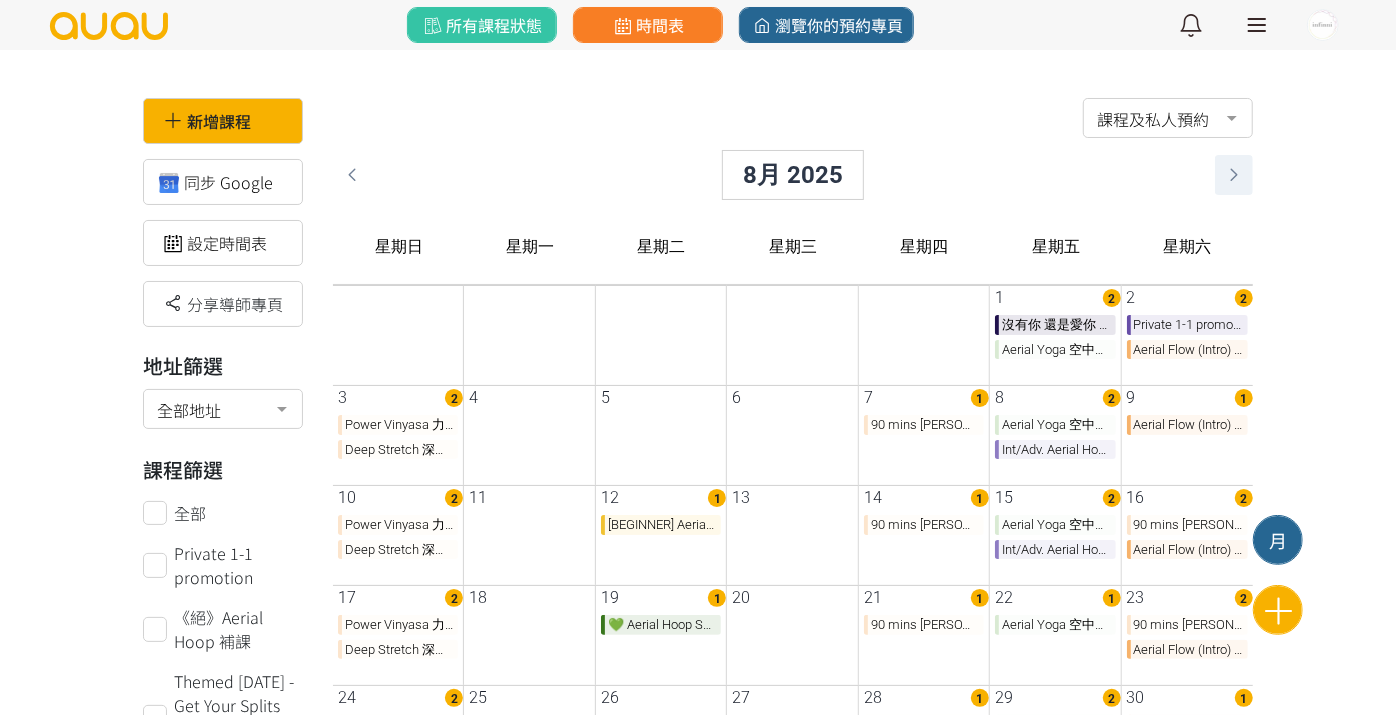 click at bounding box center (1234, 175) 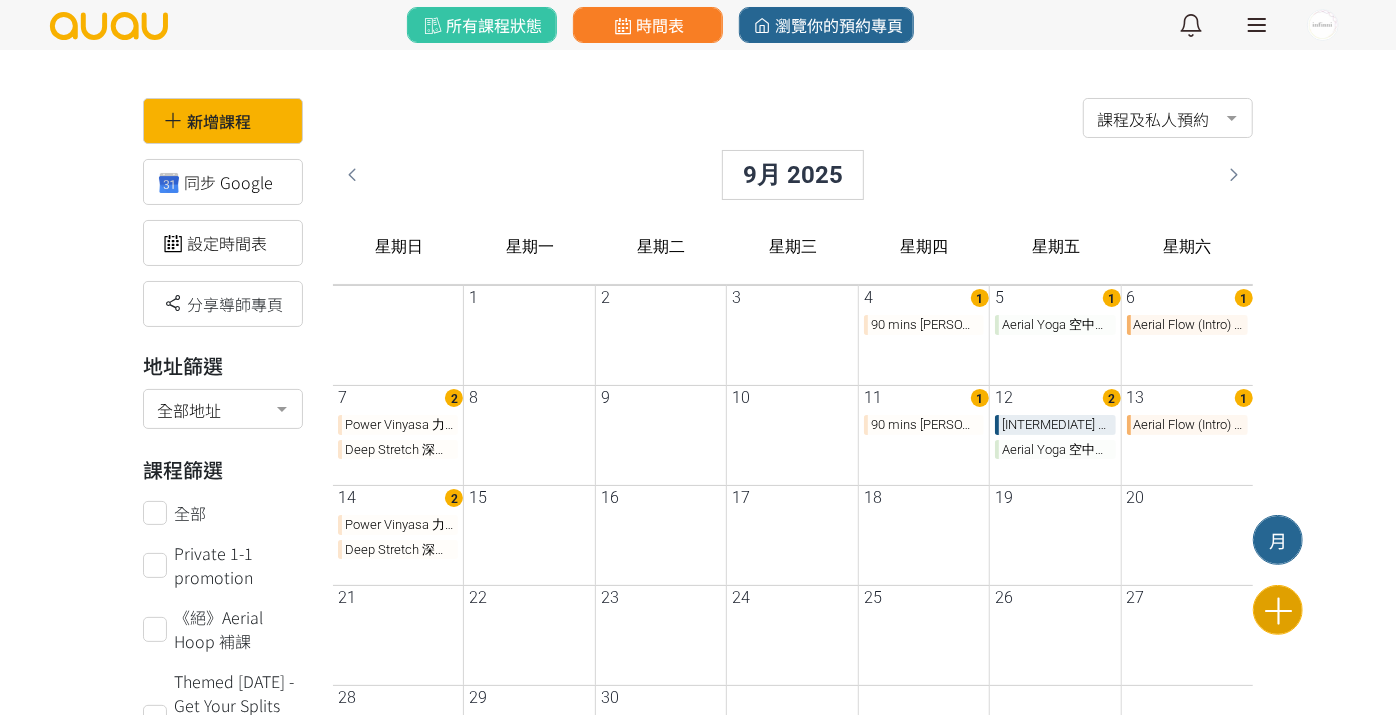 click at bounding box center (1278, 610) 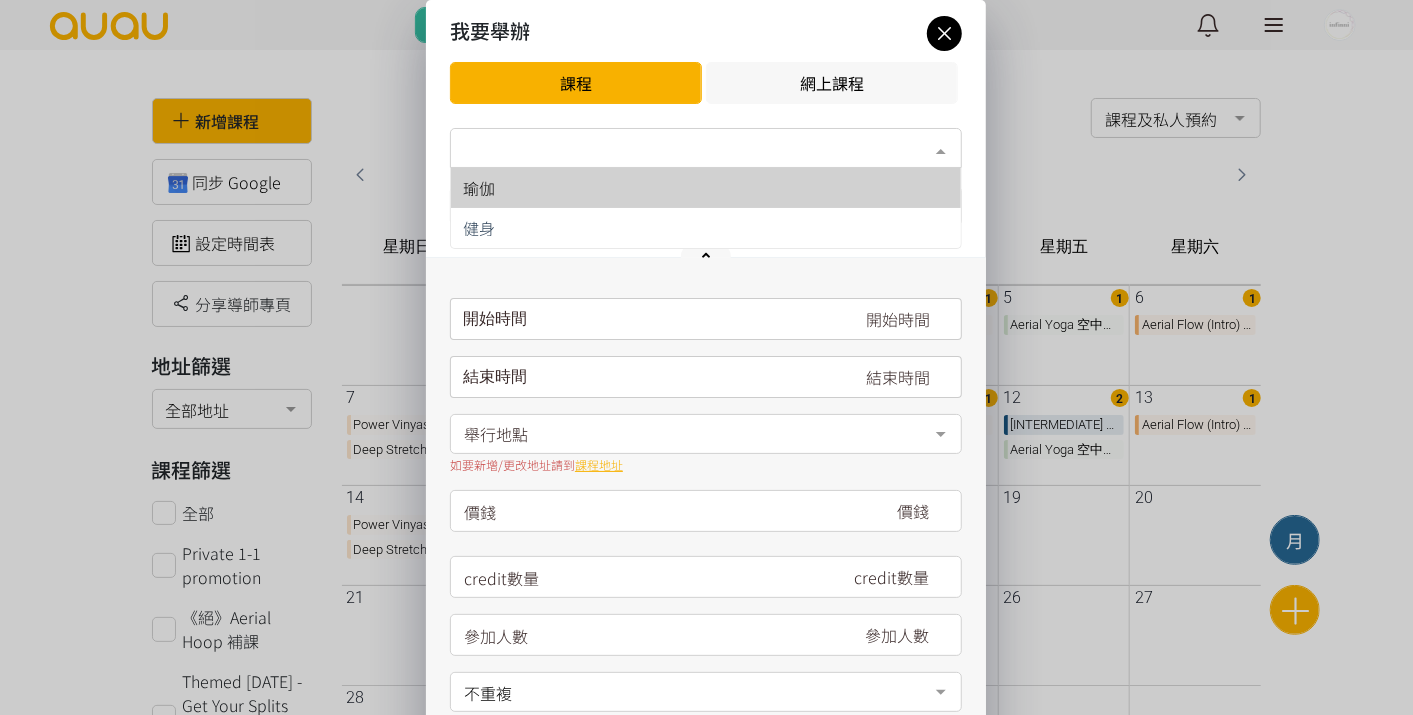 click on "類別*" at bounding box center [706, 148] 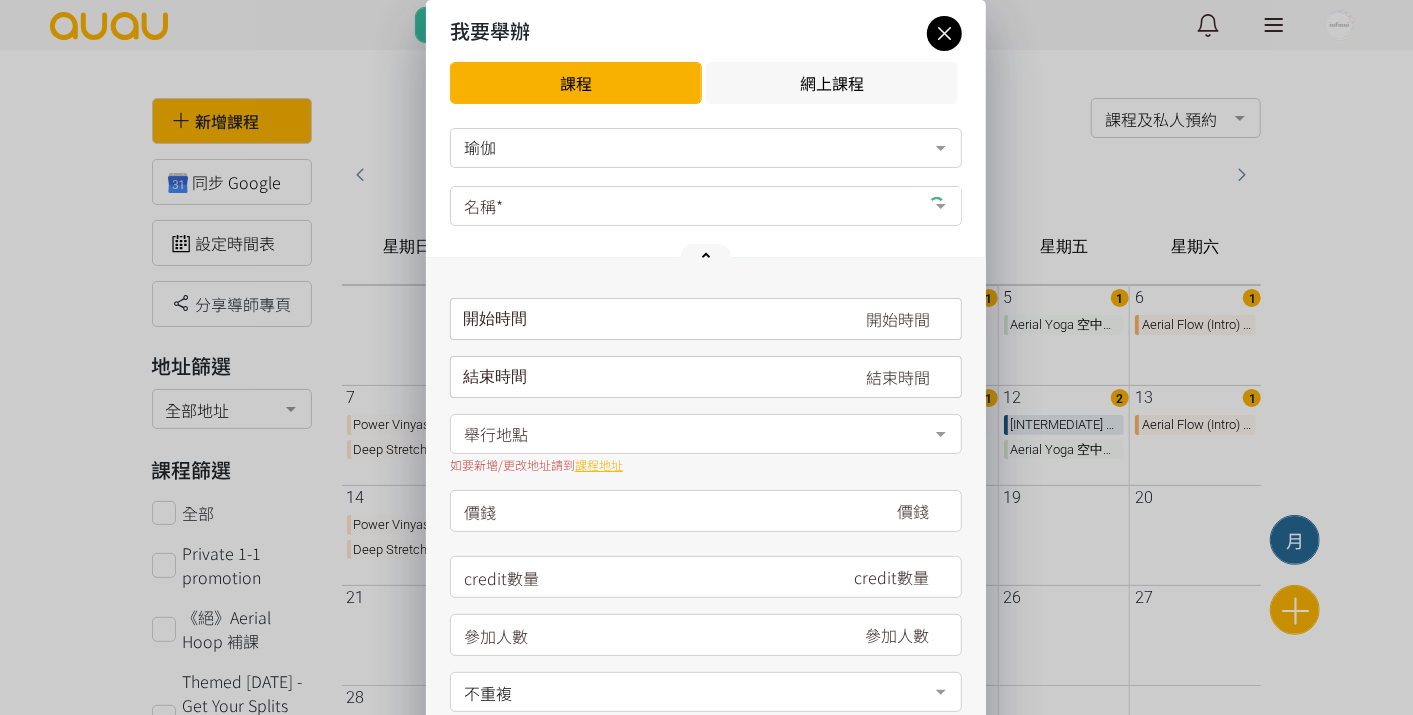 click on "名稱*" at bounding box center [706, 206] 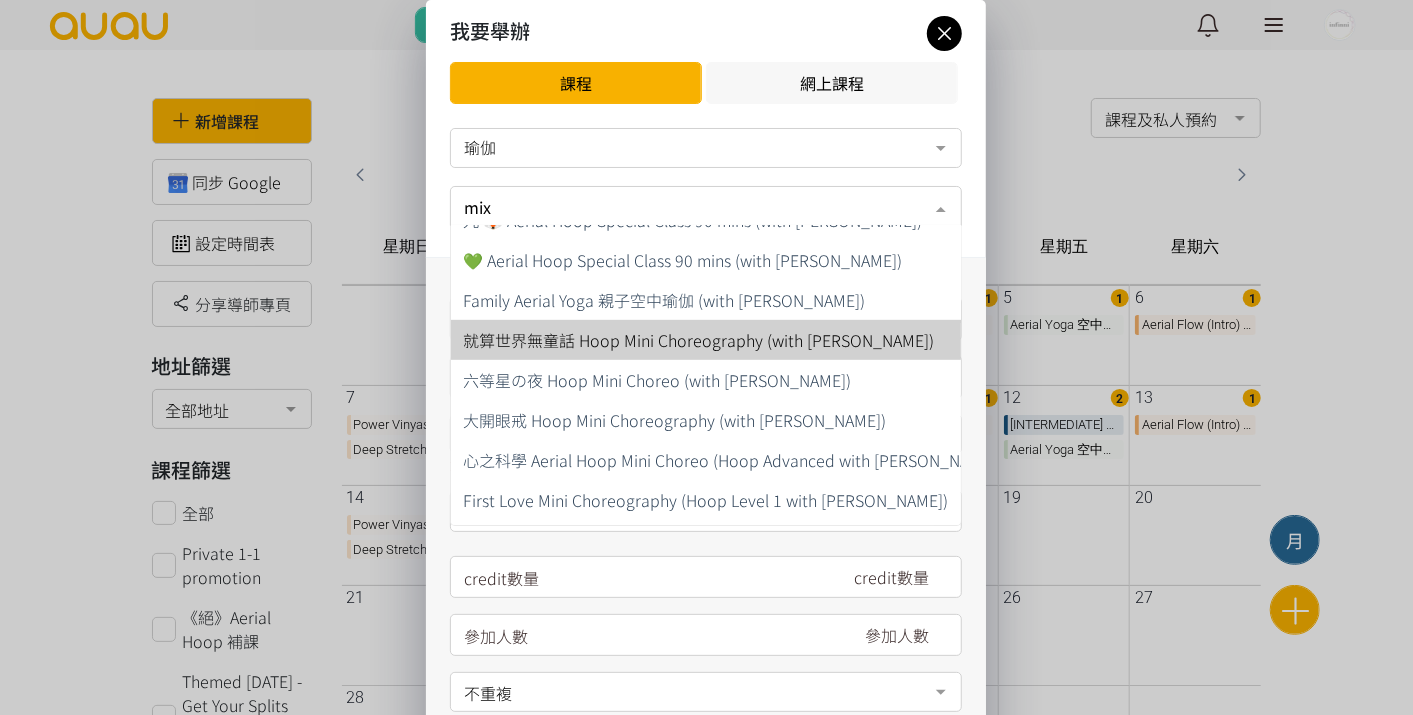 scroll, scrollTop: 0, scrollLeft: 0, axis: both 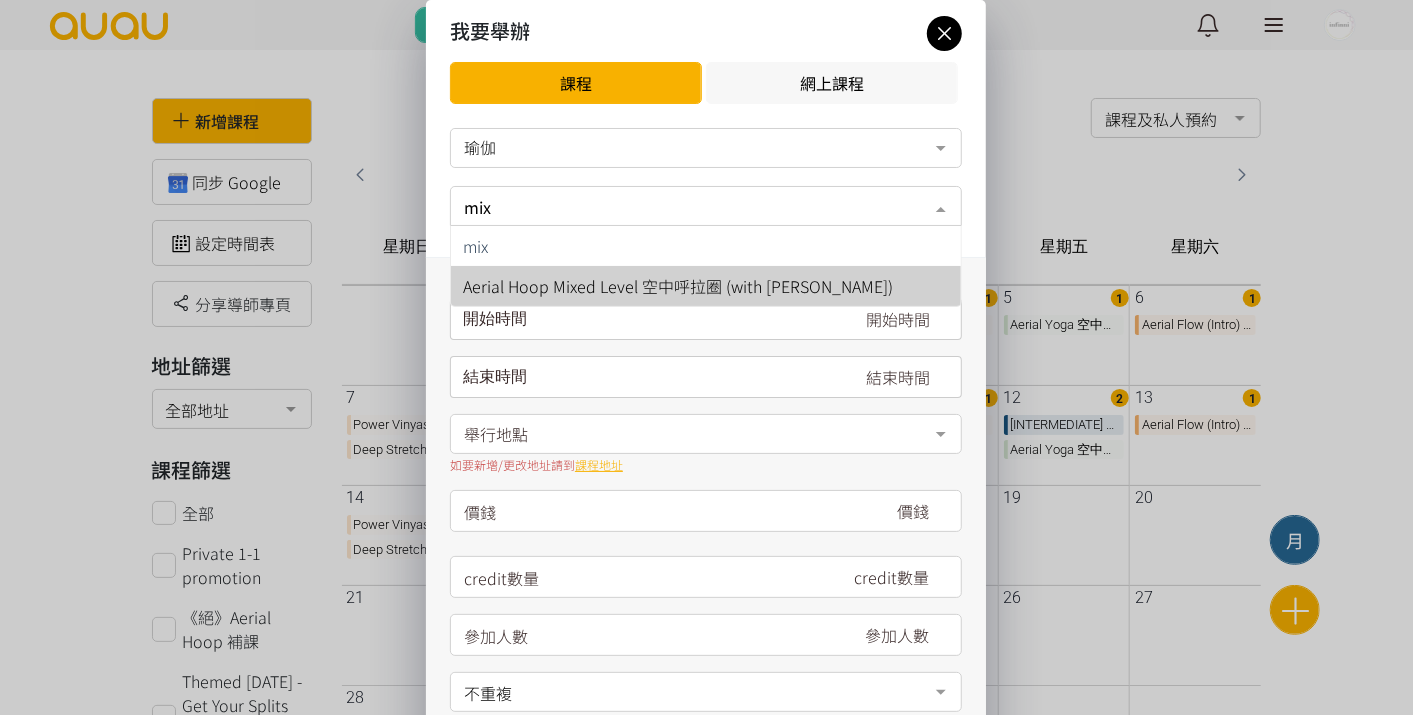 click on "Aerial Hoop Mixed Level 空中呼拉圈 (with [PERSON_NAME])" at bounding box center [678, 286] 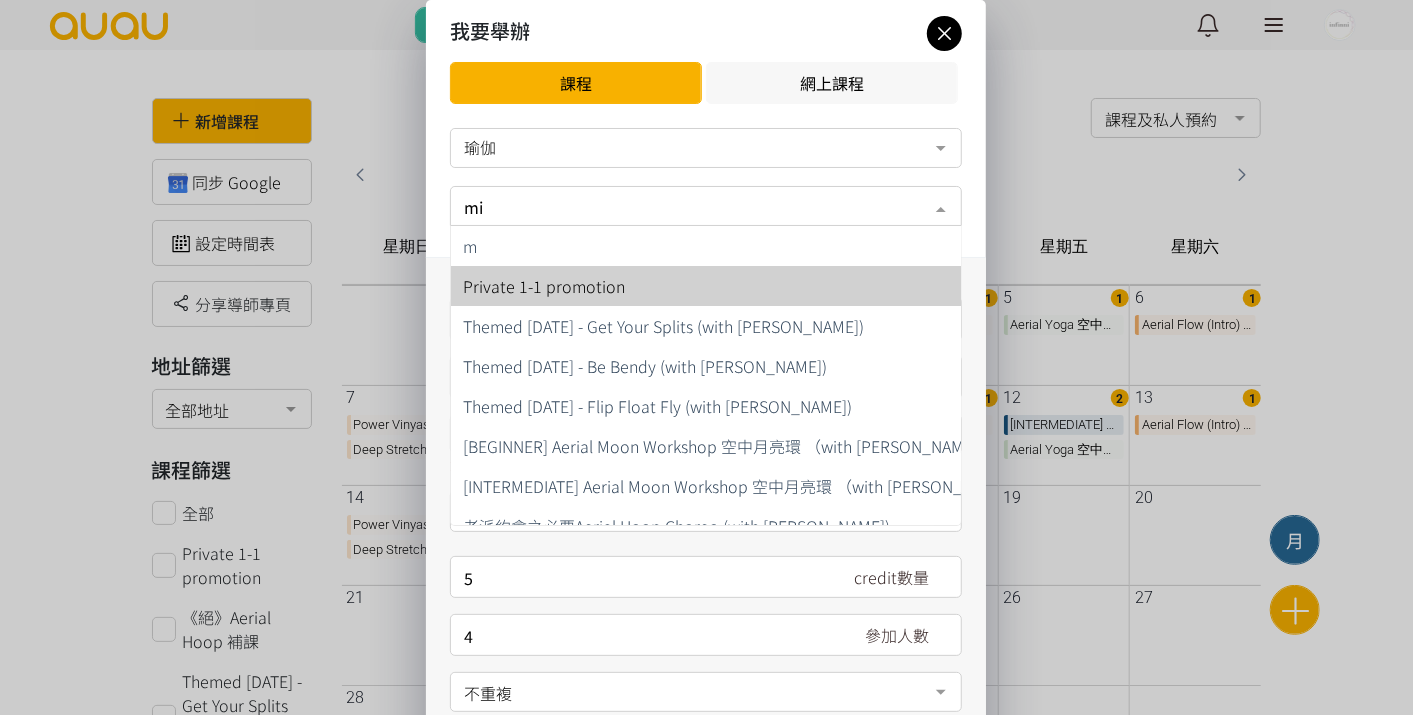 type on "mix" 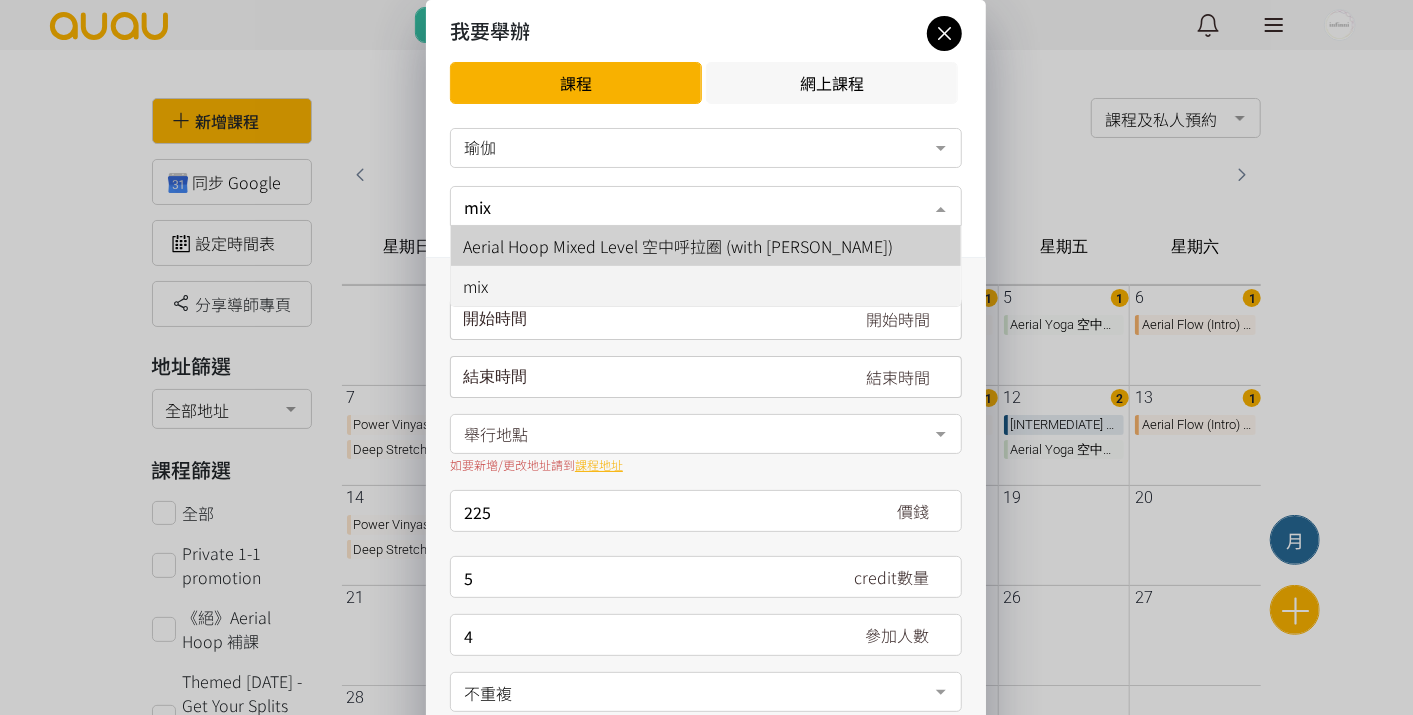 click on "Aerial Hoop Mixed Level 空中呼拉圈 (with [PERSON_NAME])" at bounding box center (678, 246) 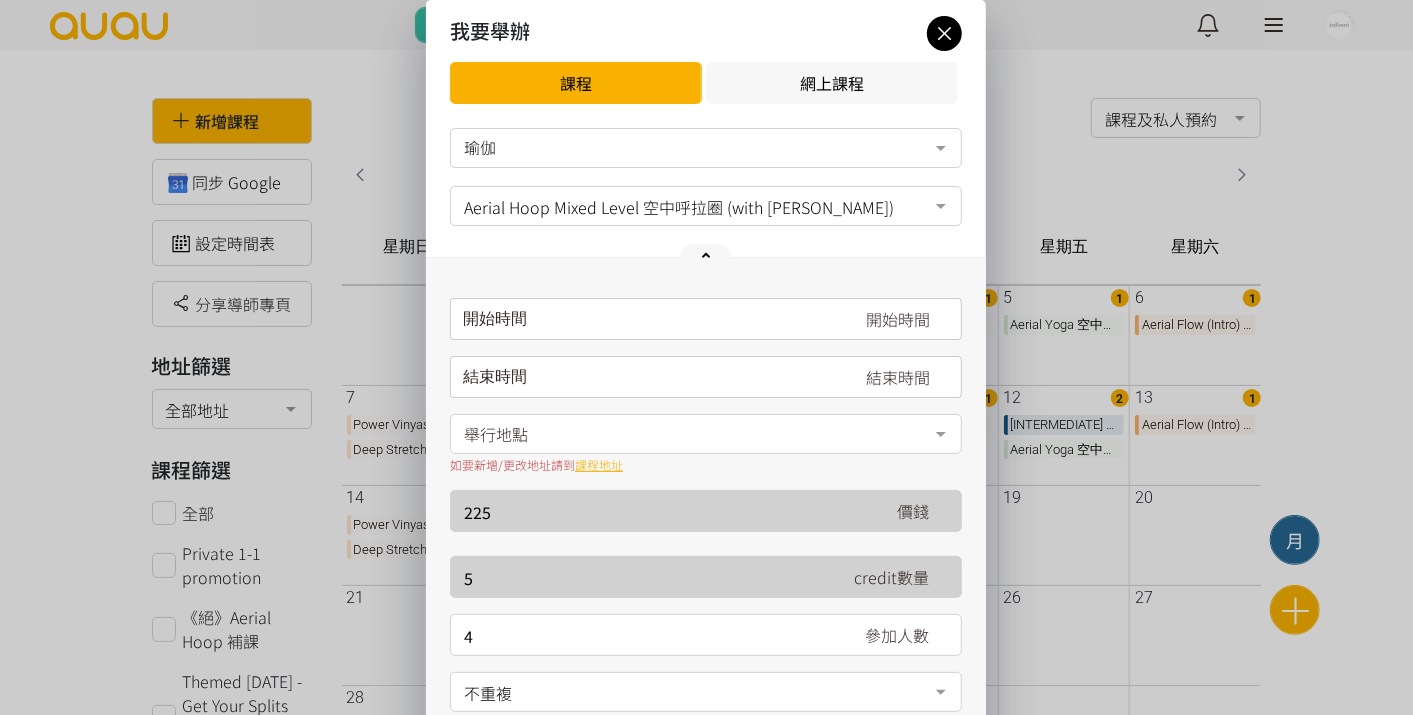 click on "請選擇時間表日期" at bounding box center [706, 319] 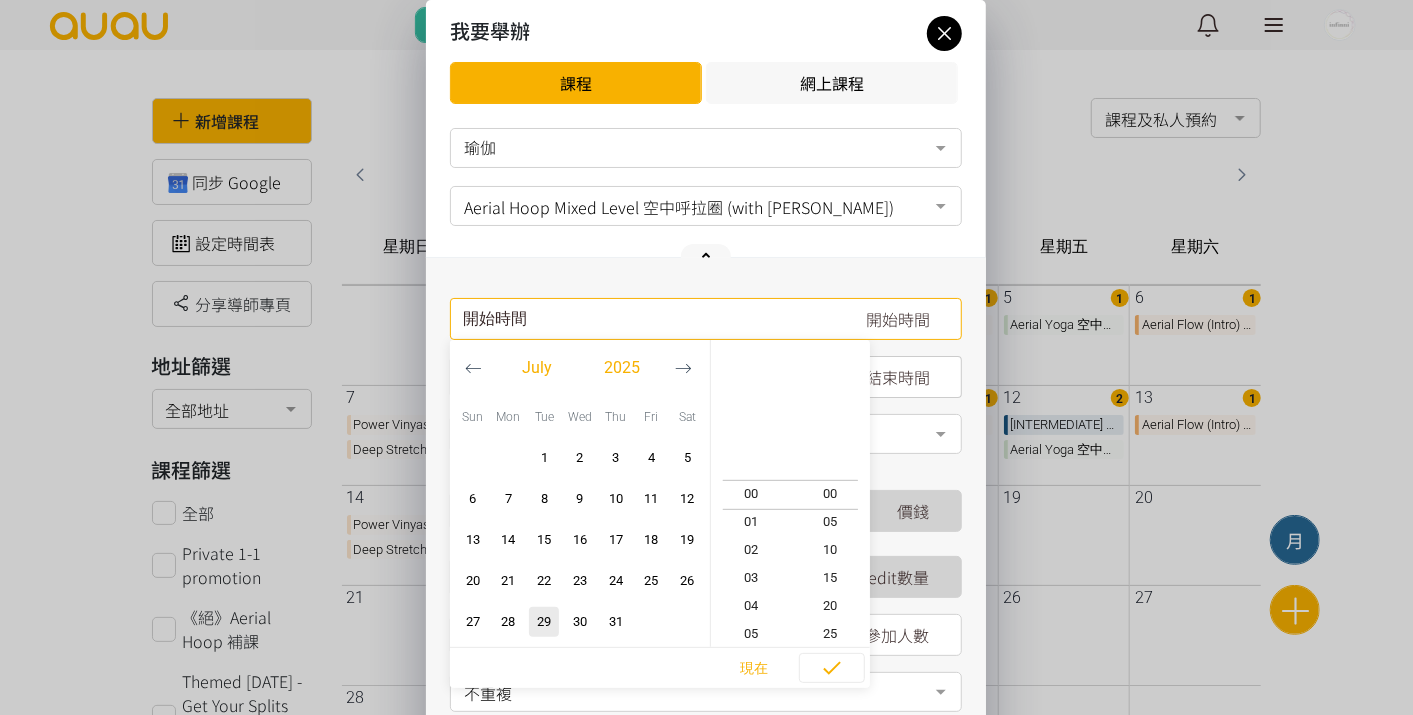 click at bounding box center [683, 368] 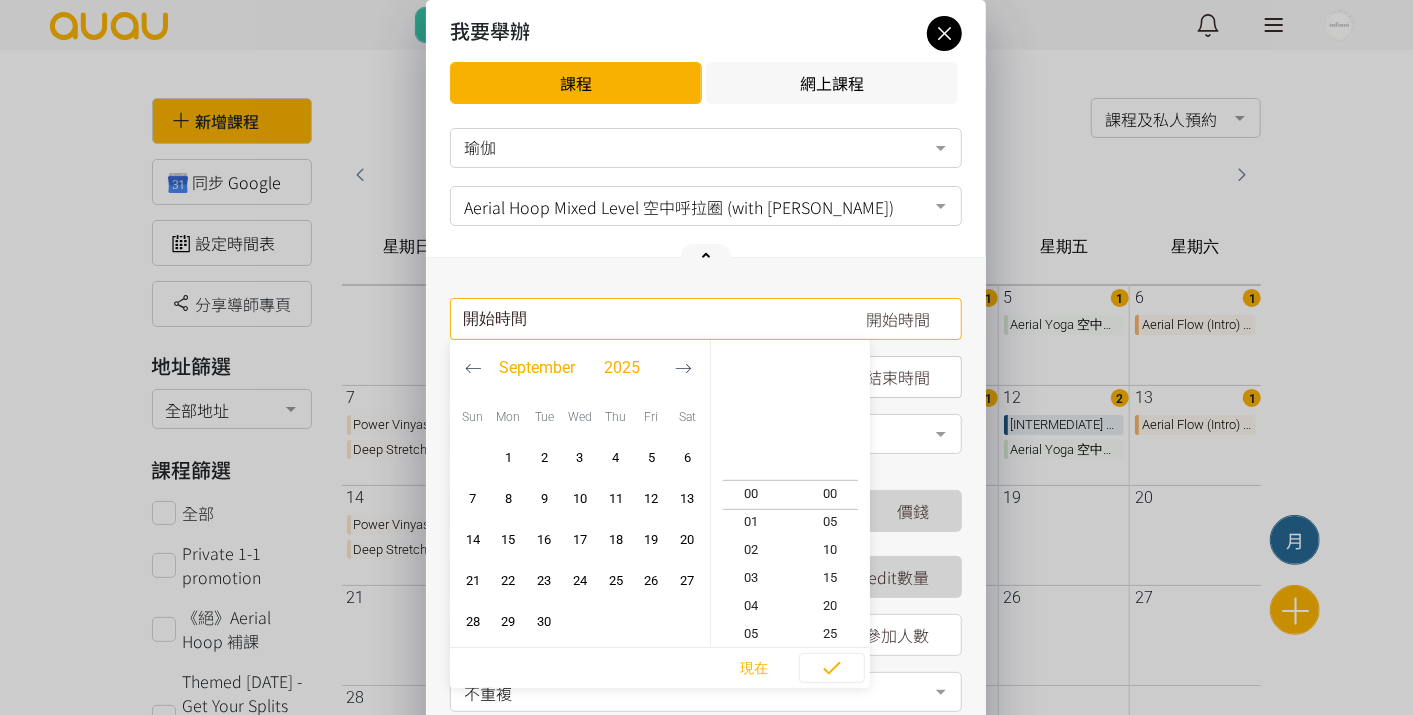 click at bounding box center [685, 368] 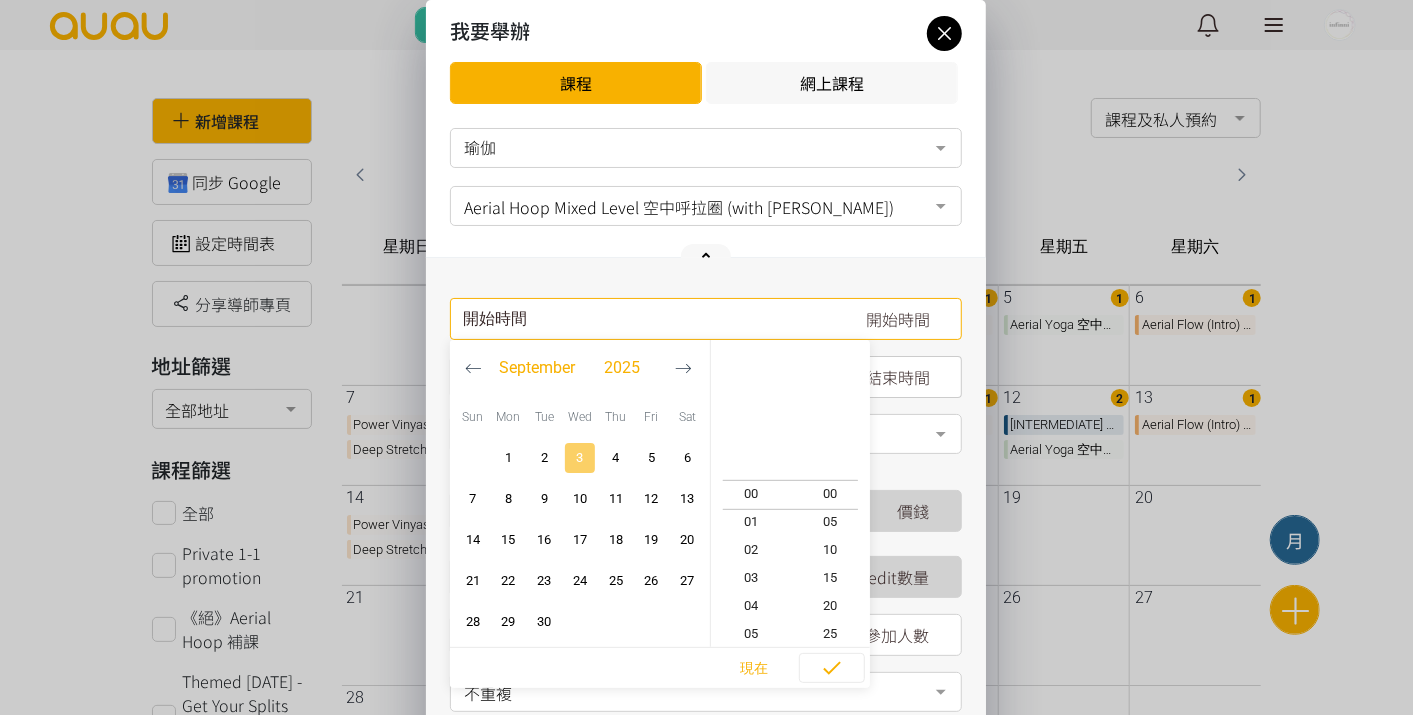 click on "3" at bounding box center (580, 458) 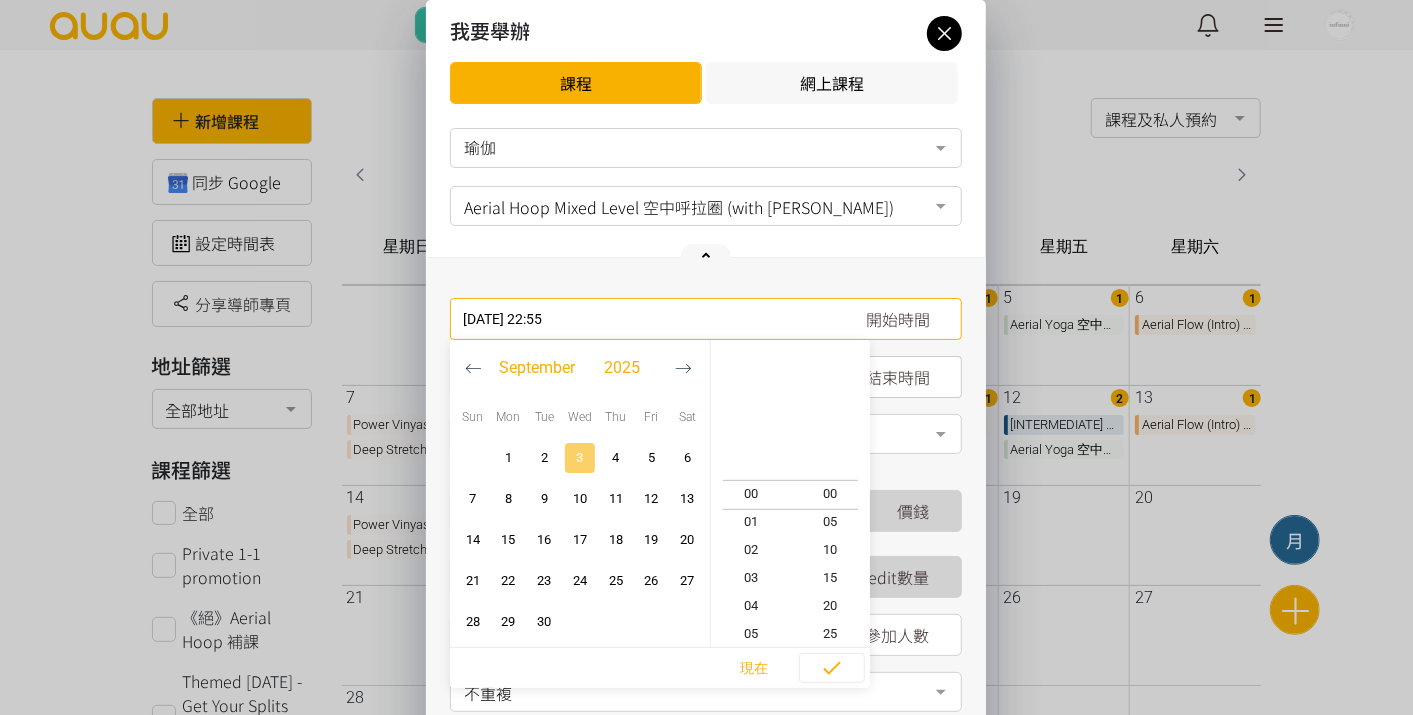 scroll, scrollTop: 616, scrollLeft: 0, axis: vertical 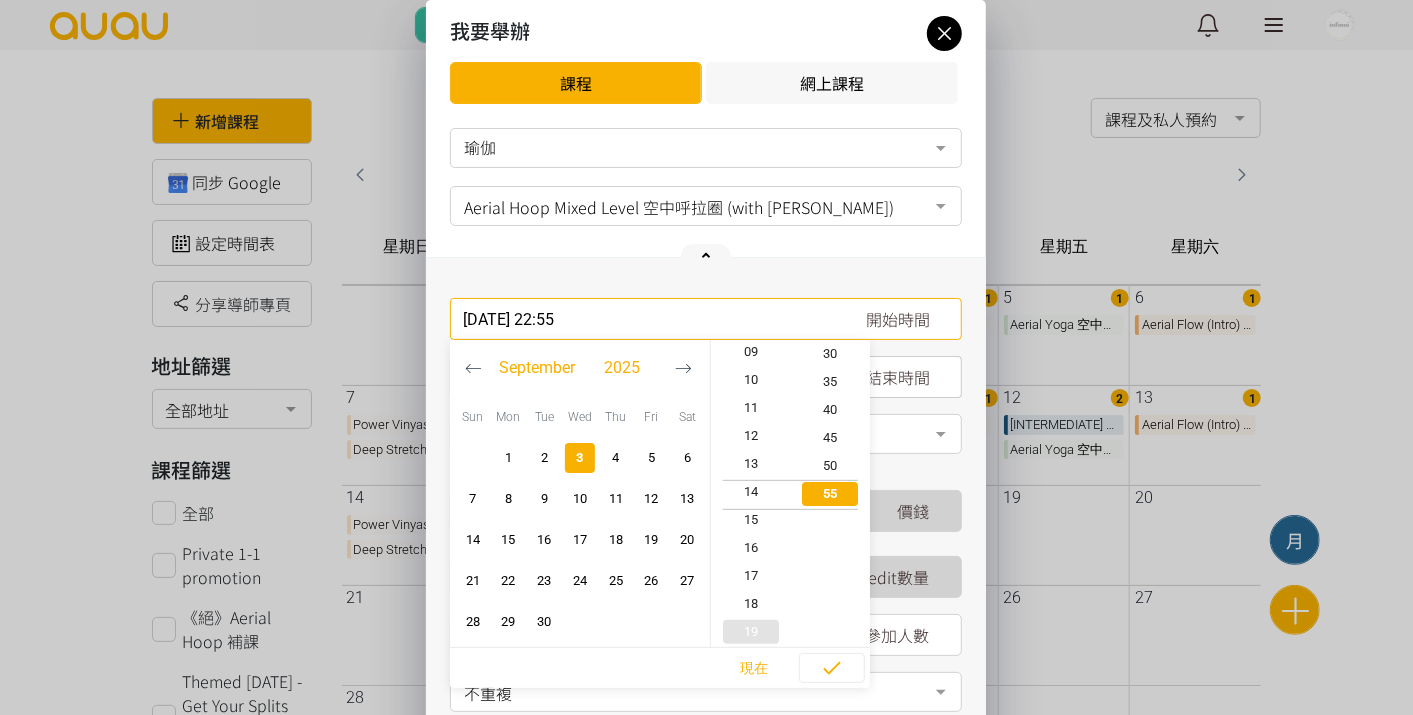 type on "2025-09-03, 14:55" 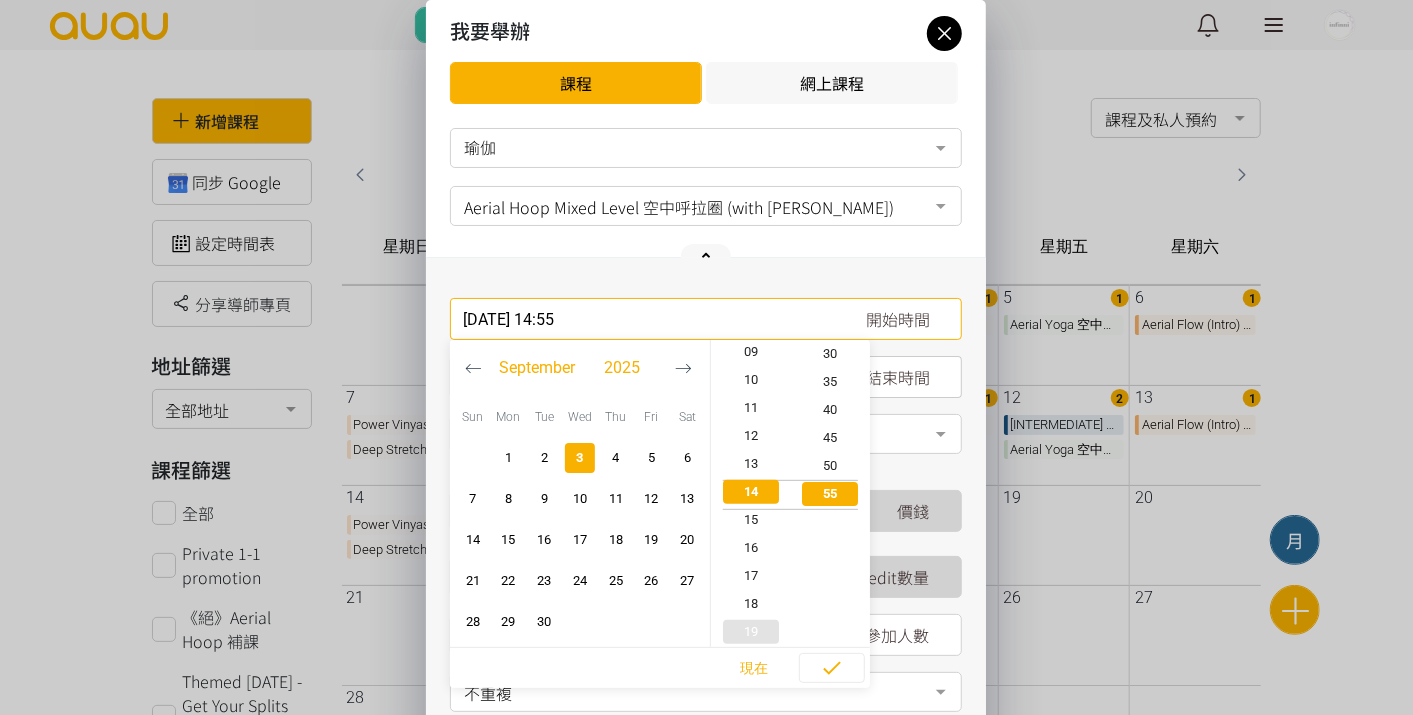 scroll, scrollTop: 391, scrollLeft: 0, axis: vertical 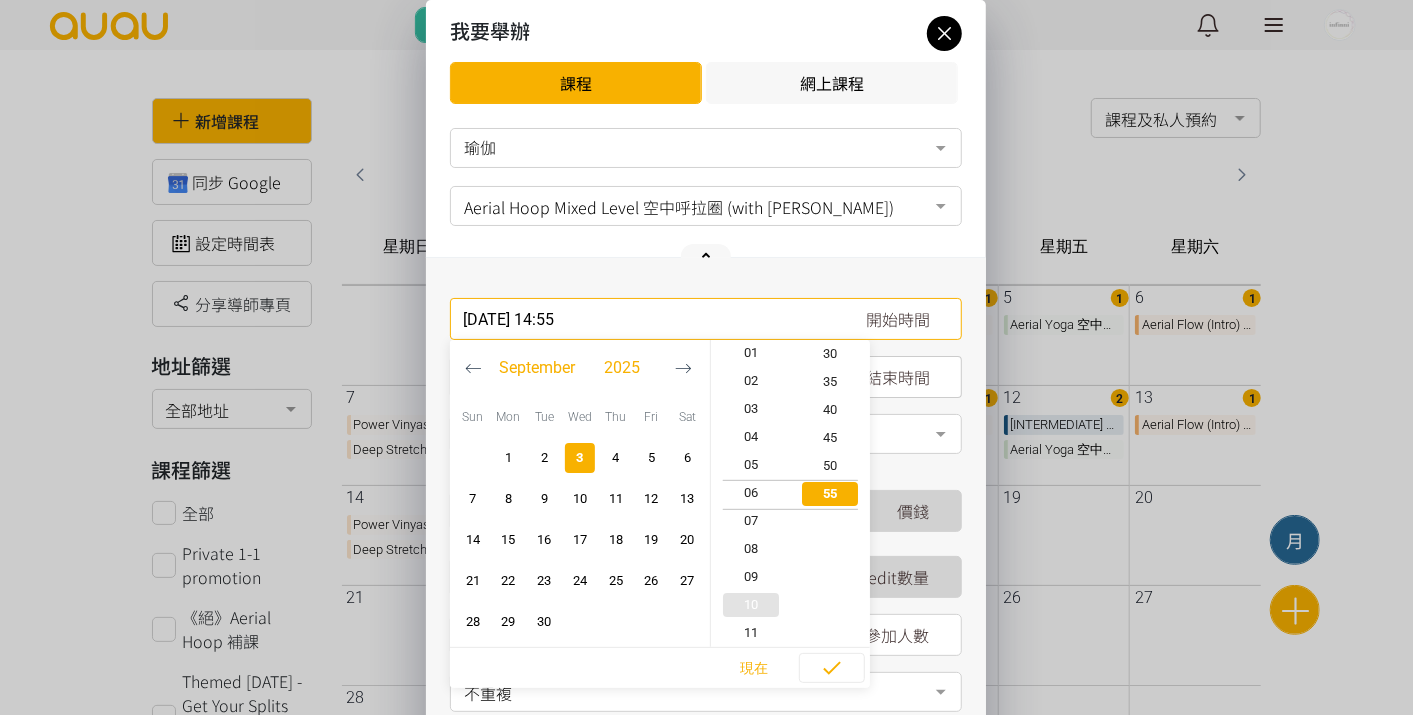 type on "2025-09-03, 06:55" 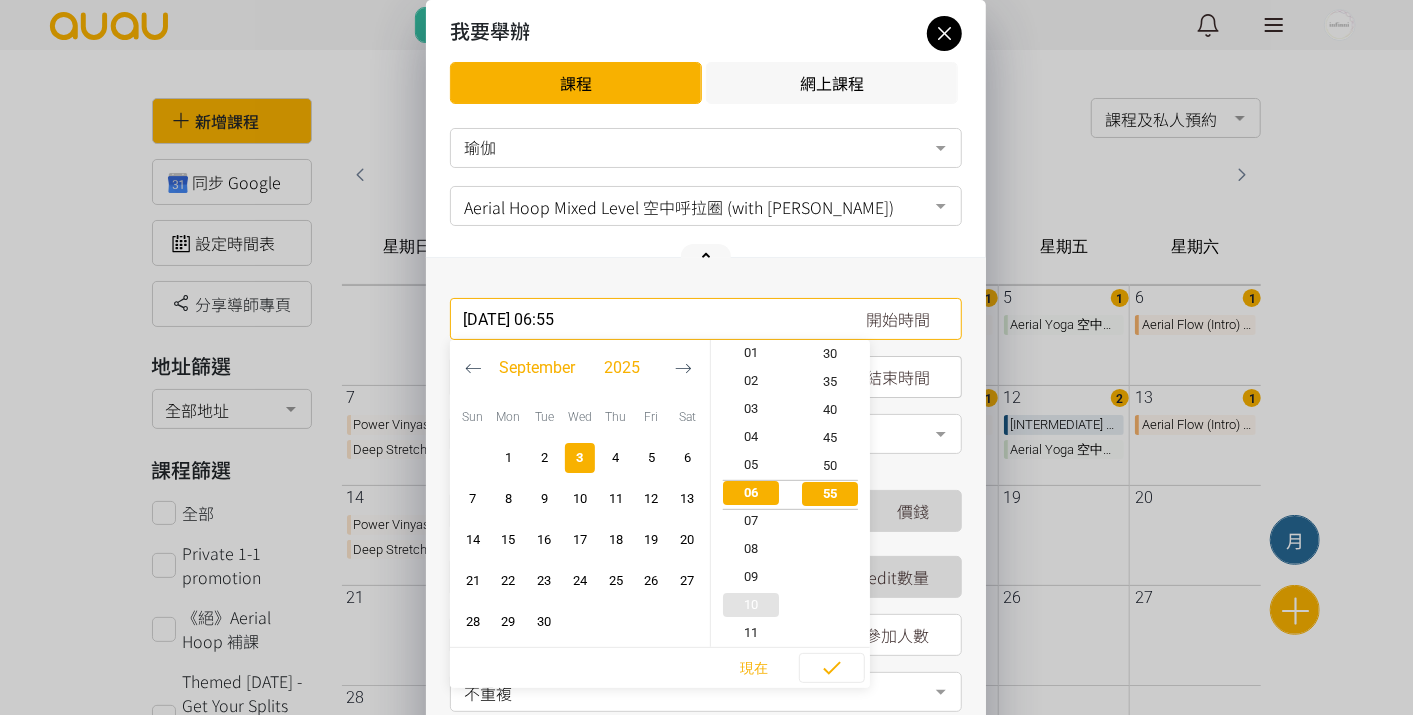 scroll, scrollTop: 168, scrollLeft: 0, axis: vertical 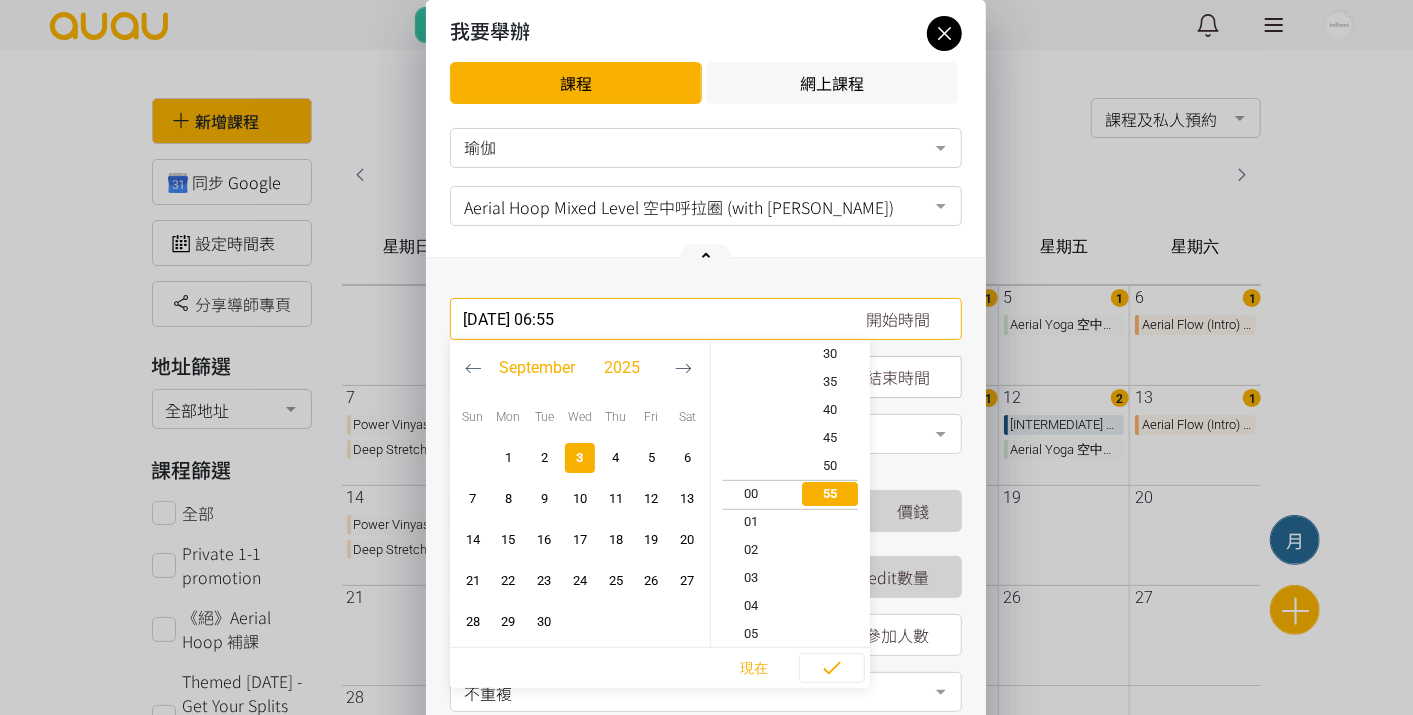 type on "2025-09-03, 00:55" 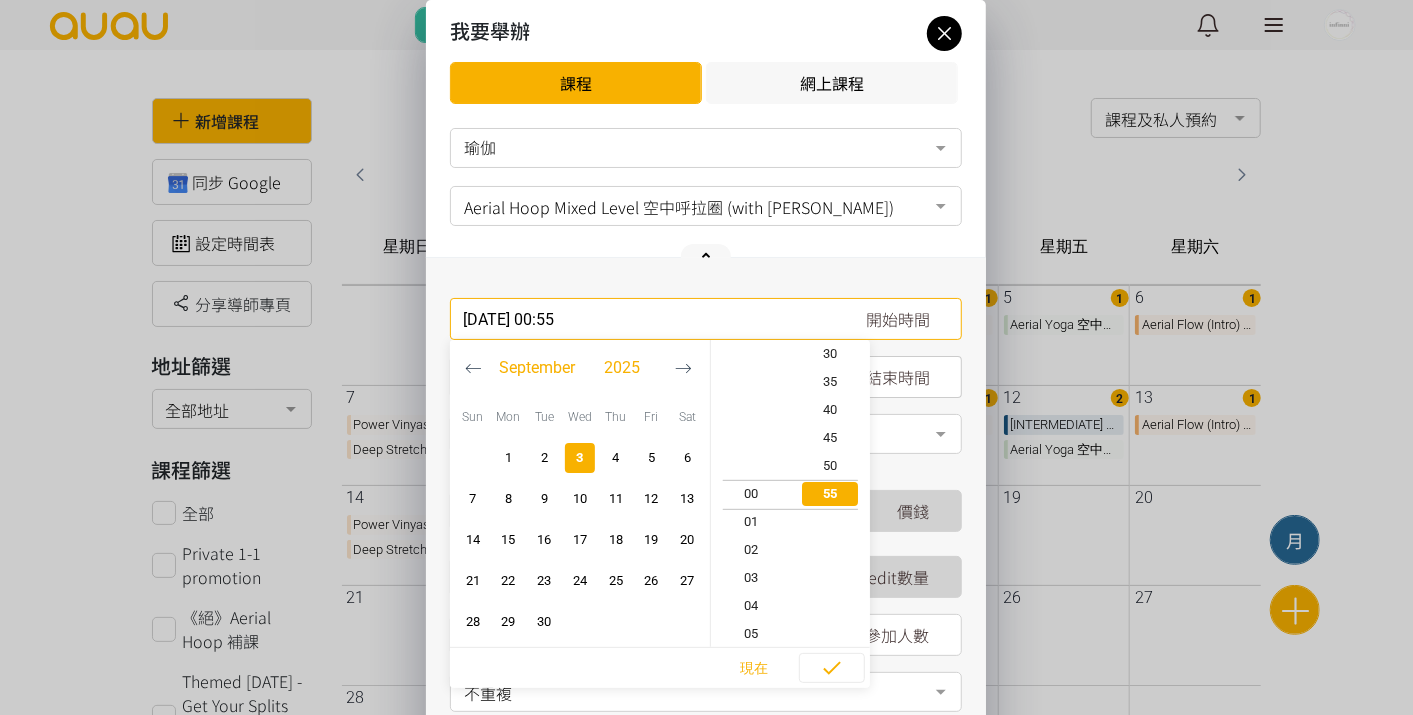 scroll, scrollTop: 308, scrollLeft: 0, axis: vertical 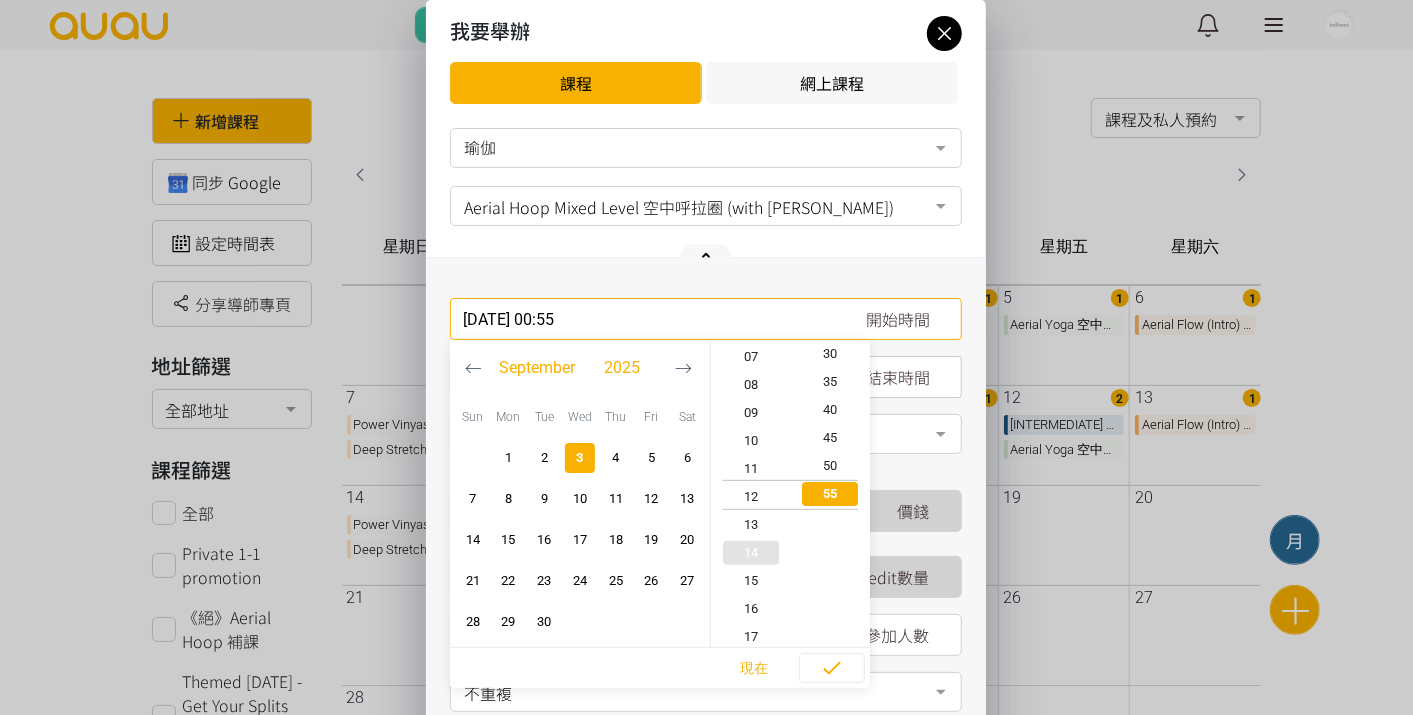 type on "2025-09-03, 12:55" 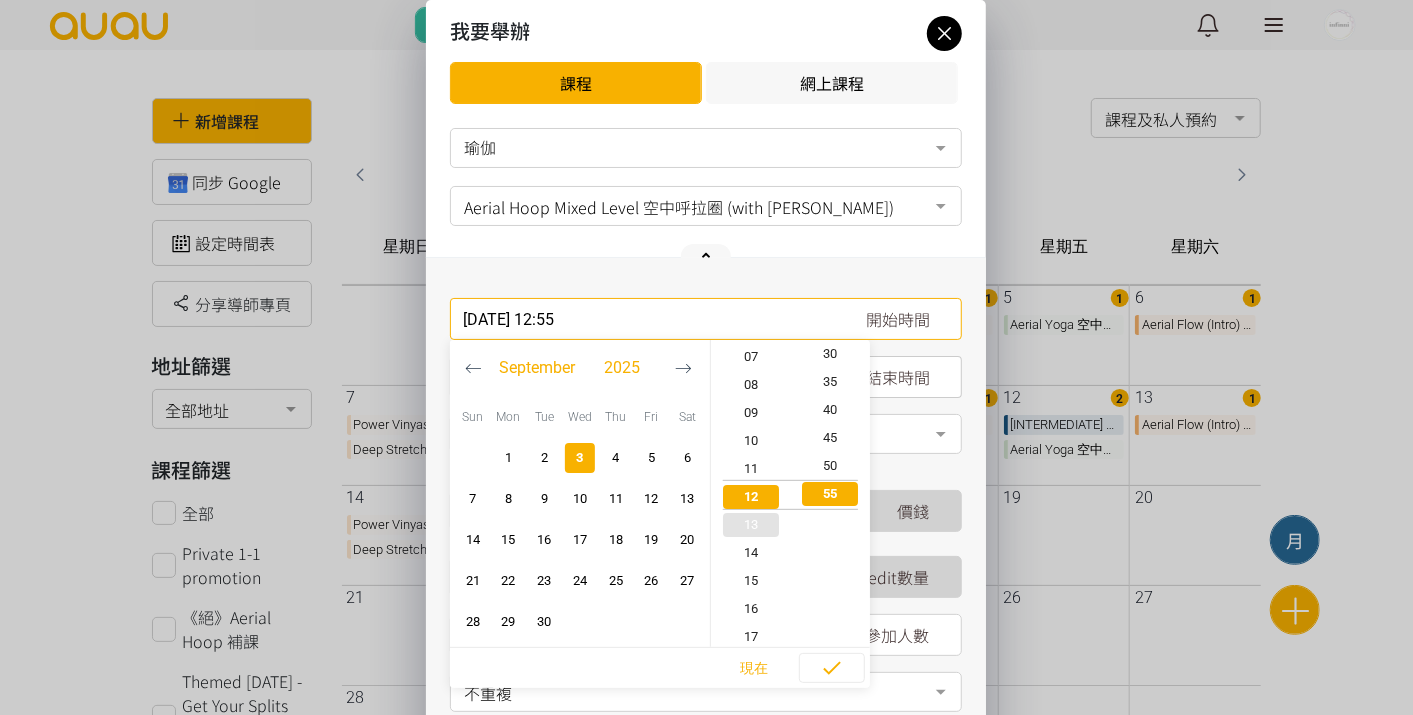 scroll, scrollTop: 336, scrollLeft: 0, axis: vertical 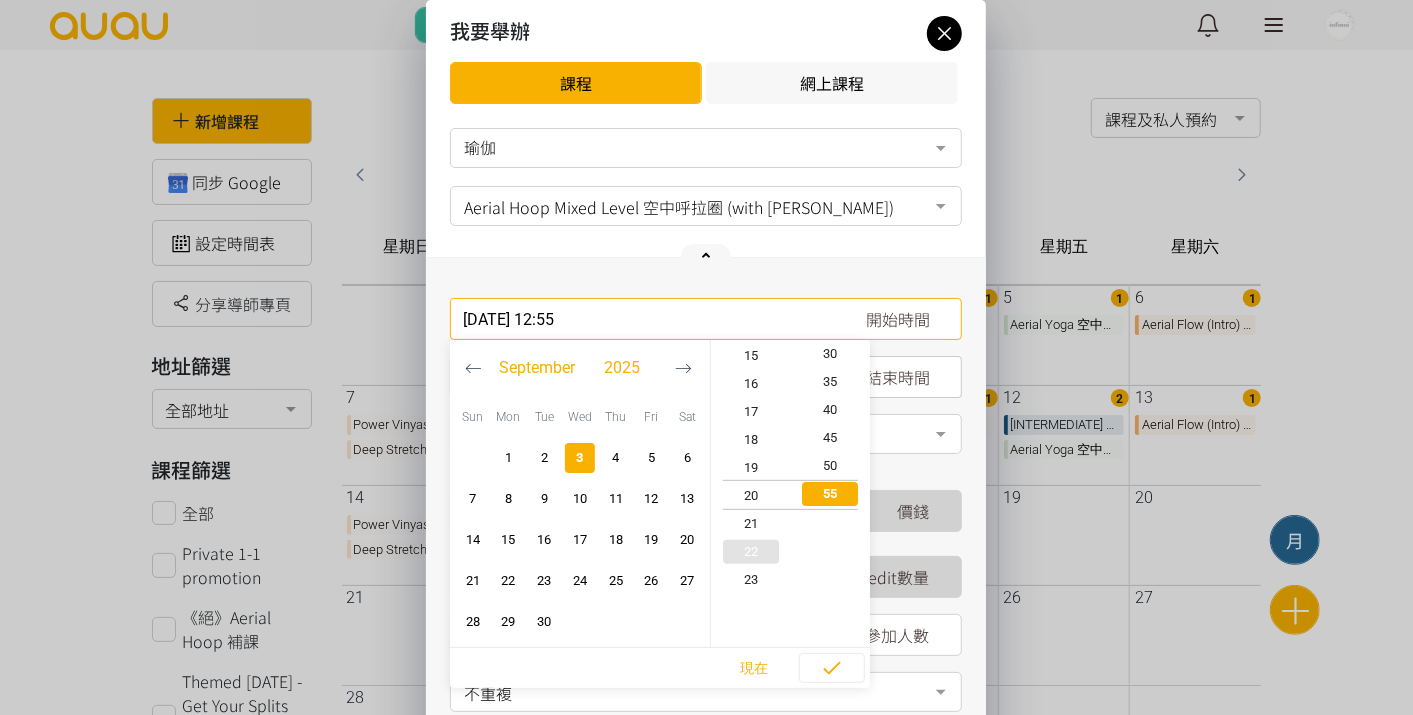 type on "2025-09-03, 20:55" 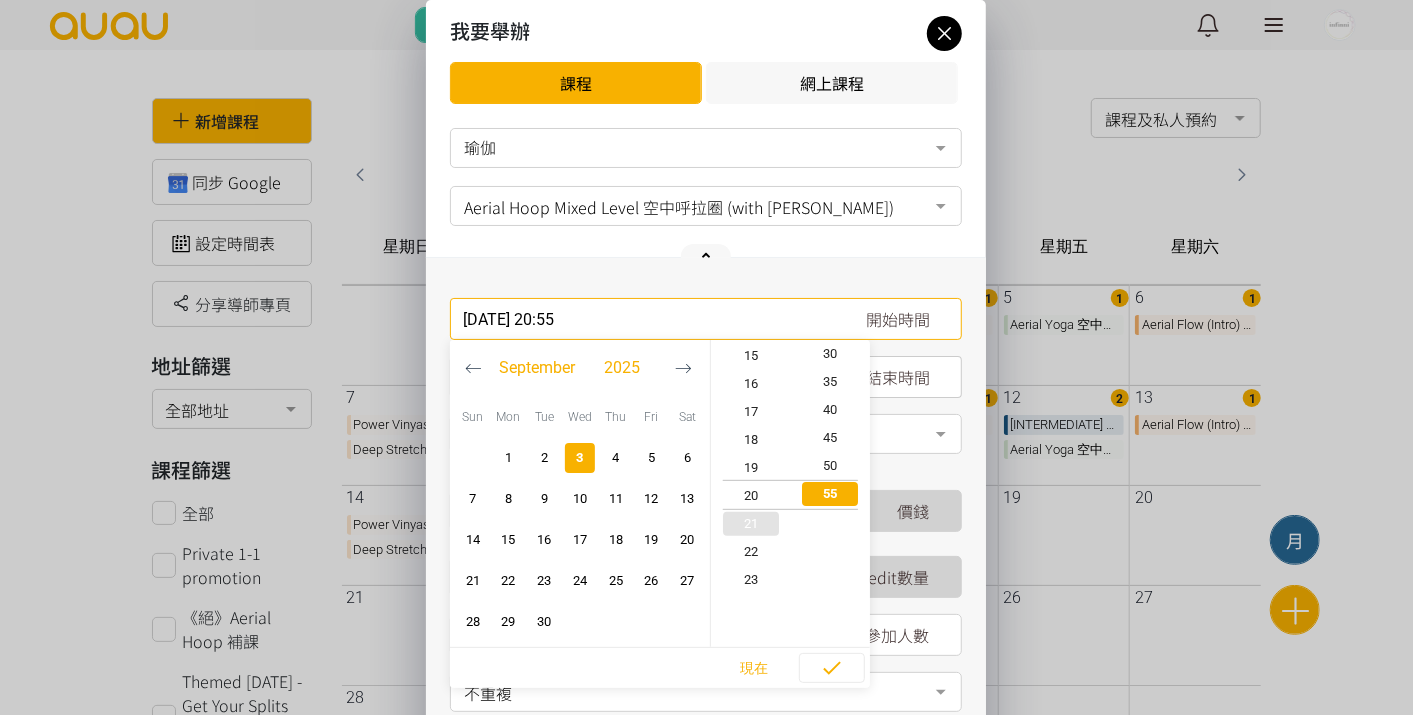 scroll, scrollTop: 560, scrollLeft: 0, axis: vertical 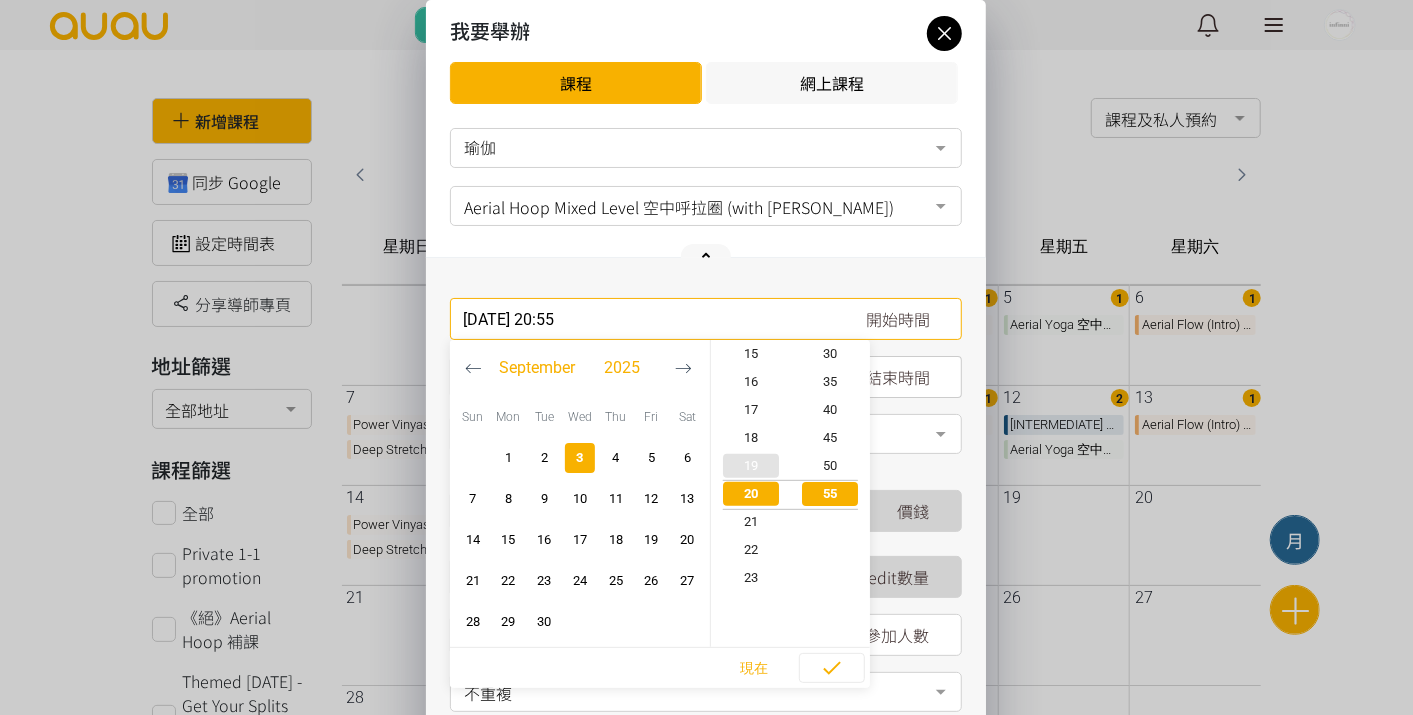 click on "19" at bounding box center [751, 466] 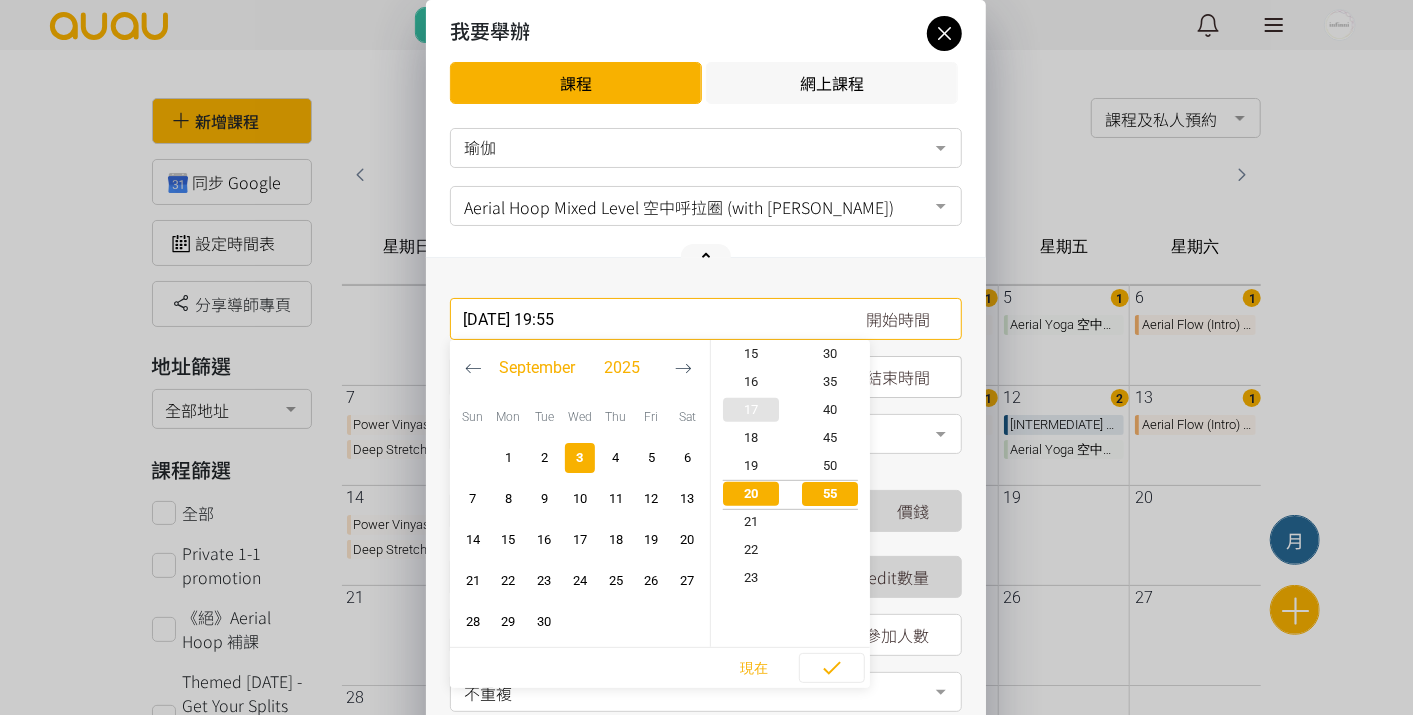 scroll, scrollTop: 531, scrollLeft: 0, axis: vertical 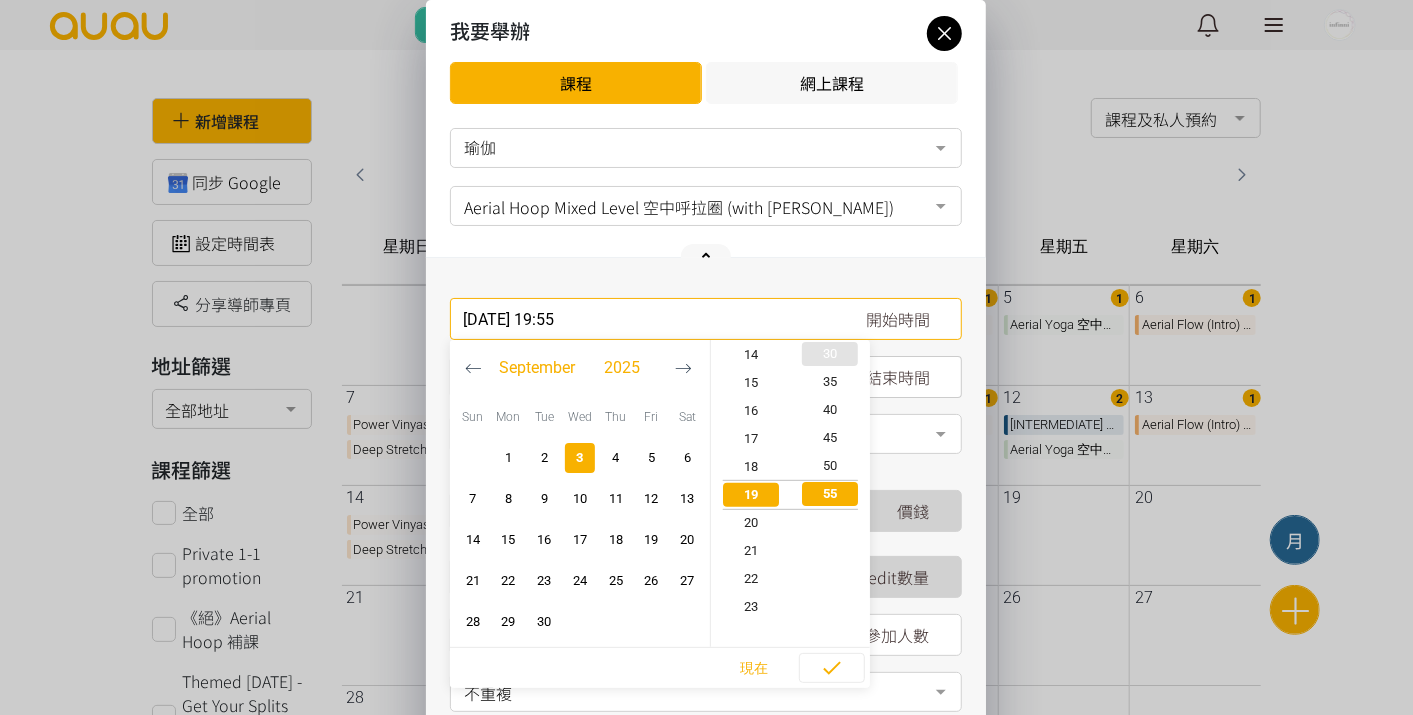 click on "30" at bounding box center [831, 354] 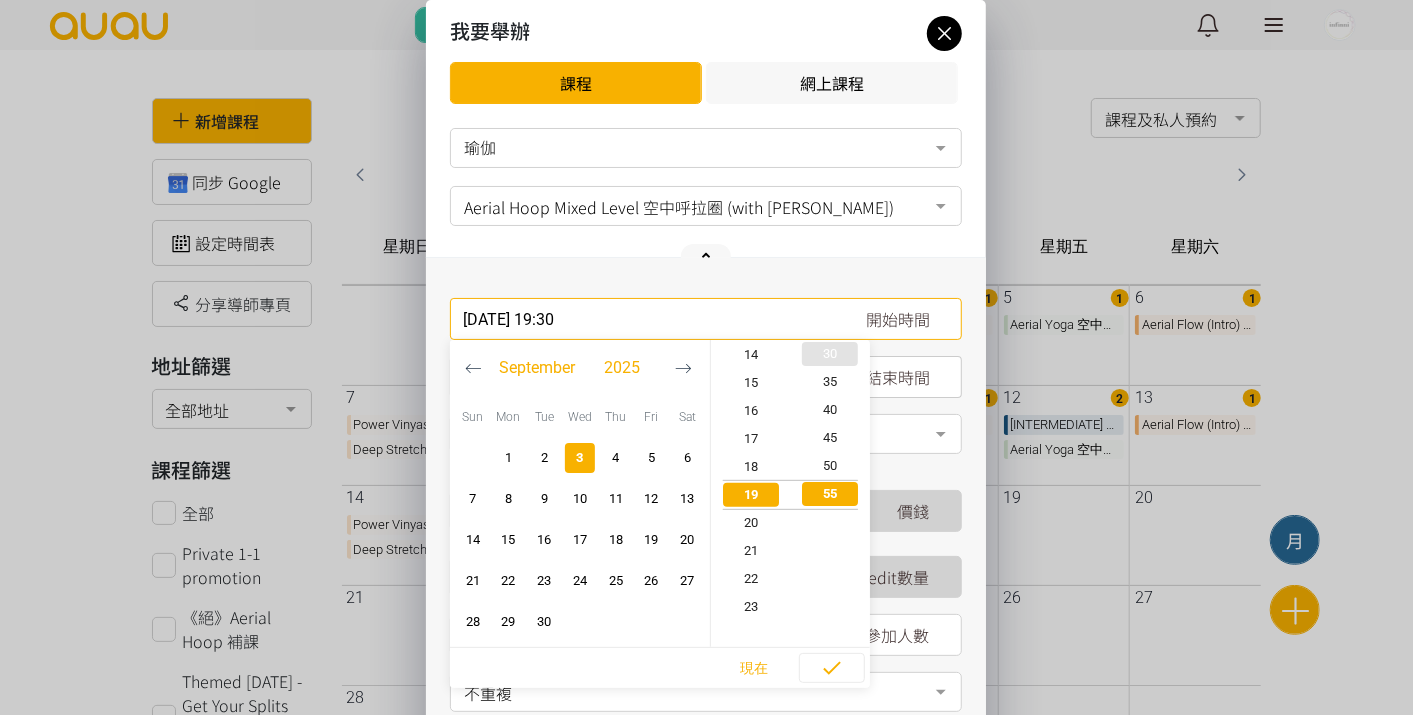 scroll, scrollTop: 531, scrollLeft: 0, axis: vertical 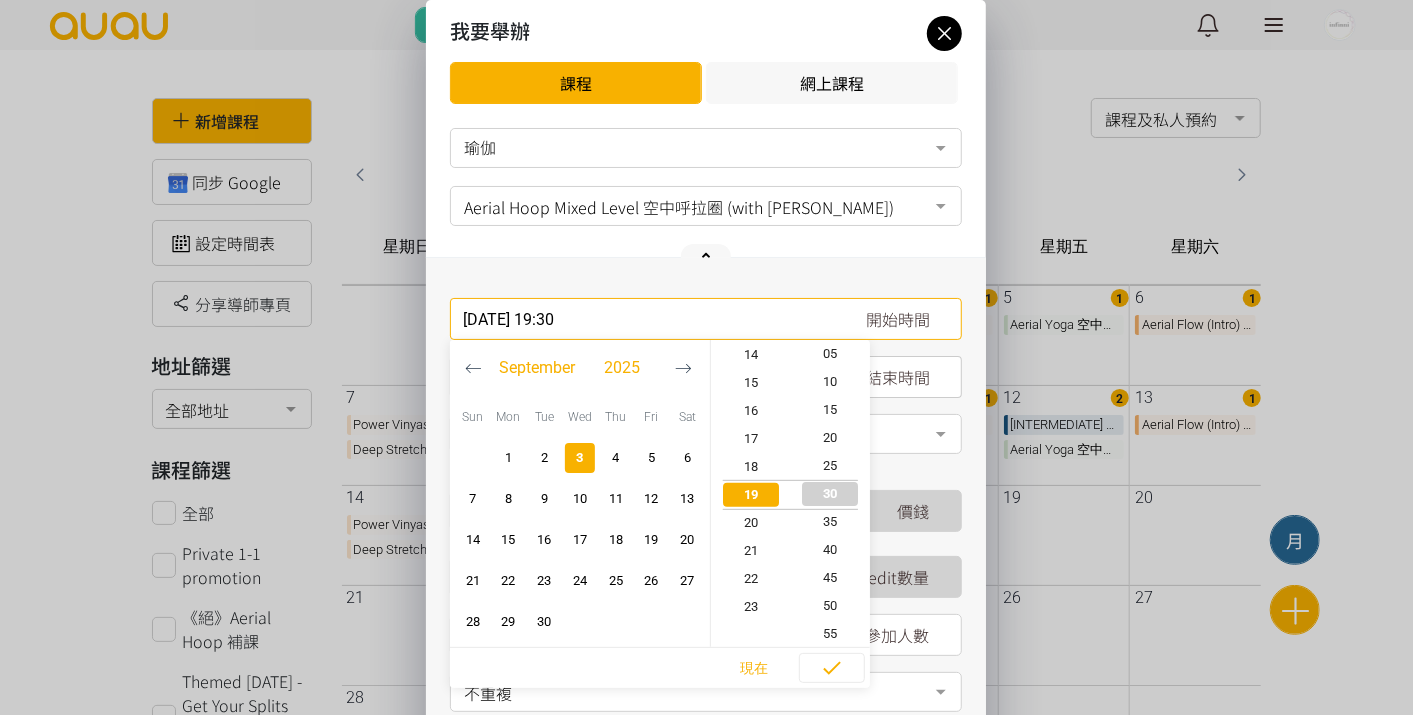 click on "05" at bounding box center (831, 354) 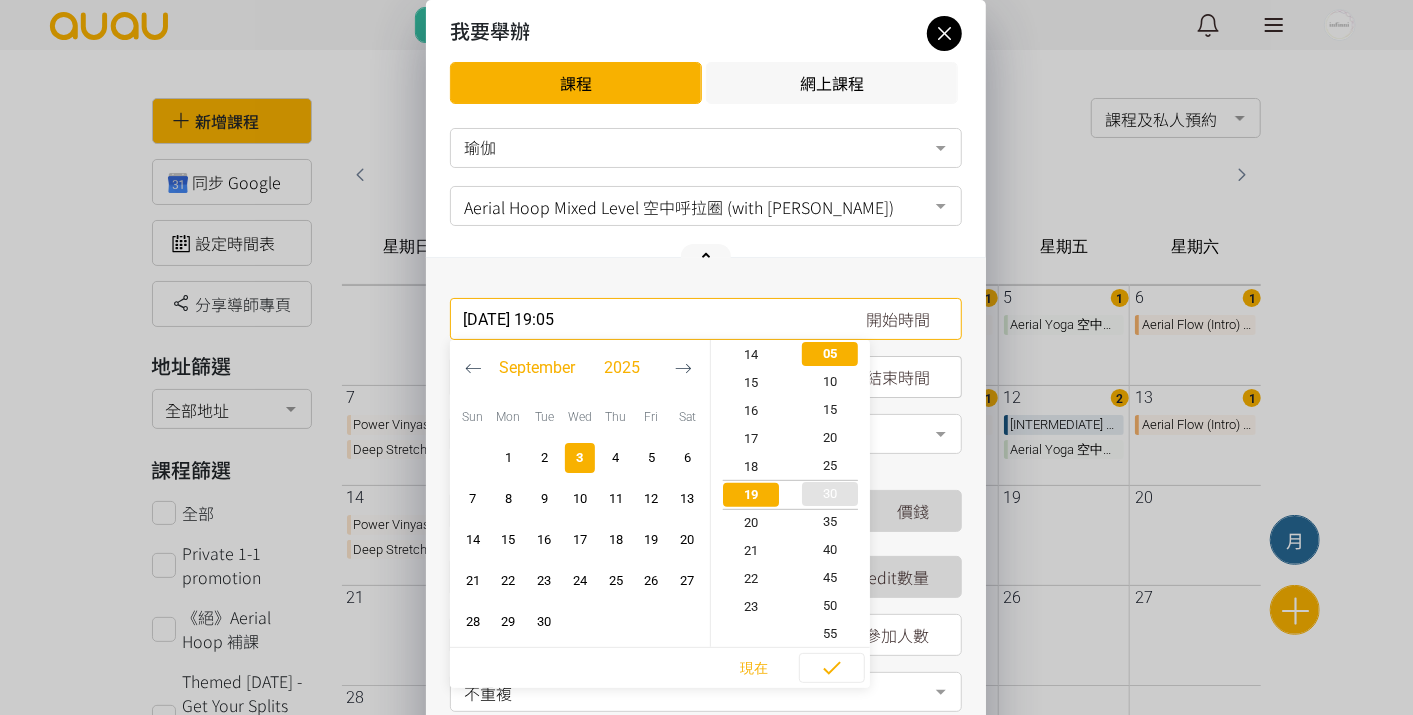 scroll 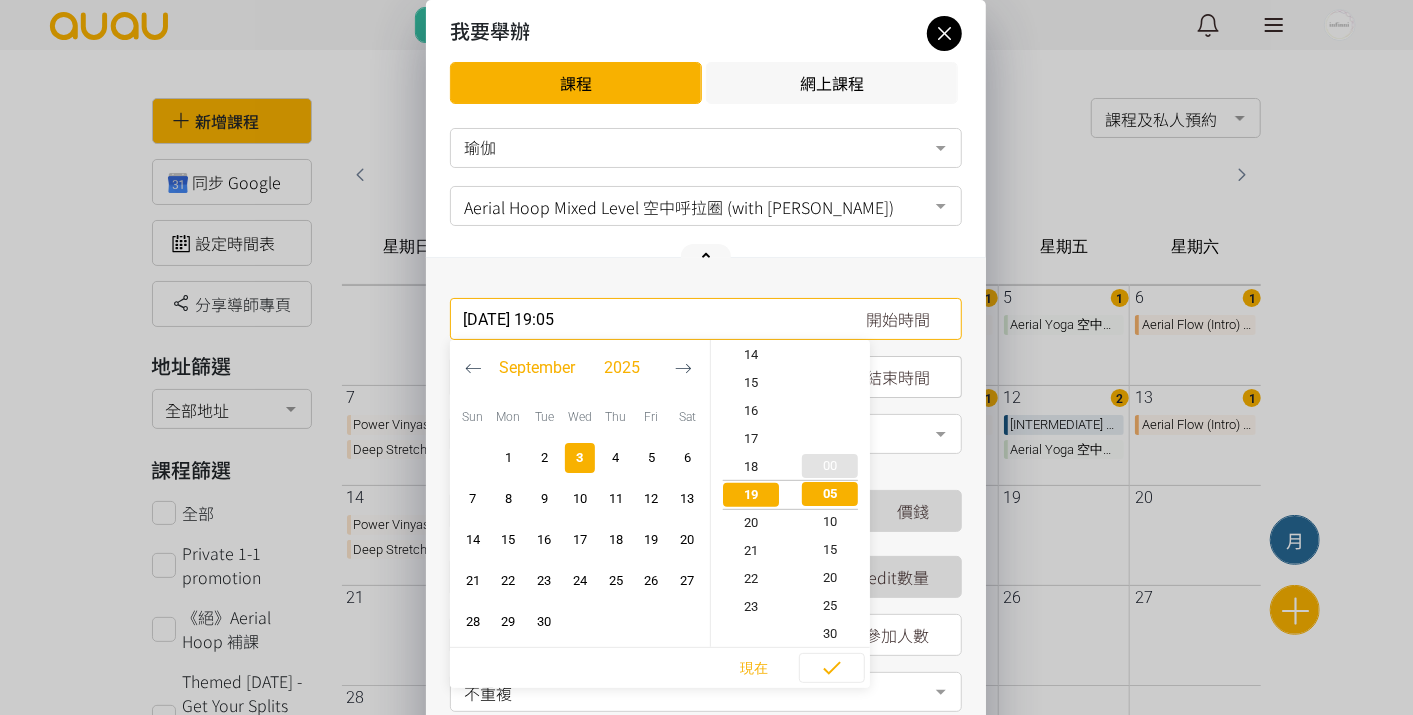 click on "00" at bounding box center [831, 466] 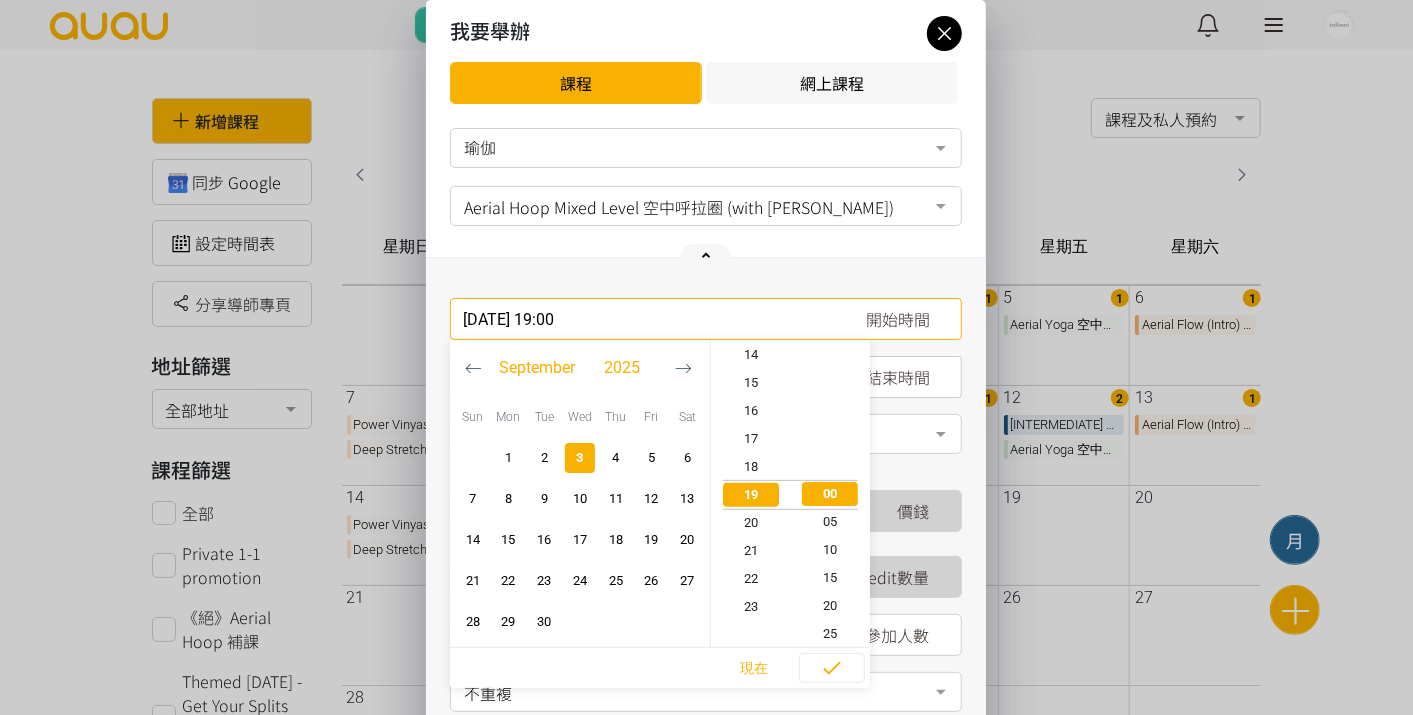 click on "結束時間" at bounding box center [898, 377] 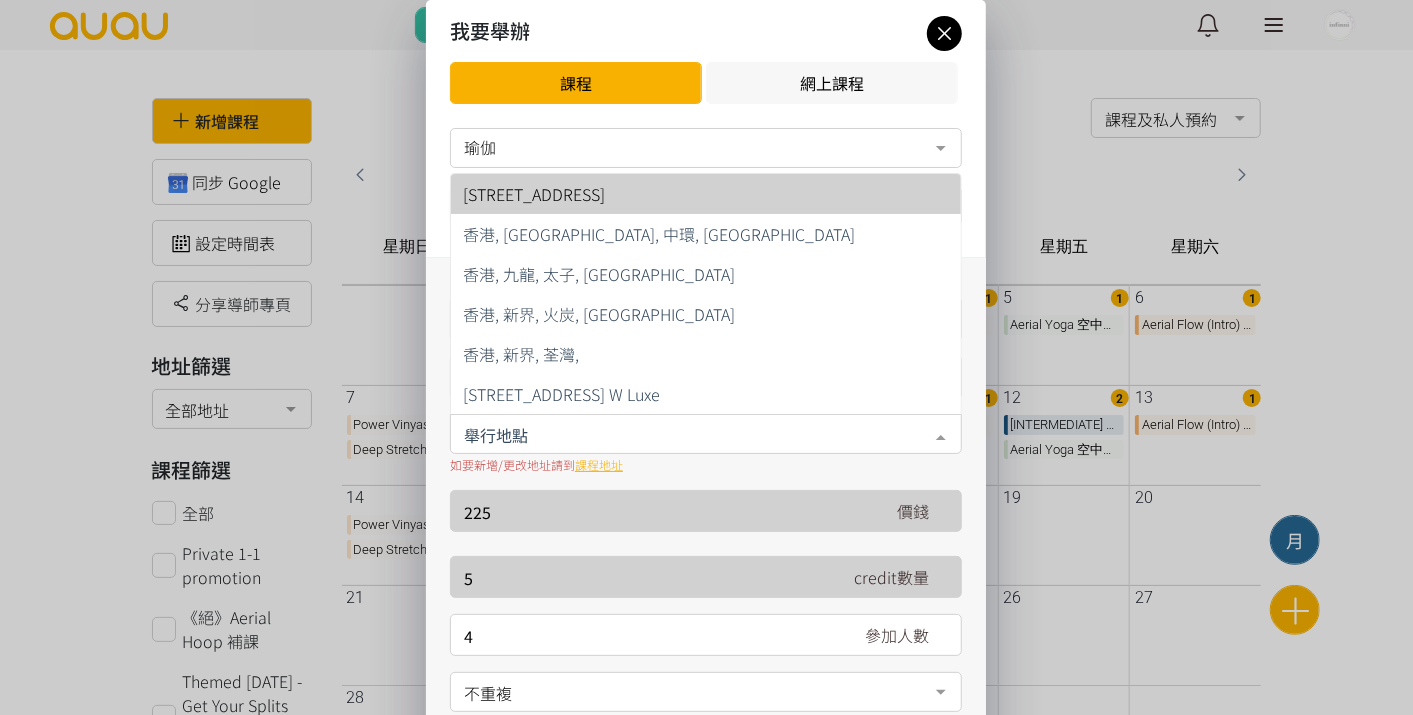 click on "香港, 九龍, 旺角, 西洋菜南街101號金德行13B   香港, 香港島, 中環, 添馬公園   香港, 九龍, 太子, 大坑東公園   香港, 新界, 火炭, 拗背灣街 Air Studio   香港, 新界, 荃灣,    香港, 新界, 沙田, 石門安耀街5號 W Luxe     No elements found. Consider changing the search query.   請填寫地址 (選填)" at bounding box center (706, 435) 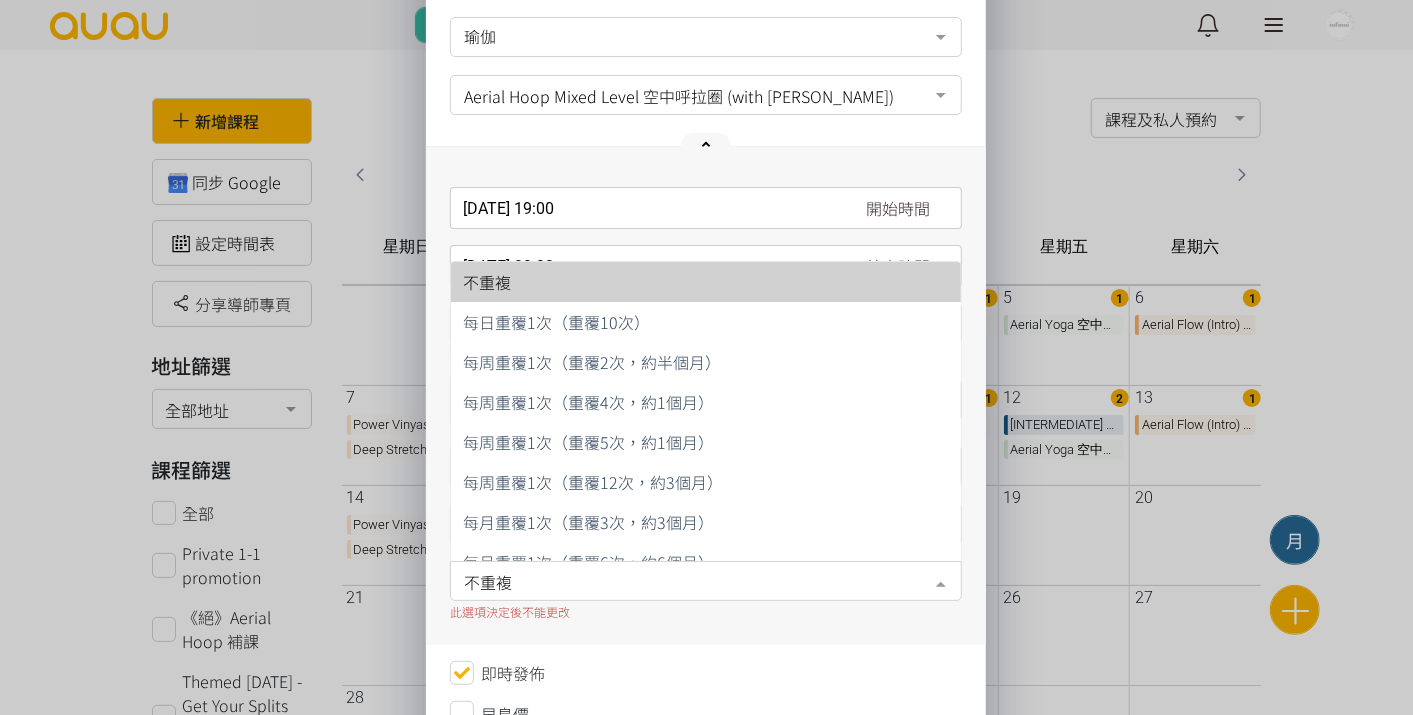 click on "不重複" at bounding box center (706, 581) 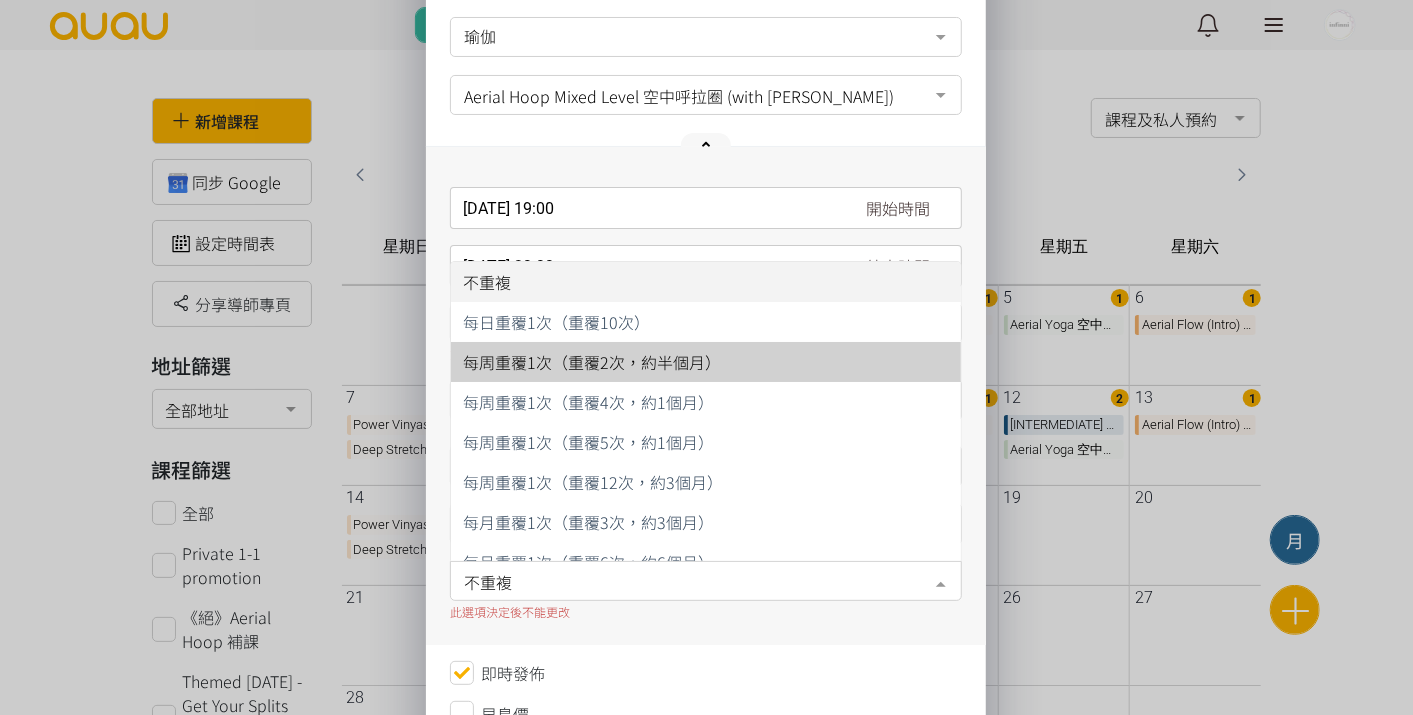 click on "每周重覆1次（重覆2次，約半個月）" at bounding box center [706, 362] 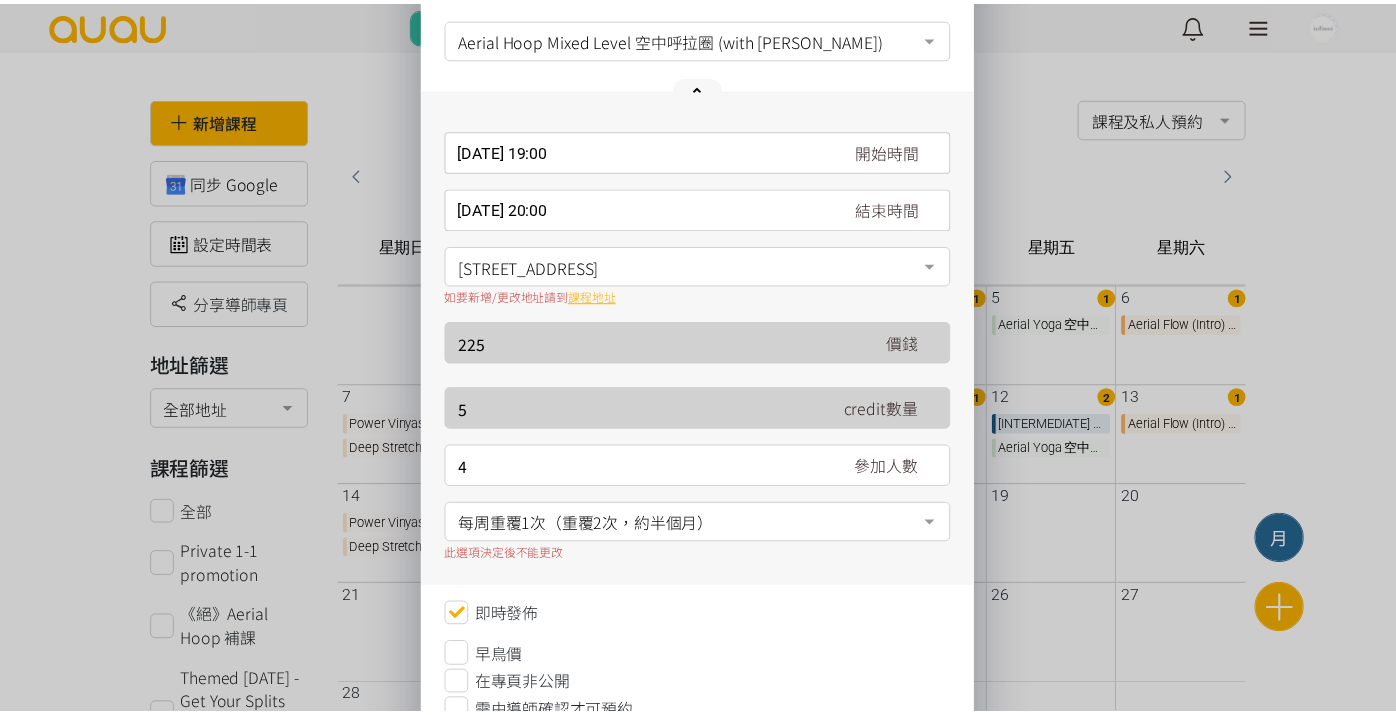 scroll, scrollTop: 327, scrollLeft: 0, axis: vertical 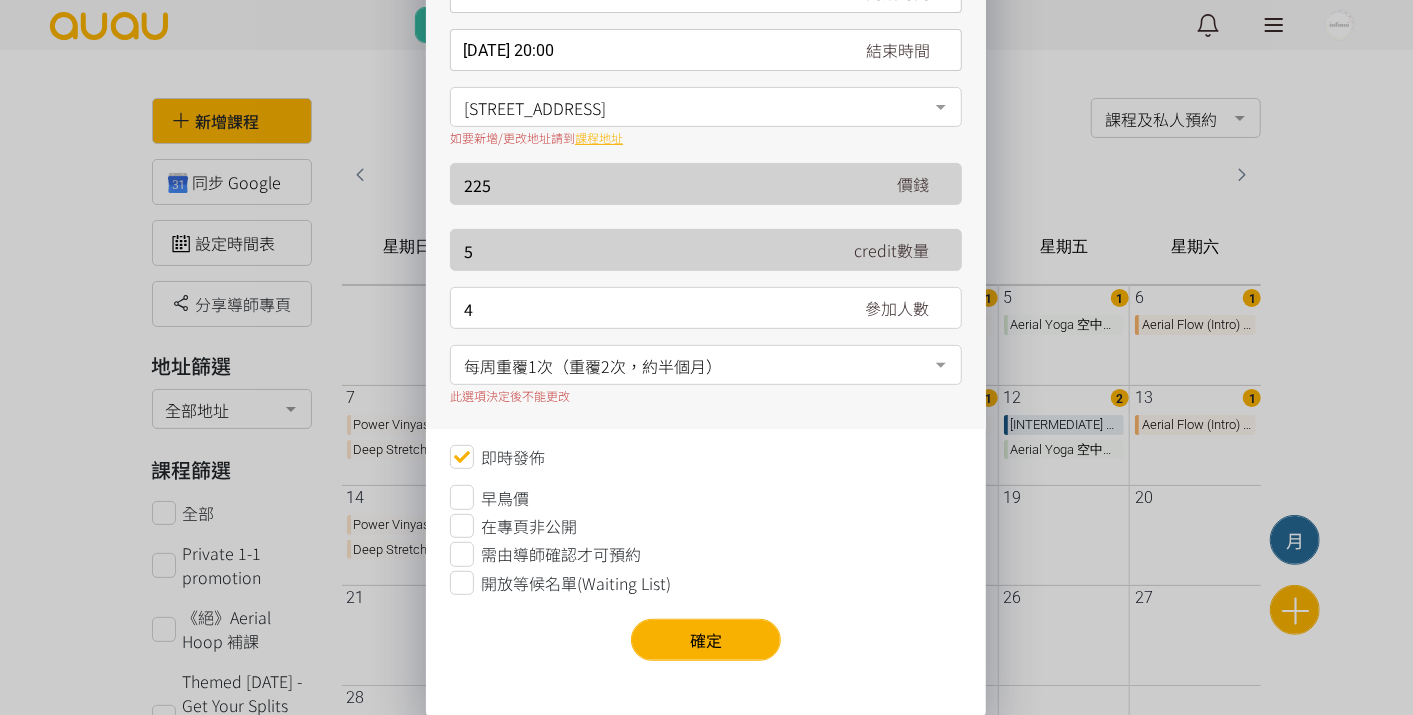 click on "4" at bounding box center (645, 309) 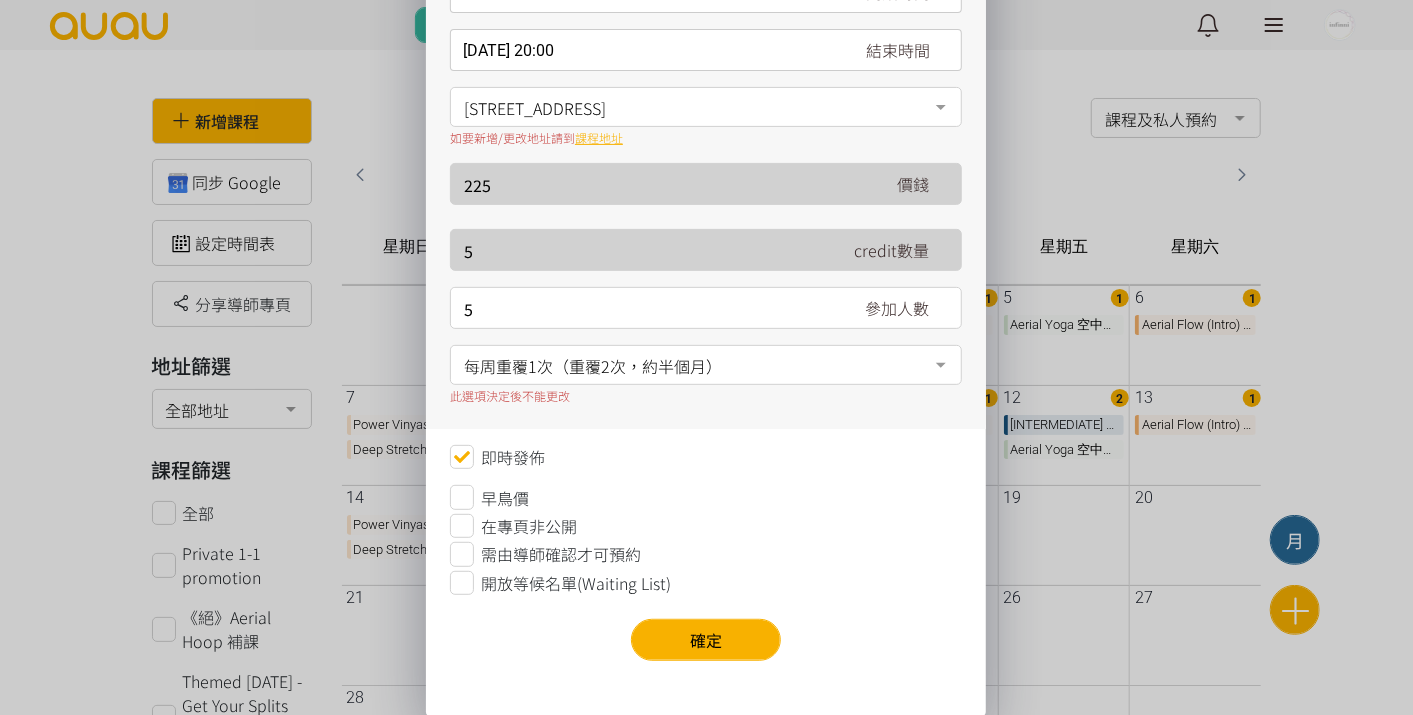 click on "5" at bounding box center (645, 309) 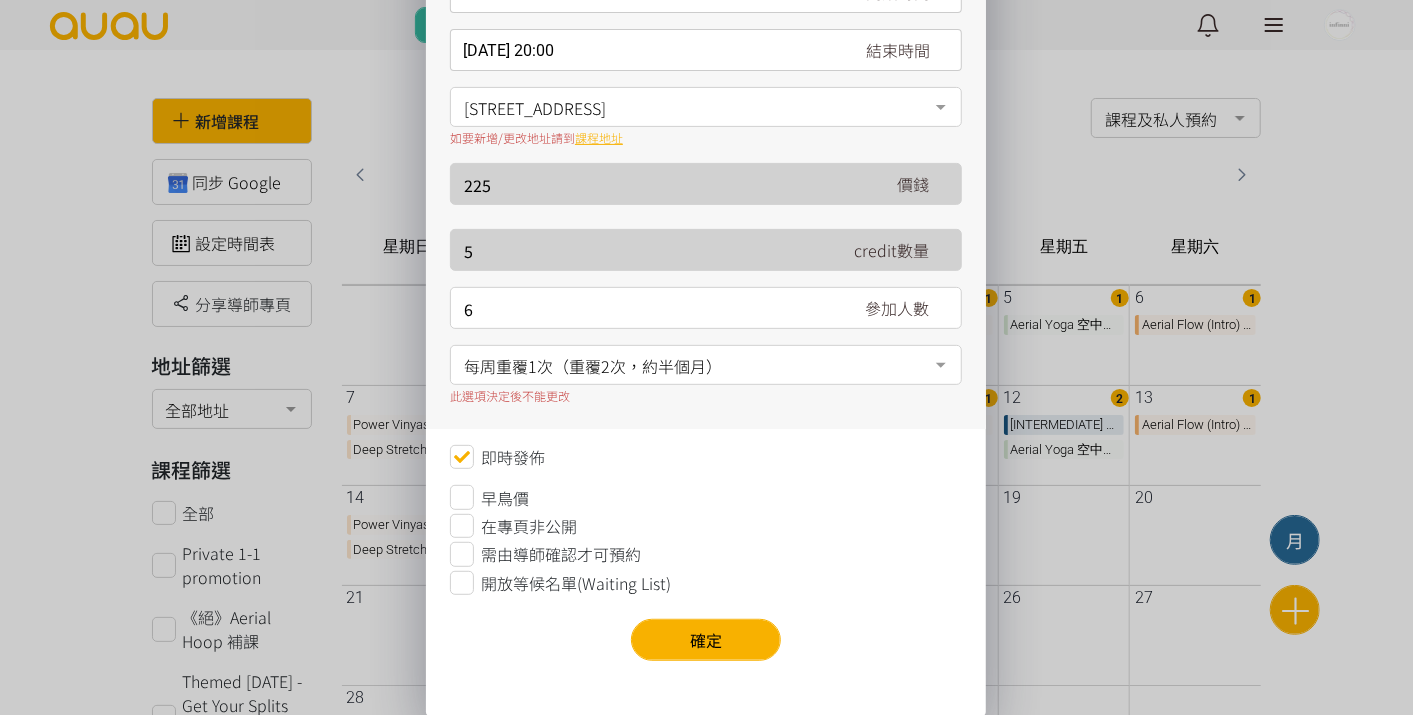 type on "6" 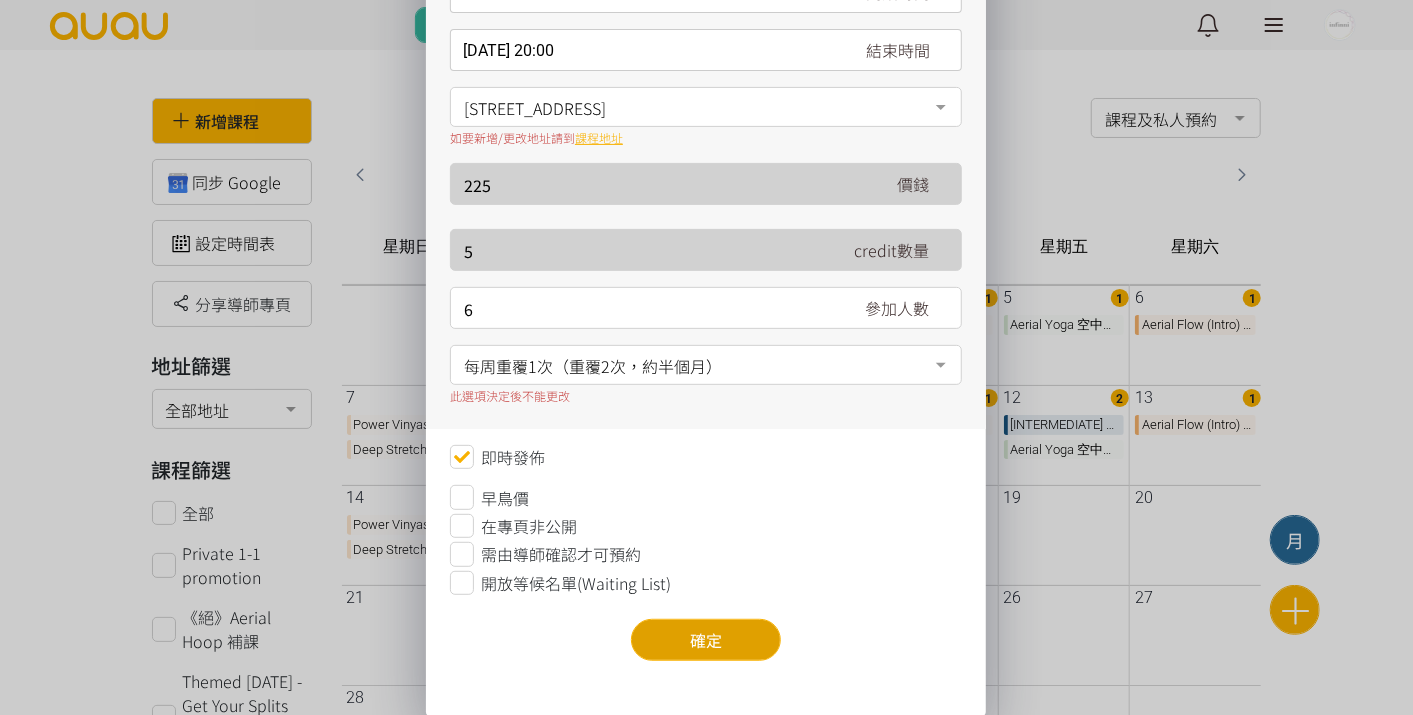 click on "確定" at bounding box center (706, 640) 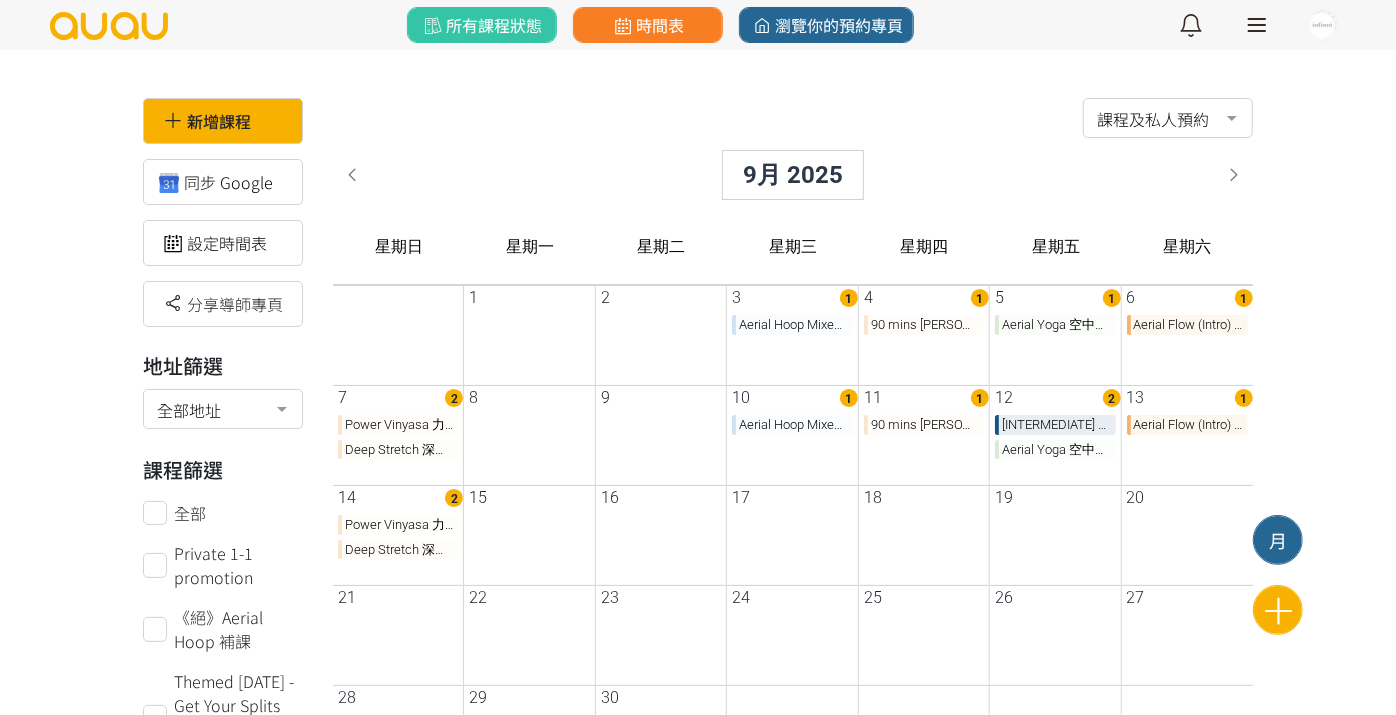 scroll, scrollTop: 0, scrollLeft: 0, axis: both 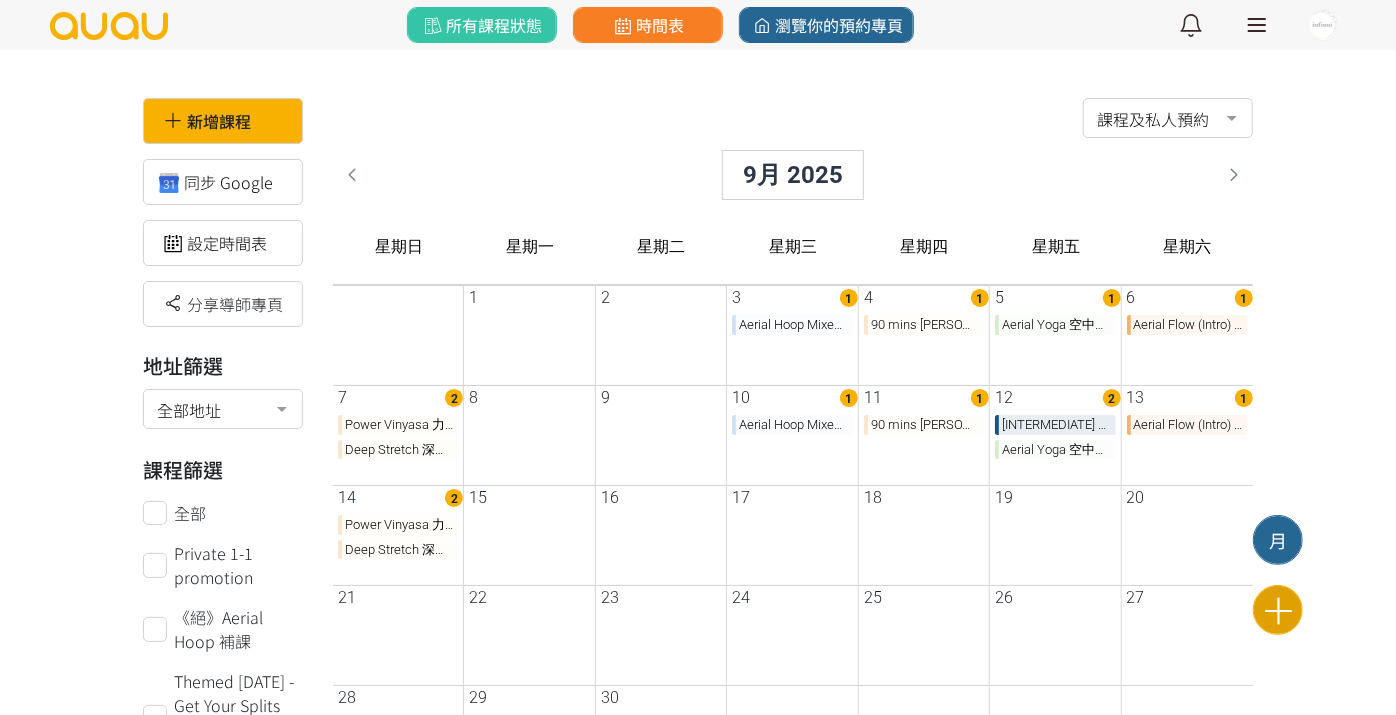 click at bounding box center (1278, 610) 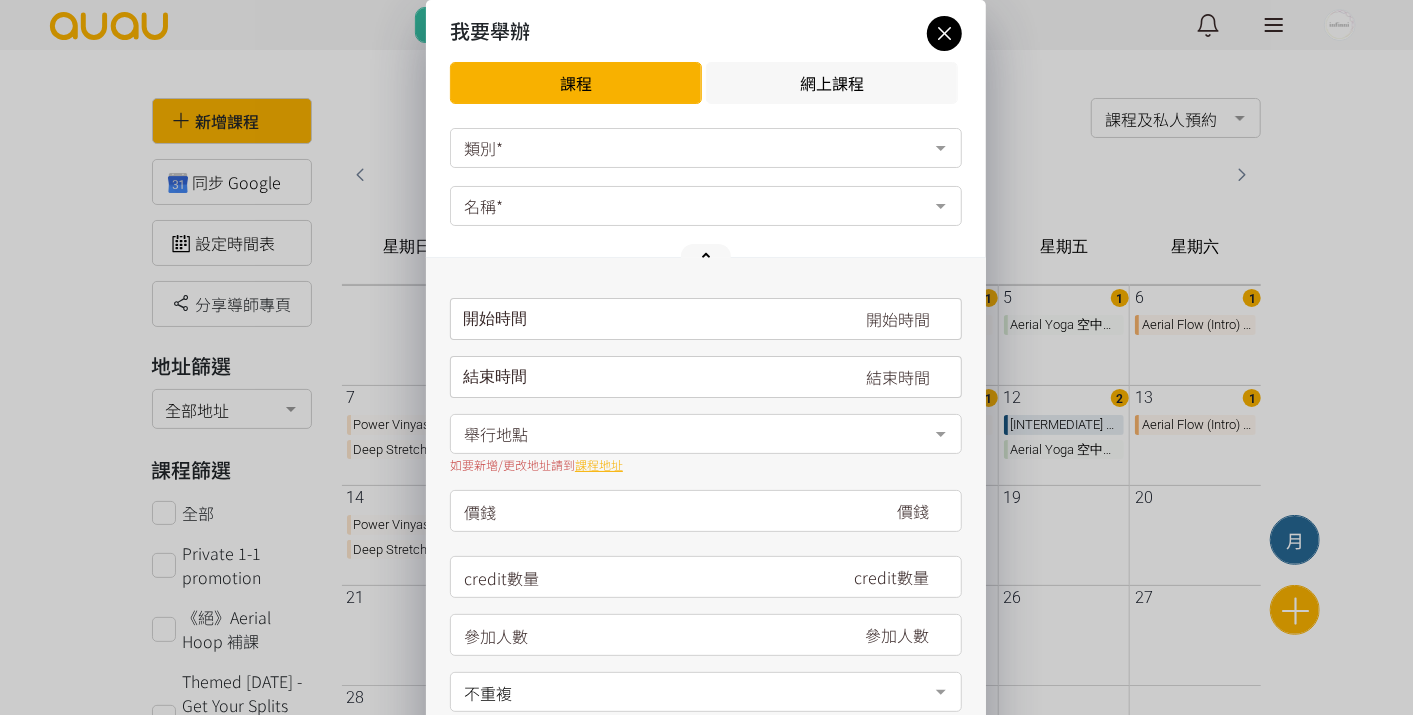 click on "我要舉辦
課程
網上課程
類別*
瑜伽   健身     No elements found. Consider changing the search query.   List is empty.
名稱*
No elements found. Consider changing the search query.   請填寫名稱
開始時間
July
2025
Sun
Mon
Tue
Wed
Thu
Fri
Sat
1
2
3
4
5
6
7
8
9
10
11
12
13
14
15
00" at bounding box center (706, 522) 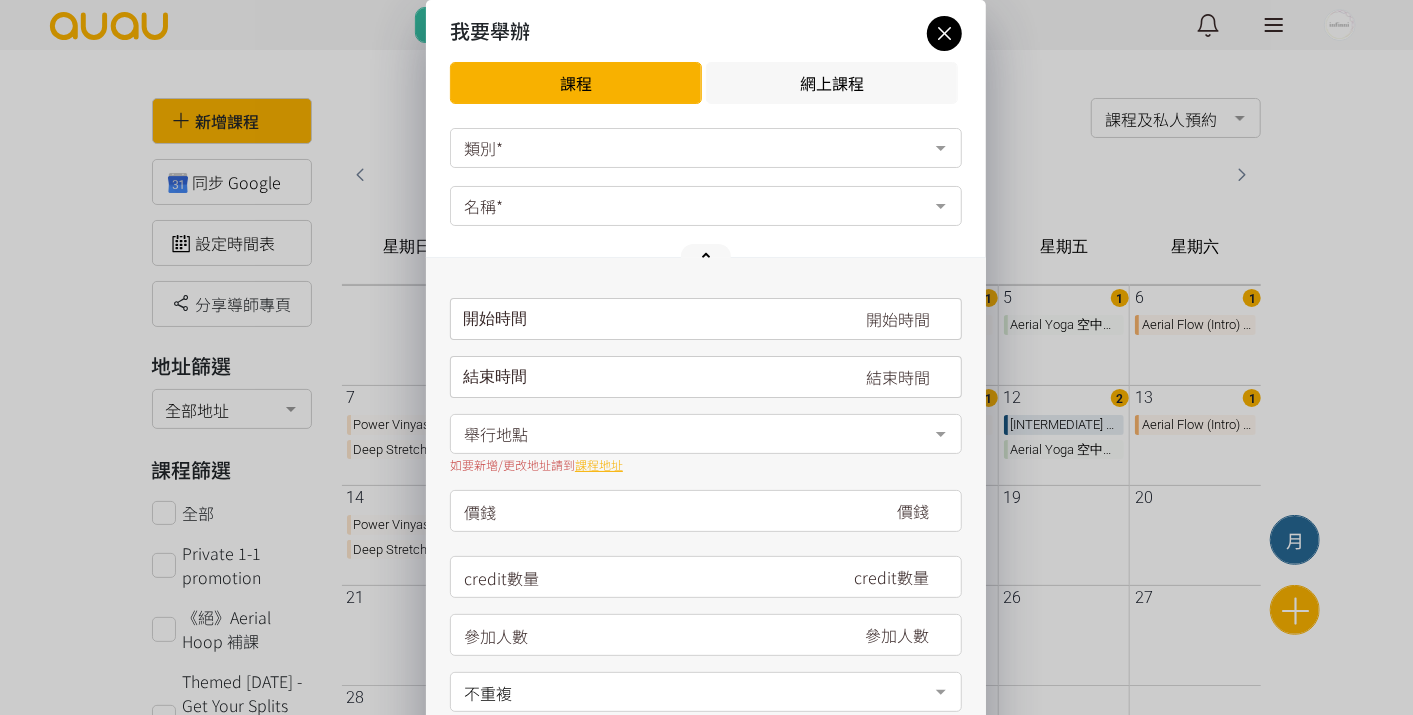 click at bounding box center [944, 33] 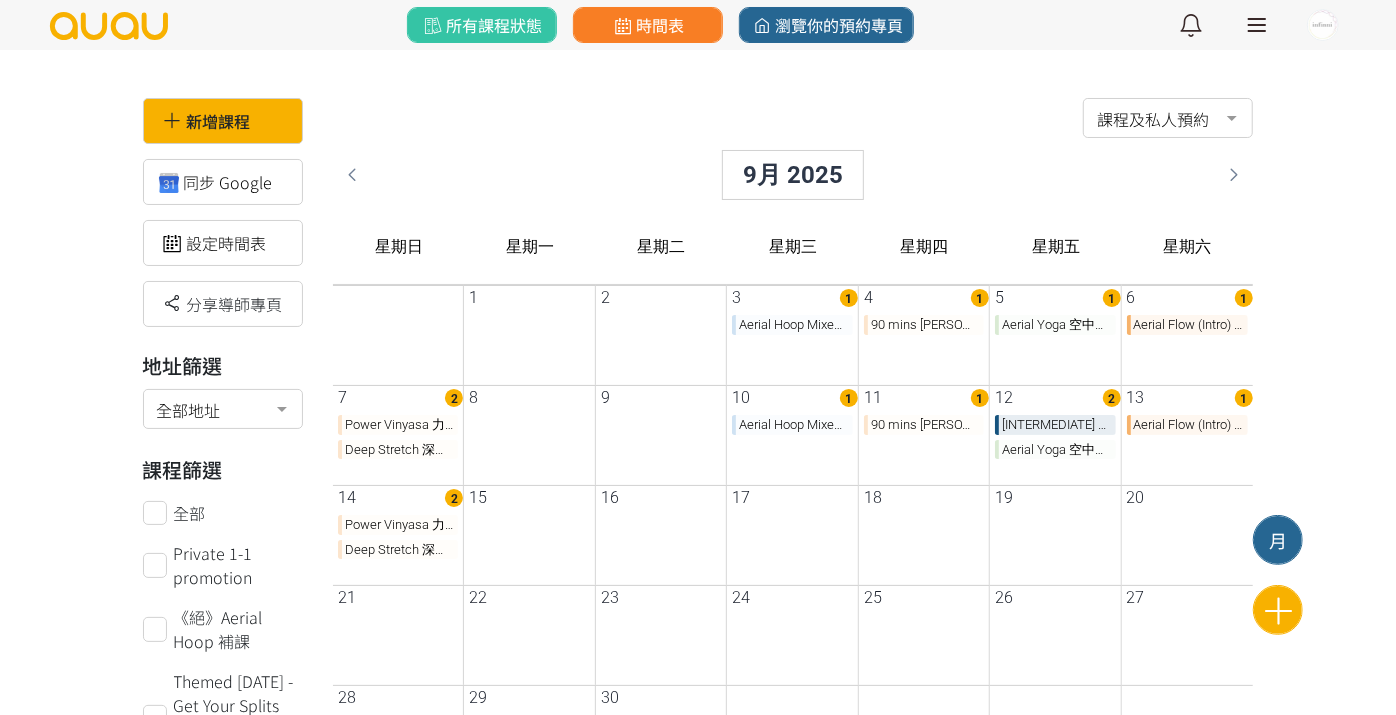 click on "Aerial Hoop Mixed Level 空中呼拉圈 (with [PERSON_NAME])" at bounding box center (792, 325) 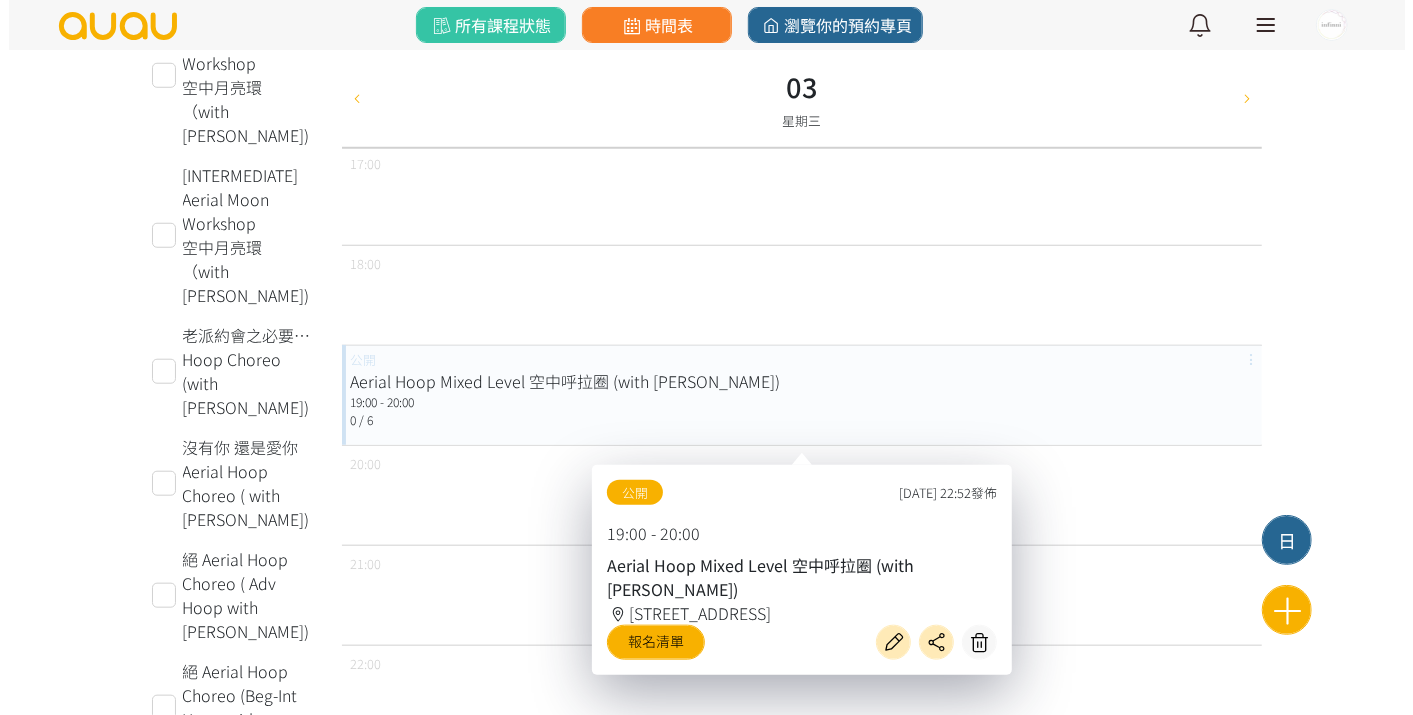 scroll, scrollTop: 1038, scrollLeft: 0, axis: vertical 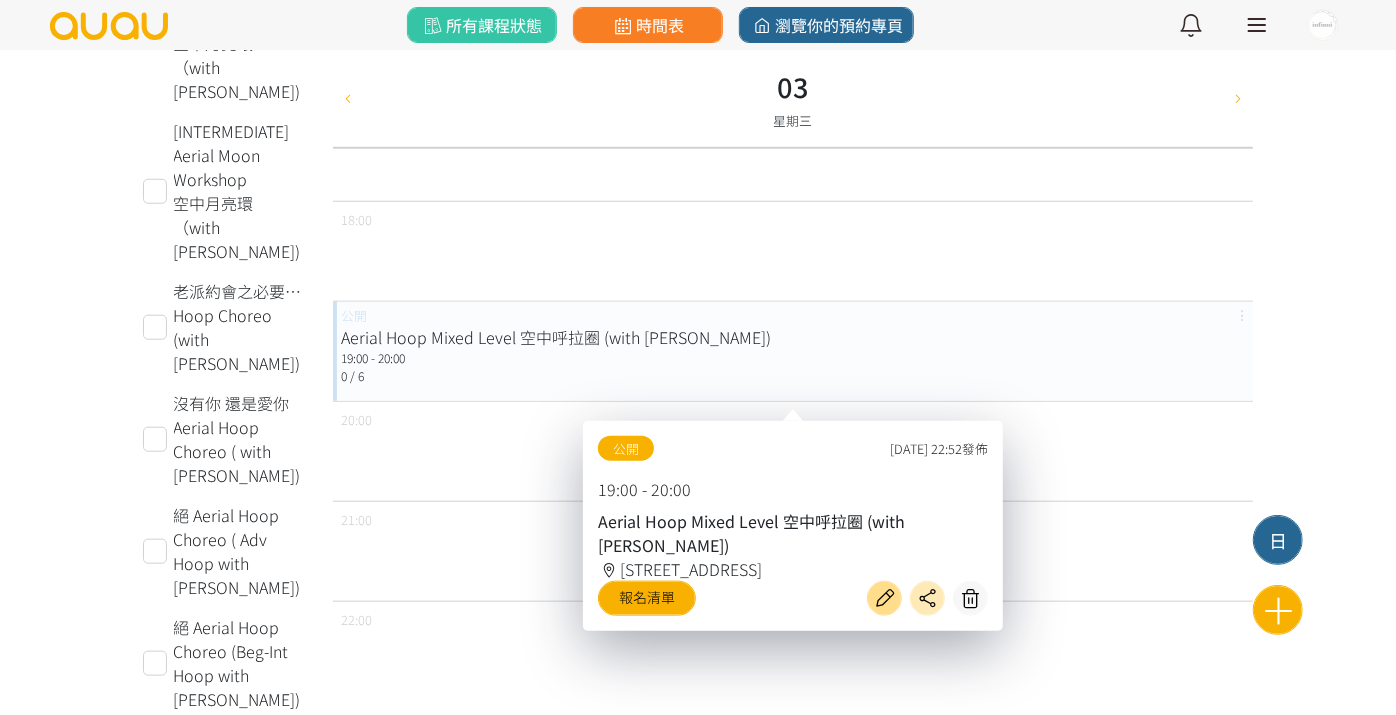 click at bounding box center [884, 598] 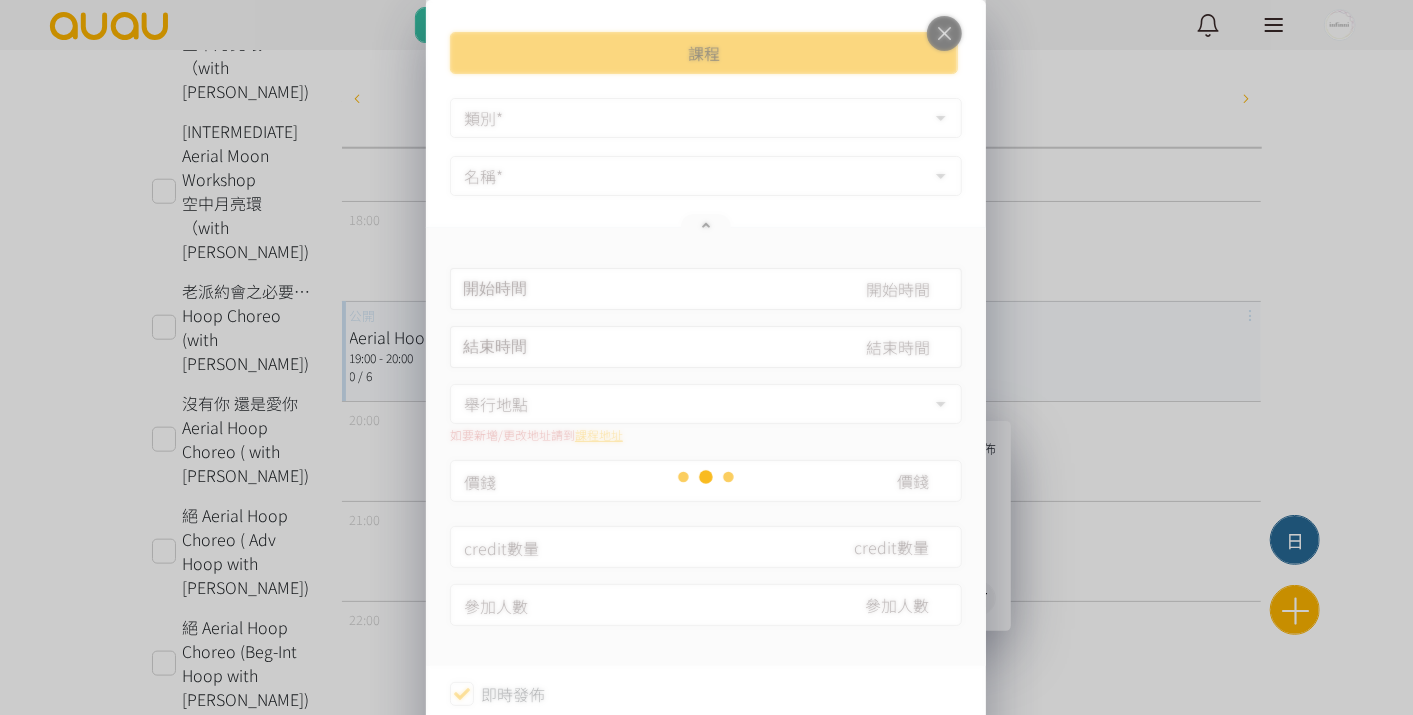 type on "2025-09-03, 19:00" 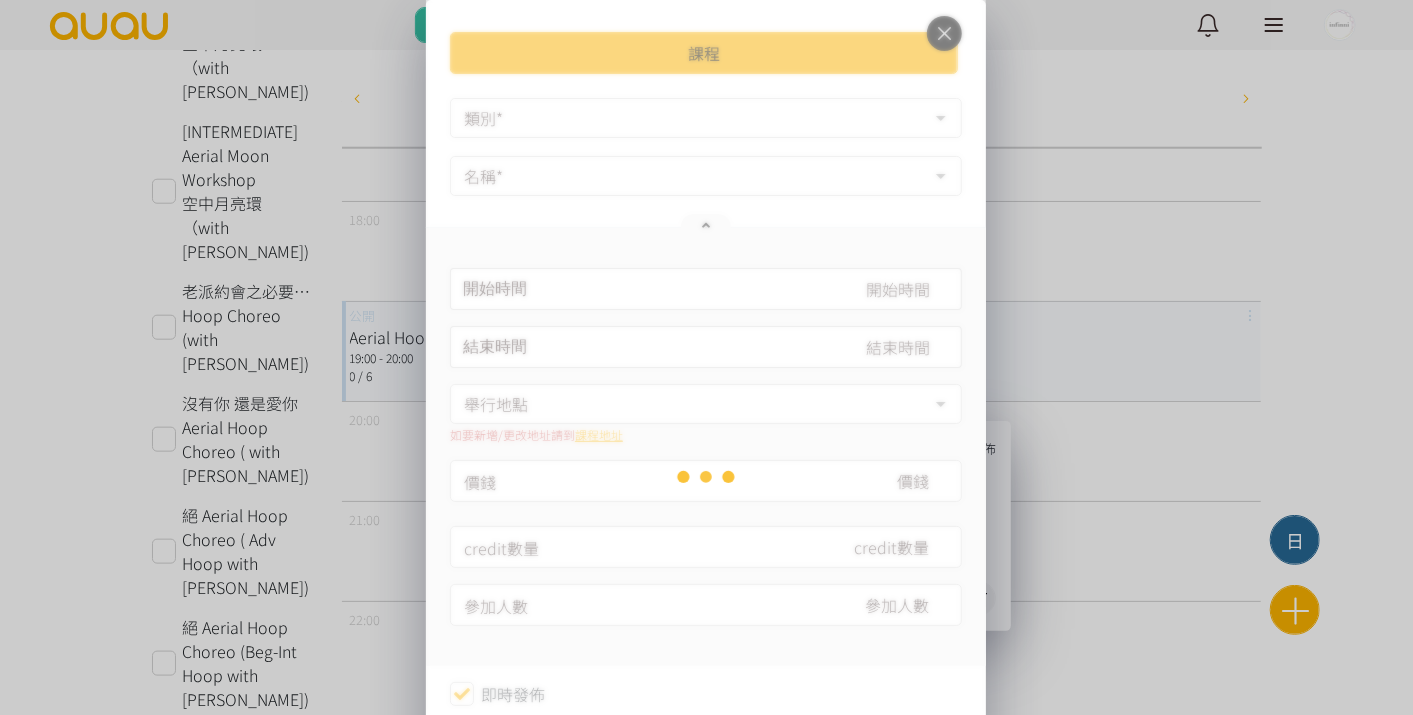 type on "2025-09-03, 20:00" 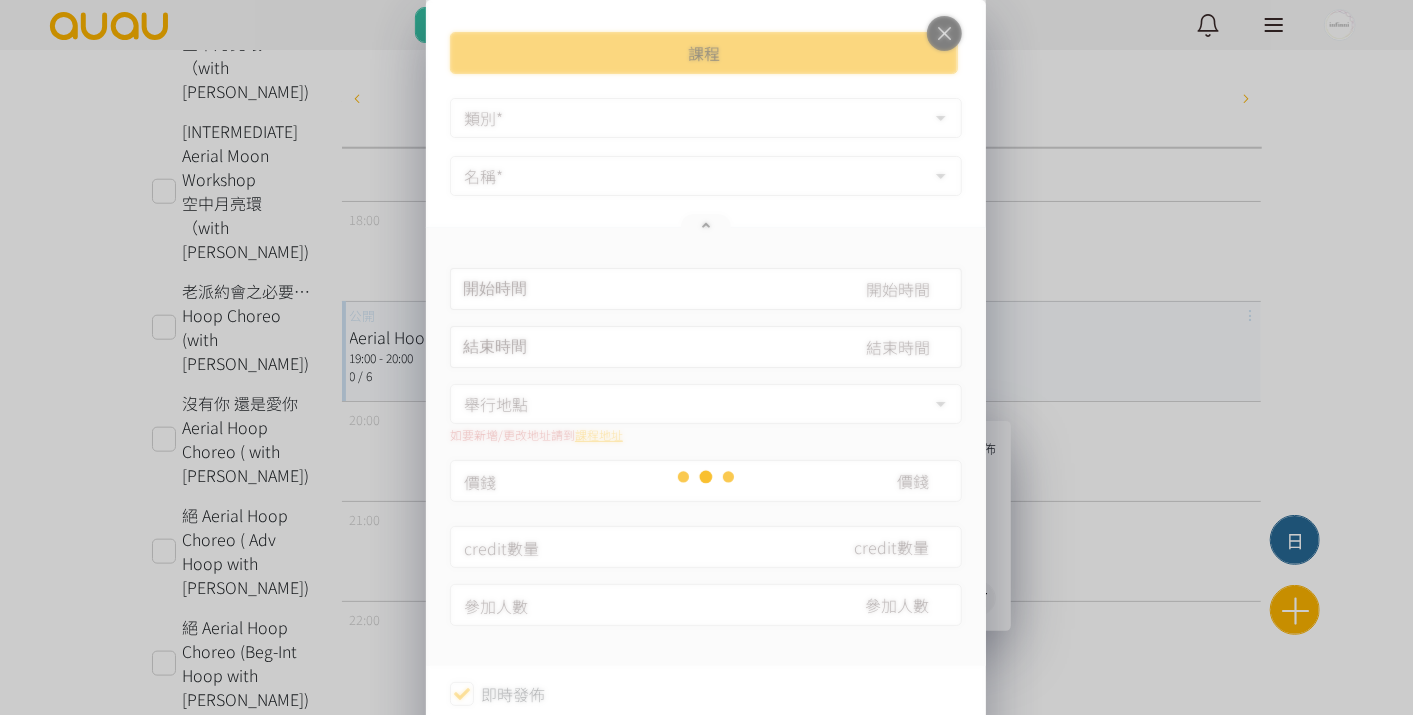 type on "225" 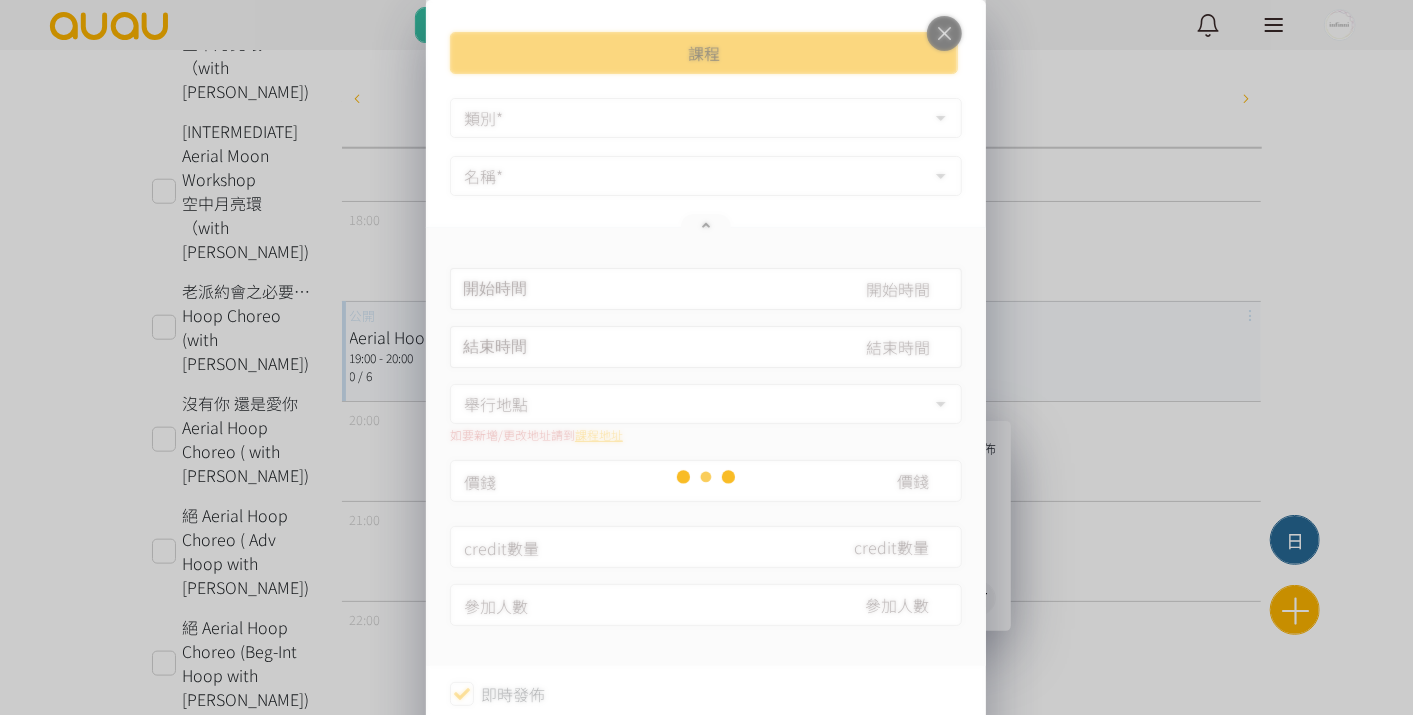 type on "5" 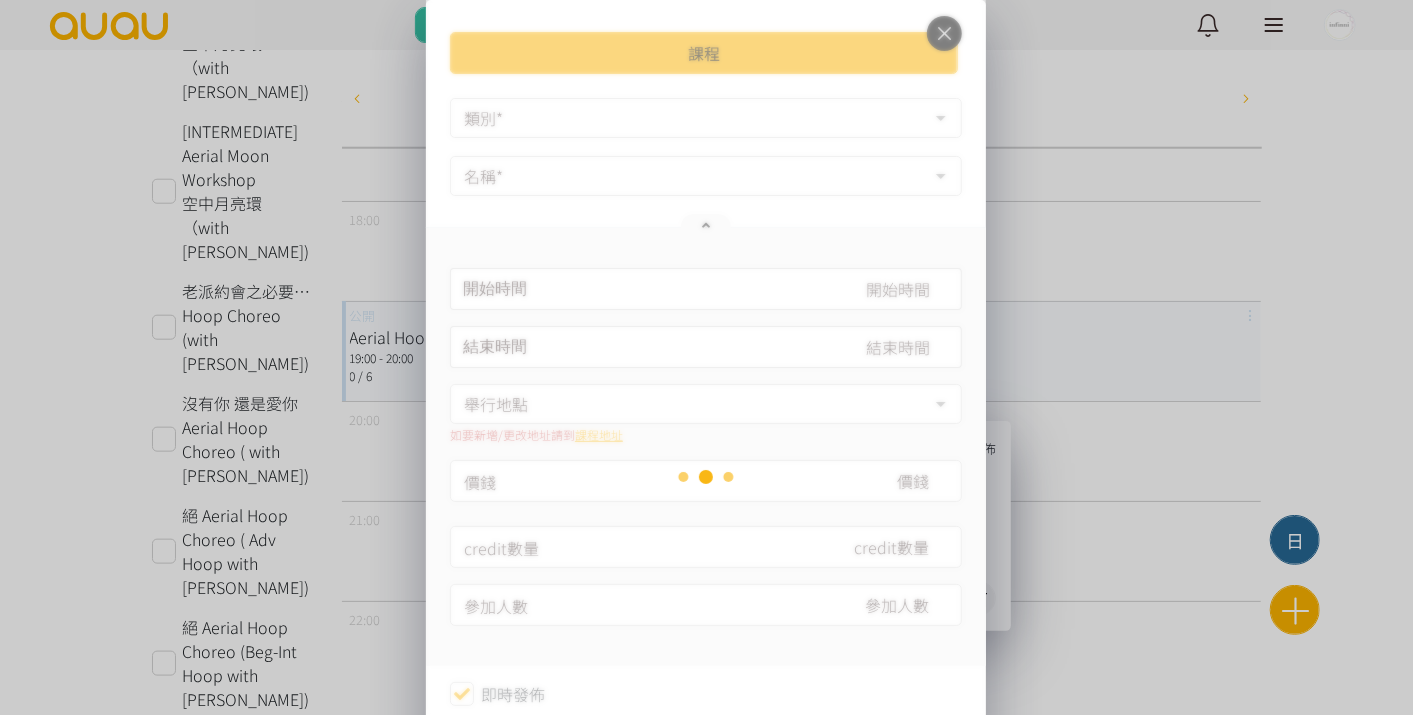 type on "6" 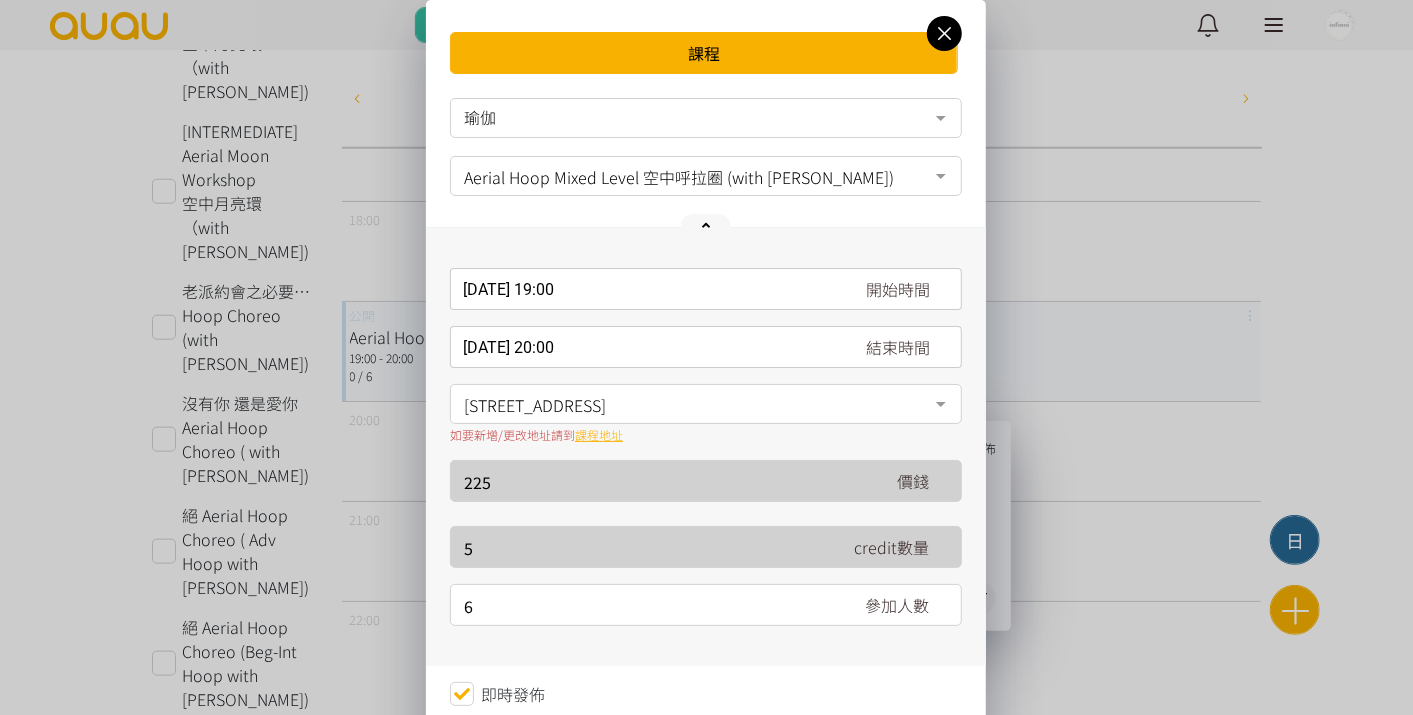 click on "2025-09-03, 19:00
開始時間
September
2025
Sun
Mon
Tue
Wed
Thu
Fri
Sat
1
2
3
4
5
6
7
8
9
10
11
12
13
14
15
16
17
18
19
20
21
22
23
24
25
26
27" at bounding box center (706, 289) 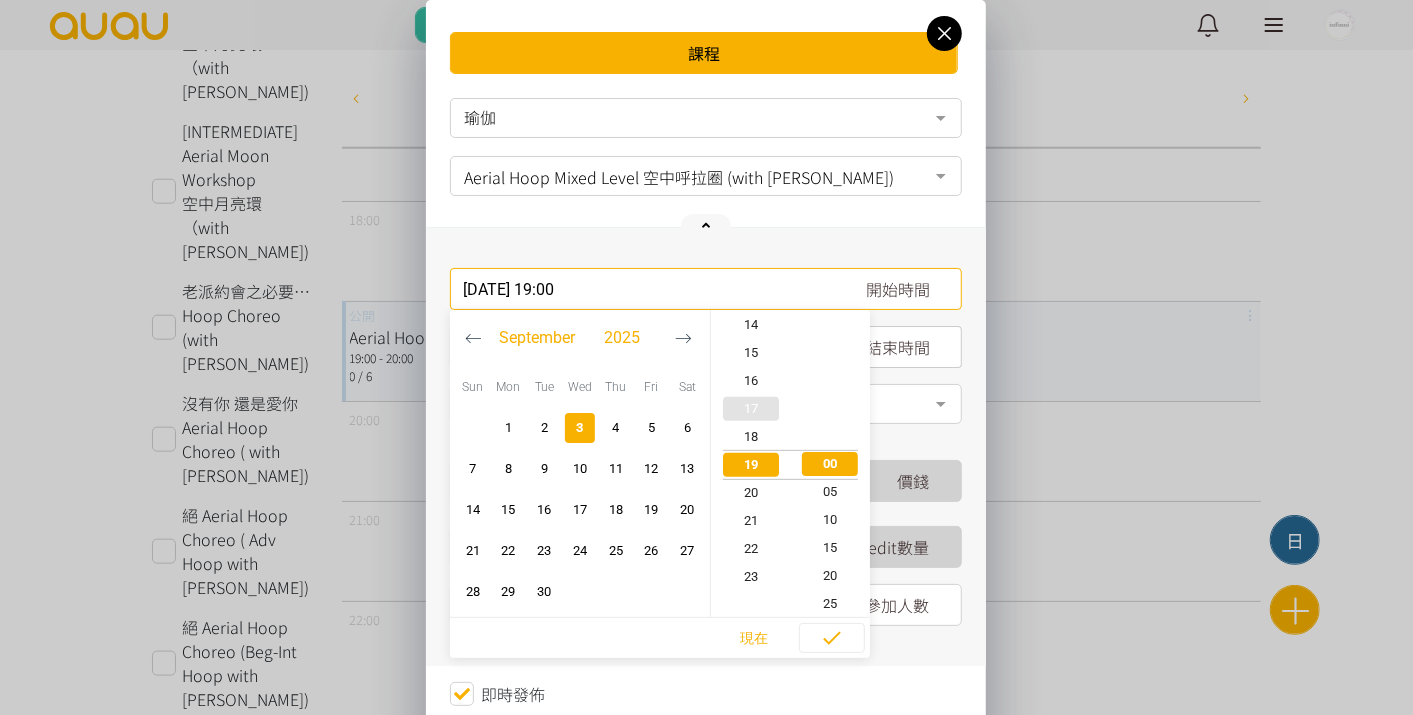 click on "17" at bounding box center (751, 409) 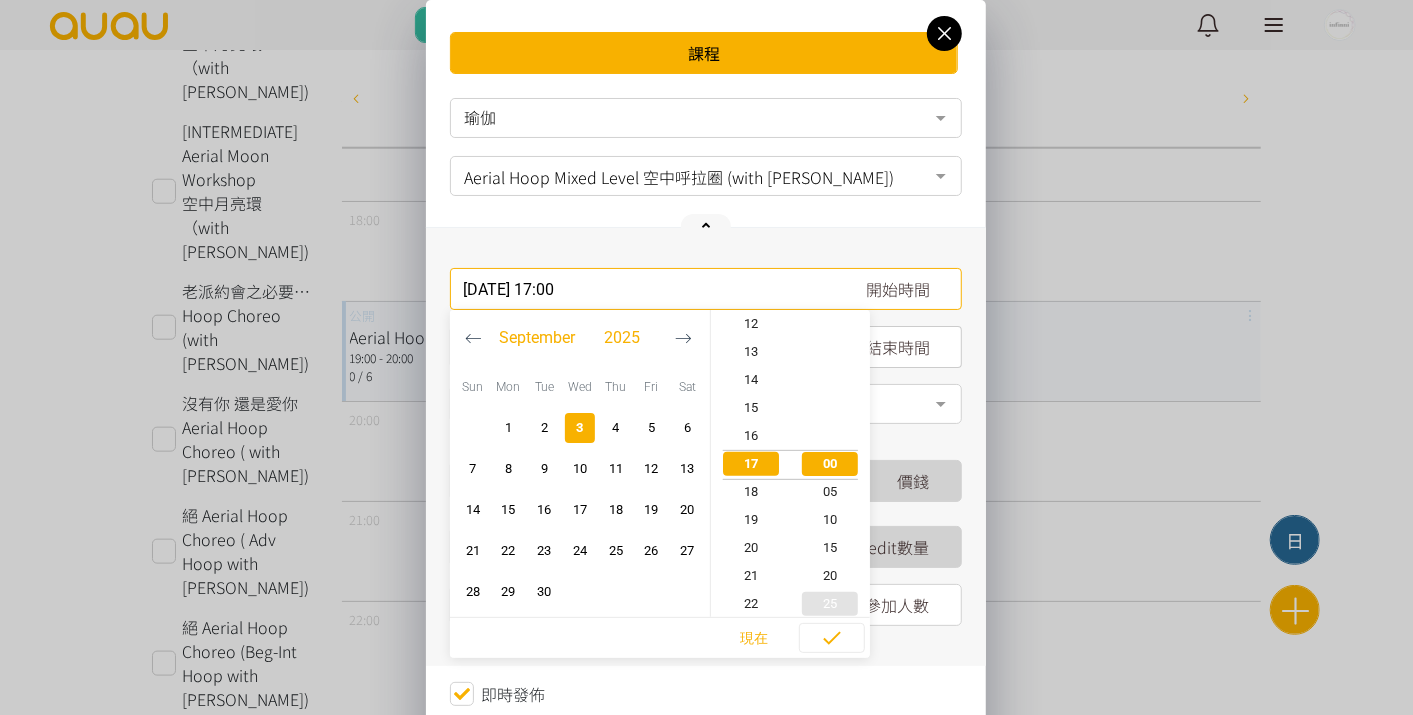 click on "25" at bounding box center [831, 604] 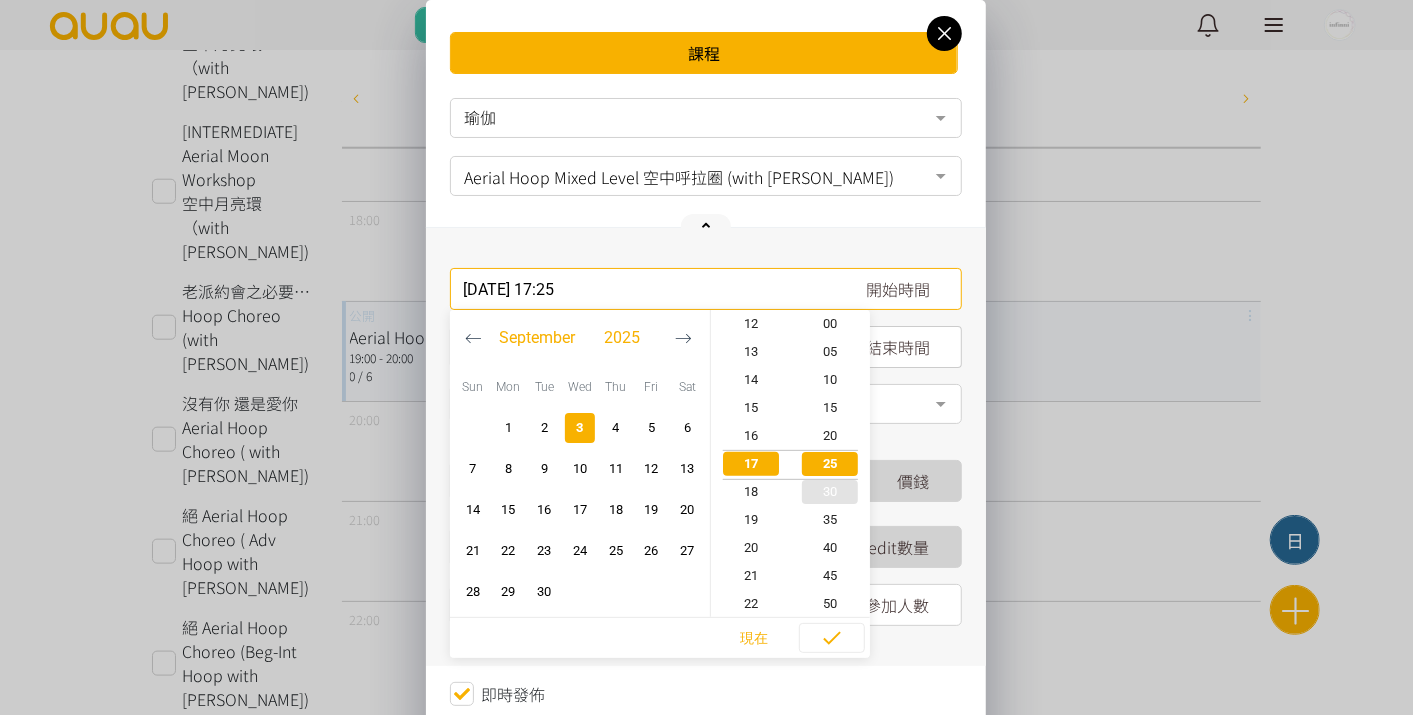 click on "30" at bounding box center [831, 492] 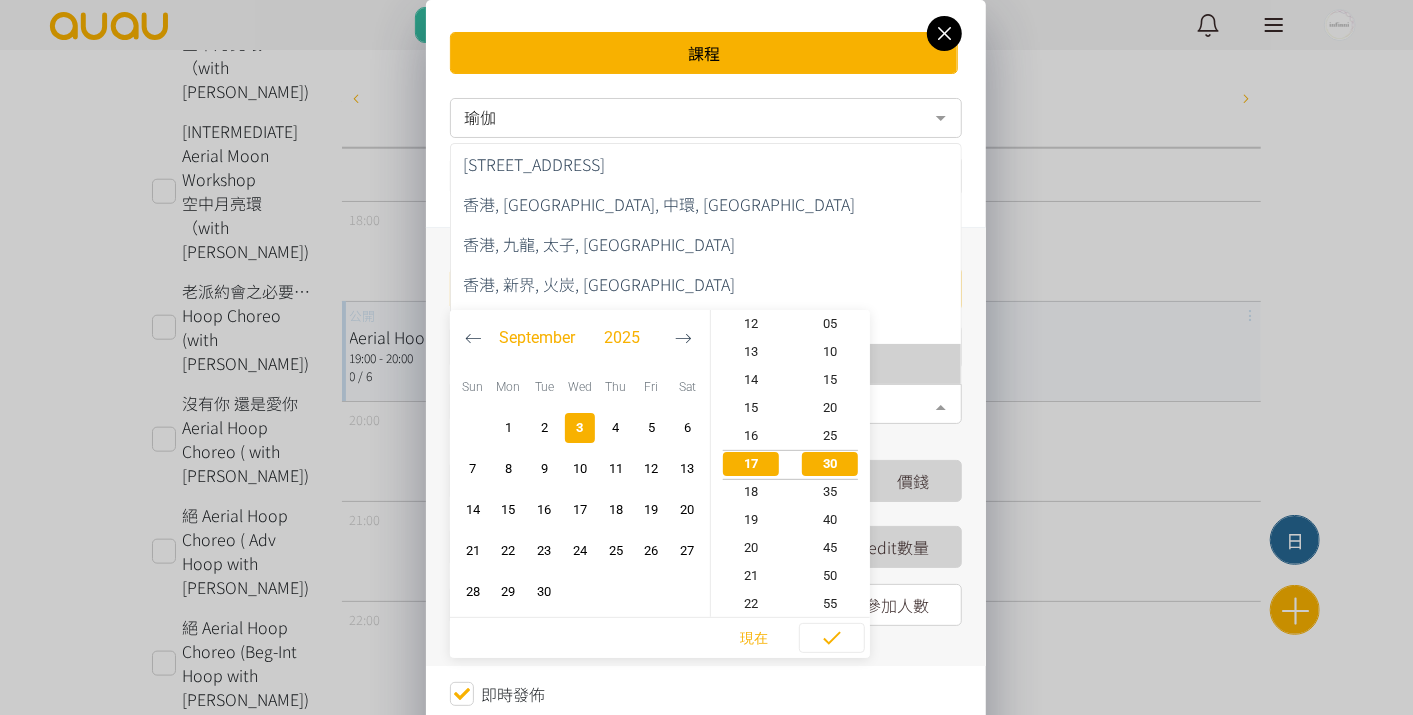 click on "如要新增/更改地址請到 課程地址" at bounding box center (706, 435) 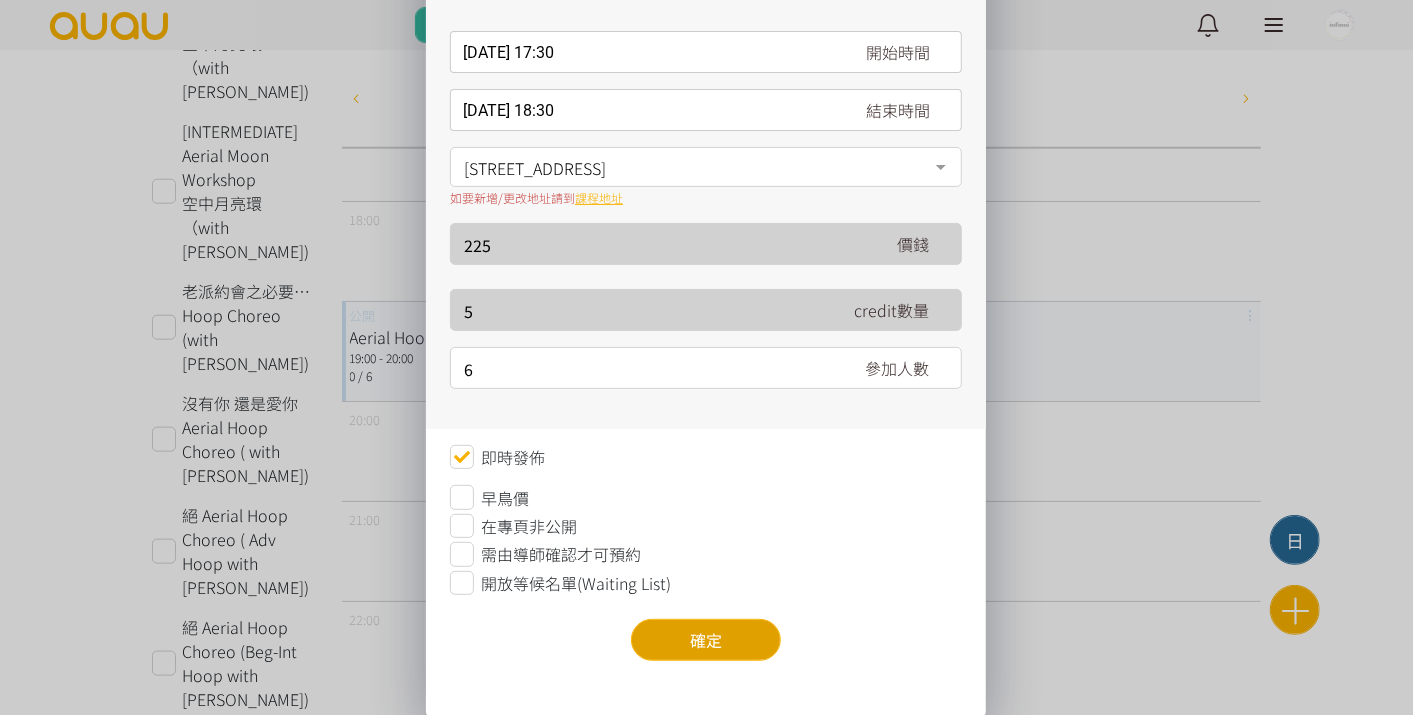click on "確定" at bounding box center (706, 640) 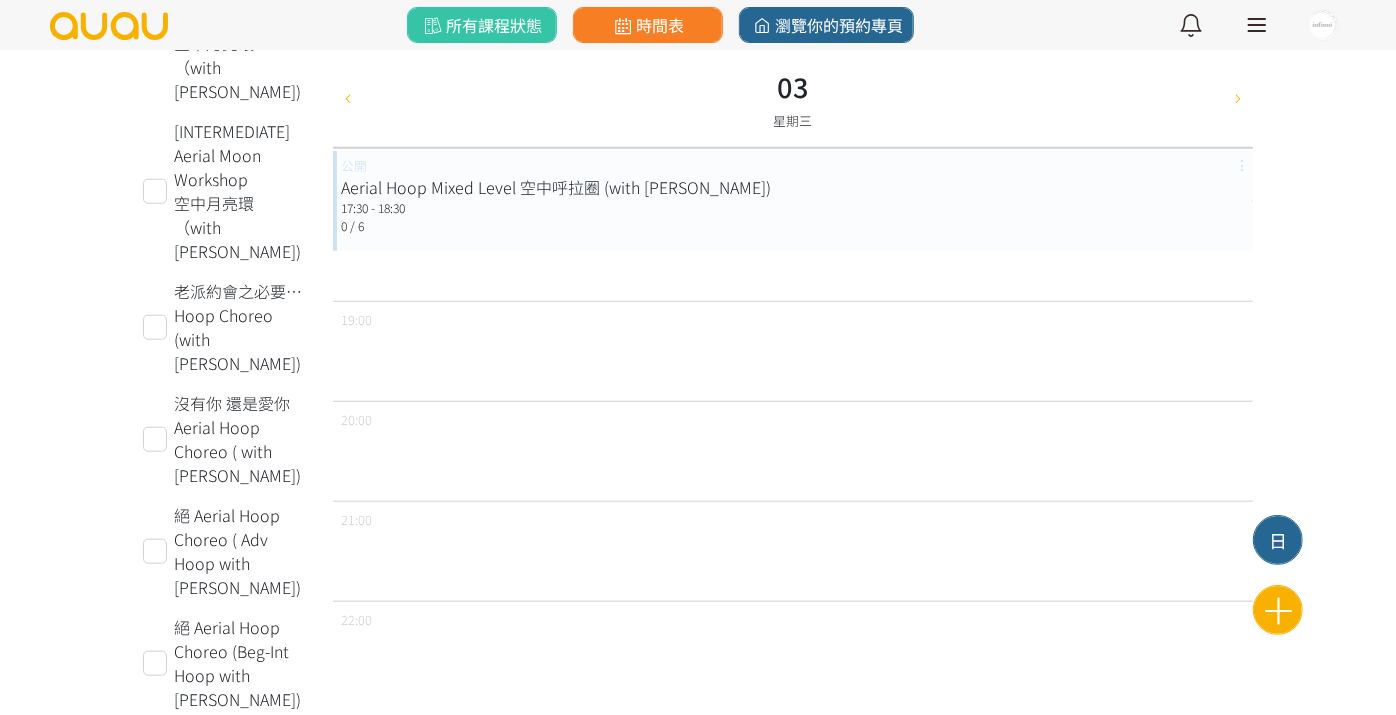 click at bounding box center (1238, 98) 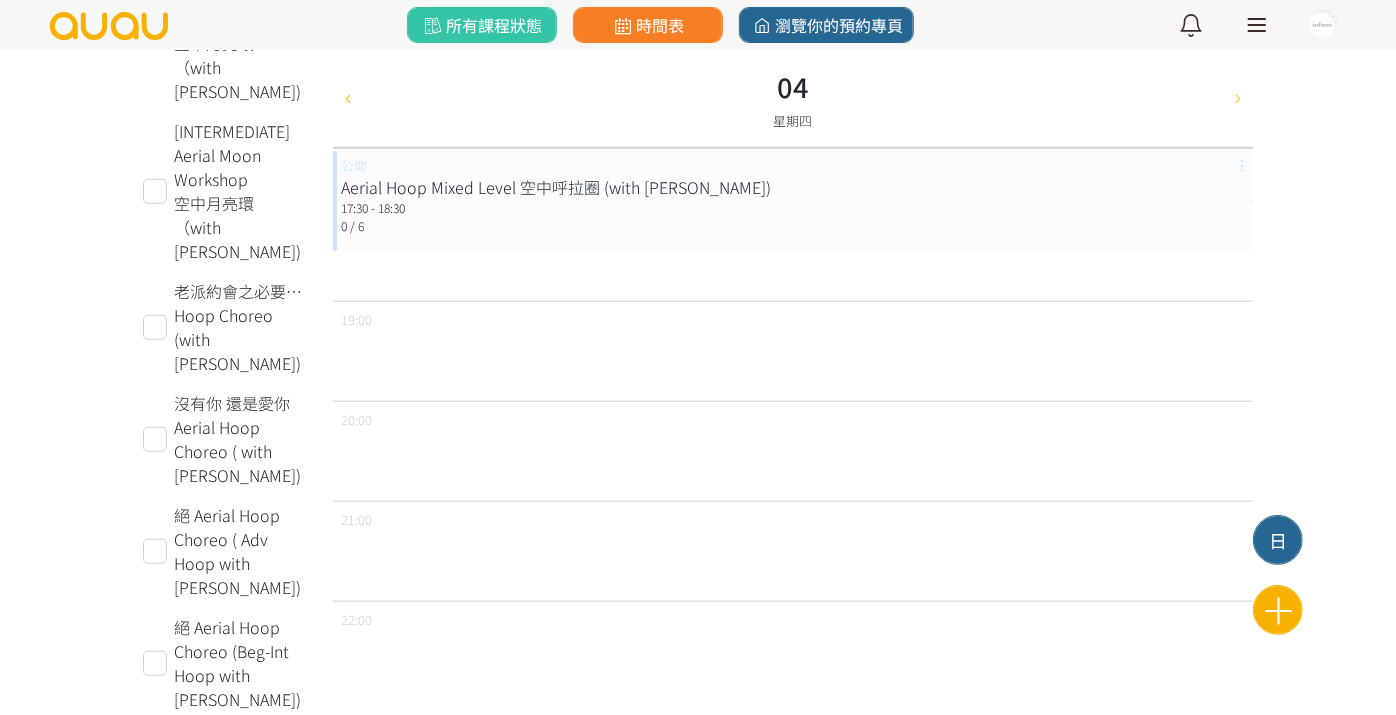 click at bounding box center (1238, 98) 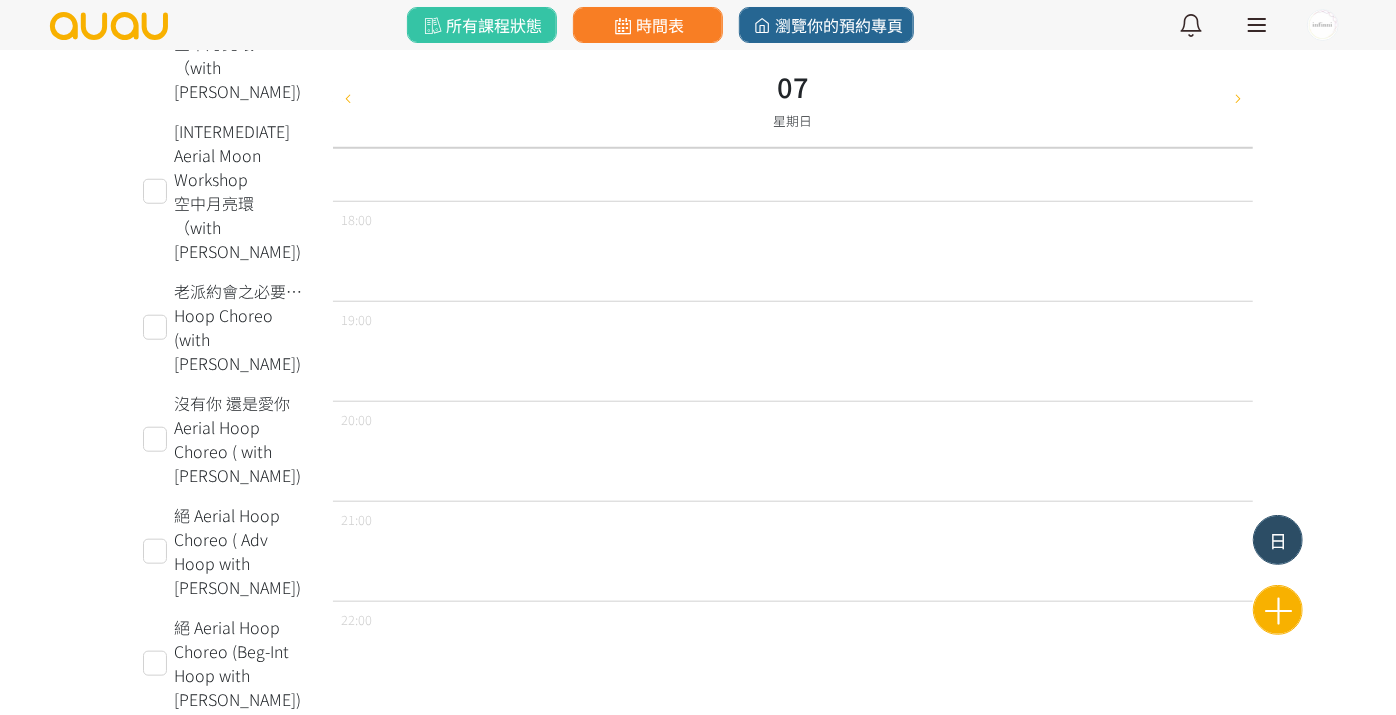 click on "日" at bounding box center (1278, 540) 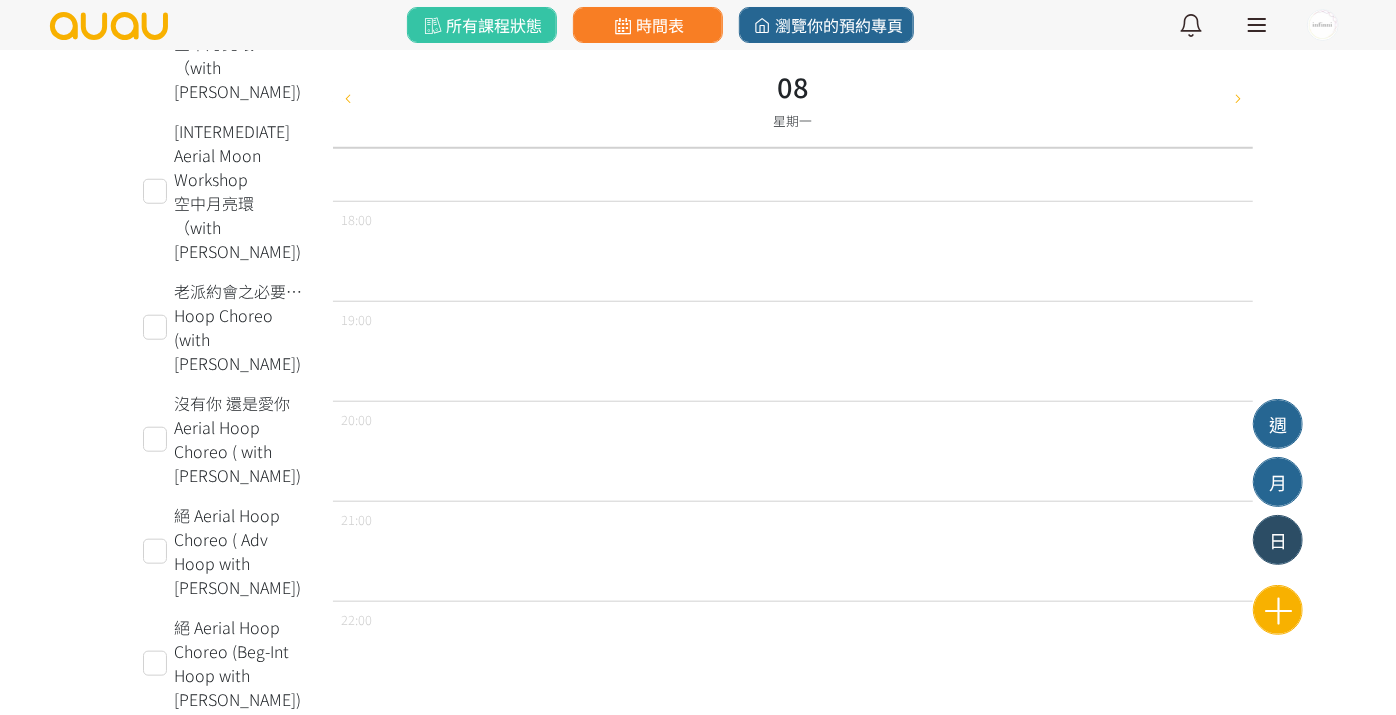 type on "2025-09-09" 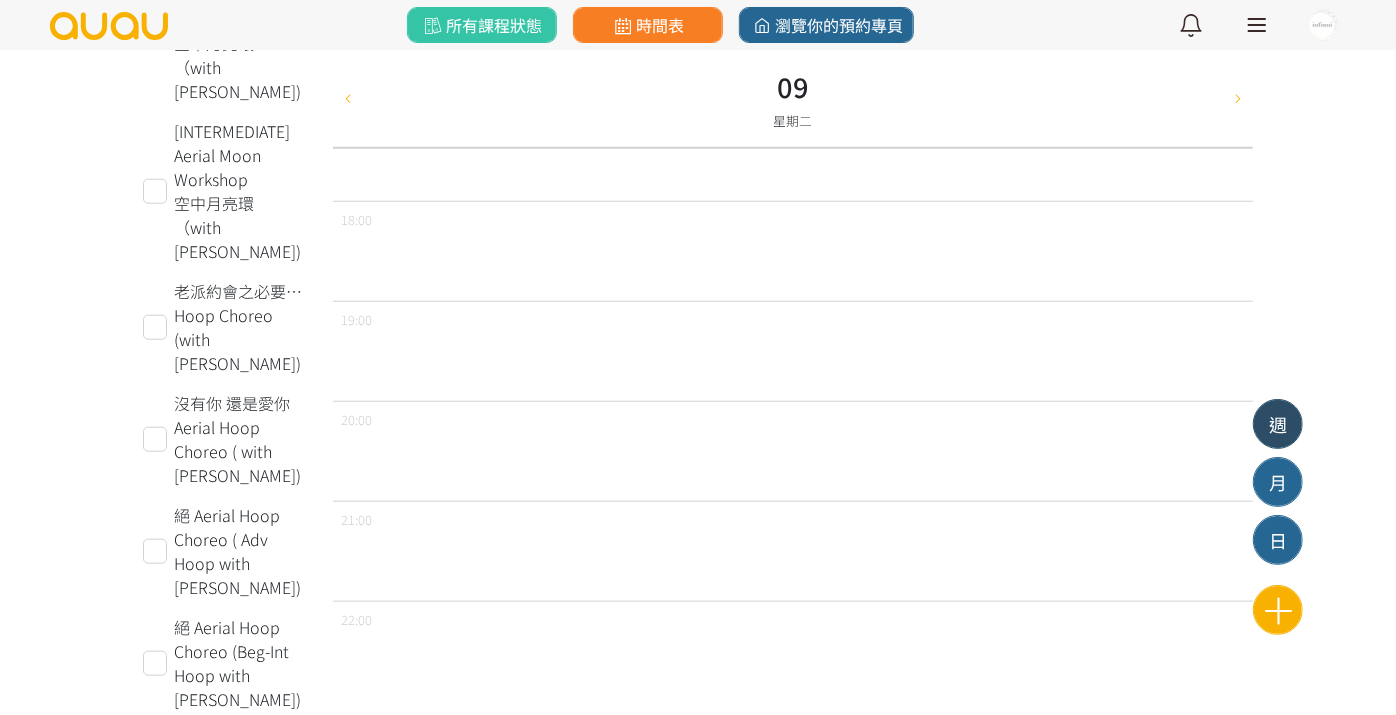 click on "週" at bounding box center [1278, 424] 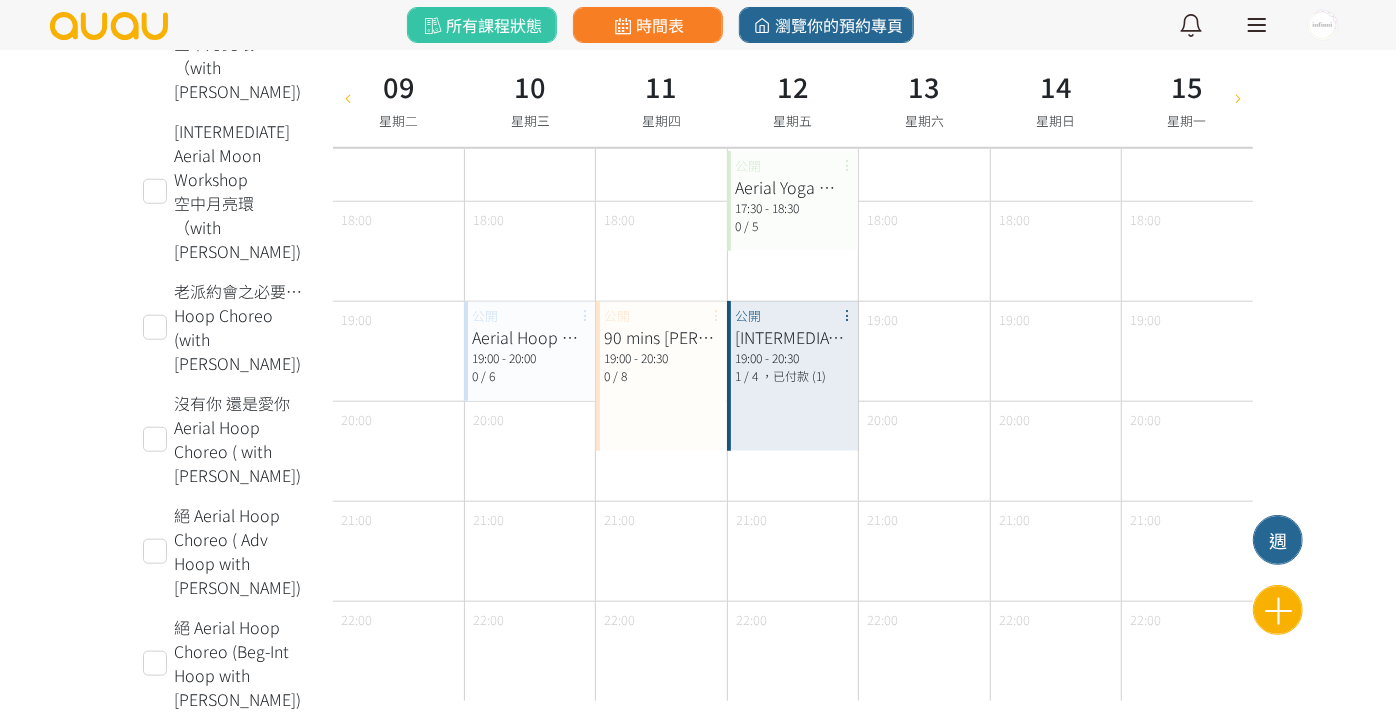 click on "0   / 6" at bounding box center [529, 376] 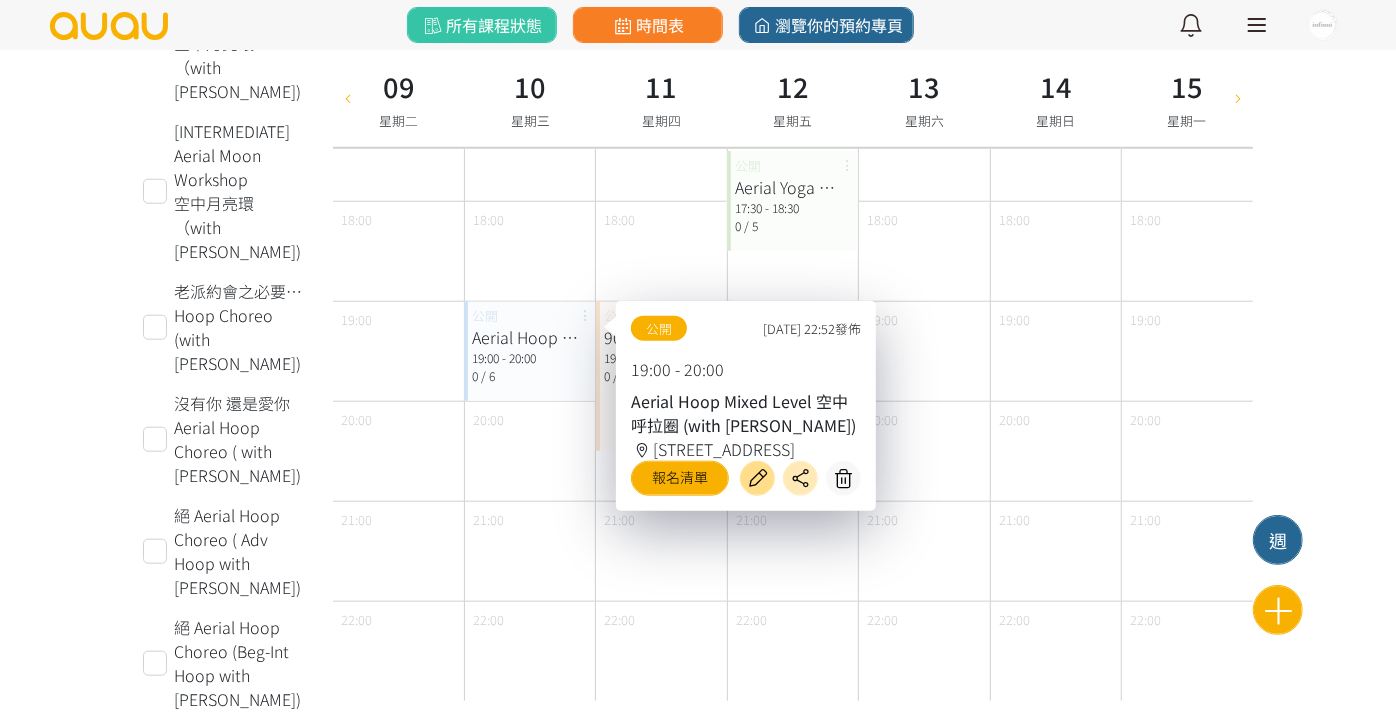 click at bounding box center (757, 478) 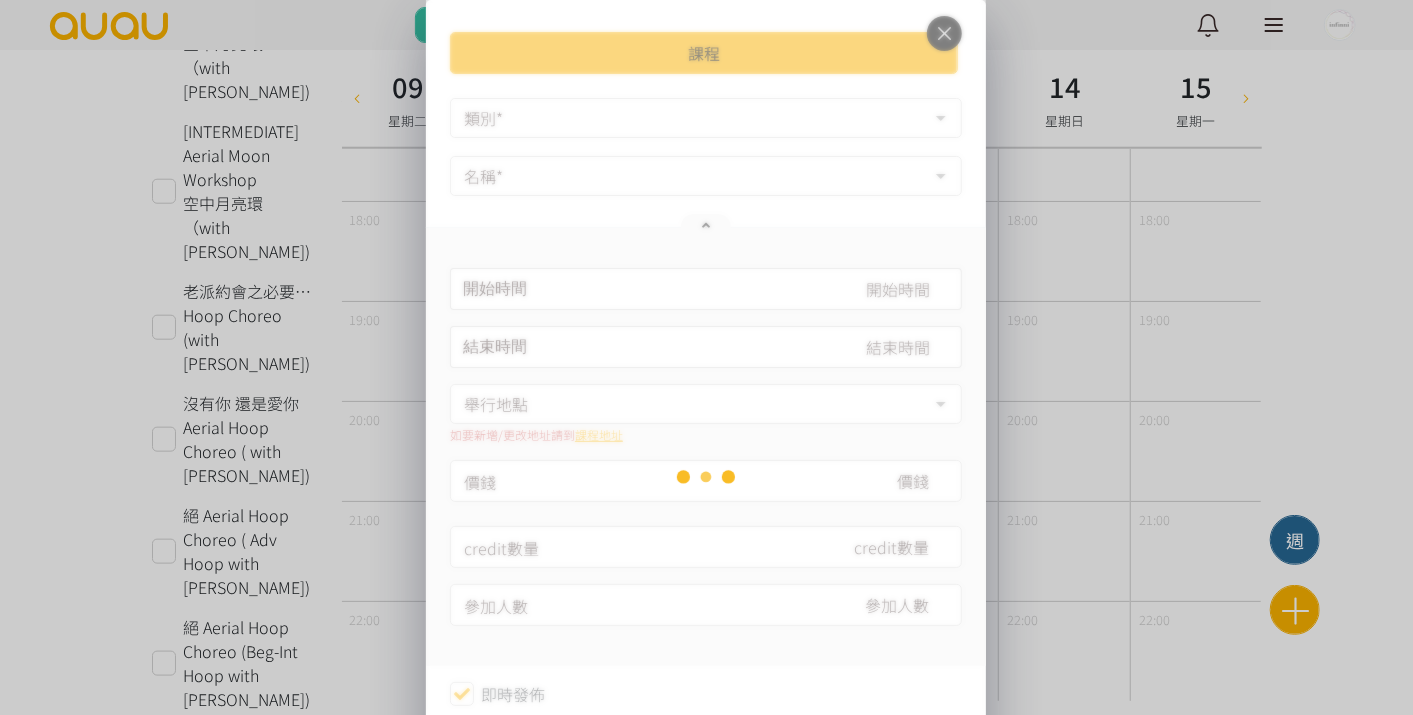 type on "2025-09-10, 19:00" 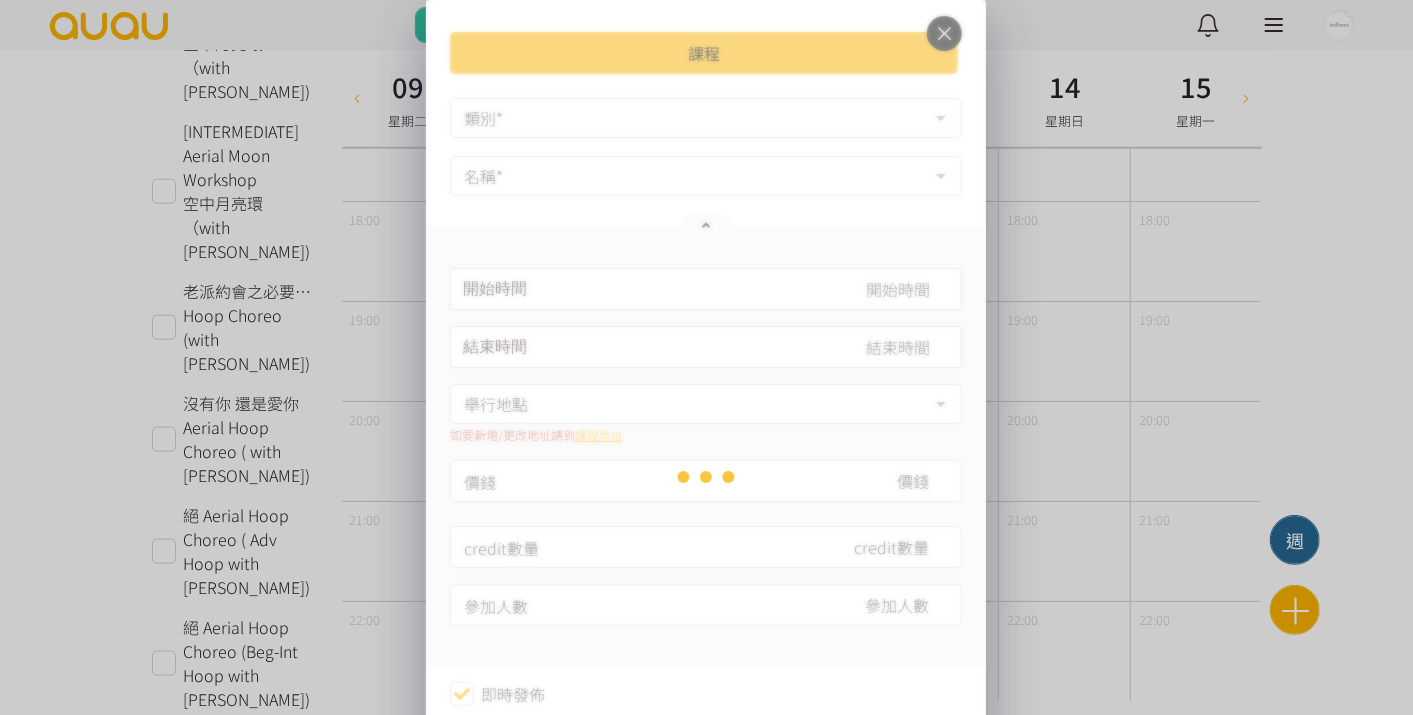 type on "2025-09-10, 20:00" 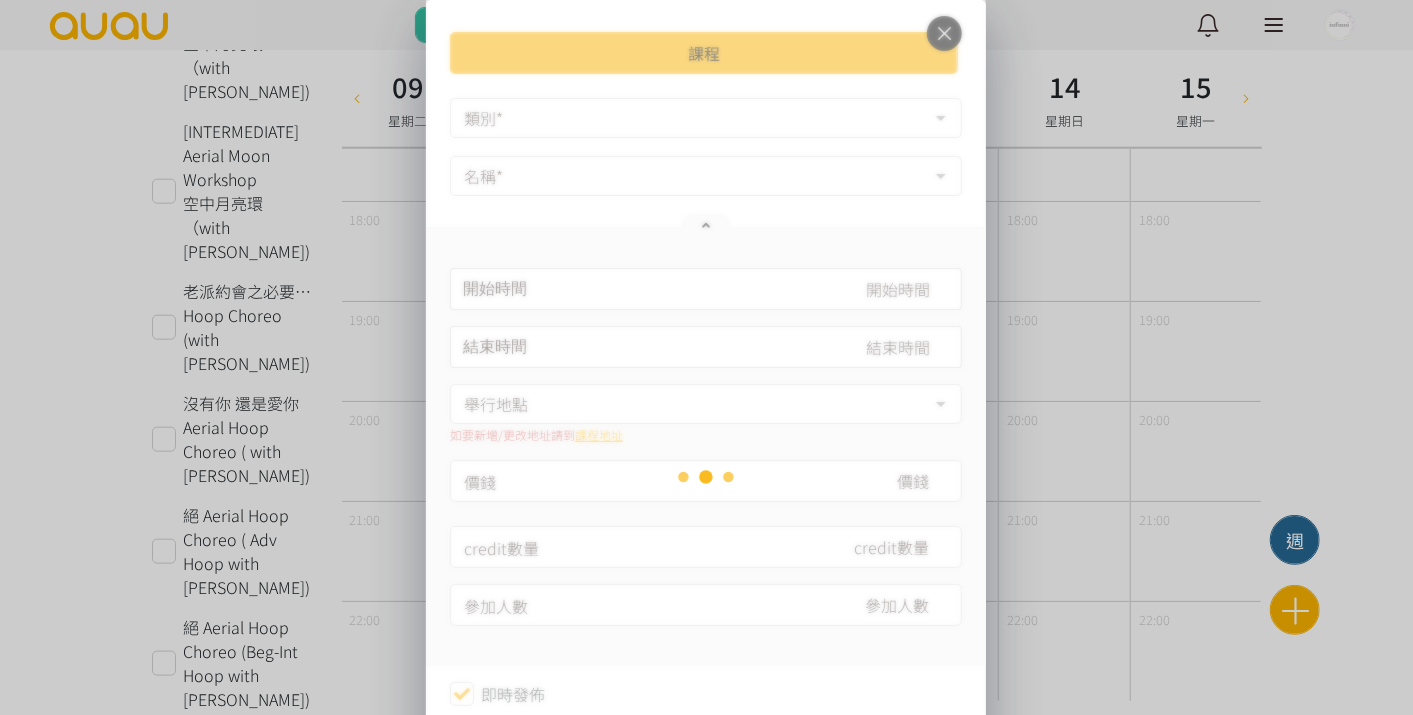 type on "225" 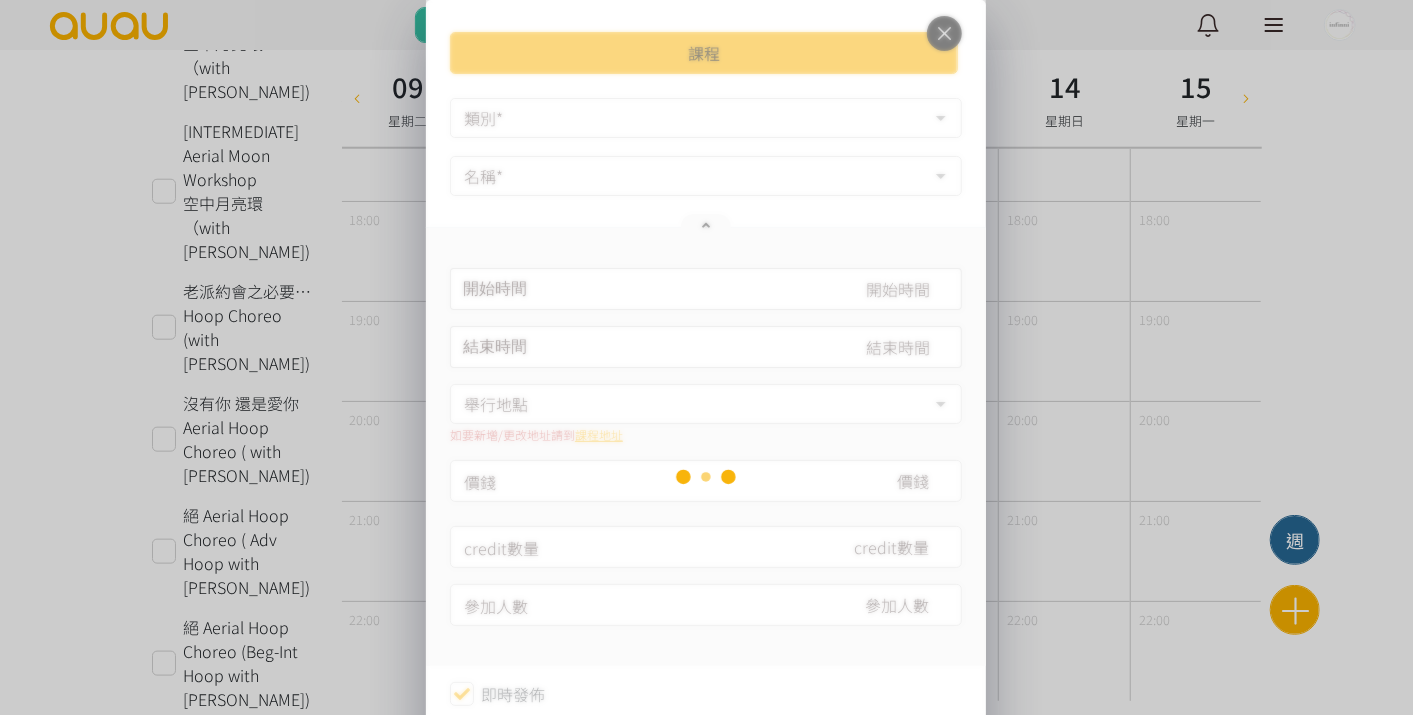 type on "5" 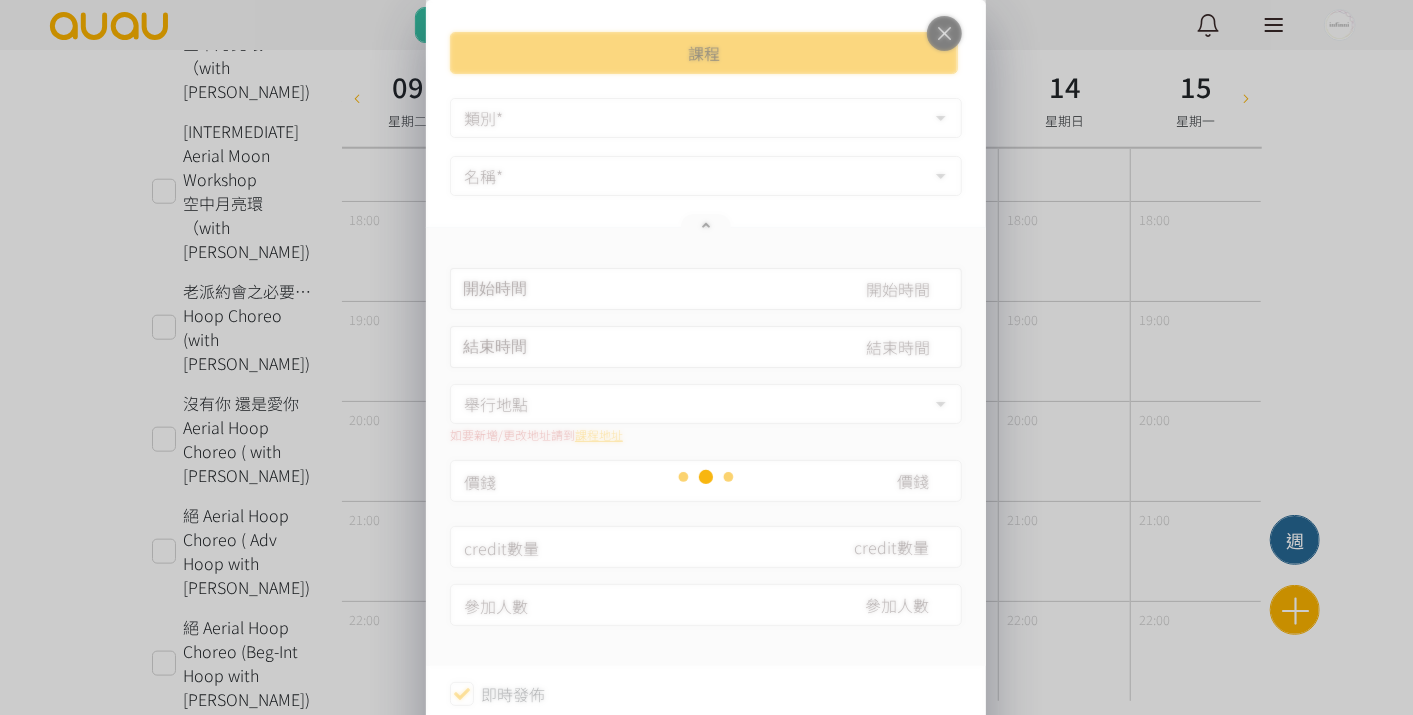 type on "6" 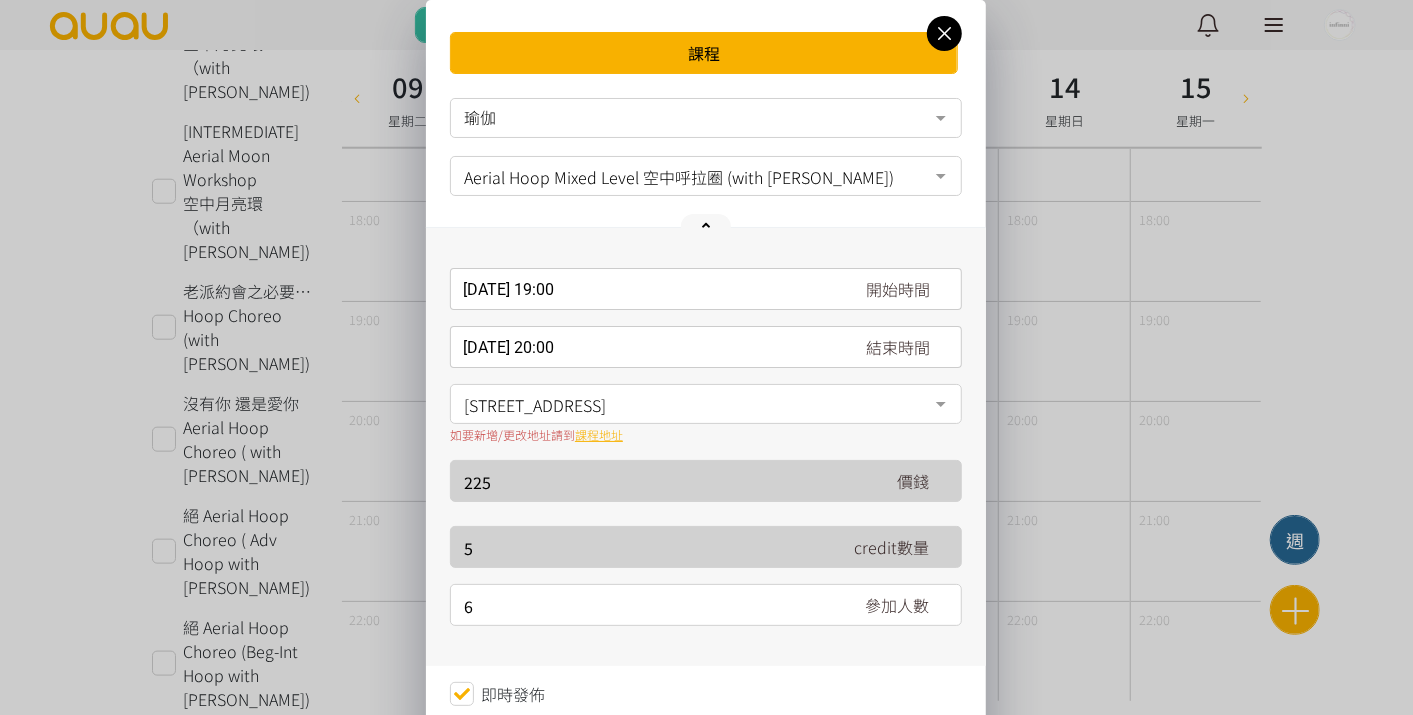 click on "2025-09-10, 19:00
開始時間
September
2025
Sun
Mon
Tue
Wed
Thu
Fri
Sat
1
2
3
4
5
6
7
8
9
10
11
12
13
14
15
16
17
18
19
20
21
22
23
24
25
26
27" at bounding box center [706, 289] 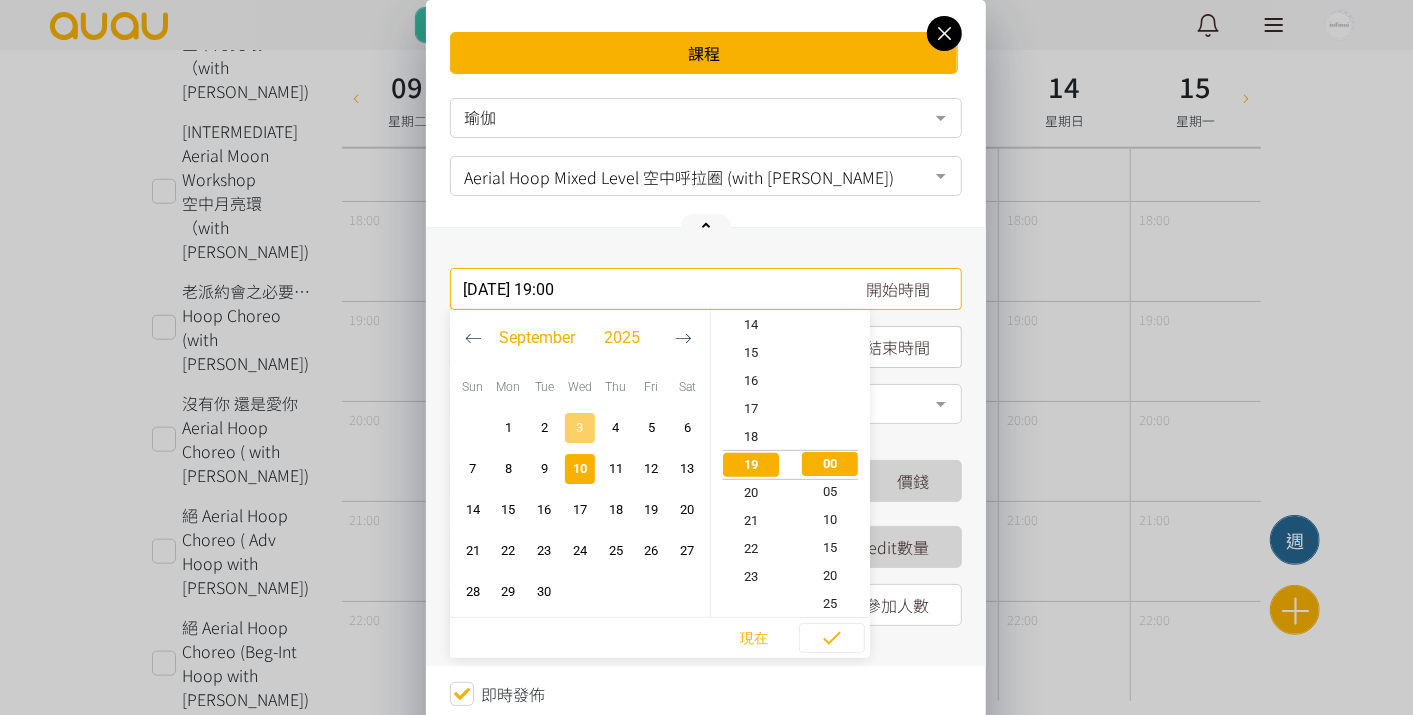 click on "3" at bounding box center (580, 428) 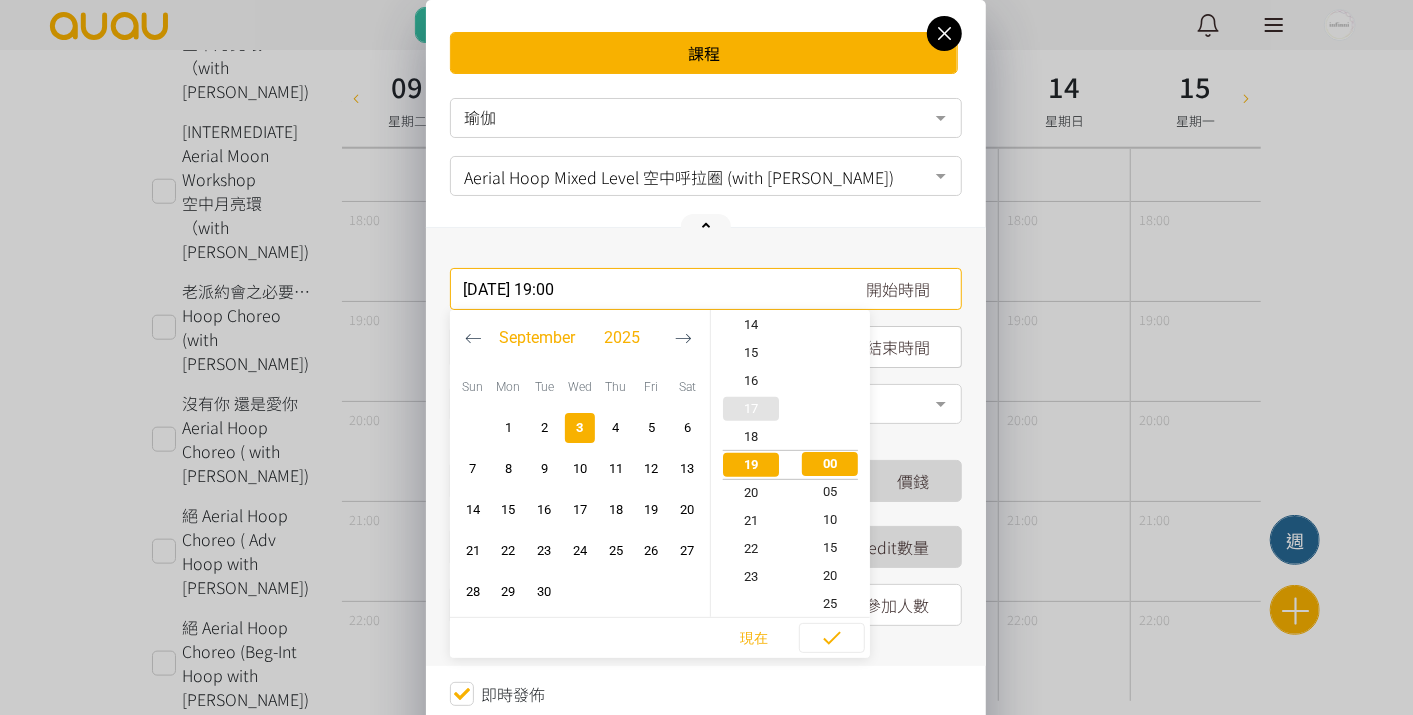 click on "17" at bounding box center [751, 409] 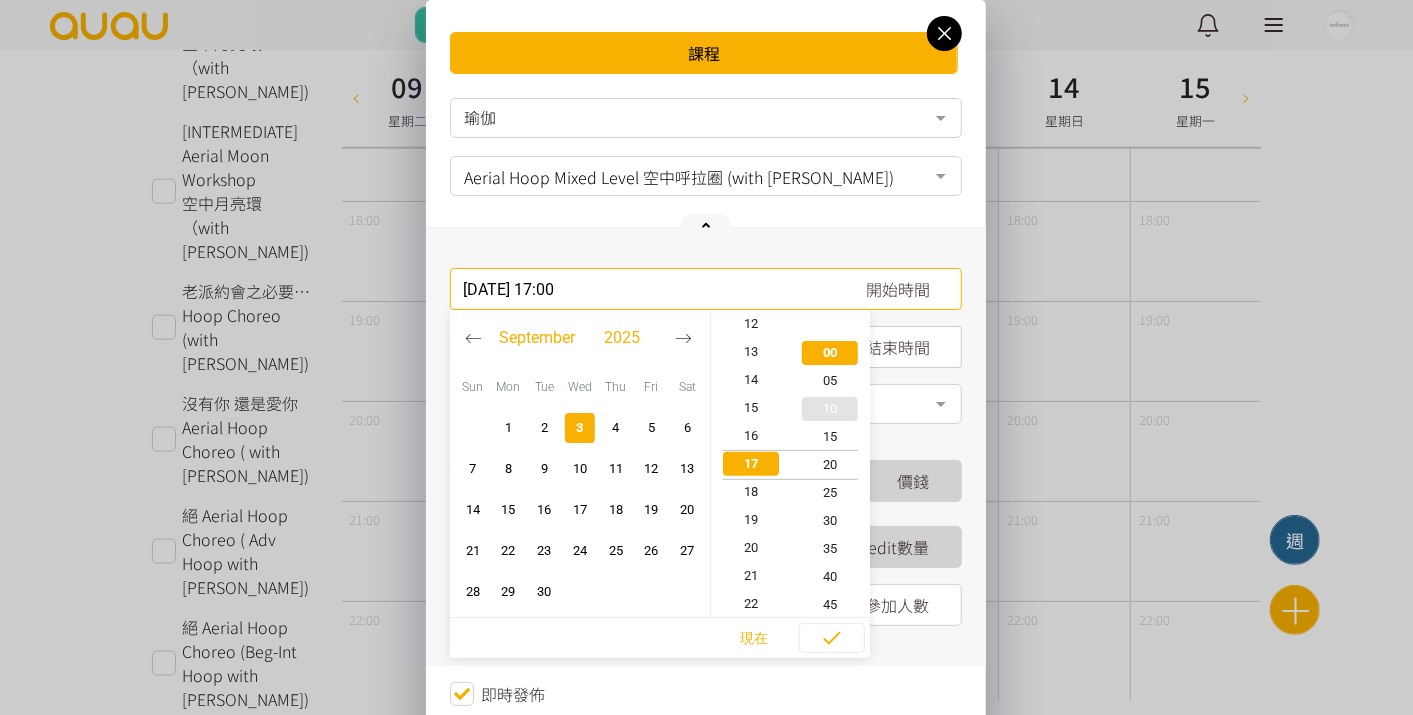 type on "2025-09-03, 17:20" 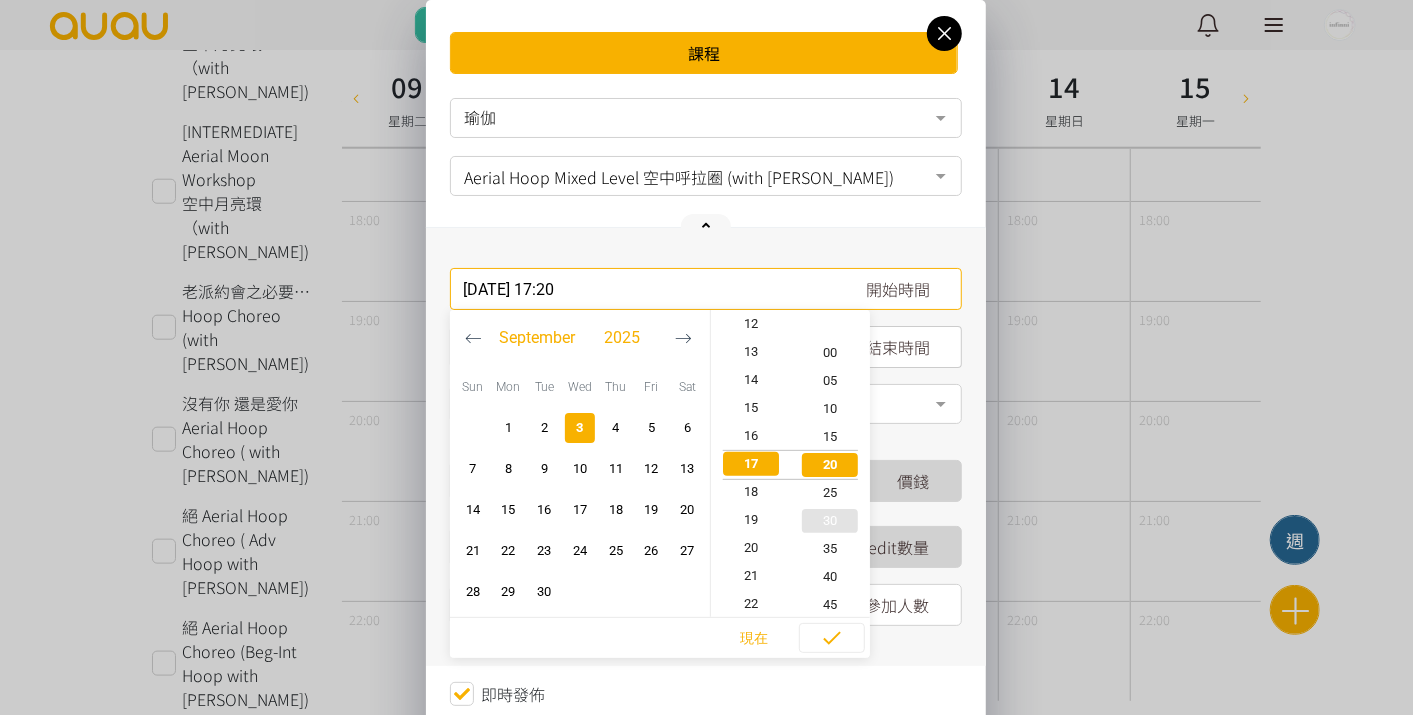 click on "30" at bounding box center (831, 521) 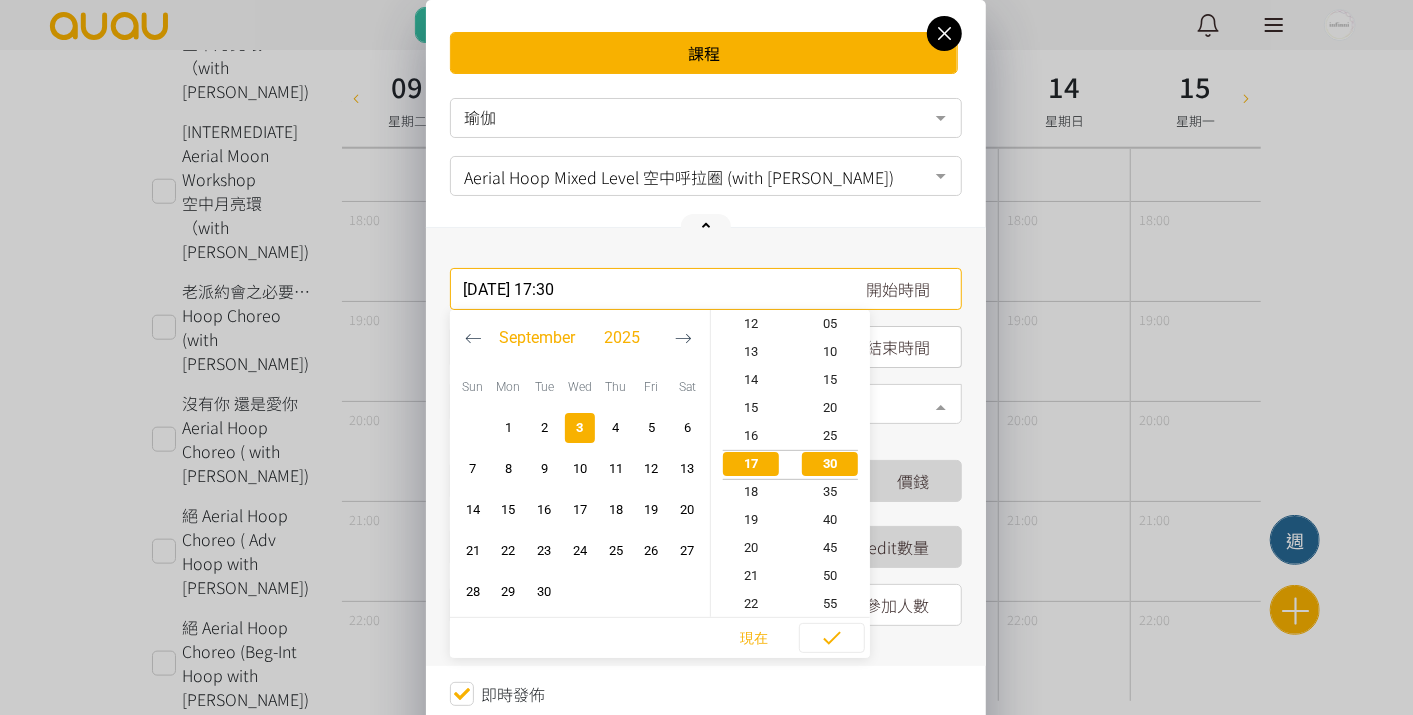 click at bounding box center [941, 406] 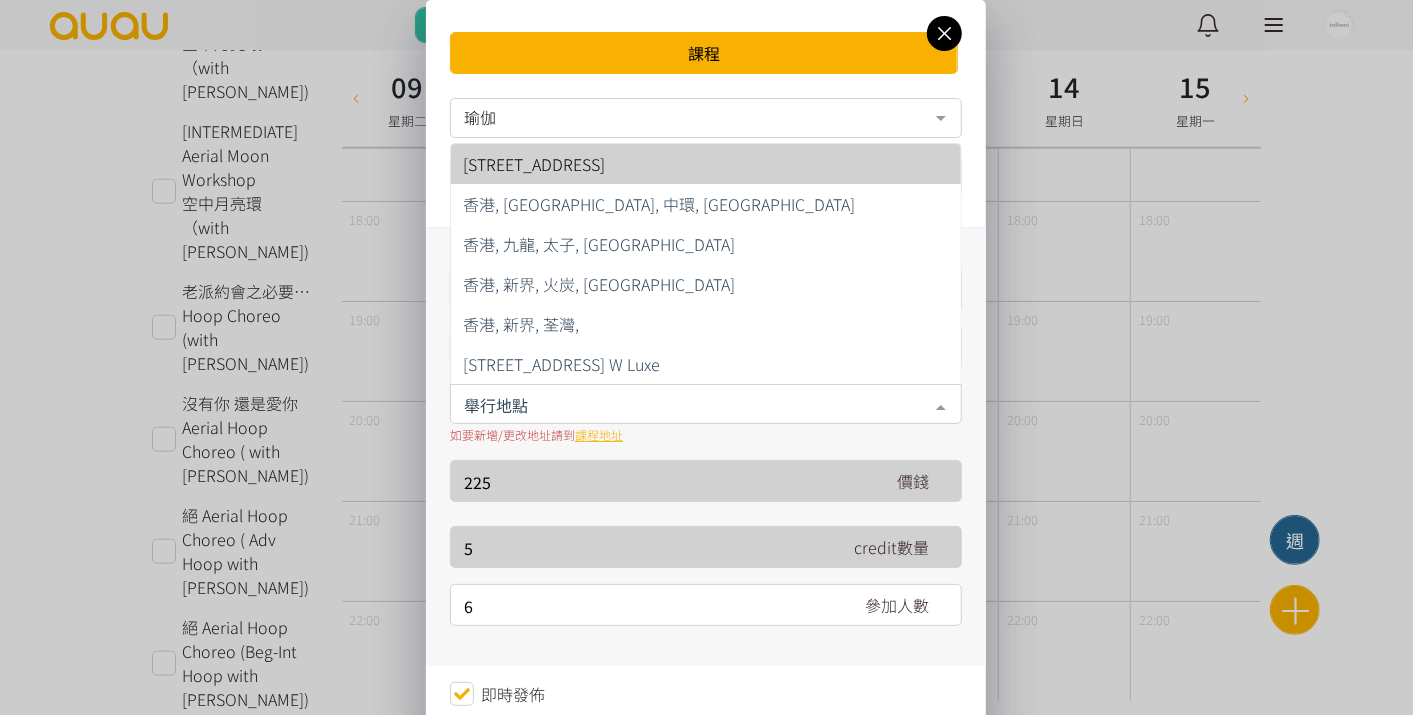 click on "香港, 九龍, 旺角, 西洋菜南街101號金德行13B" at bounding box center (706, 164) 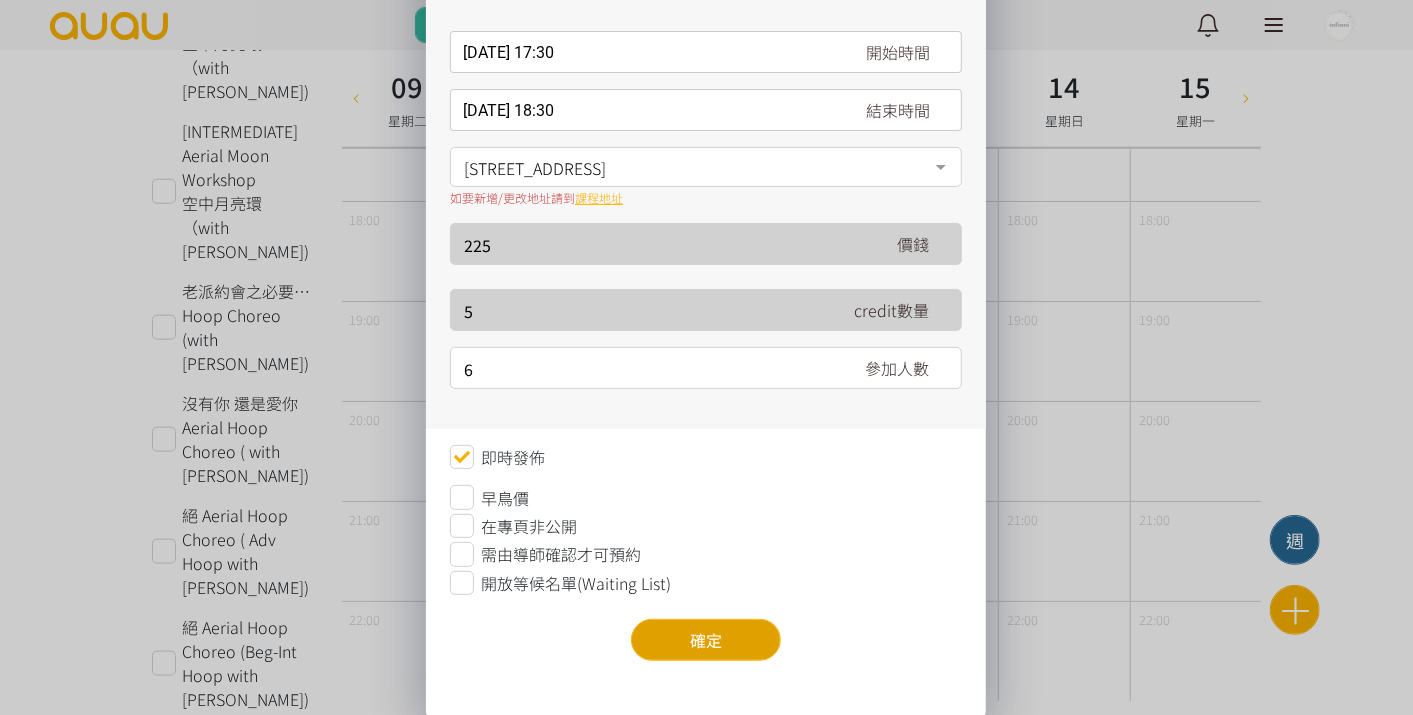 click on "確定" at bounding box center [706, 640] 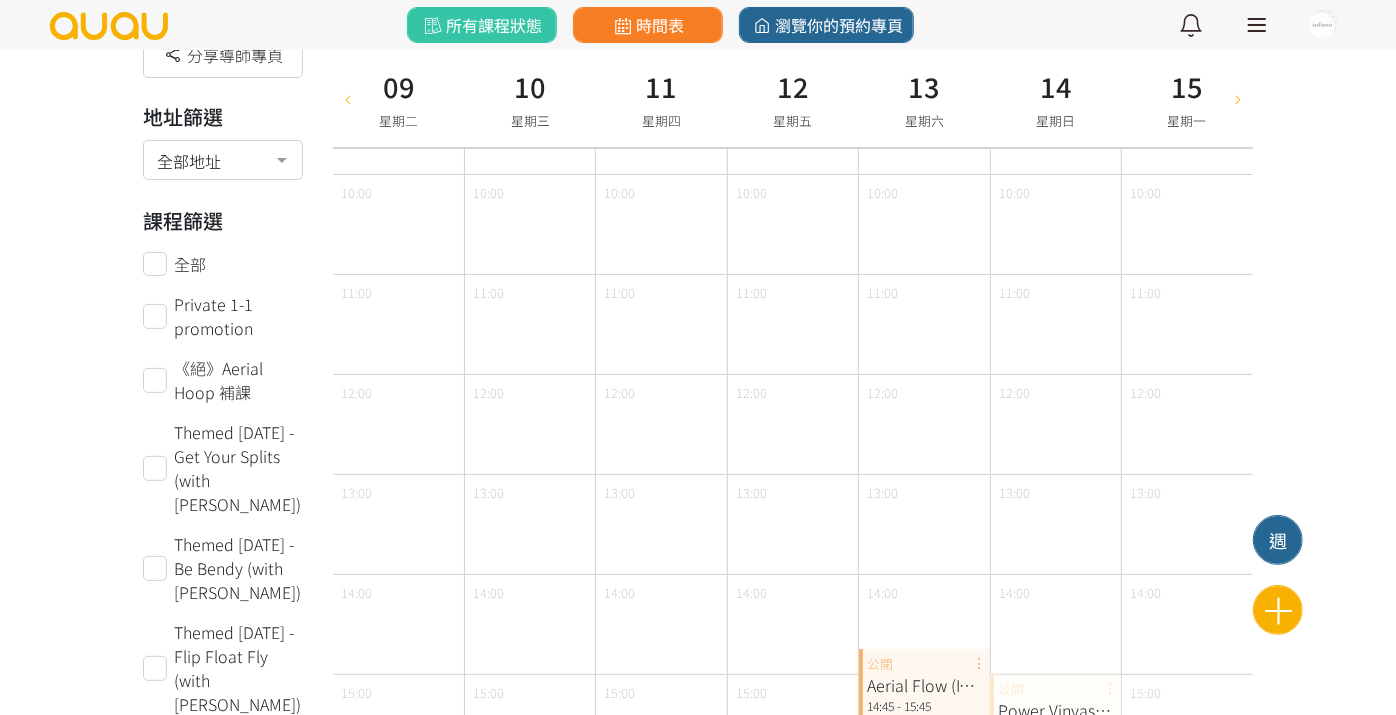 scroll, scrollTop: 149, scrollLeft: 0, axis: vertical 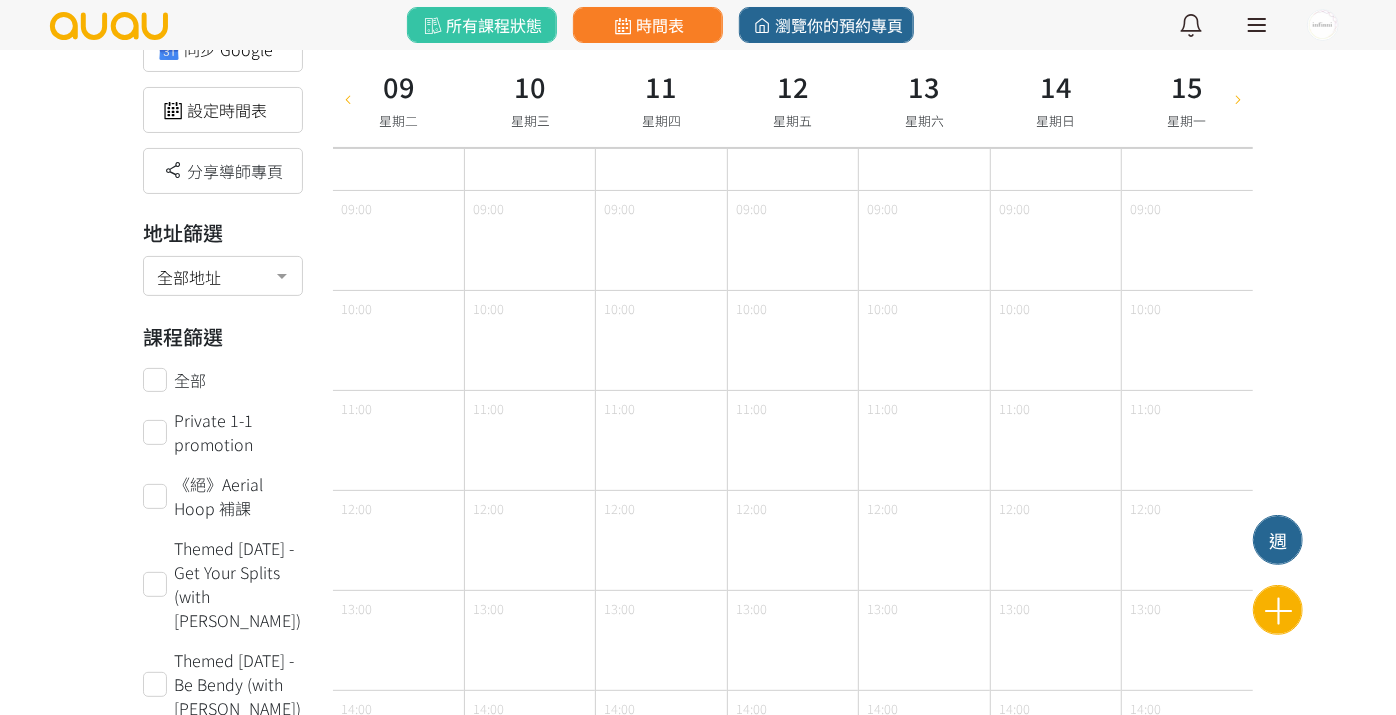 click on "09   星期二" at bounding box center (398, 98) 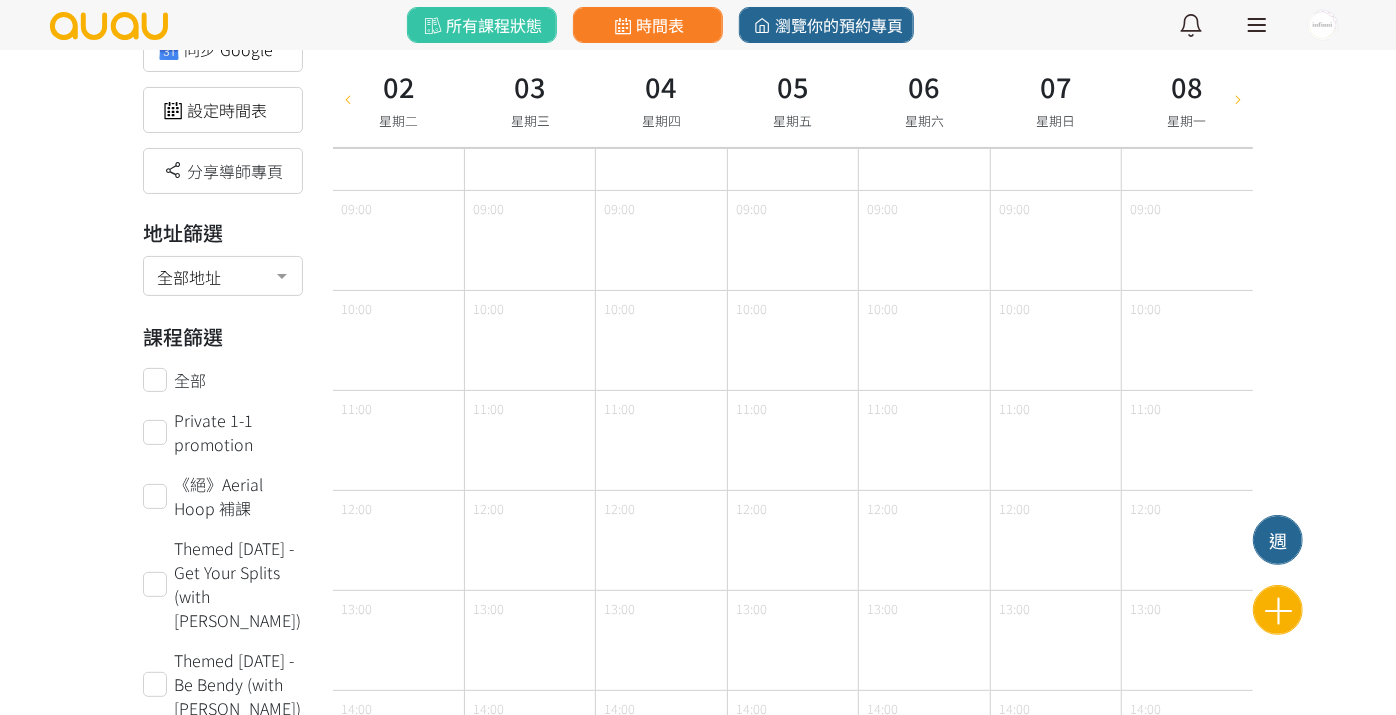 type on "2025-09-02" 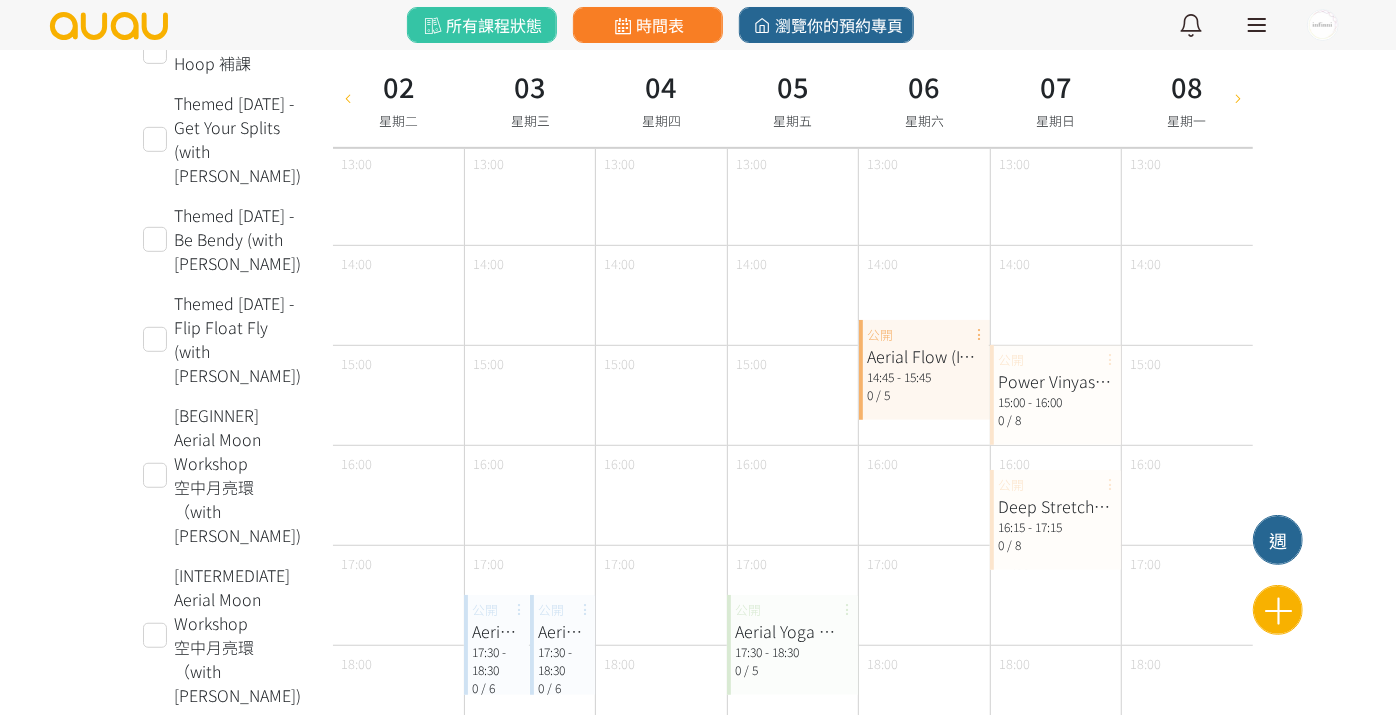 scroll, scrollTop: 705, scrollLeft: 0, axis: vertical 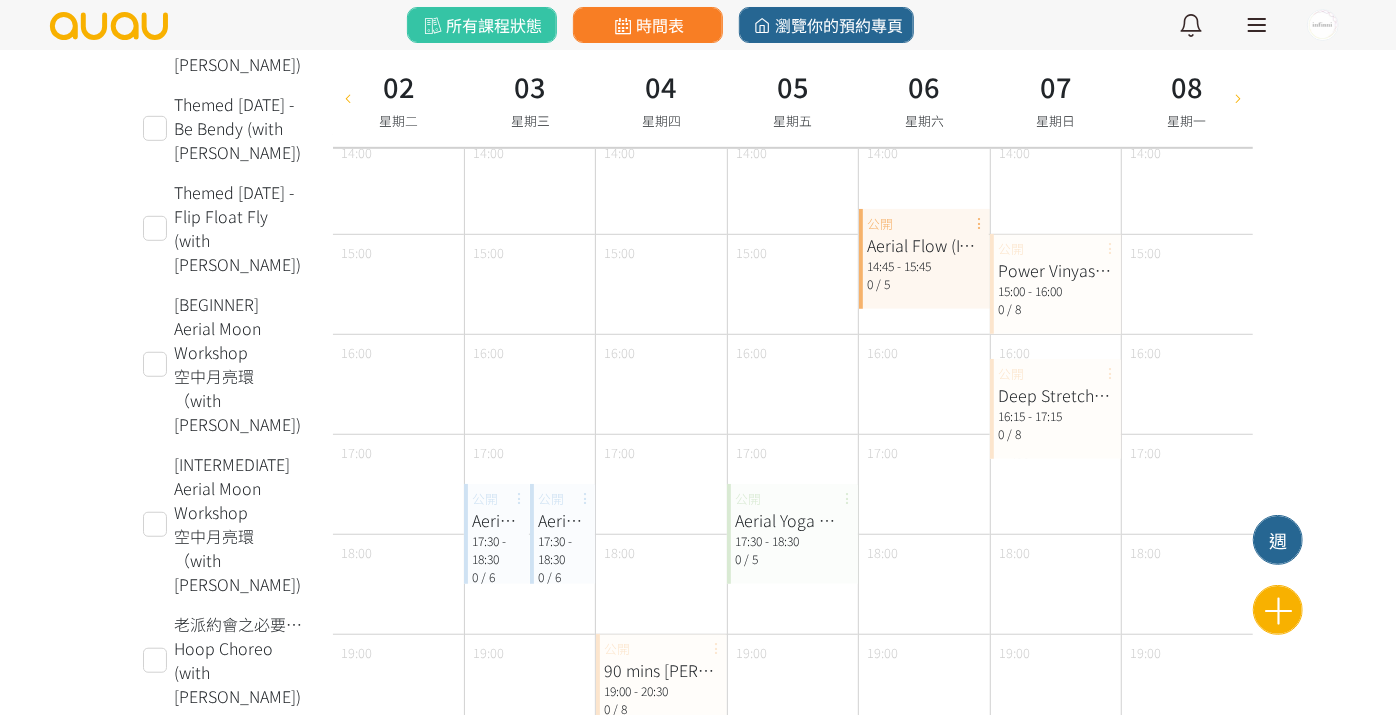 click on "17:30 -
18:30" at bounding box center [563, 550] 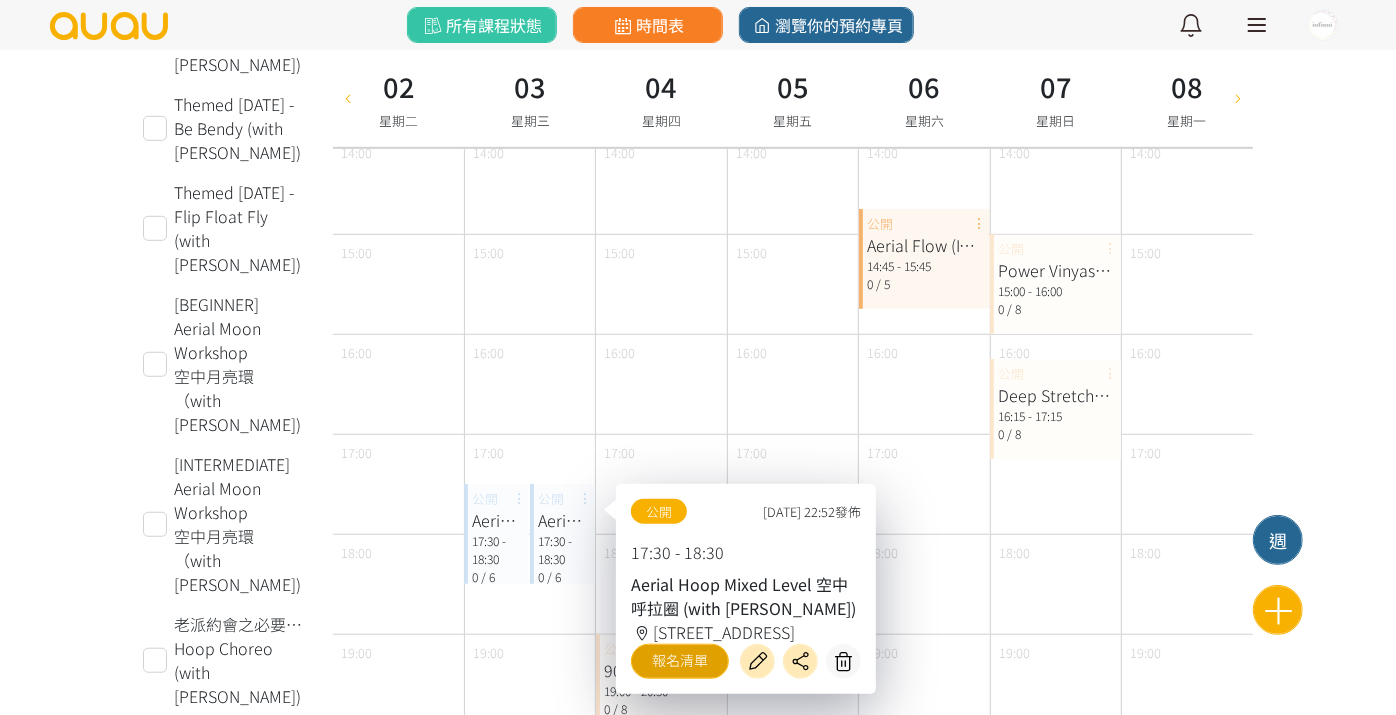 click on "報名清單" at bounding box center (680, 661) 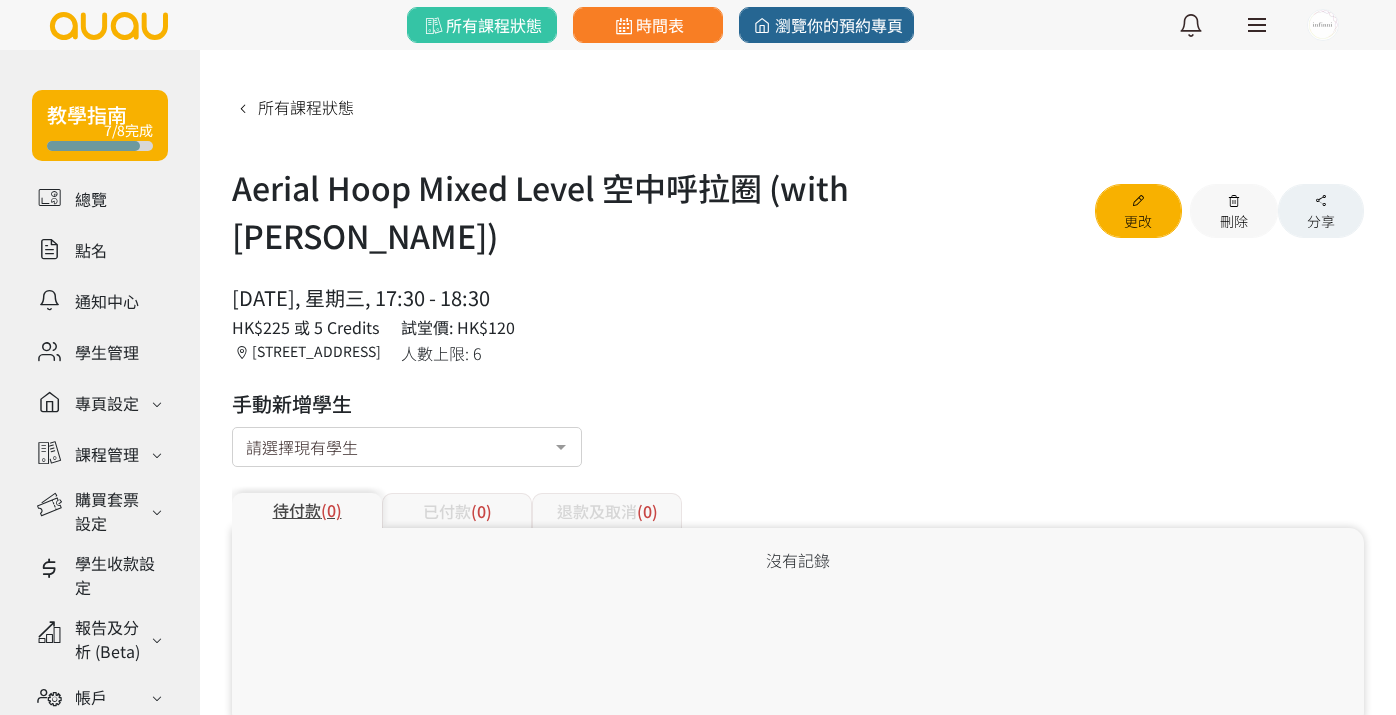 scroll, scrollTop: 0, scrollLeft: 0, axis: both 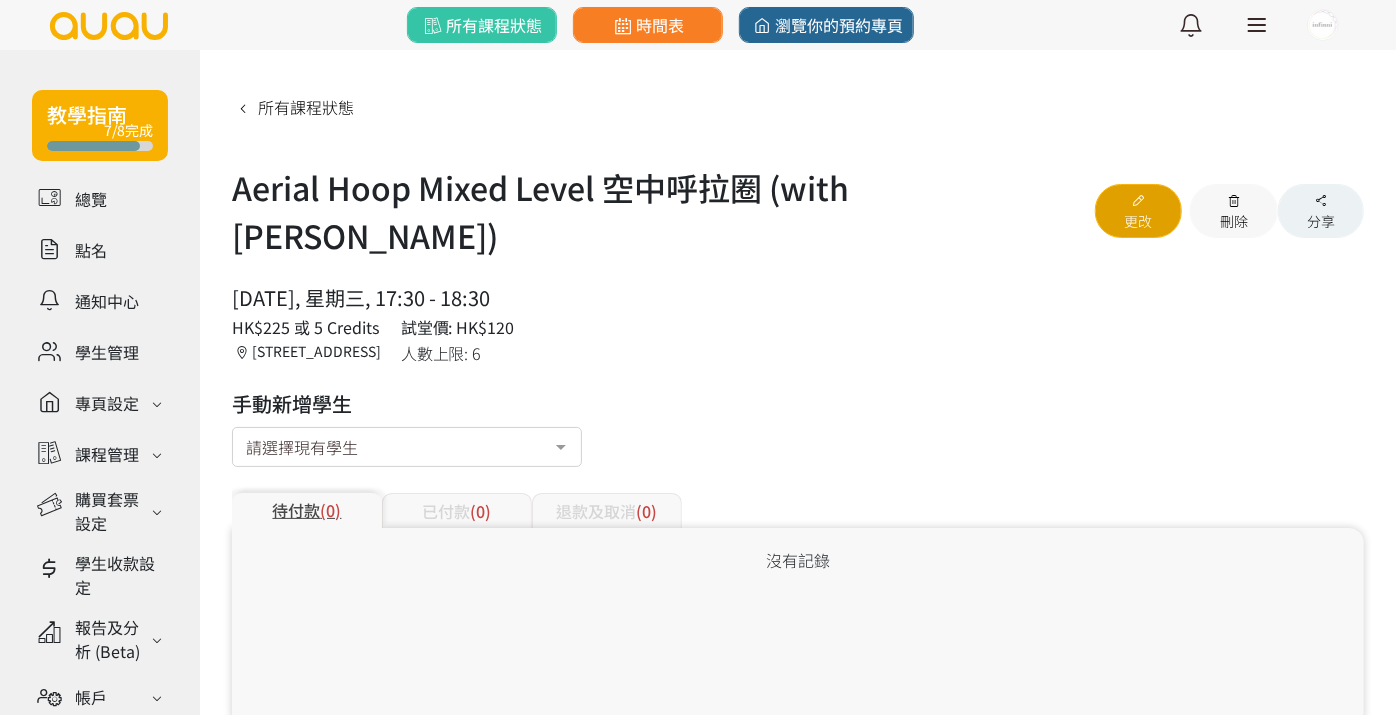 click at bounding box center (1139, 201) 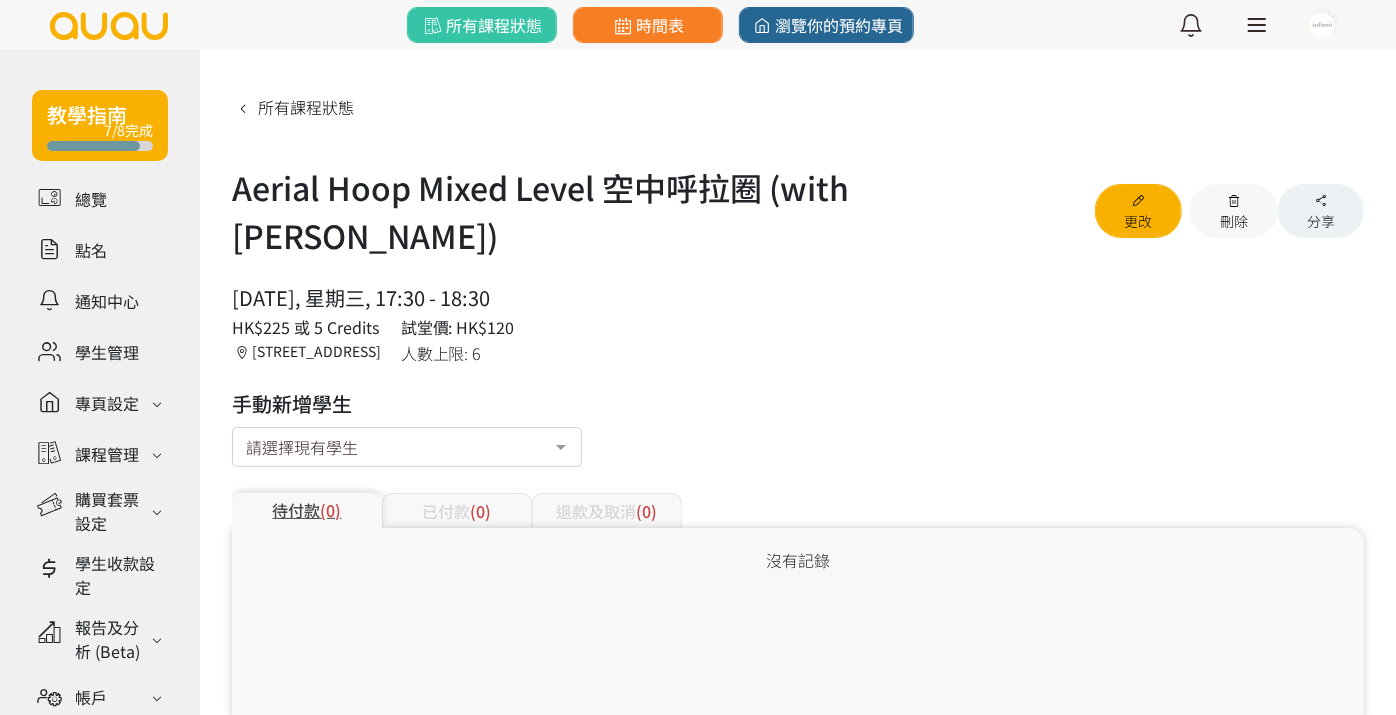 click at bounding box center [1323, 25] 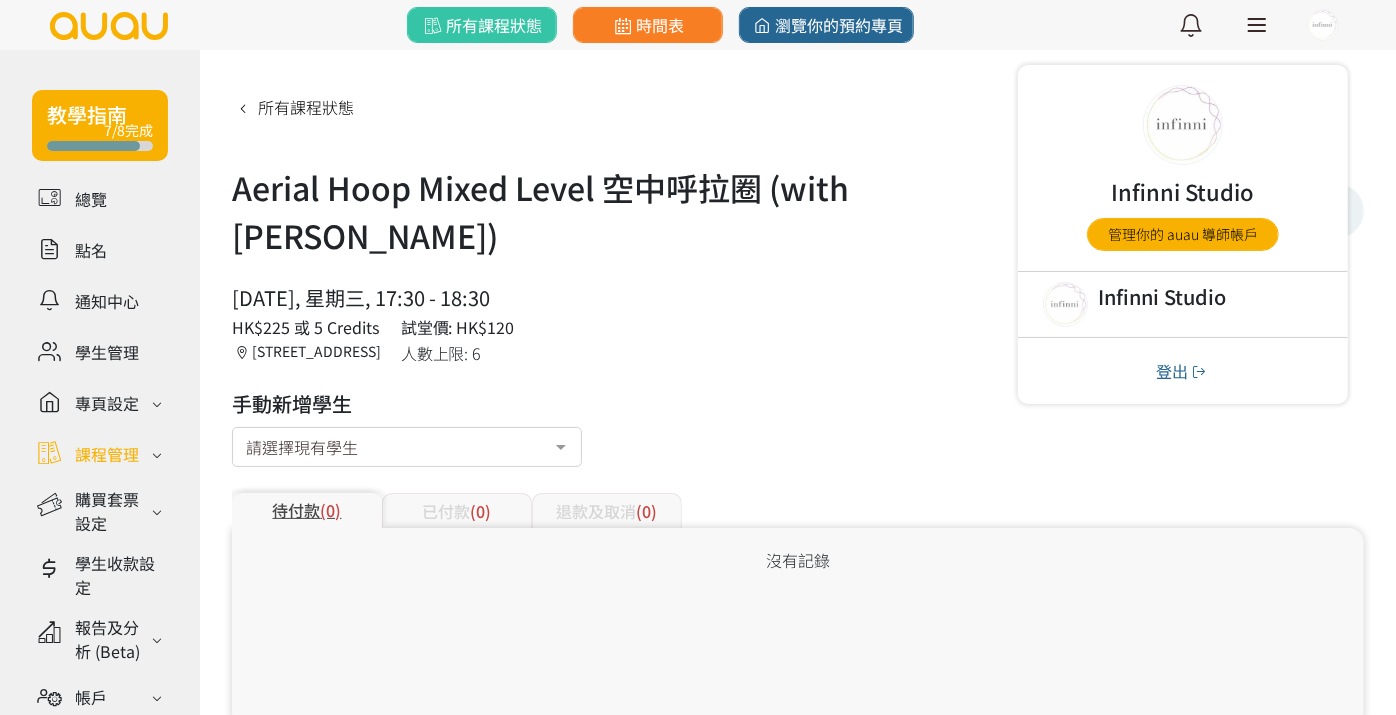 click on "課程管理" at bounding box center [107, 454] 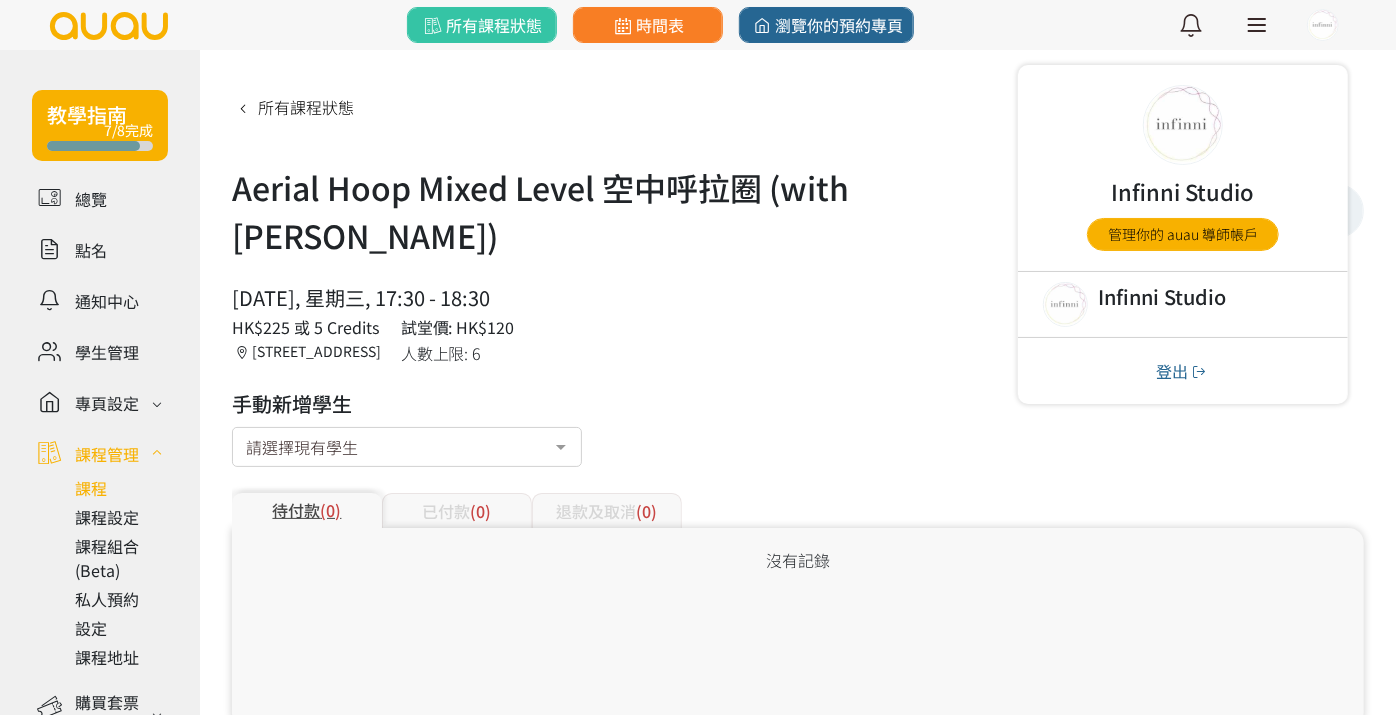 click at bounding box center (121, 488) 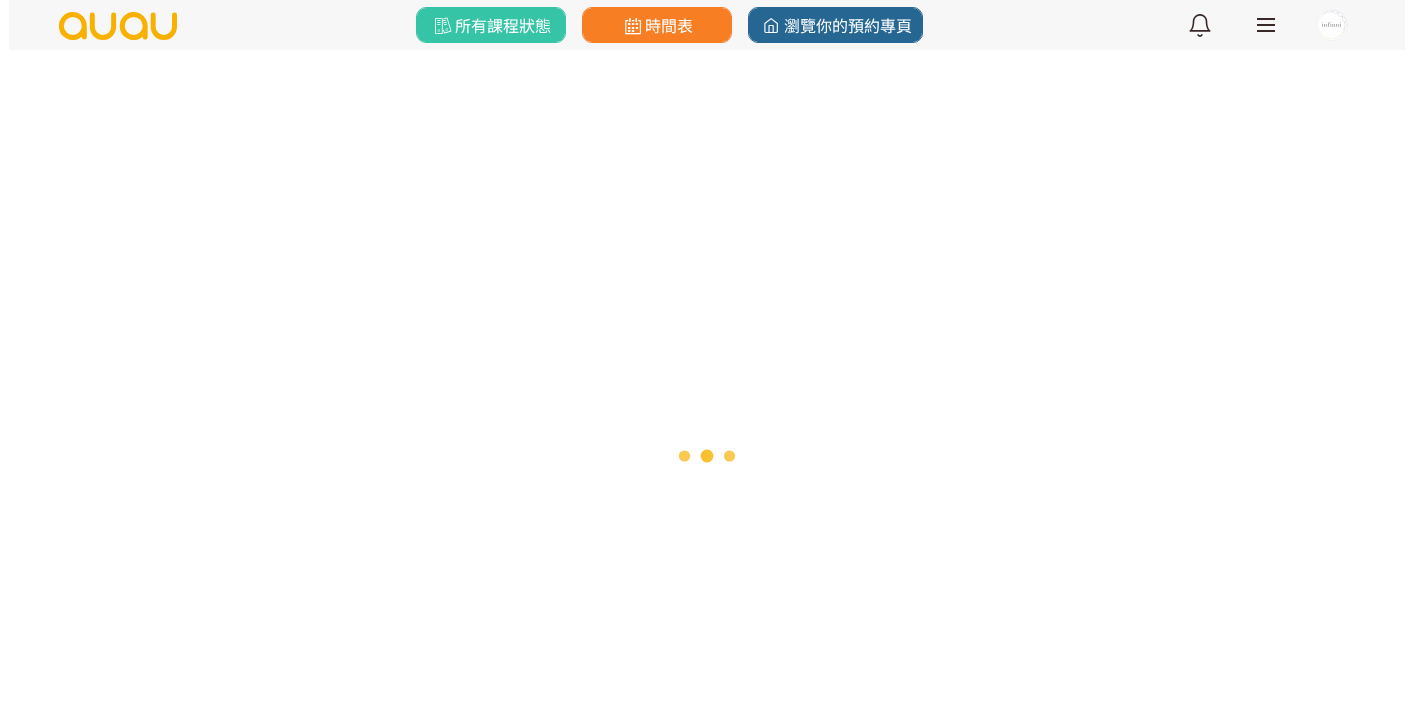 scroll, scrollTop: 0, scrollLeft: 0, axis: both 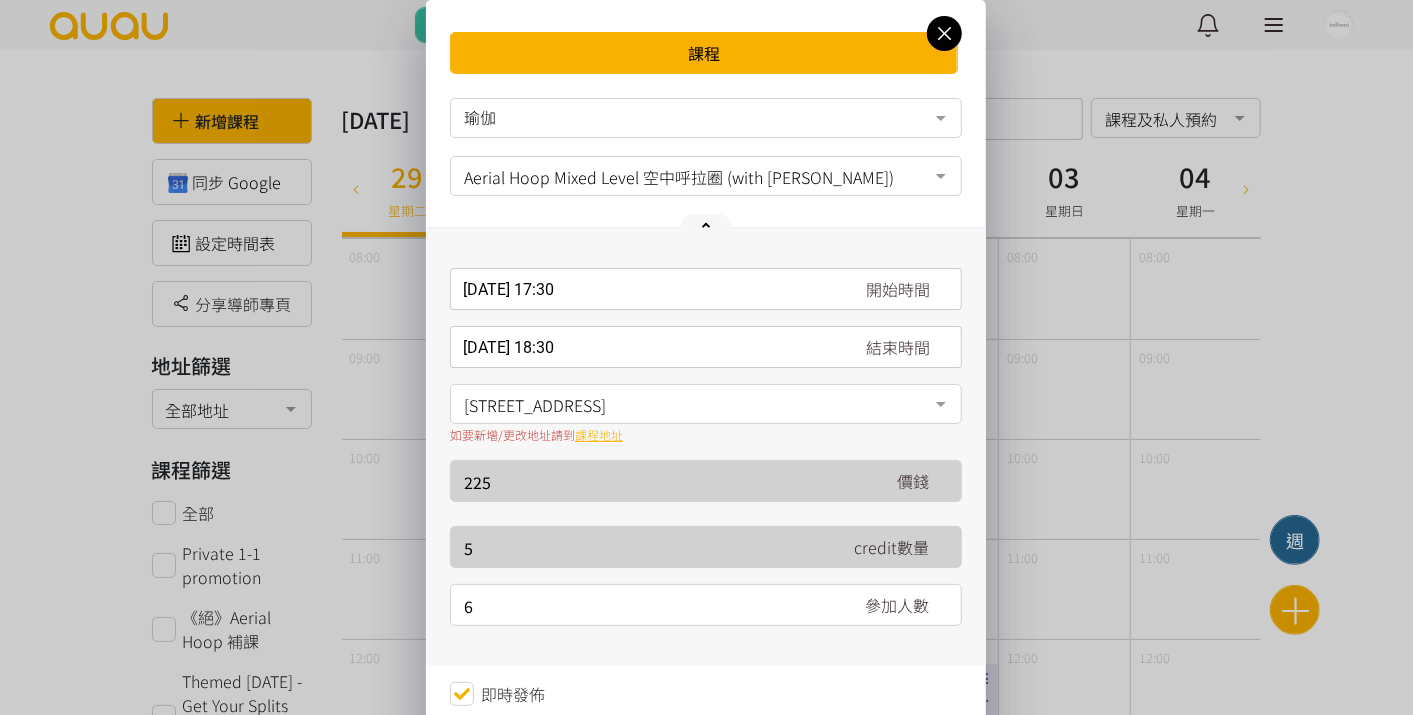click on "[DATE] 17:30
開始時間
[DATE]
Sun
Mon
Tue
Wed
Thu
Fri
Sat
1
2
3
4
5
6
7
8
9
10
11
12
13
14
15
16
17
18
19
20
21
22
23
24
25
26
27" at bounding box center [706, 289] 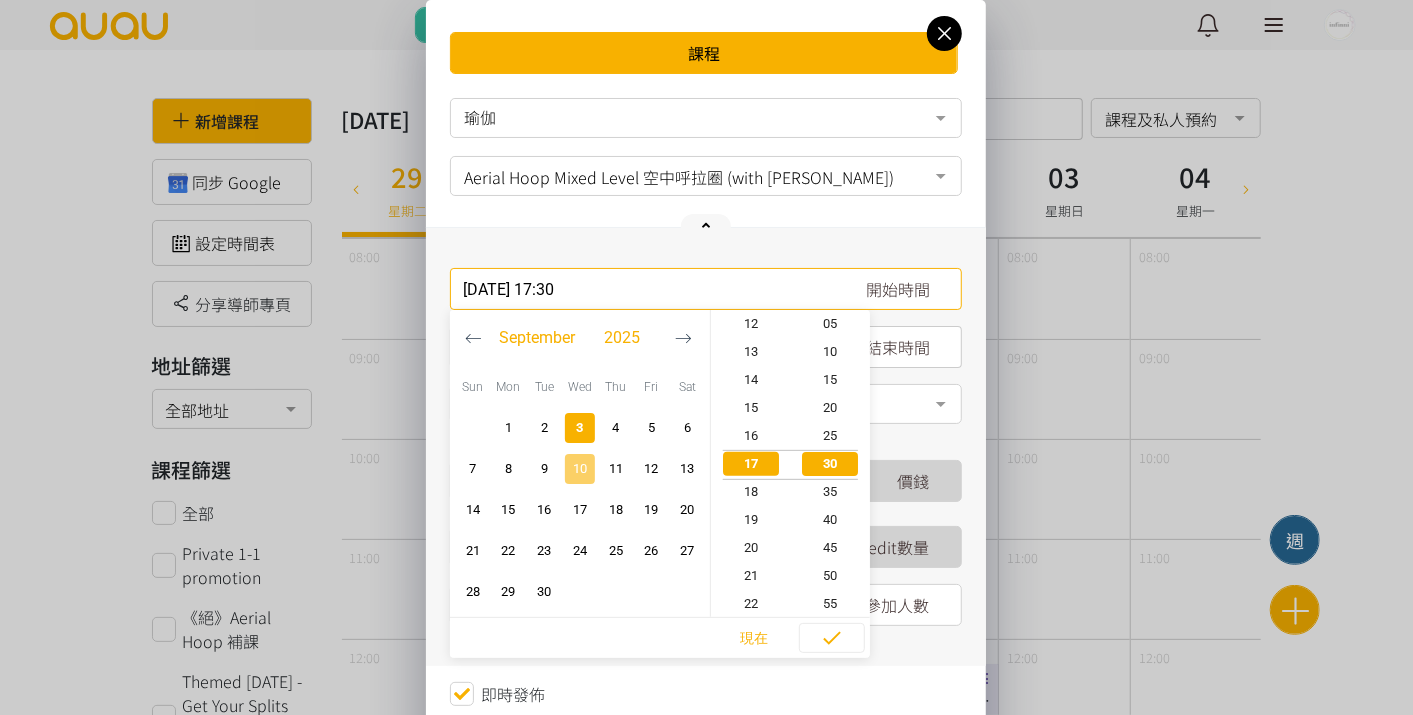 click on "10" at bounding box center [580, 469] 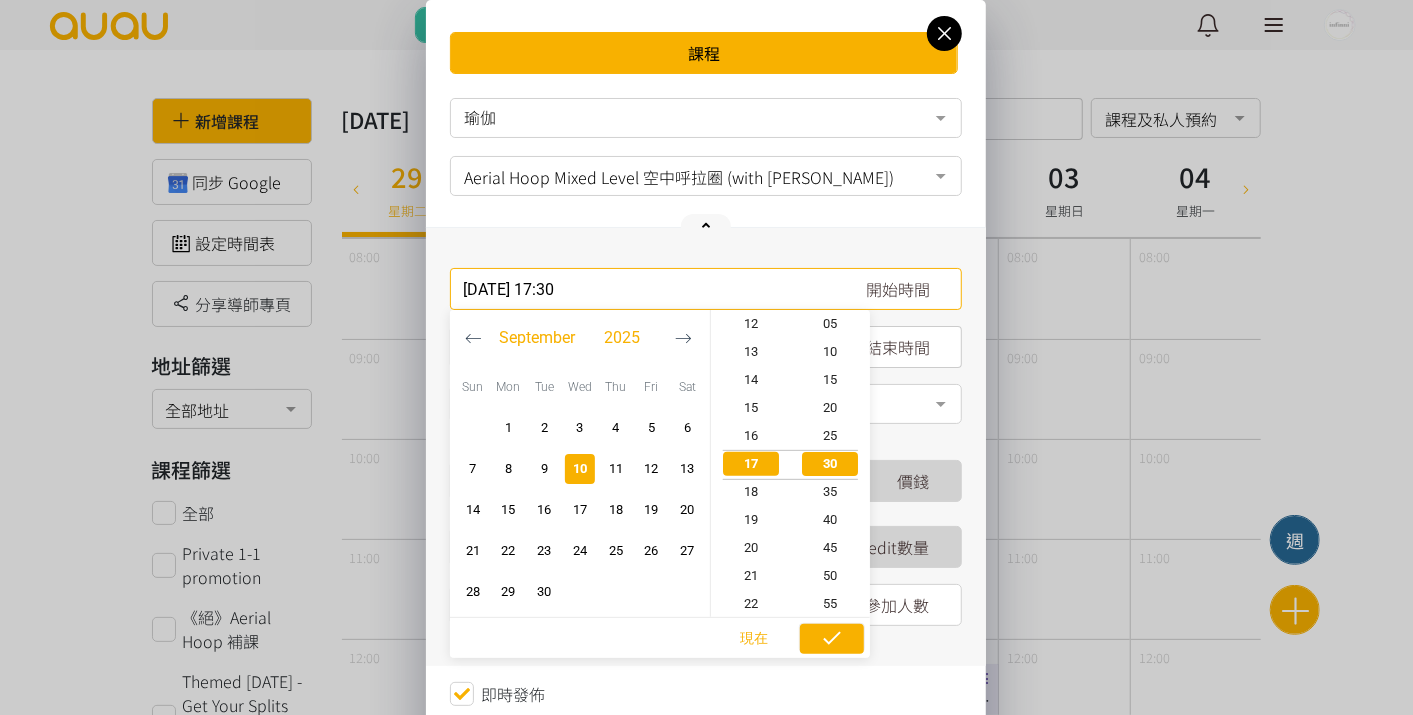 click 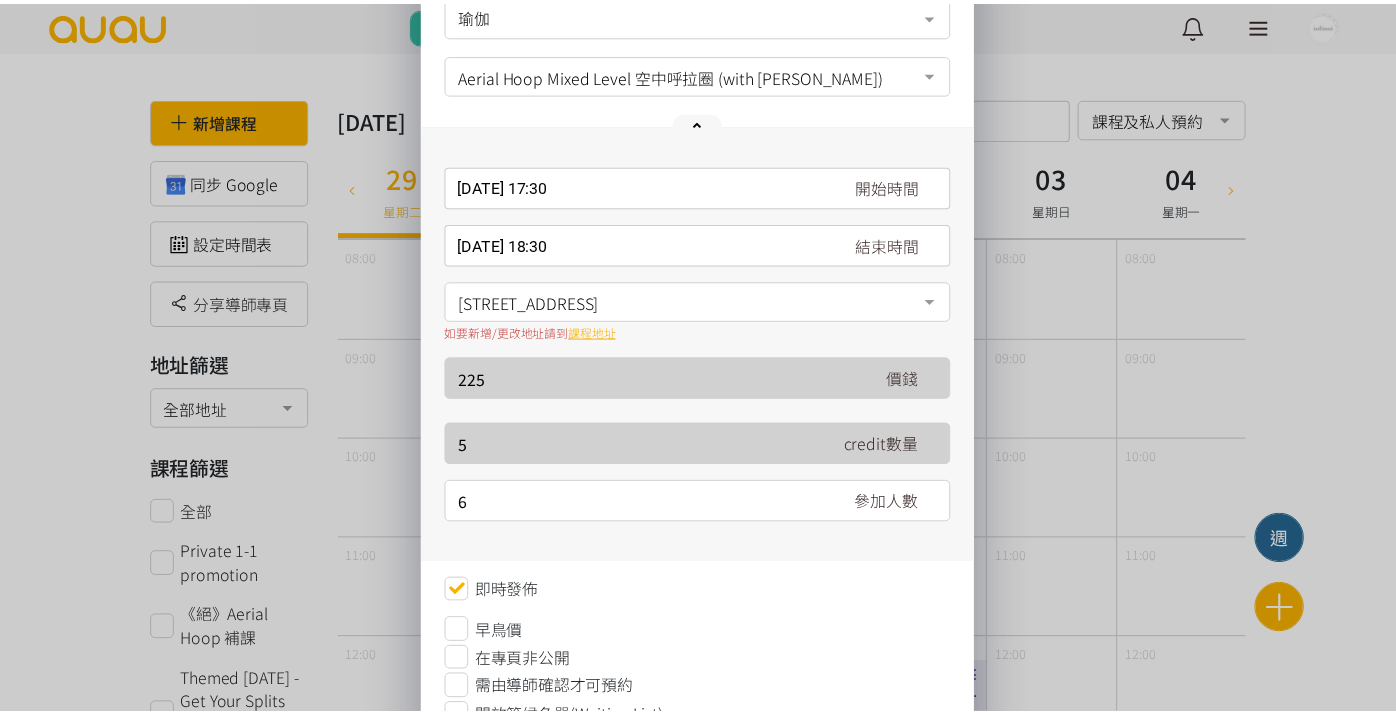 scroll, scrollTop: 237, scrollLeft: 0, axis: vertical 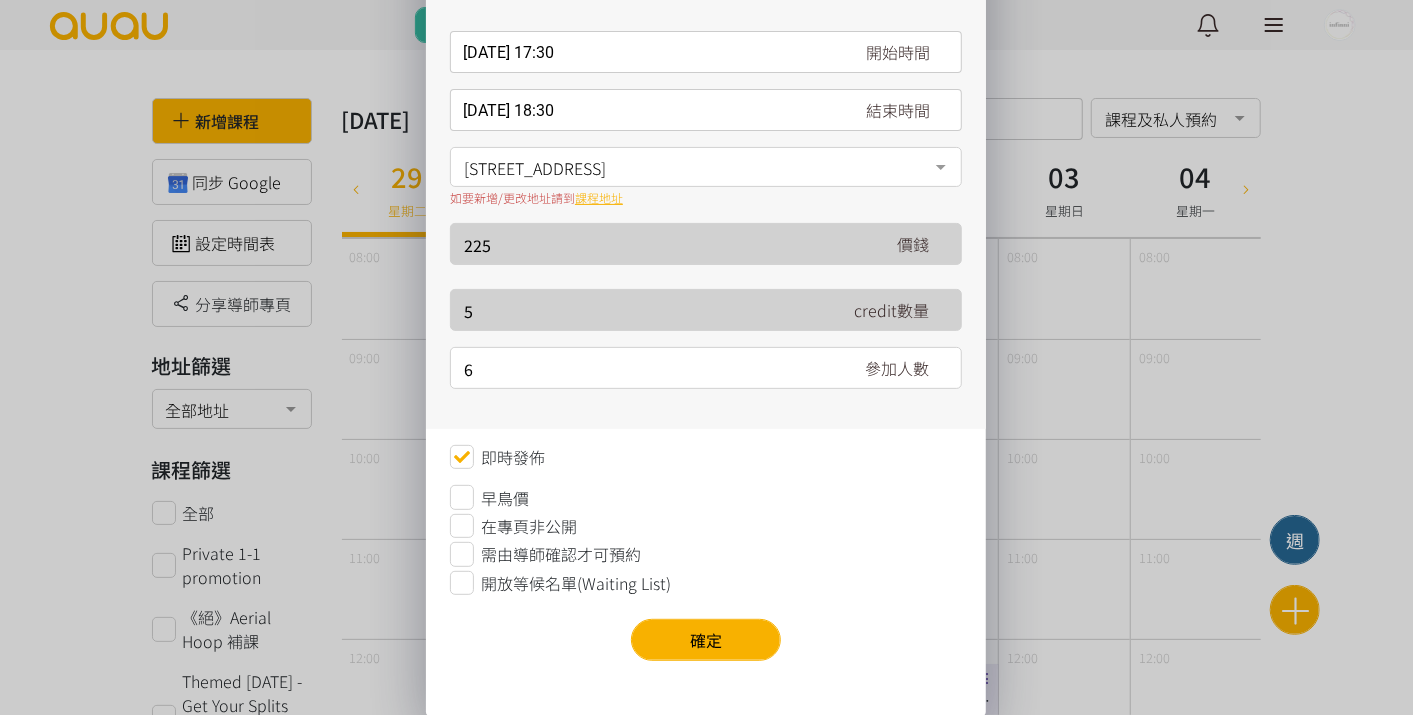 click on "瑜伽         瑜伽   健身     No elements found. Consider changing the search query.   List is empty.                Aerial Hoop Mixed Level 空中呼拉圈 (with Maureen)         Private 1-1 promotion   《絕》Aerial Hoop 補課   Themed Tuesday - Get Your Splits (with Jen)   Themed Tuesday - Be Bendy (with Jen)   Themed Tuesday - Flip Float Fly (with Jen)   [BEGINNER] Aerial Moon Workshop 空中月亮環 （with Maureen)   [INTERMEDIATE] Aerial Moon Workshop 空中月亮環 （with Maureen)   老派約會之必要Aerial Hoop Choreo (with Maureen)   沒有你 還是愛你 Aerial Hoop Choreo ( with Maureen)   絕 Aerial Hoop Choreo ( Adv Hoop with Maureen)   絕 Aerial Hoop Choreo (Beg-Int Hoop with Maureen)   💜紫藤花空中平環攝影工作坊 （with Maureen)   90-min Aerial Hoop Conditioning (with Joyce Ho)   來自天堂的魔鬼 Mini Hoop Workshop (with Maureen)   蜚蜚 Mini Hoop Intermediate (with Maureen)   Yoga Stretch 伸展瑜伽 (with Joyce Ho)" at bounding box center (706, 273) 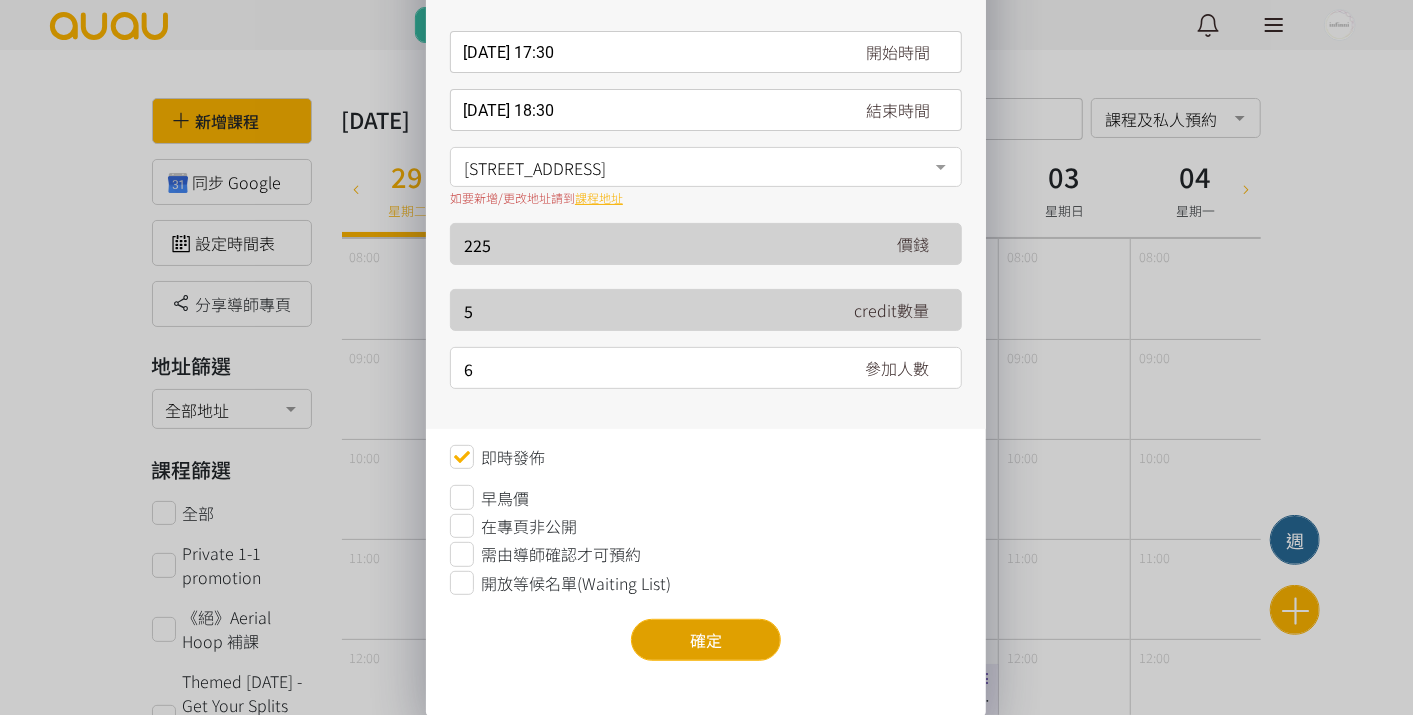 click on "確定" at bounding box center (706, 640) 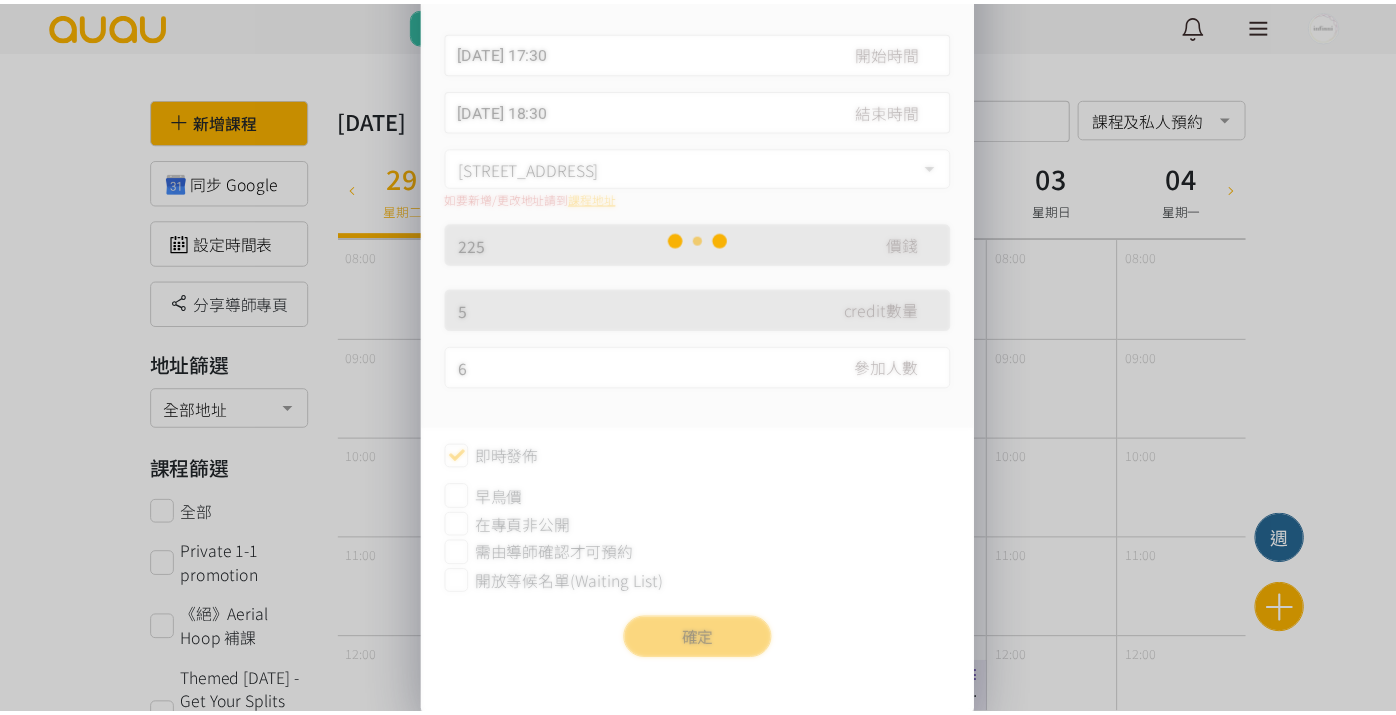scroll, scrollTop: 0, scrollLeft: 0, axis: both 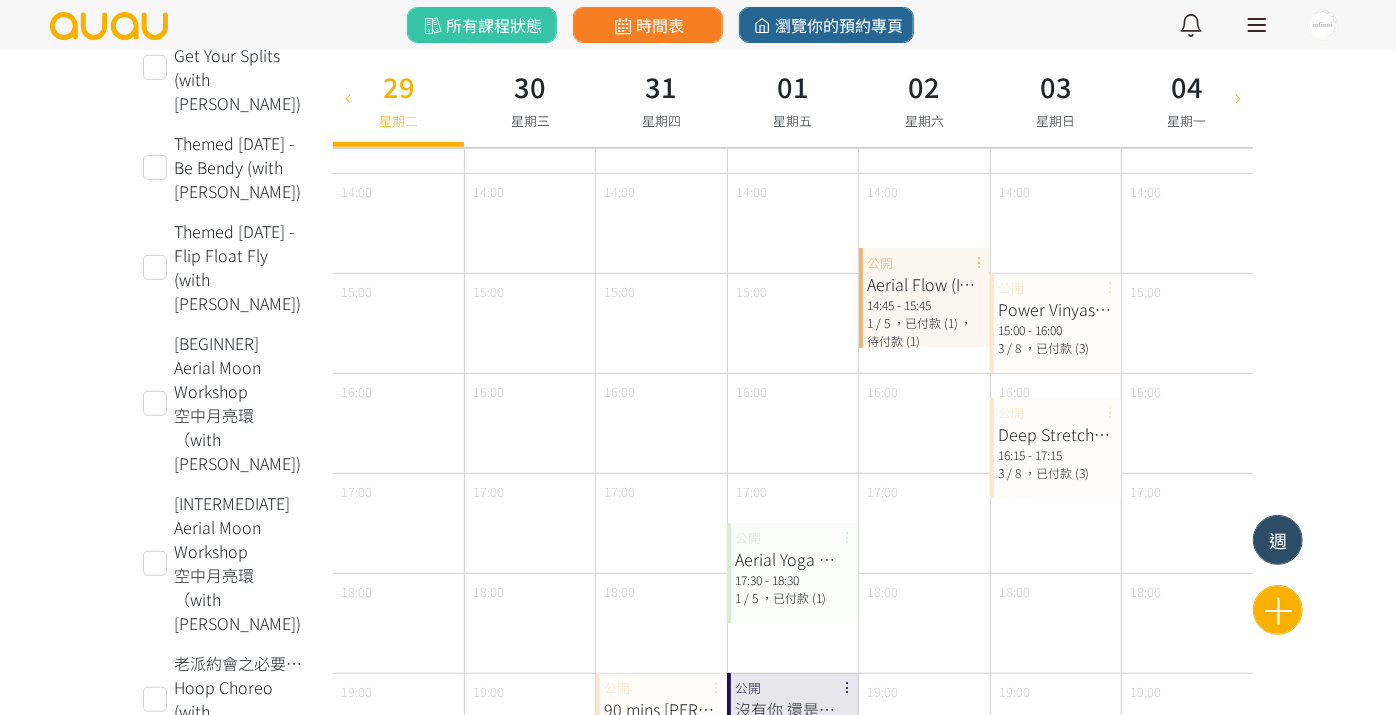 click on "週" at bounding box center [1278, 540] 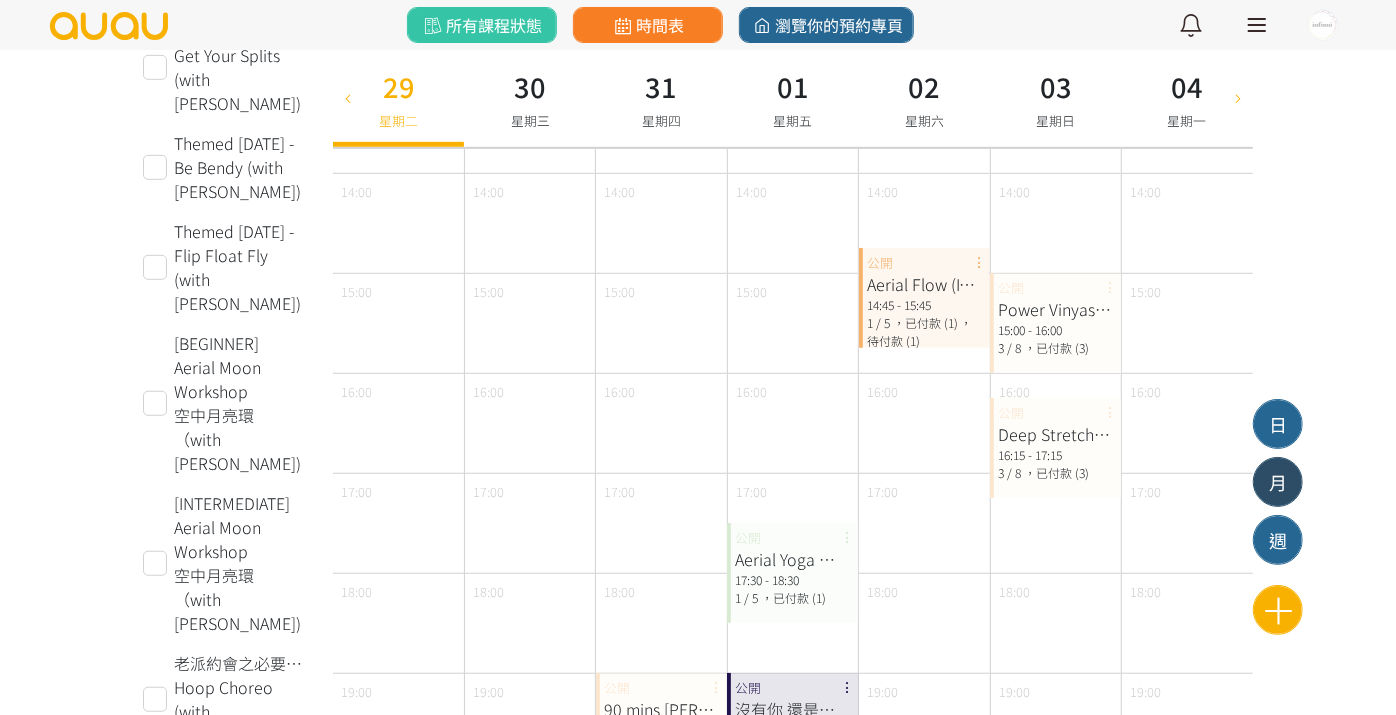 click on "月" at bounding box center (1278, 482) 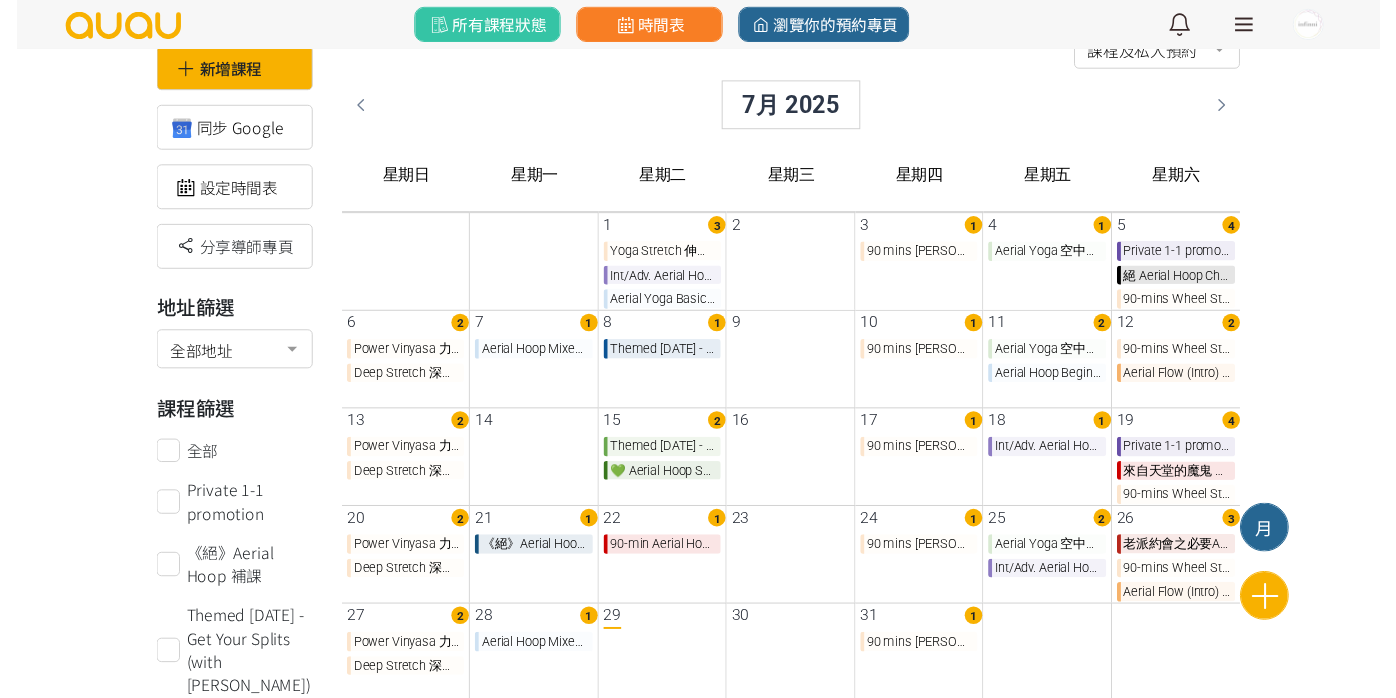 scroll, scrollTop: 0, scrollLeft: 0, axis: both 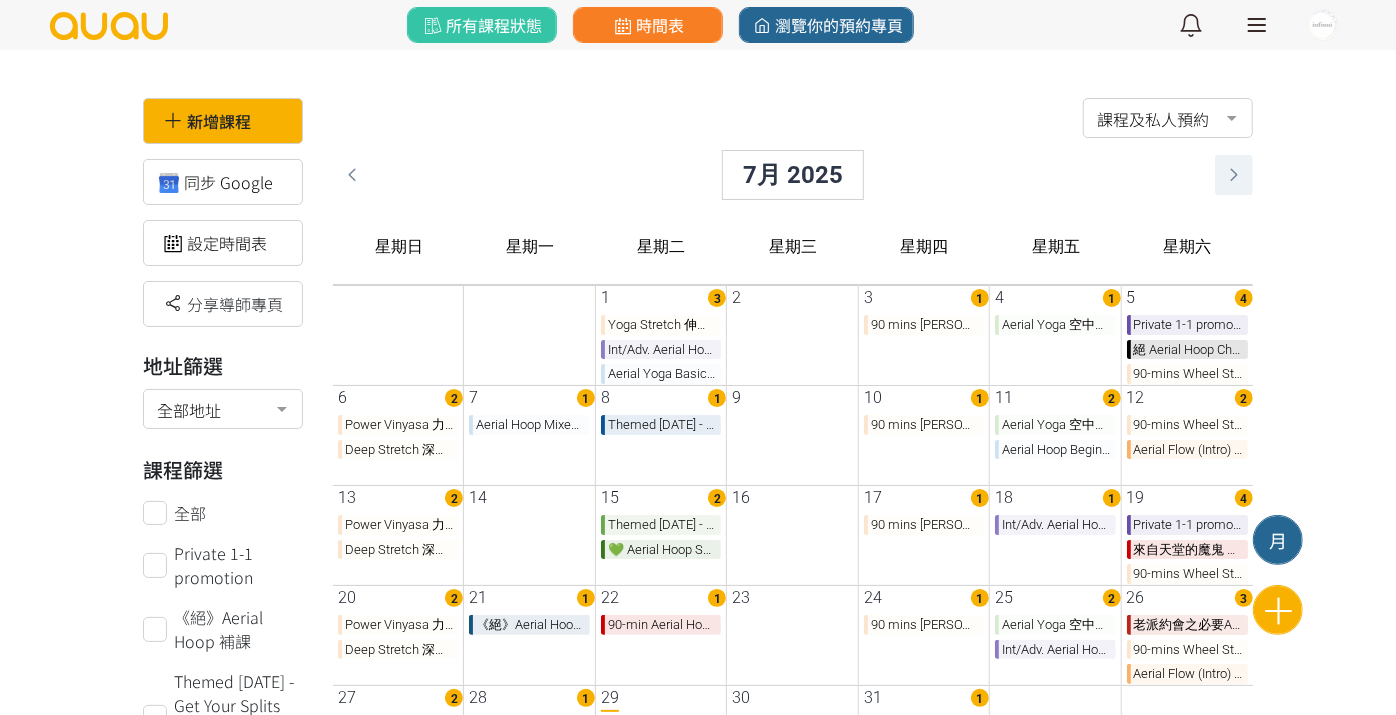 click at bounding box center (1234, 175) 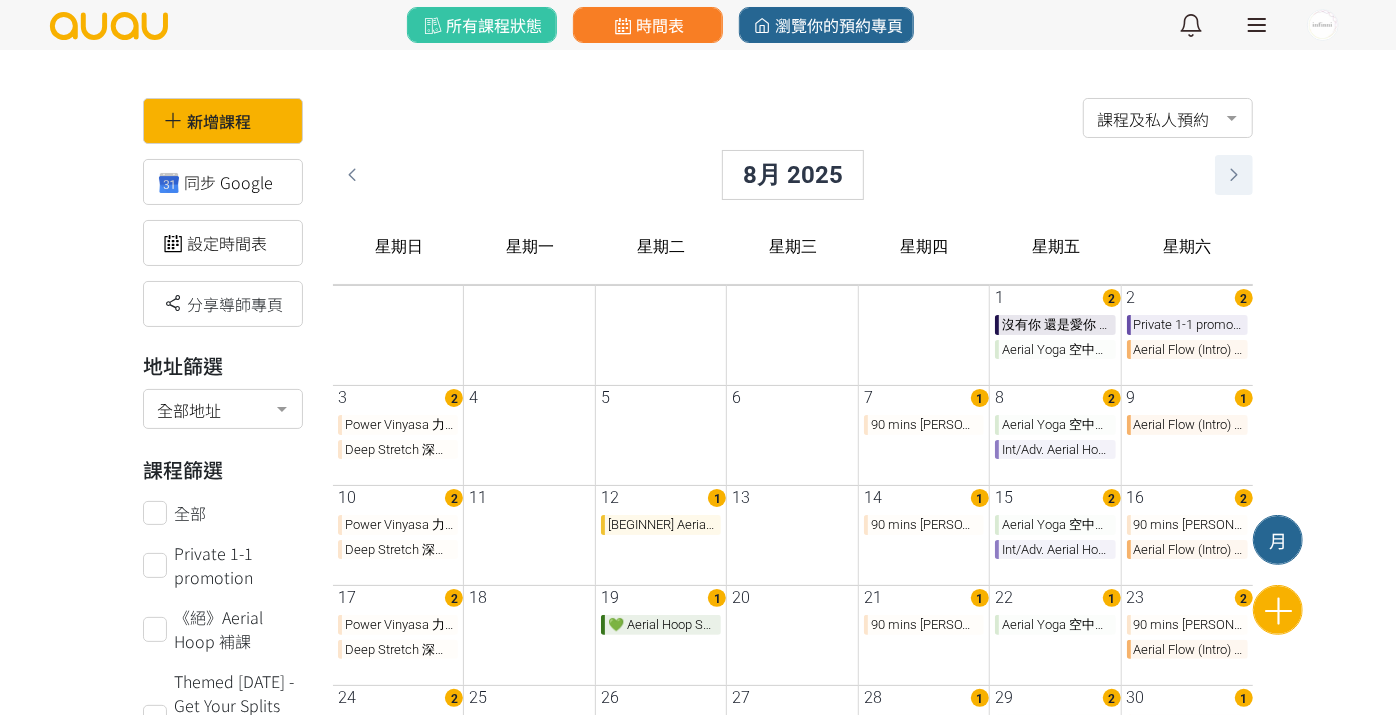 click at bounding box center [1234, 175] 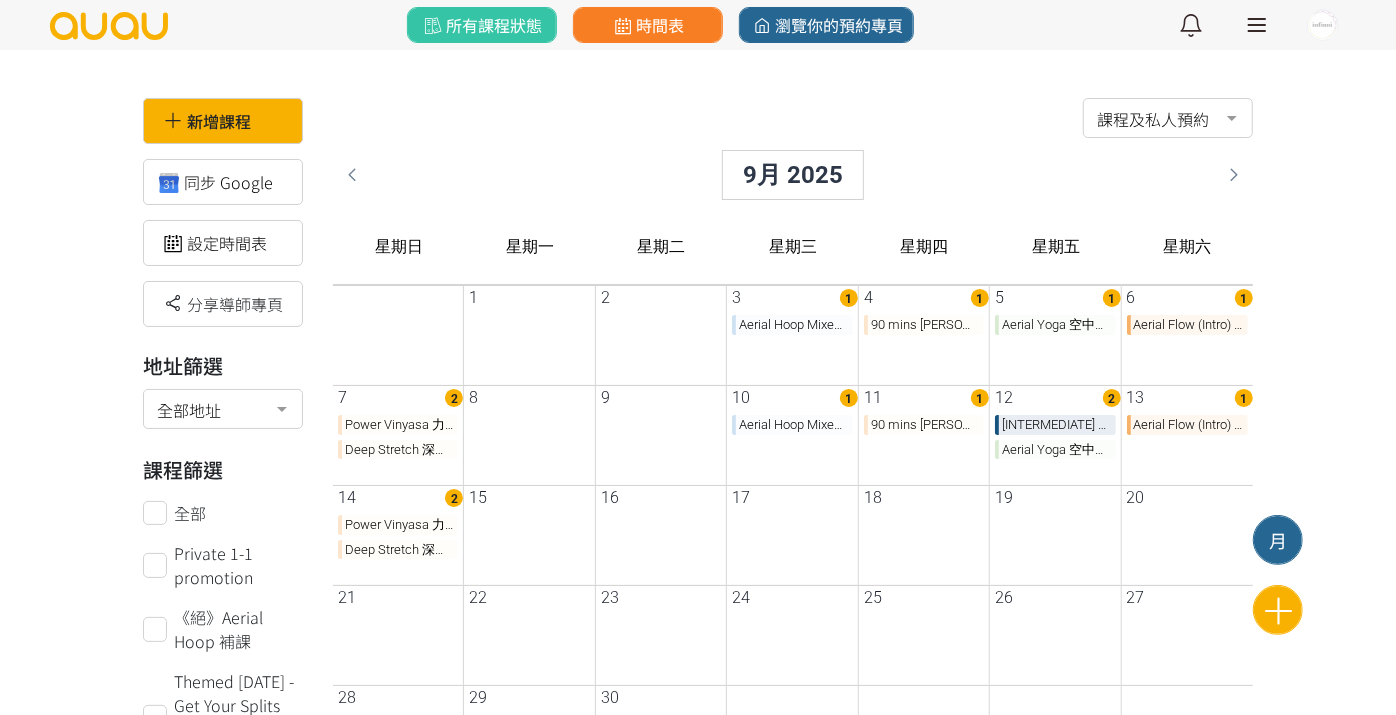 click on "Aerial Hoop Mixed Level 空中呼拉圈 (with [PERSON_NAME])" at bounding box center [792, 325] 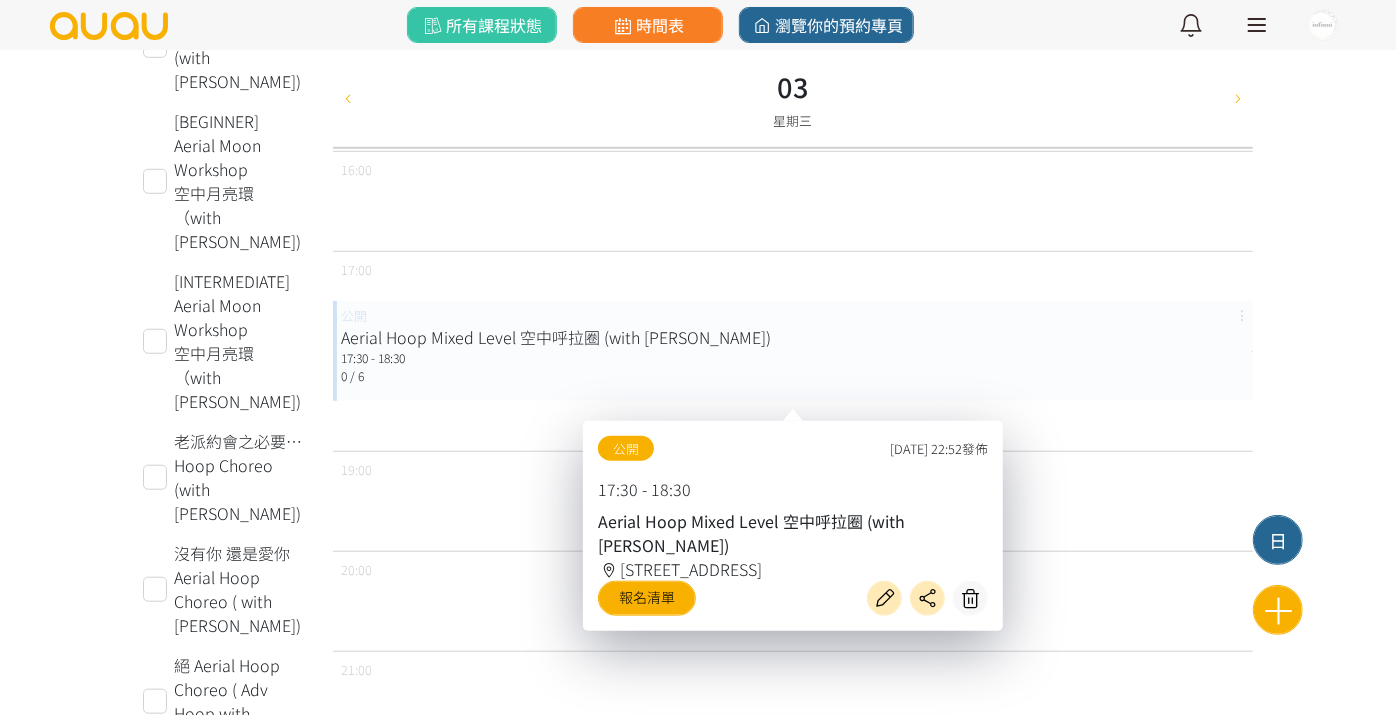 scroll, scrollTop: 888, scrollLeft: 0, axis: vertical 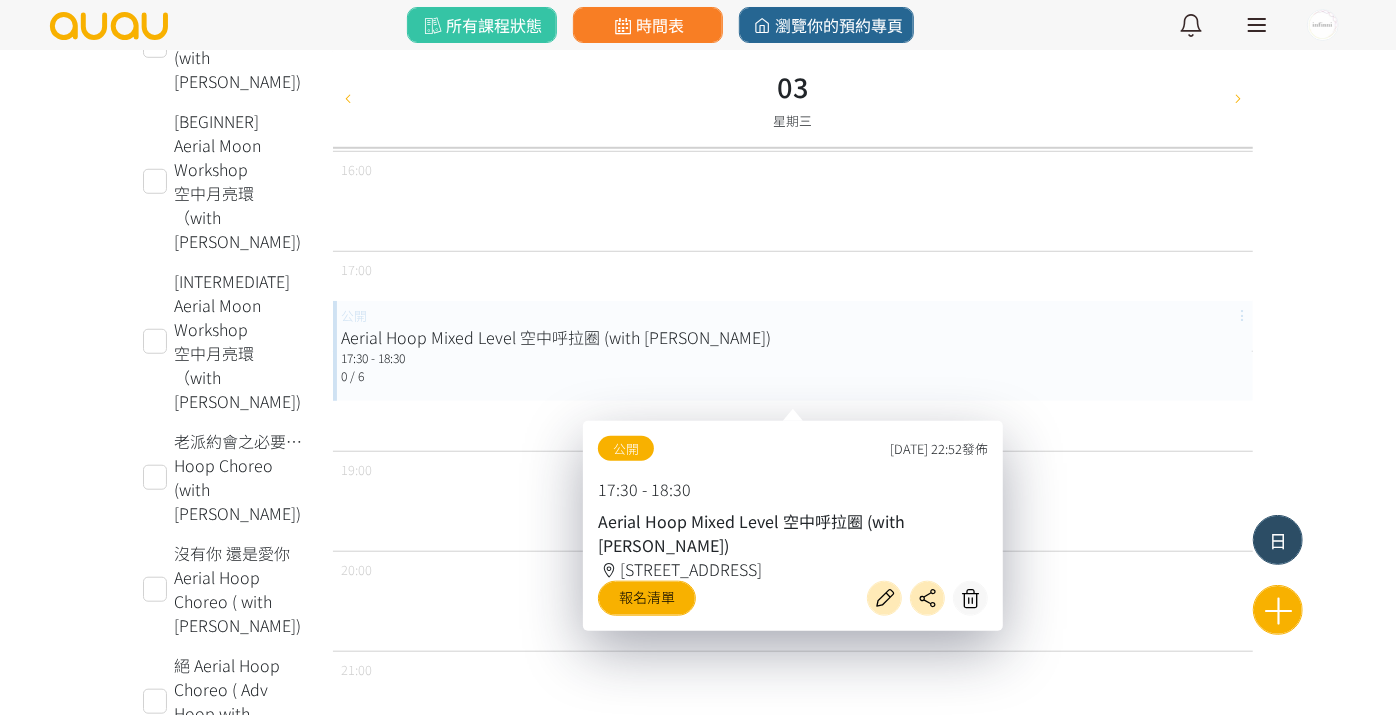 drag, startPoint x: 1279, startPoint y: 545, endPoint x: 1276, endPoint y: 532, distance: 13.341664 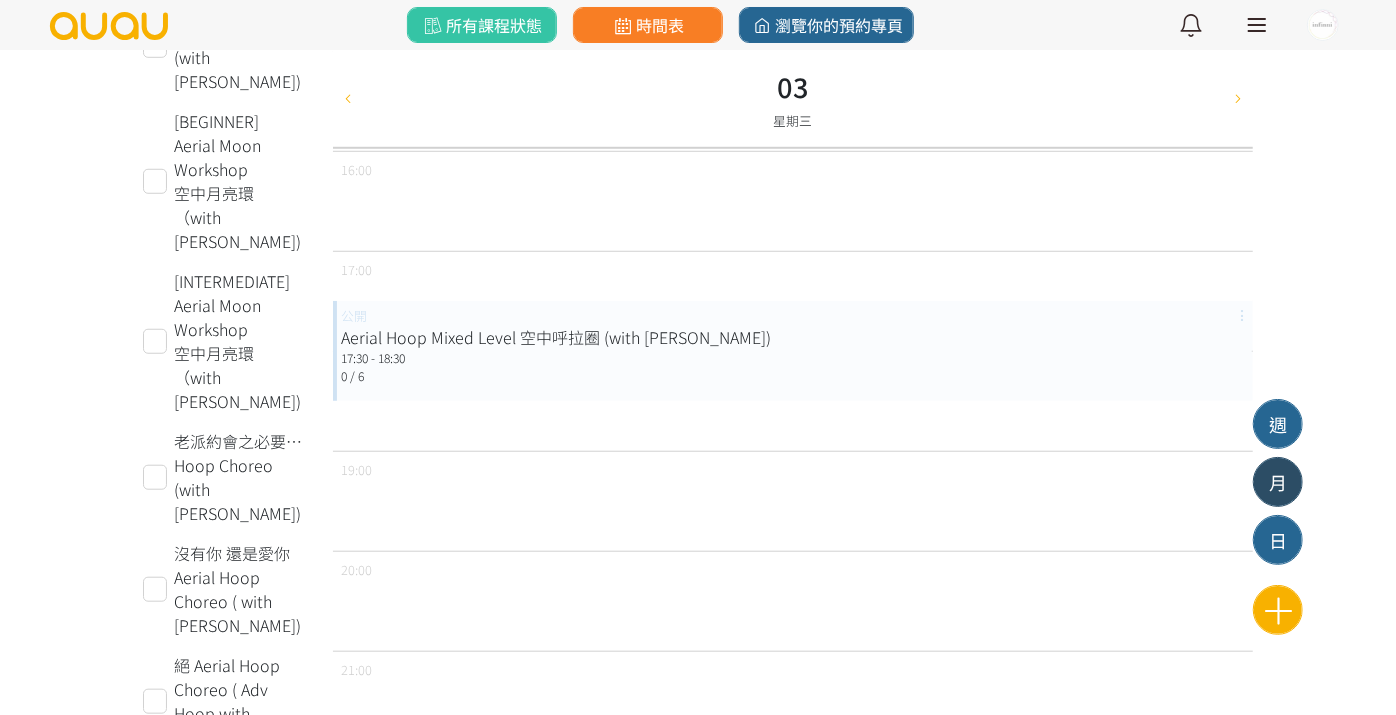 click on "月" at bounding box center [1278, 482] 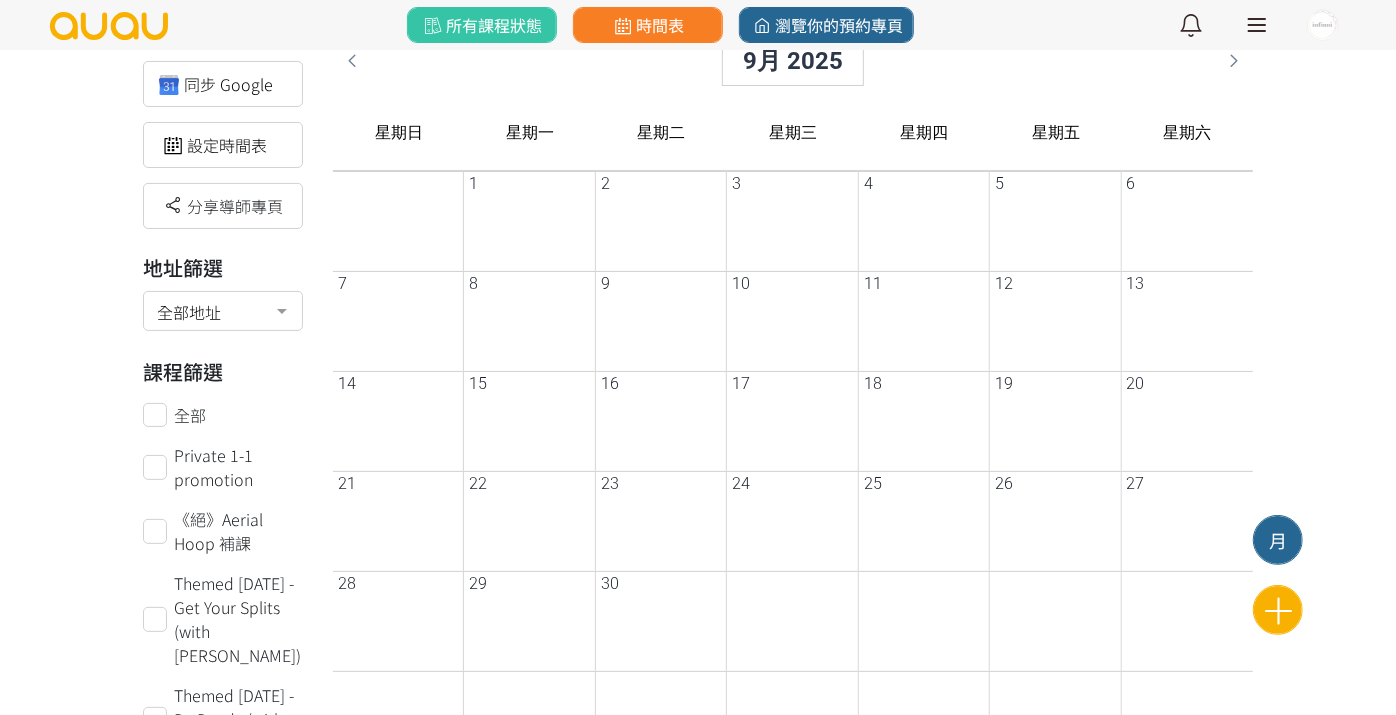 scroll, scrollTop: 0, scrollLeft: 0, axis: both 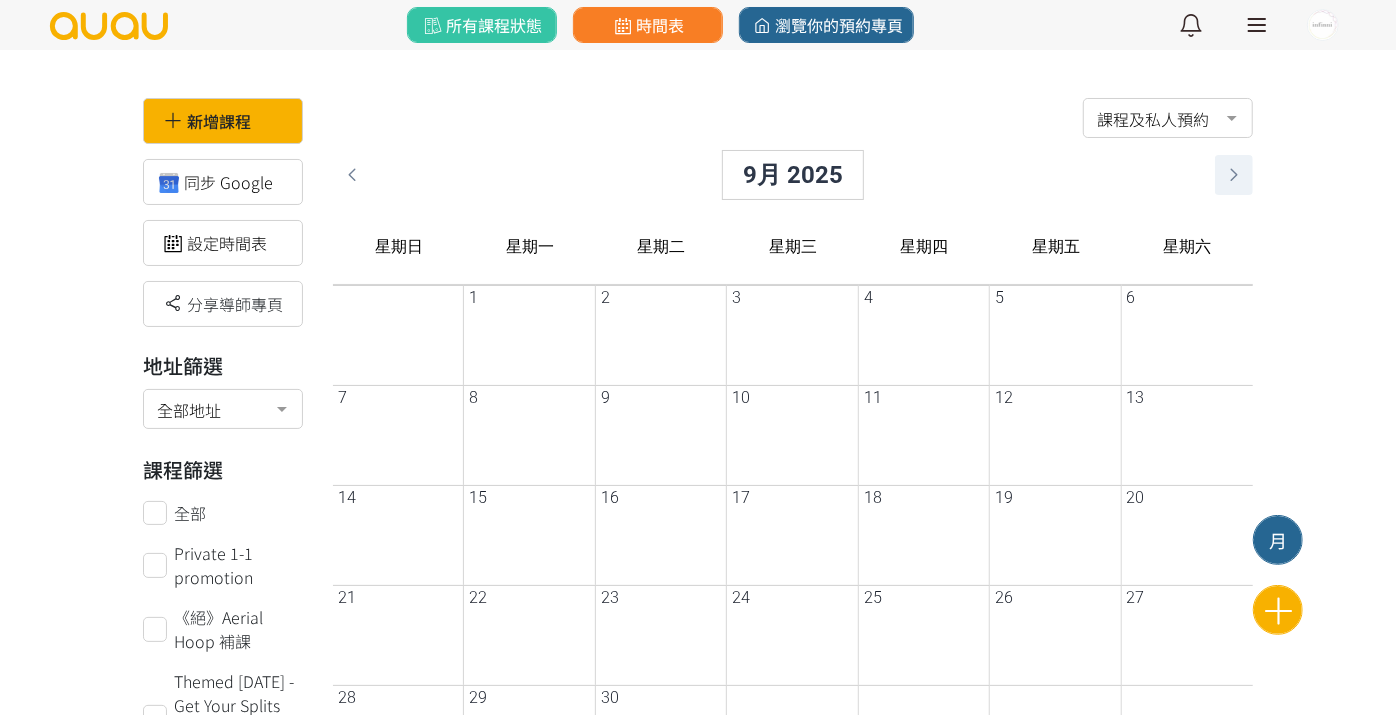 click at bounding box center (1234, 175) 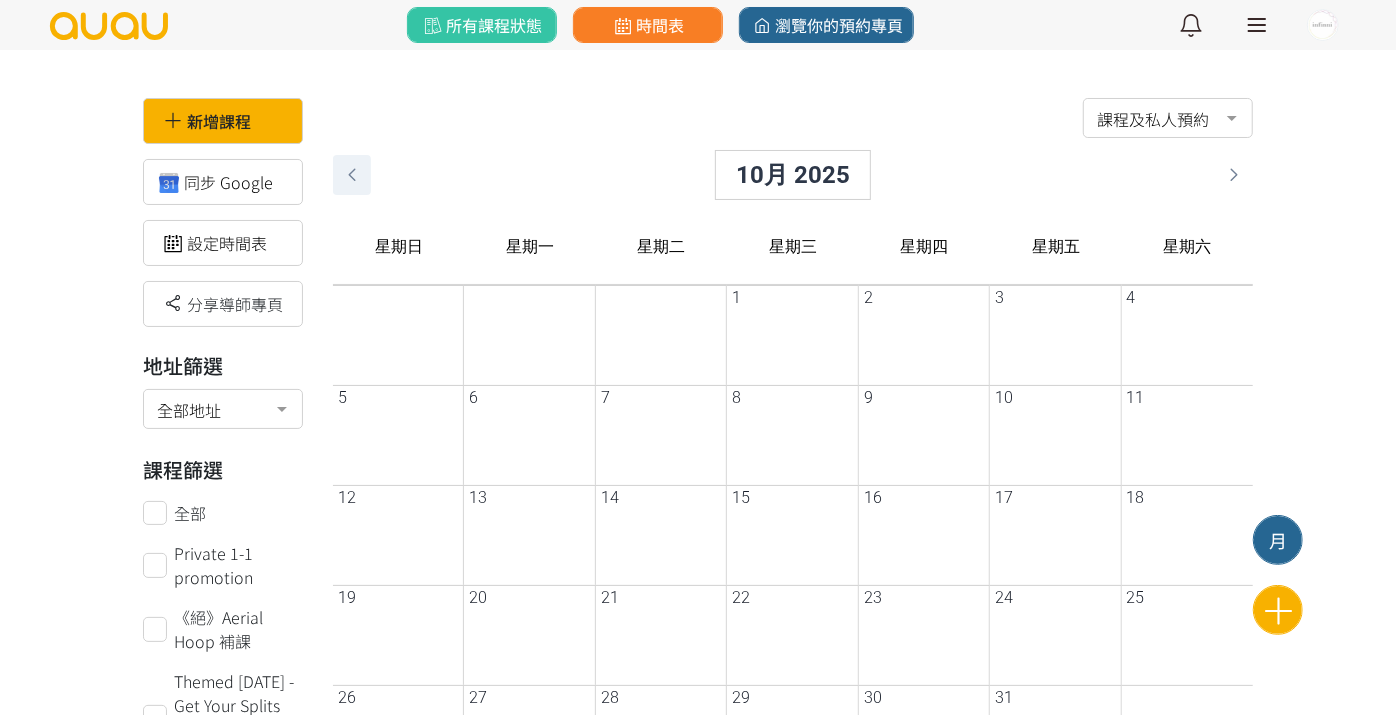 click at bounding box center (352, 175) 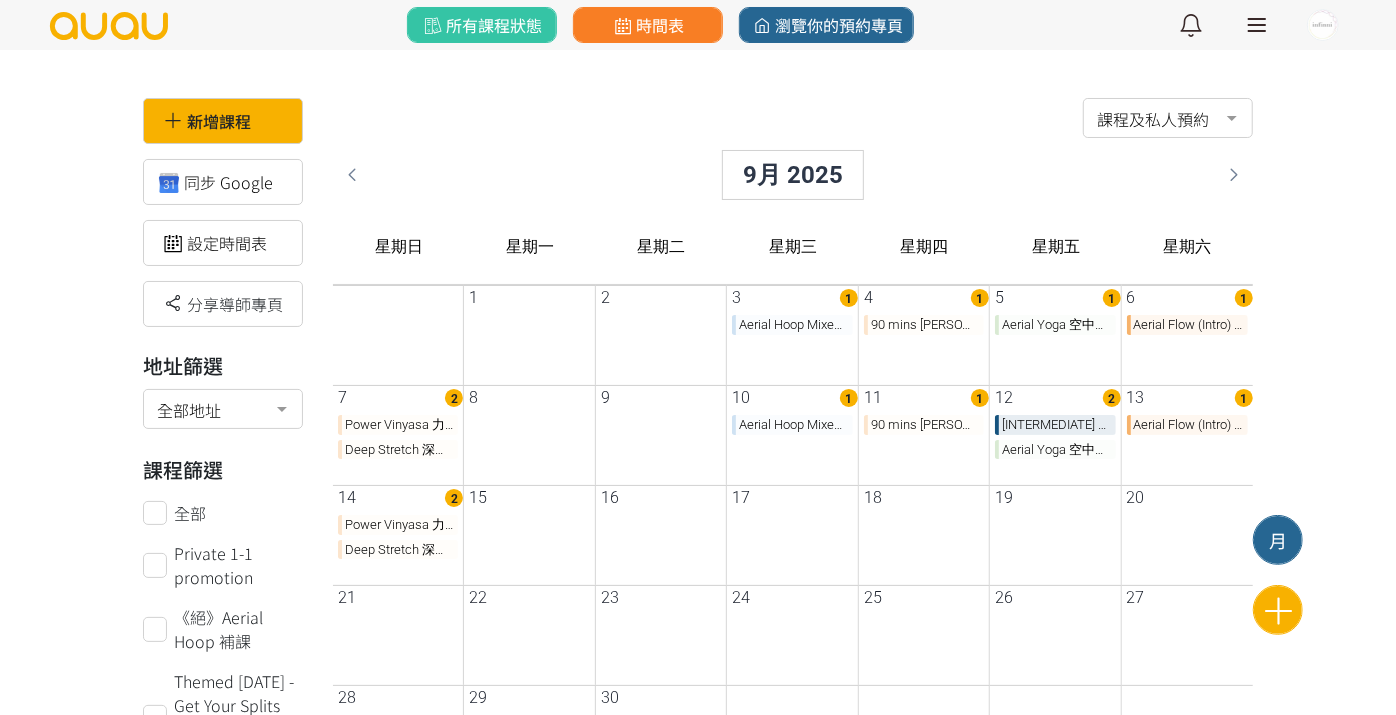 click on "Aerial Hoop Mixed Level 空中呼拉圈 (with [PERSON_NAME])" at bounding box center (792, 425) 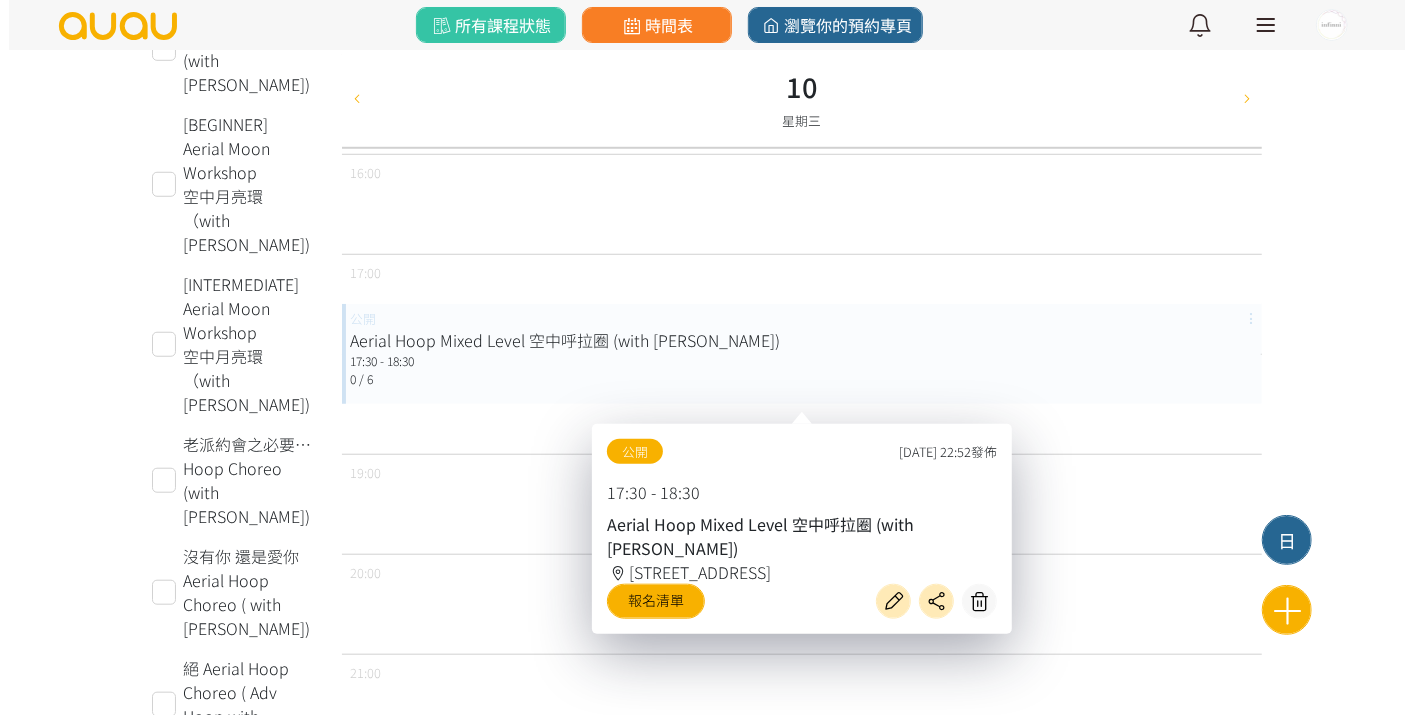 scroll, scrollTop: 888, scrollLeft: 0, axis: vertical 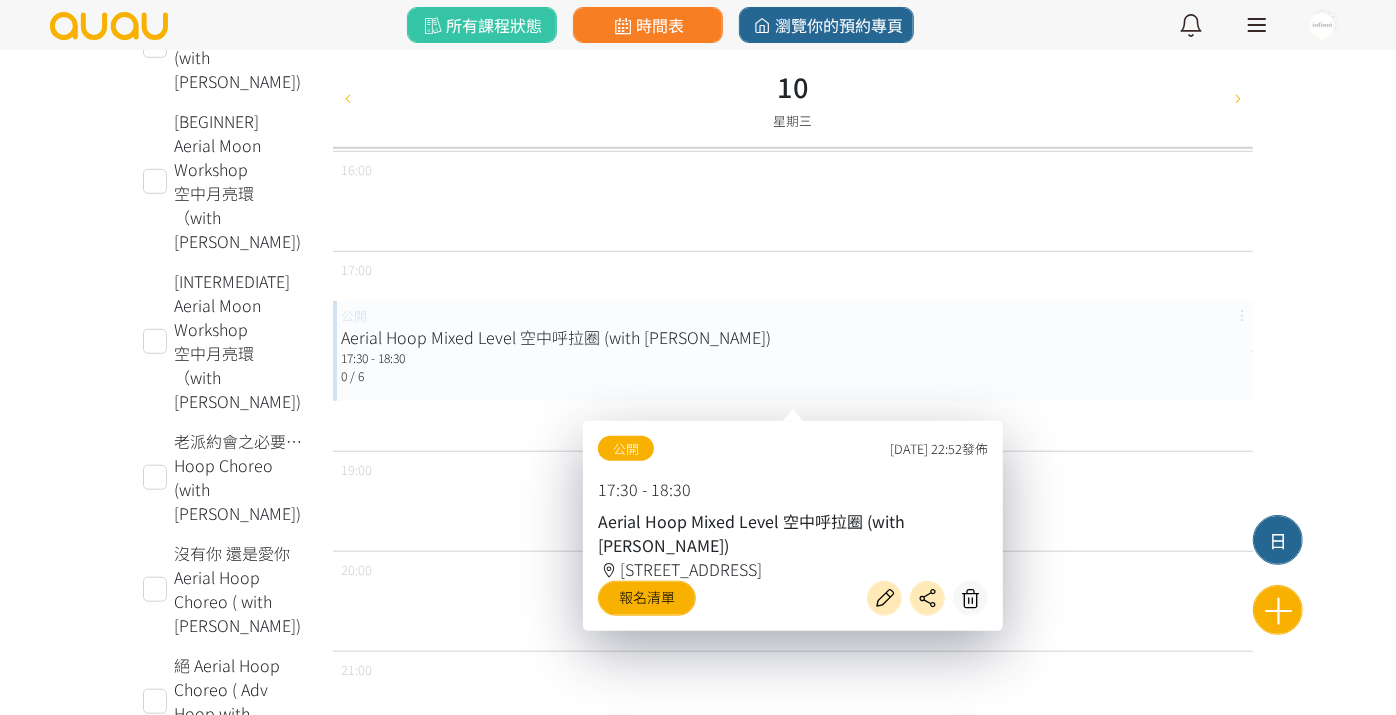 click on "17:30 -
18:30" at bounding box center (793, 358) 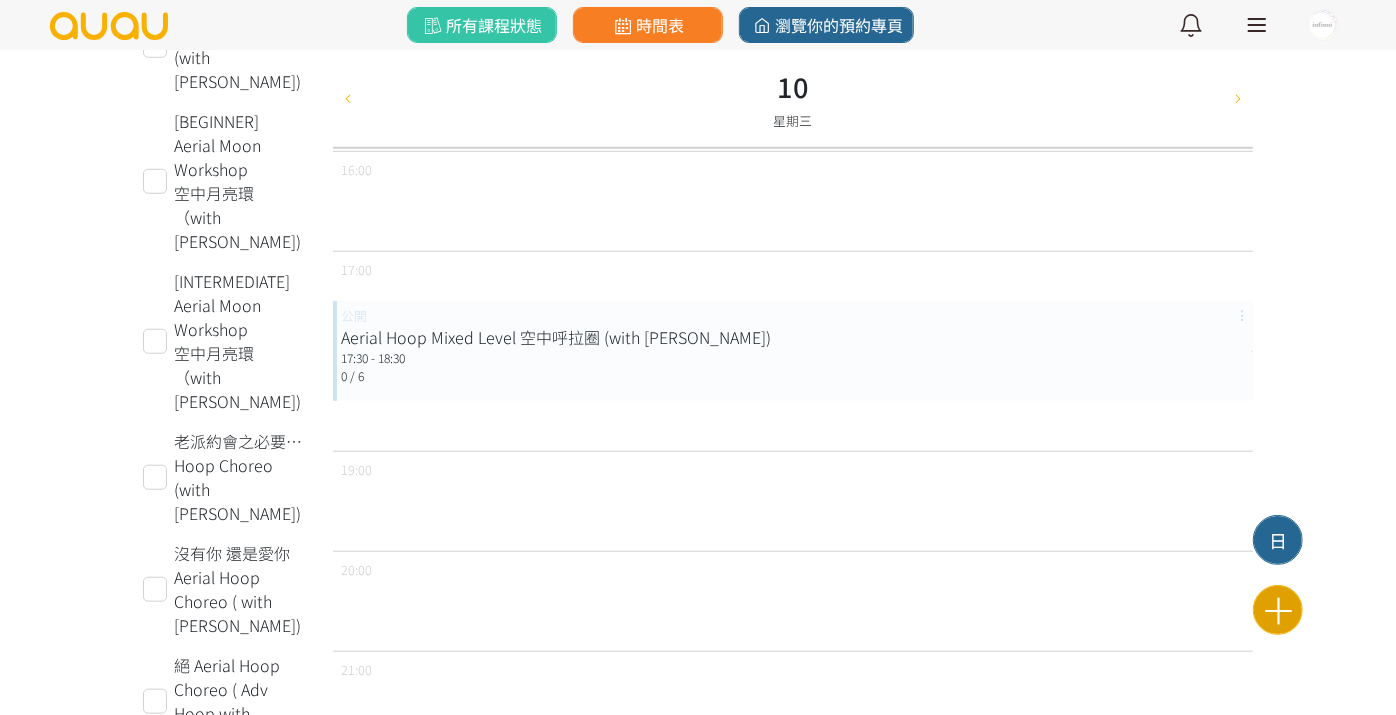 click at bounding box center [1278, 610] 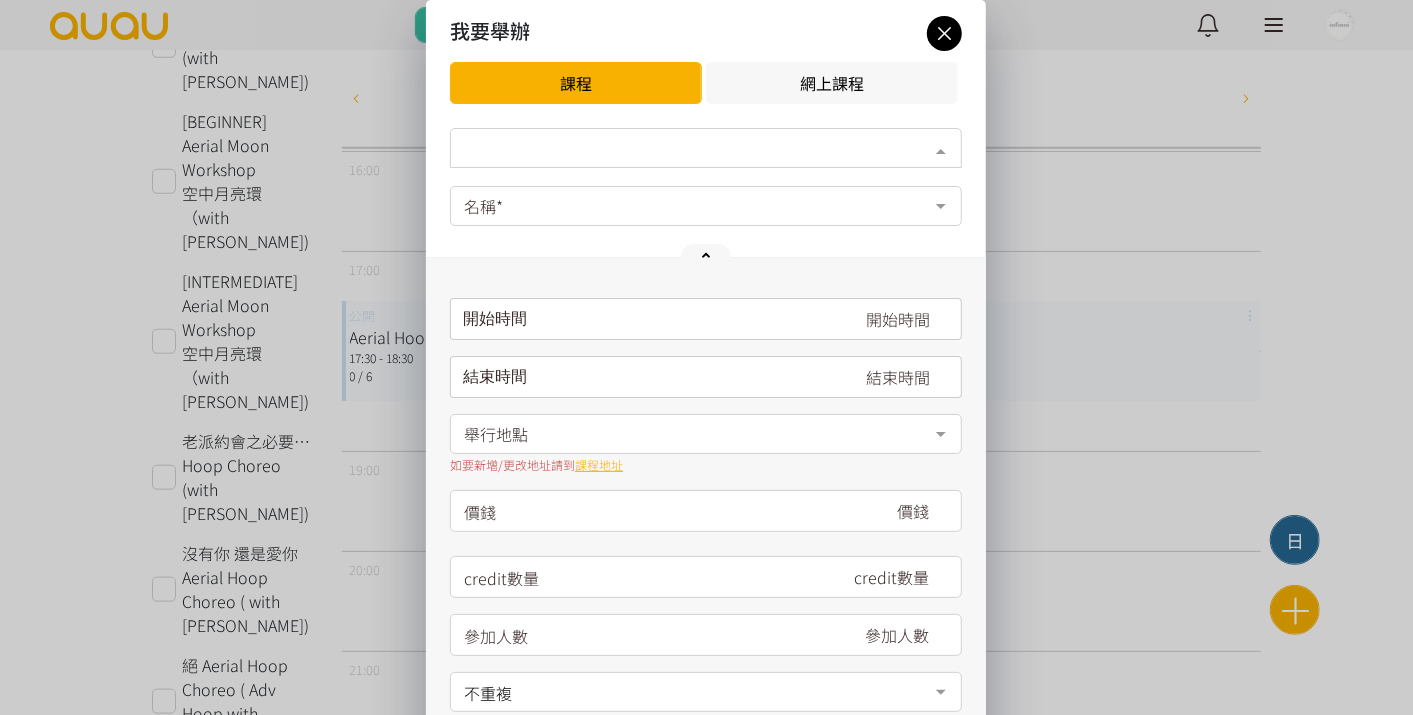 click on "類別*" at bounding box center (706, 148) 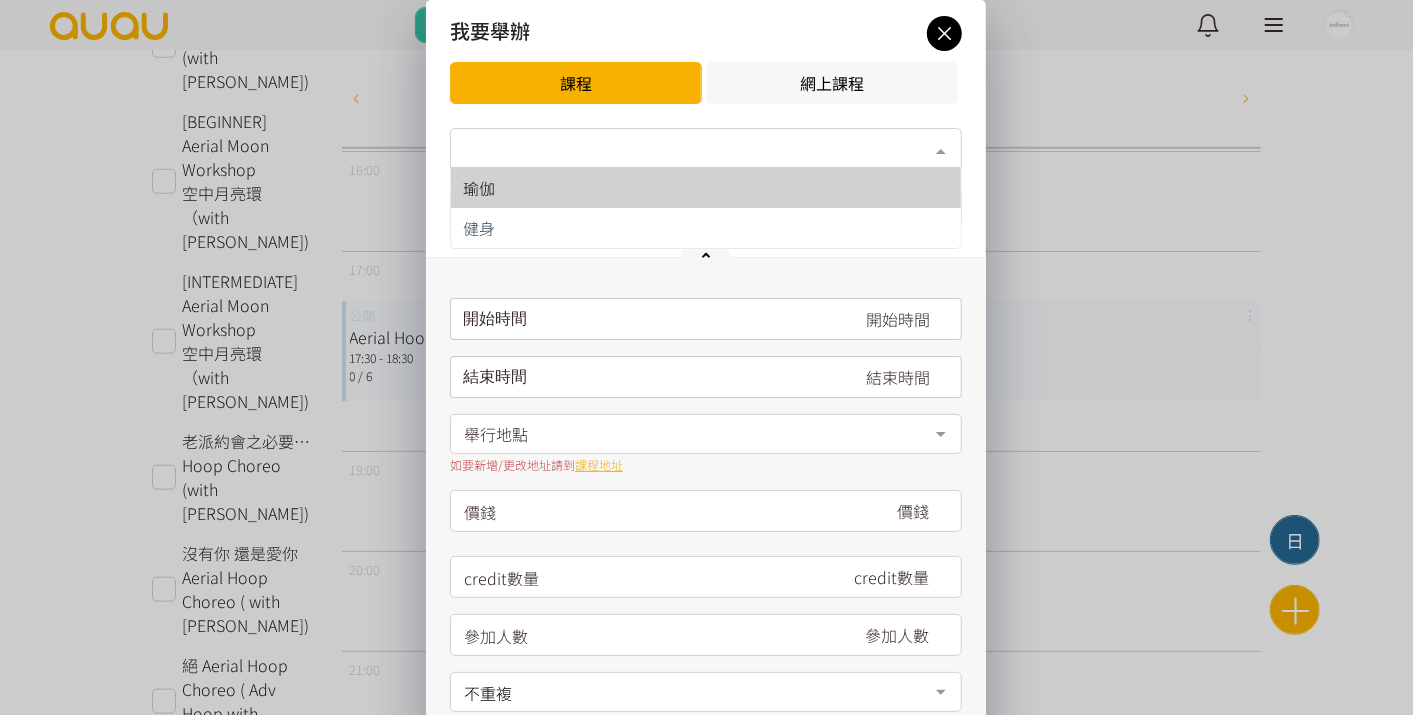 click on "瑜伽" at bounding box center (706, 188) 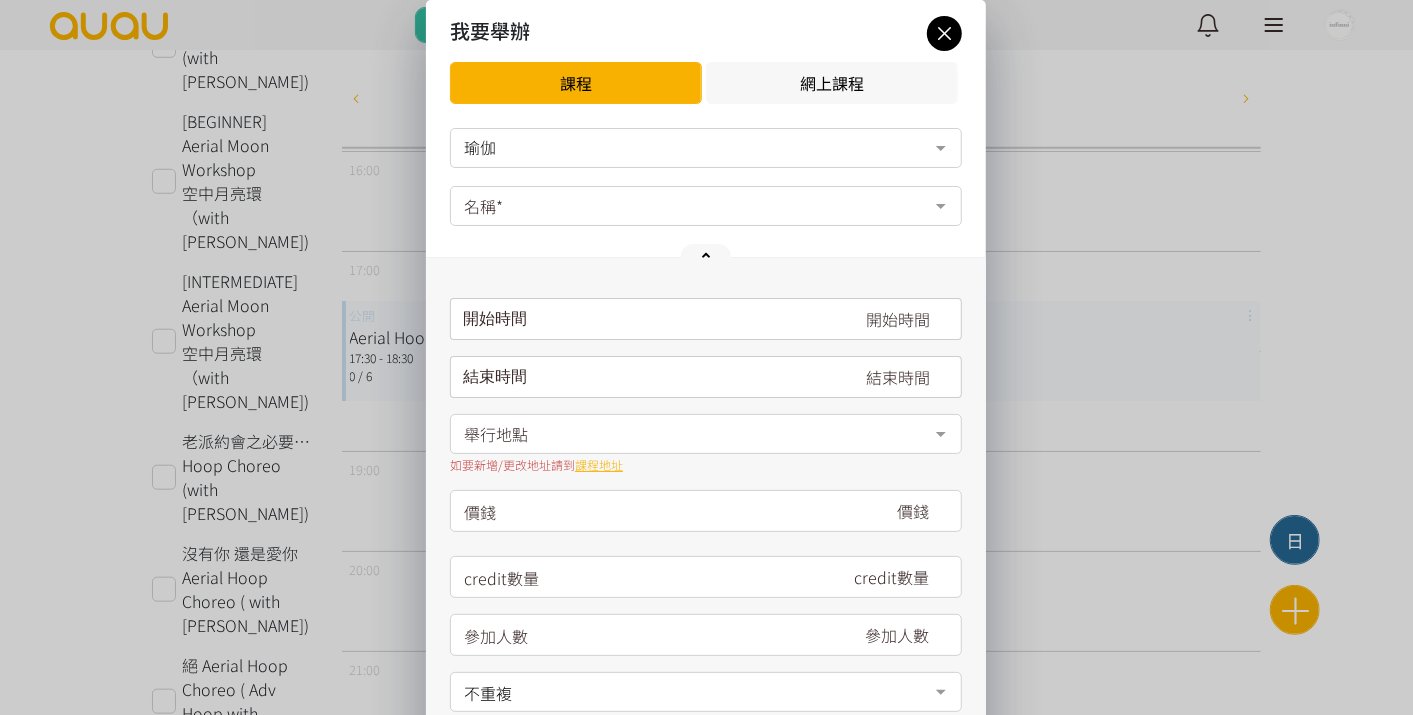 click on "名稱*" at bounding box center [706, 206] 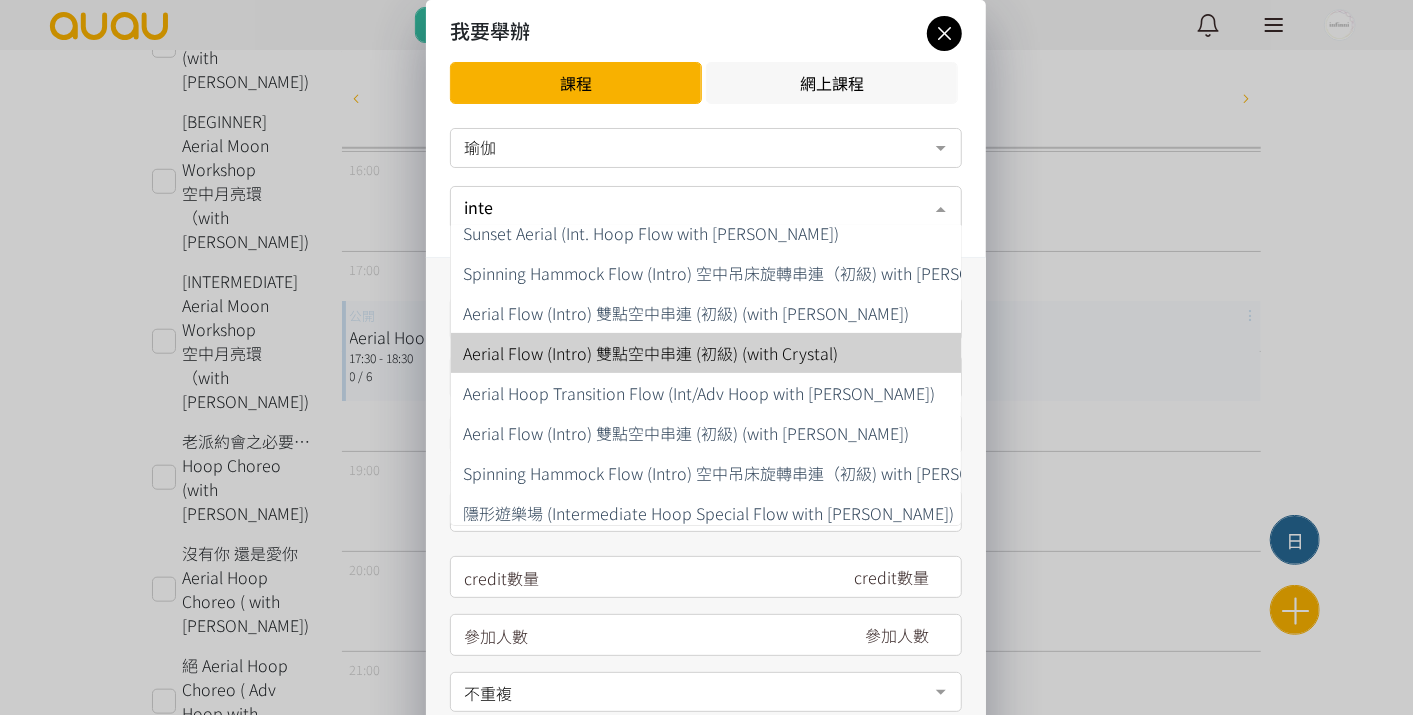 scroll, scrollTop: 117, scrollLeft: 0, axis: vertical 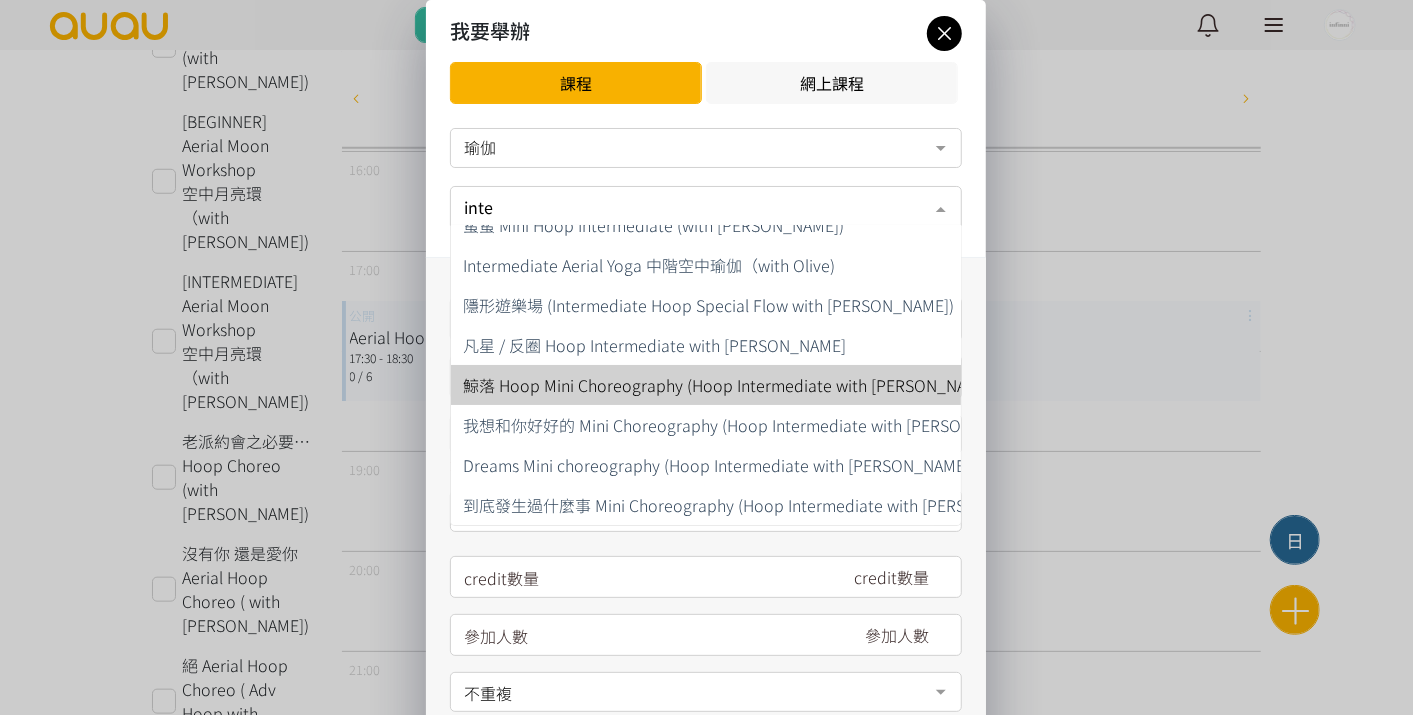 type on "int" 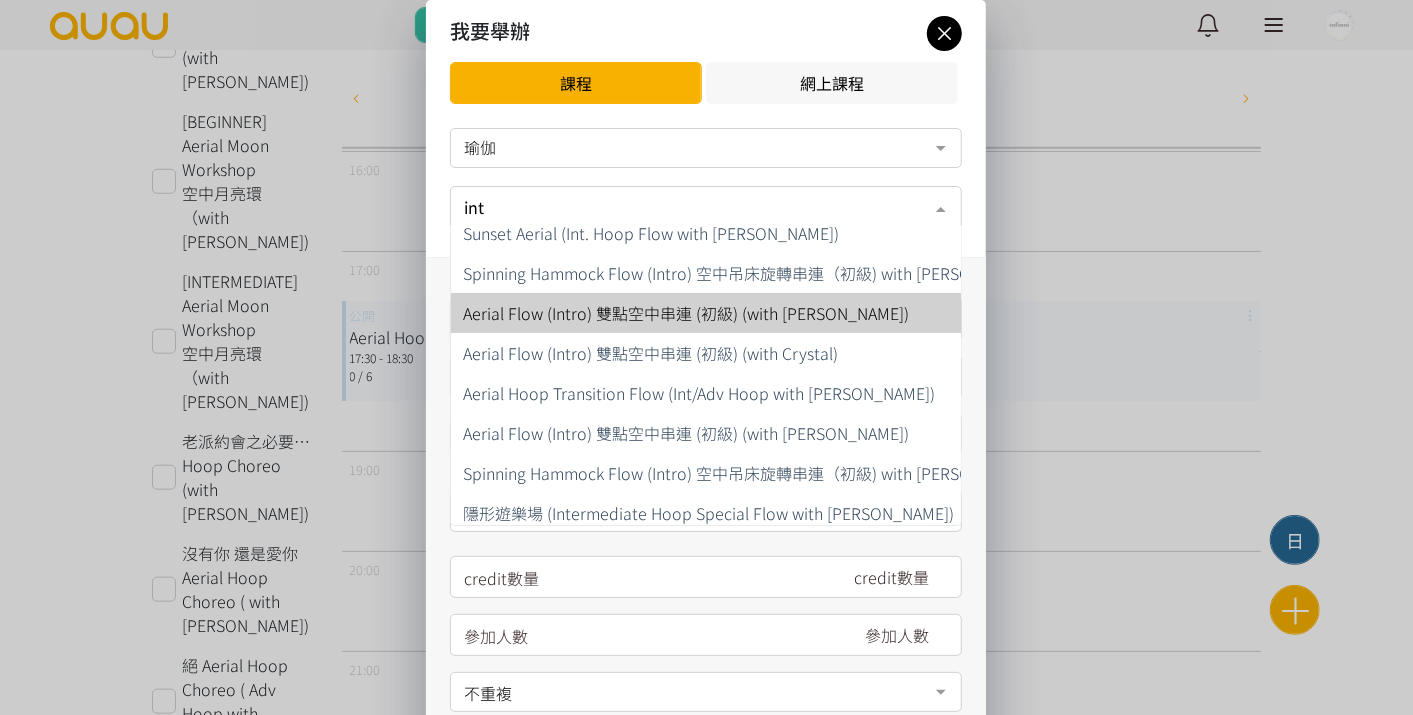 scroll, scrollTop: 111, scrollLeft: 0, axis: vertical 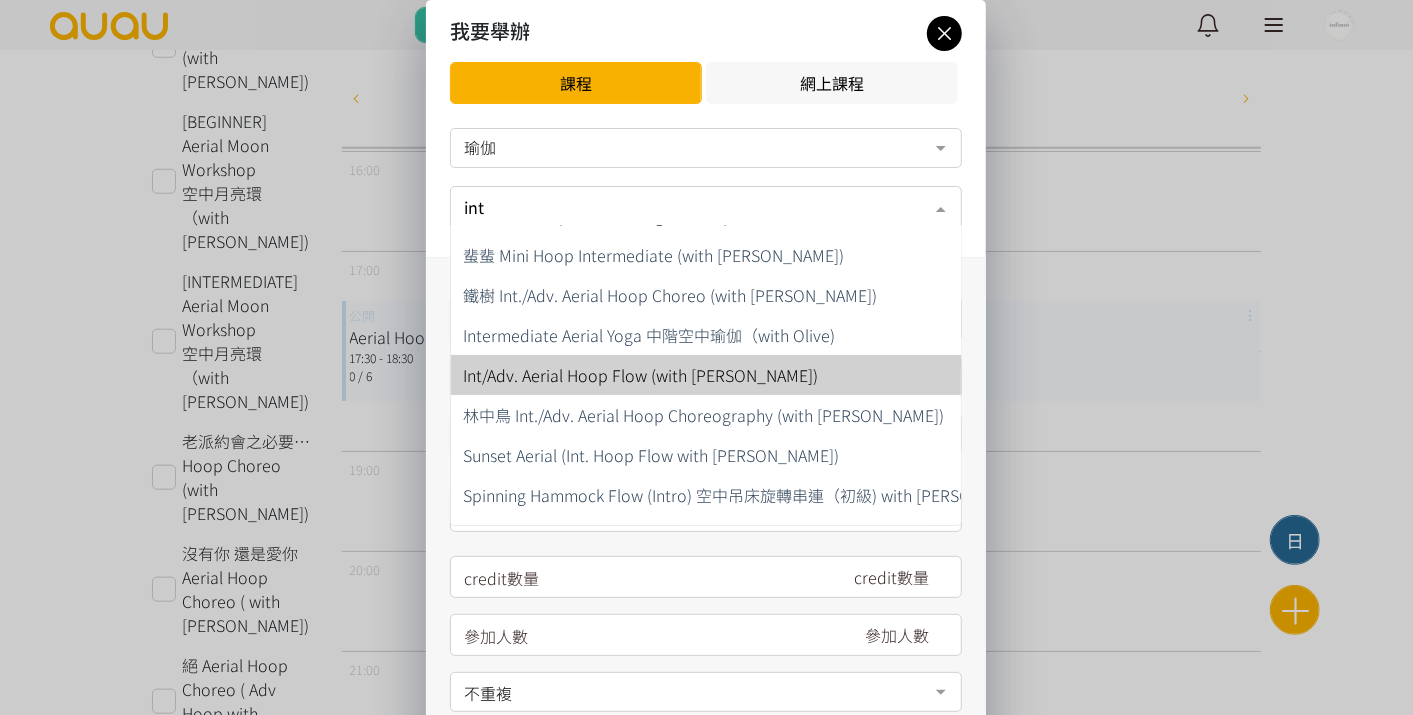 click on "Int/Adv. Aerial Hoop Flow (with [PERSON_NAME])" at bounding box center (756, 375) 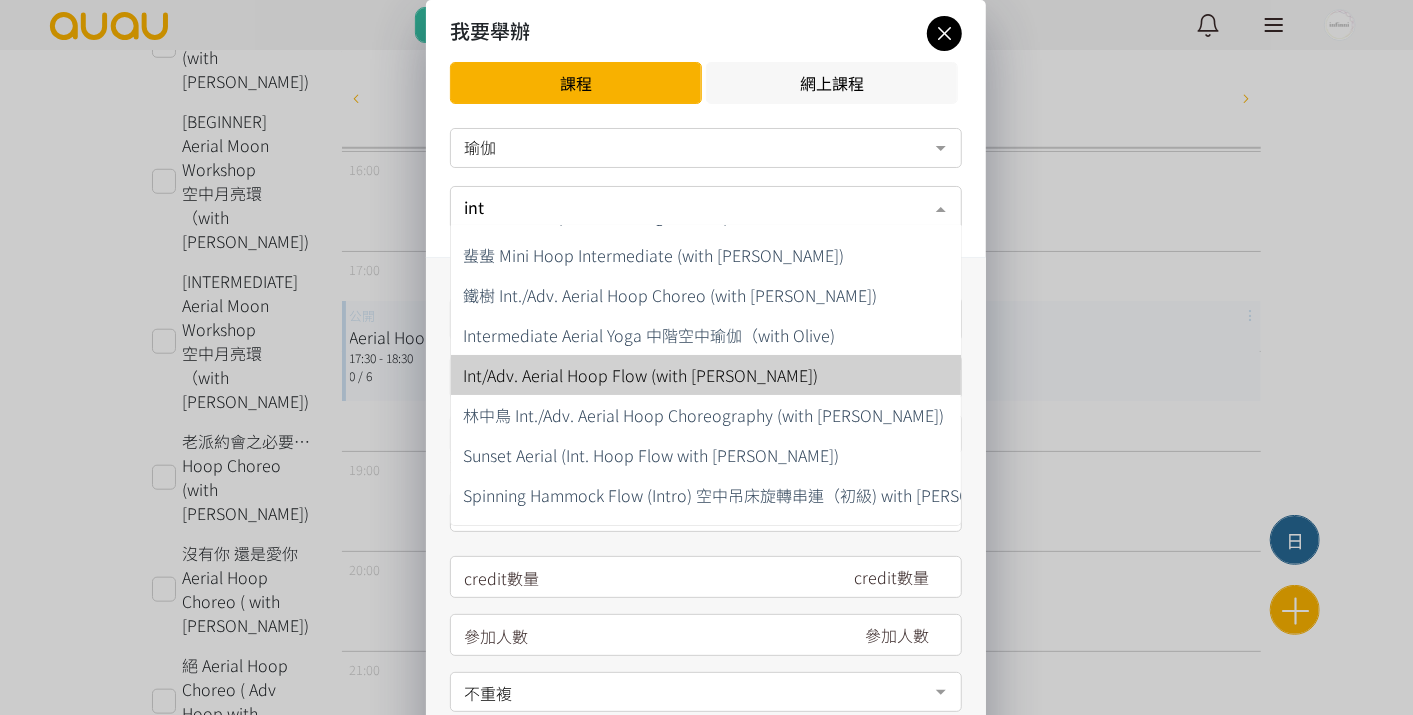 type on "225" 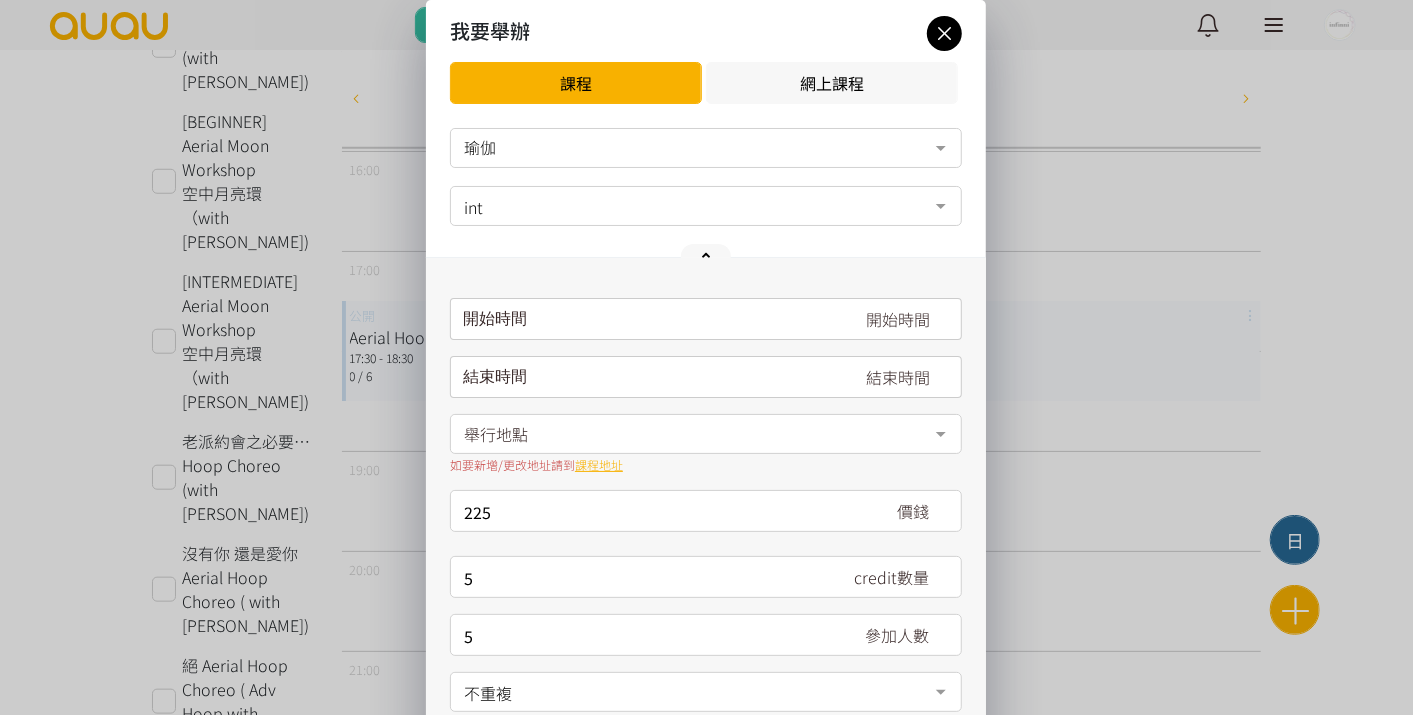 click on "int" at bounding box center [706, 206] 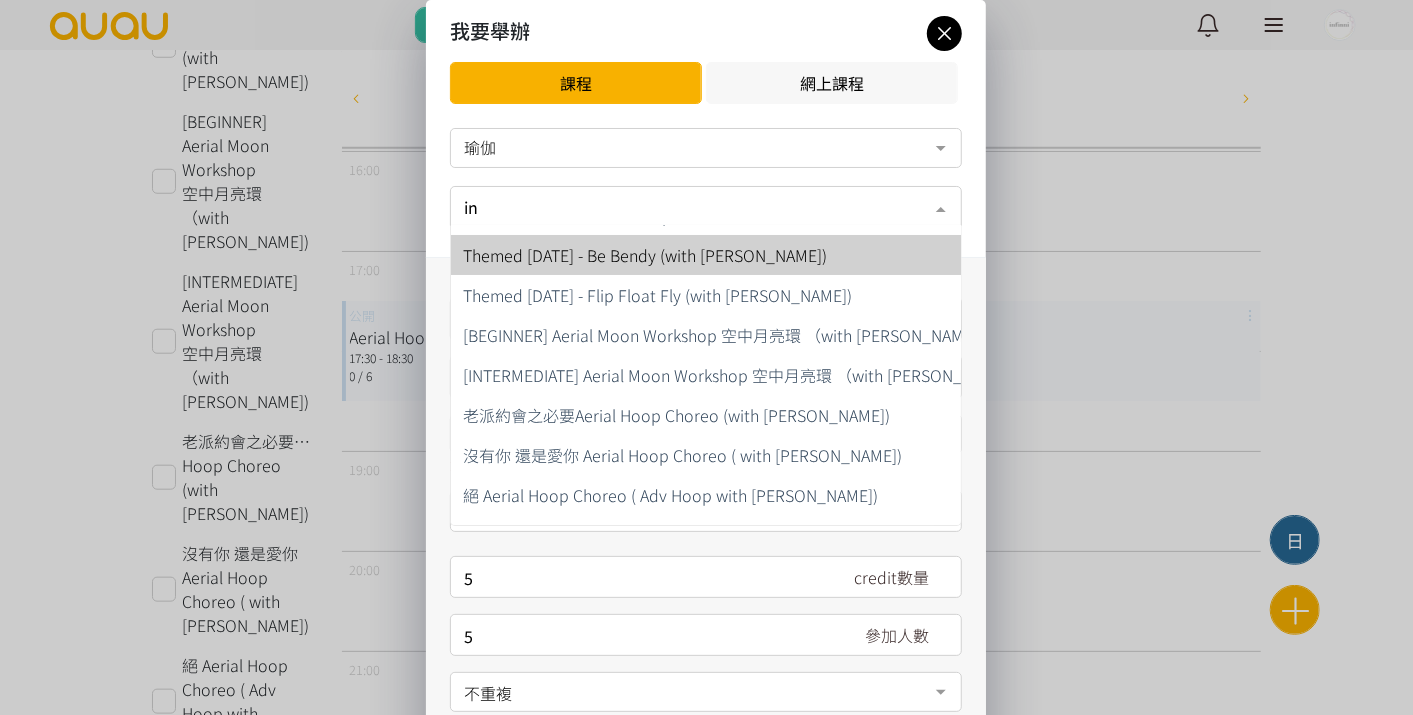 type on "int" 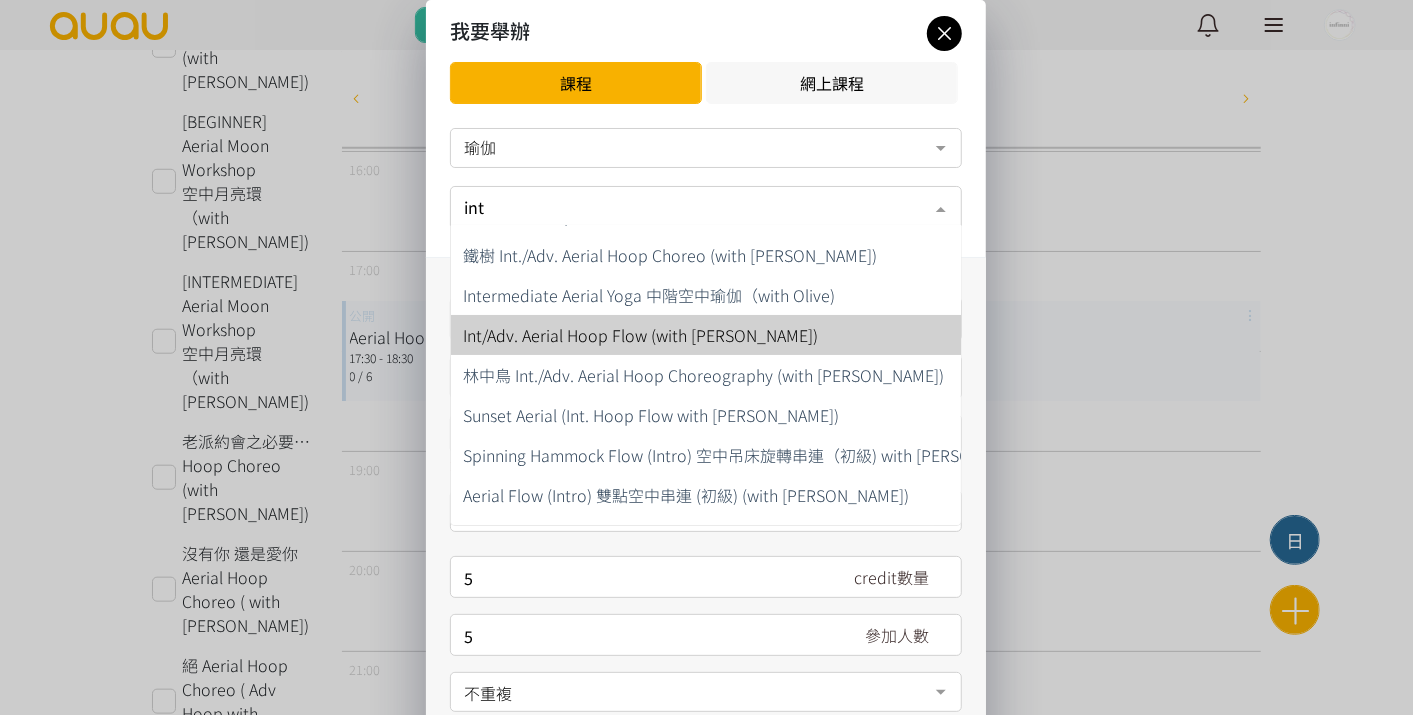 click on "Int/Adv. Aerial Hoop Flow (with [PERSON_NAME])" at bounding box center (640, 335) 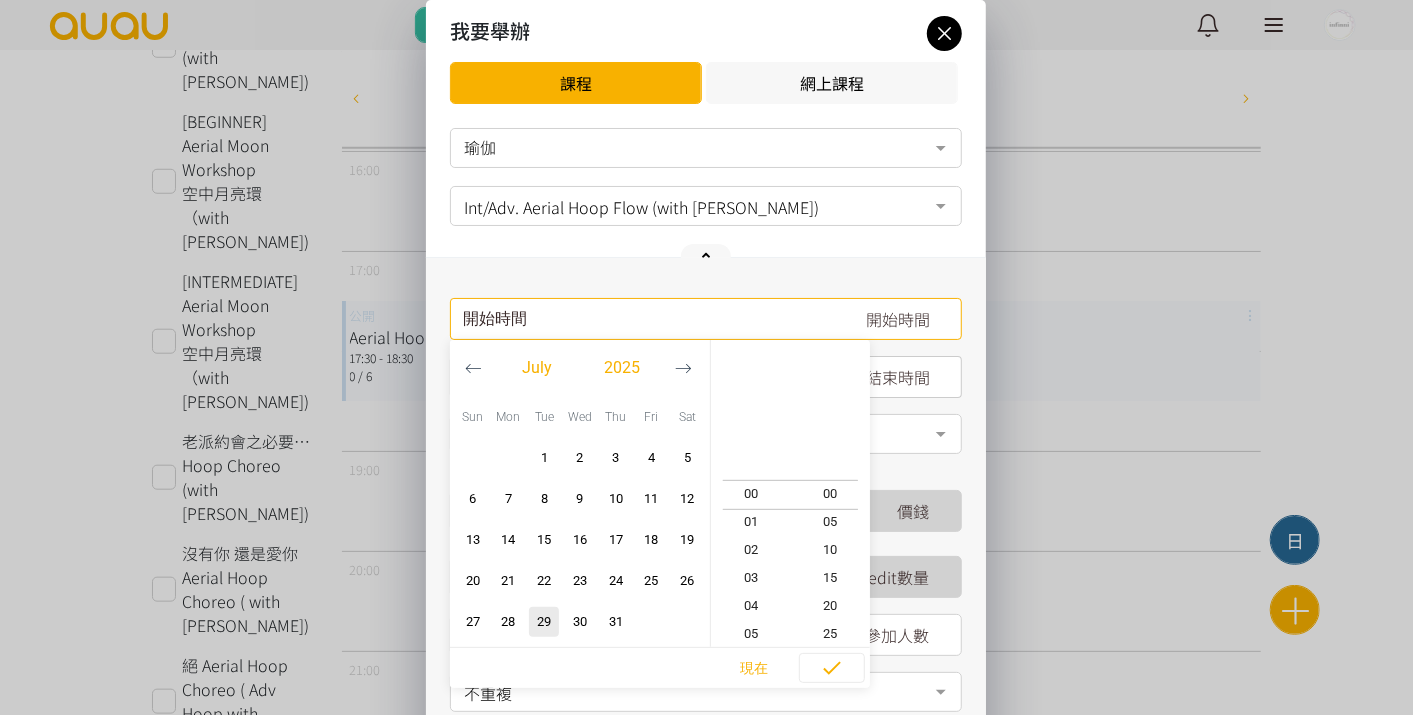 click on "請選擇時間表日期" at bounding box center (706, 319) 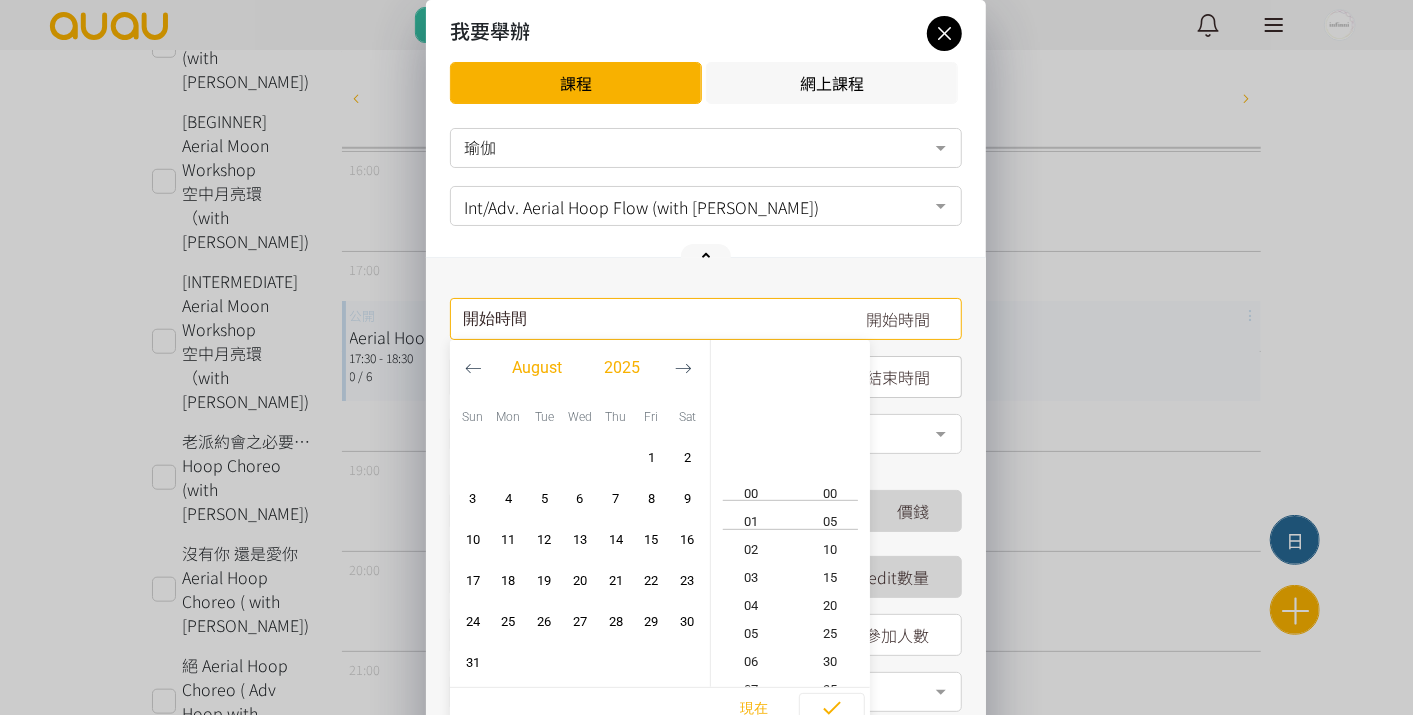 click at bounding box center [683, 368] 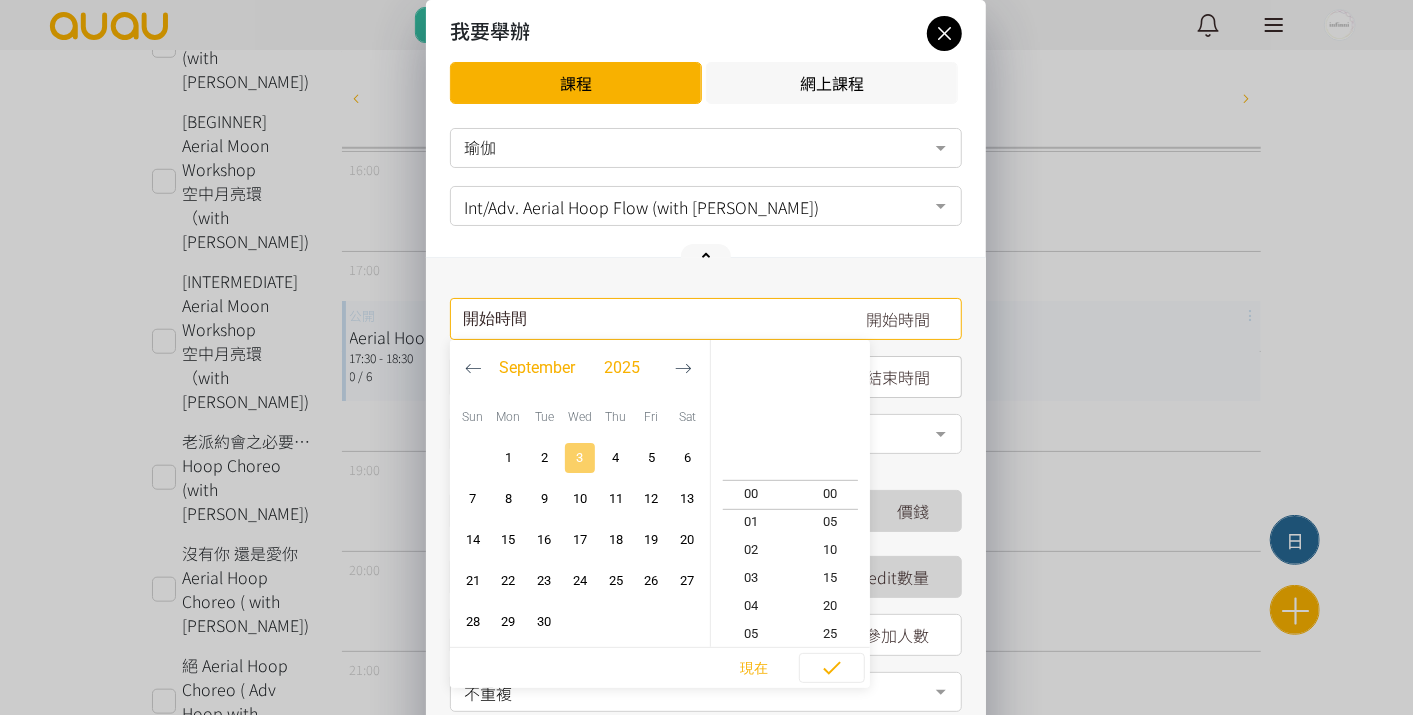 click at bounding box center [580, 458] 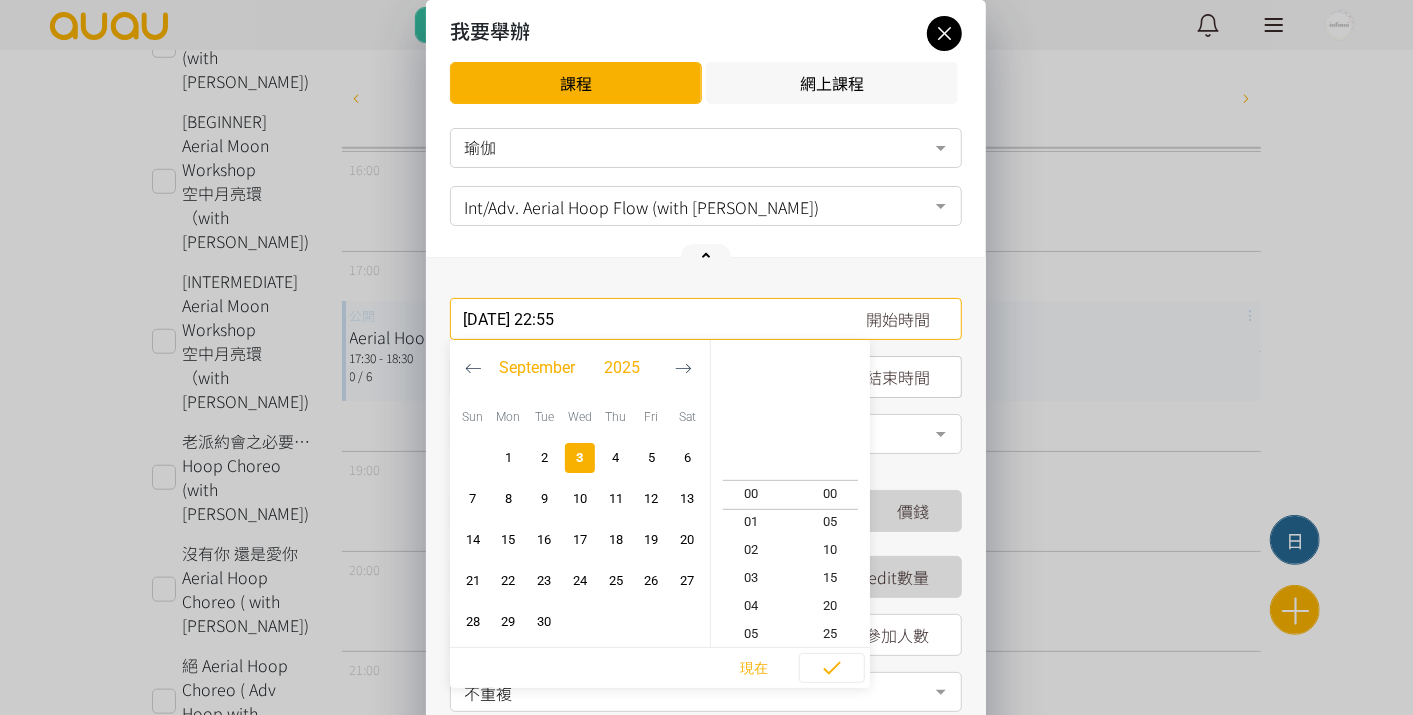 scroll, scrollTop: 616, scrollLeft: 0, axis: vertical 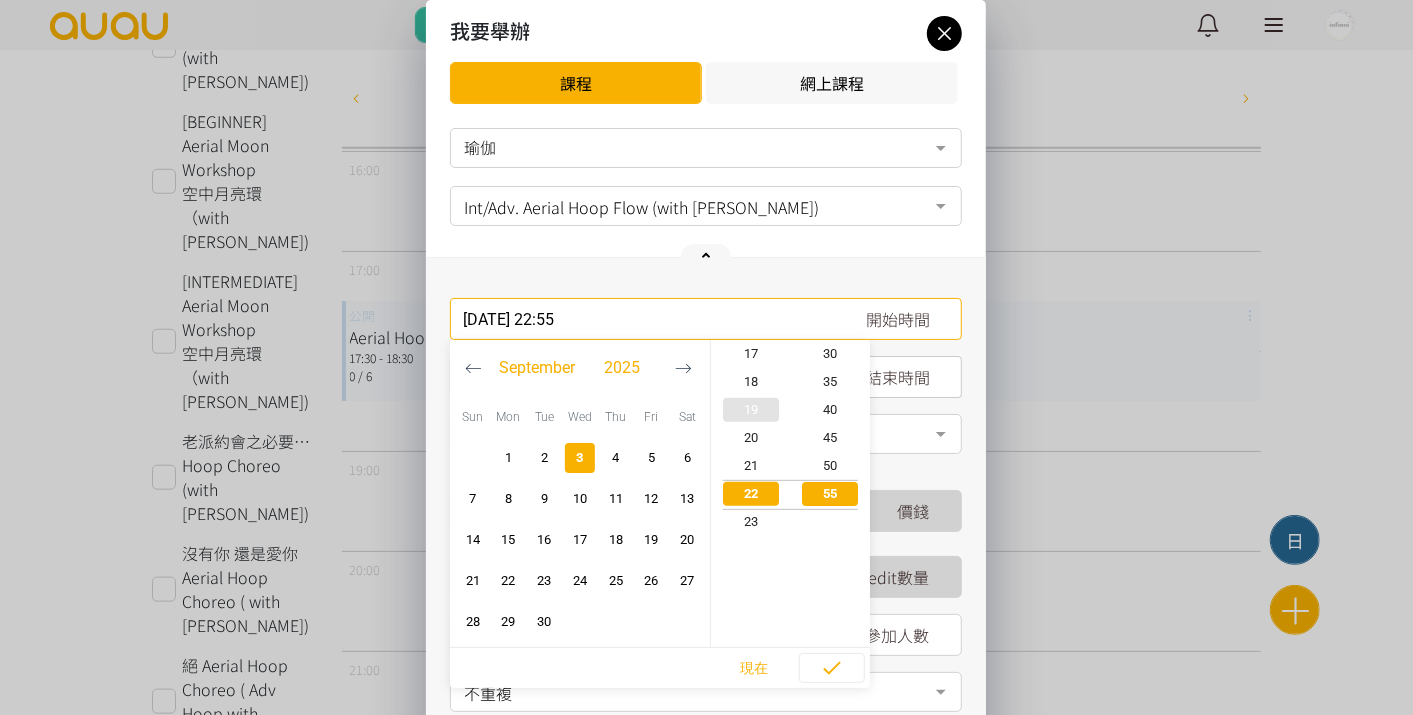 click on "19" at bounding box center (751, 410) 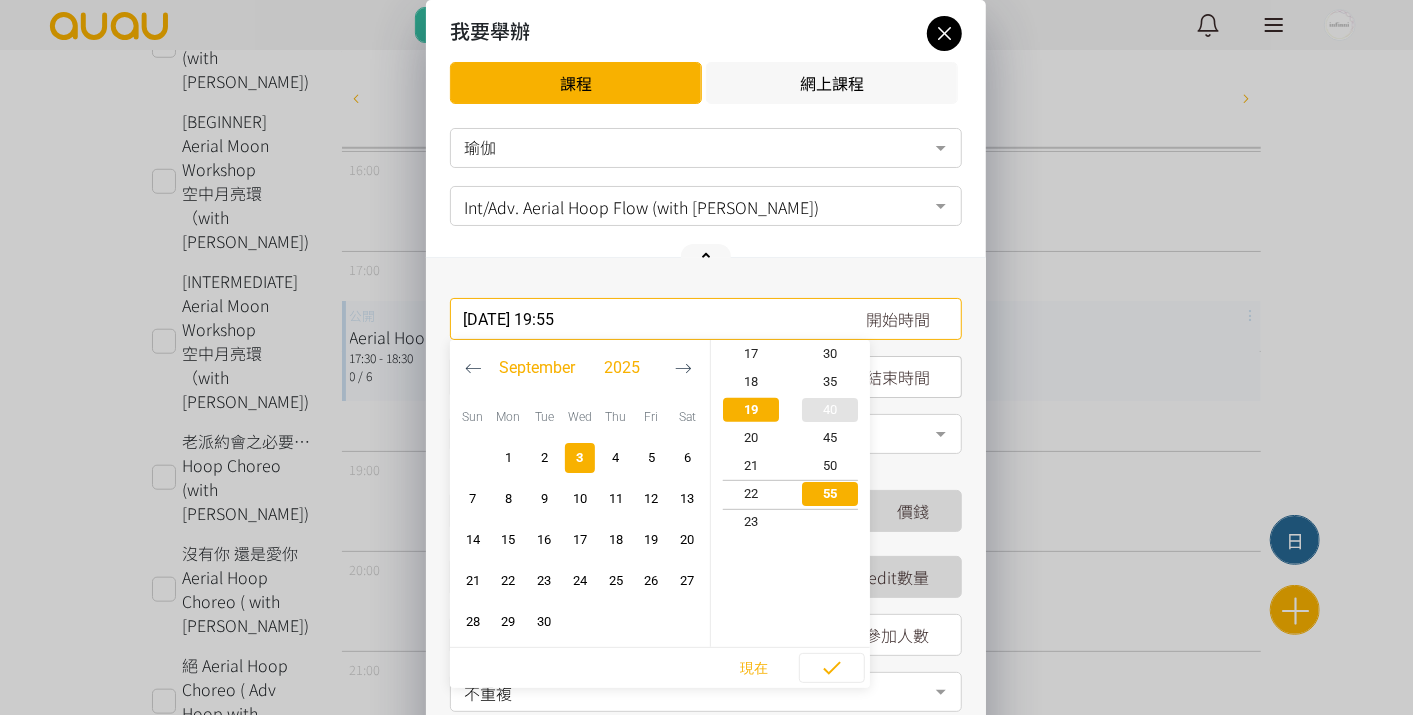 scroll, scrollTop: 531, scrollLeft: 0, axis: vertical 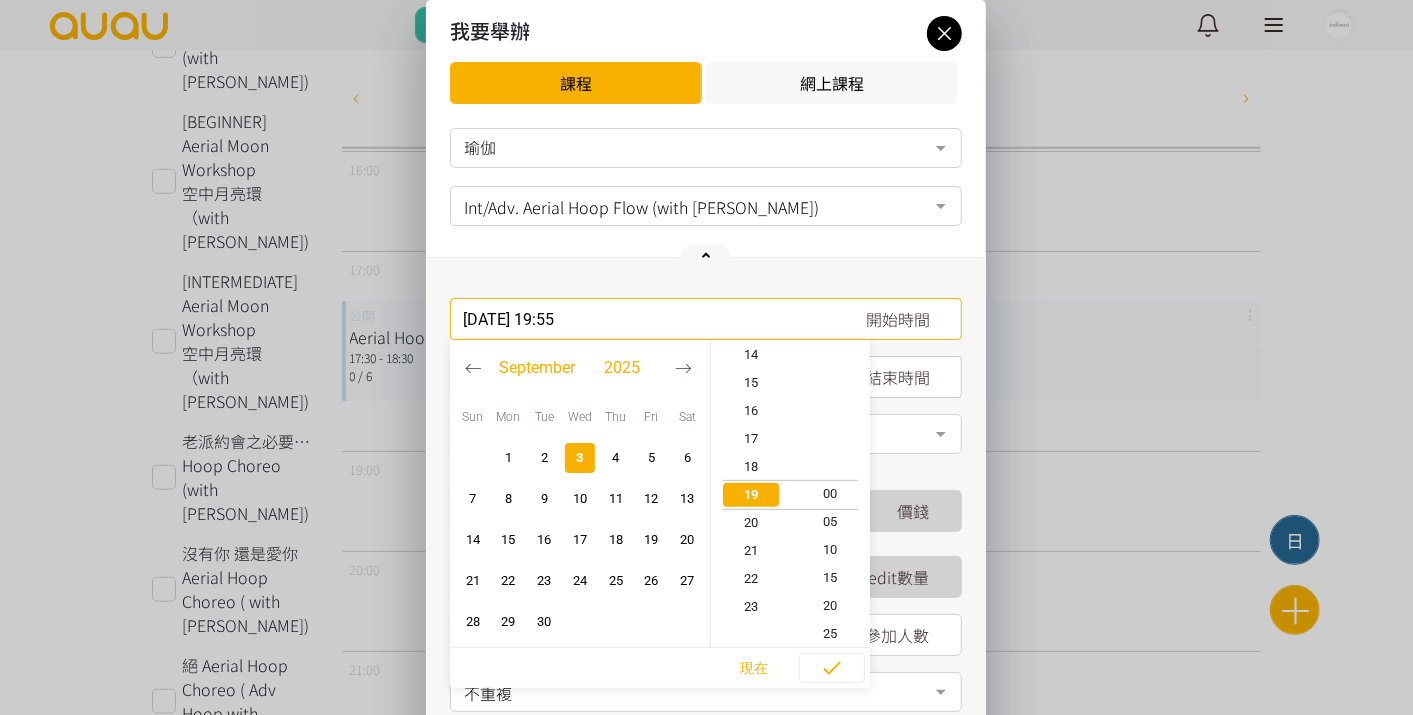 type on "2025-09-03, 19:00" 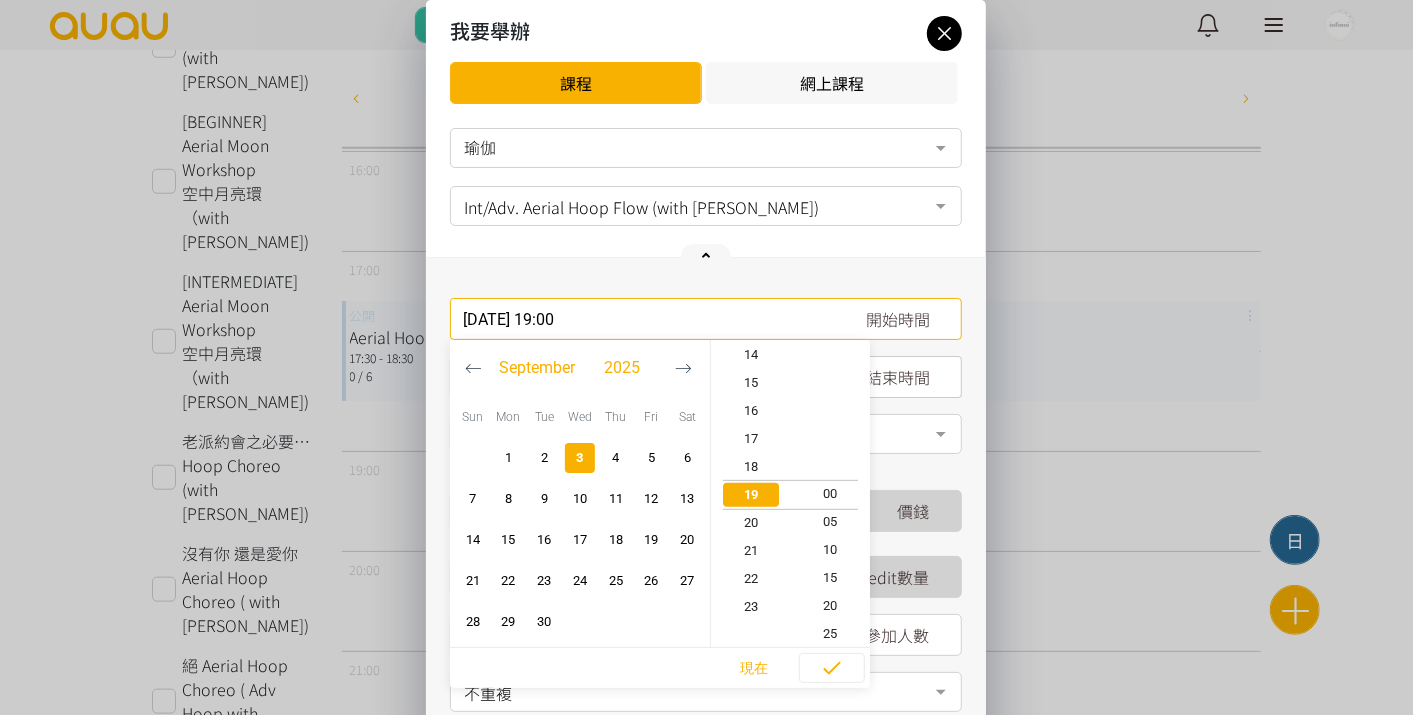 scroll, scrollTop: 531, scrollLeft: 0, axis: vertical 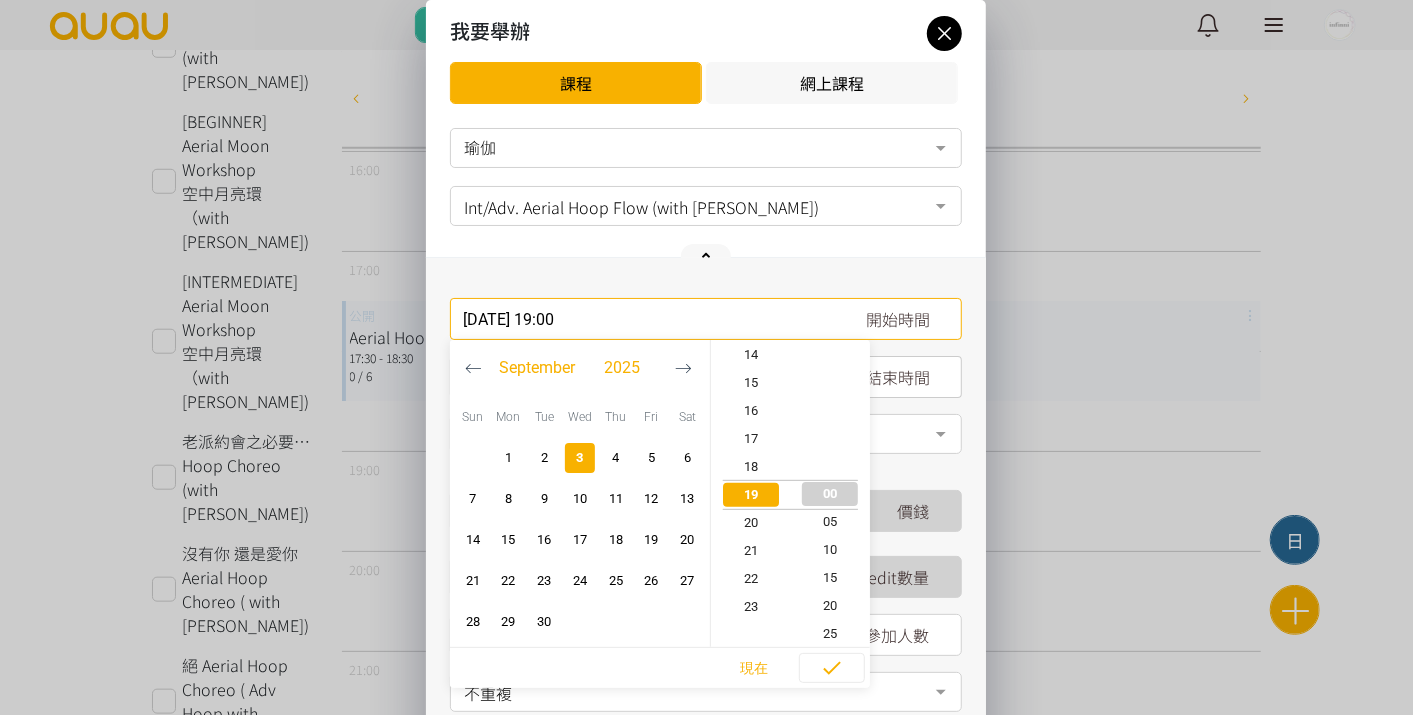 click on "00" at bounding box center (831, 494) 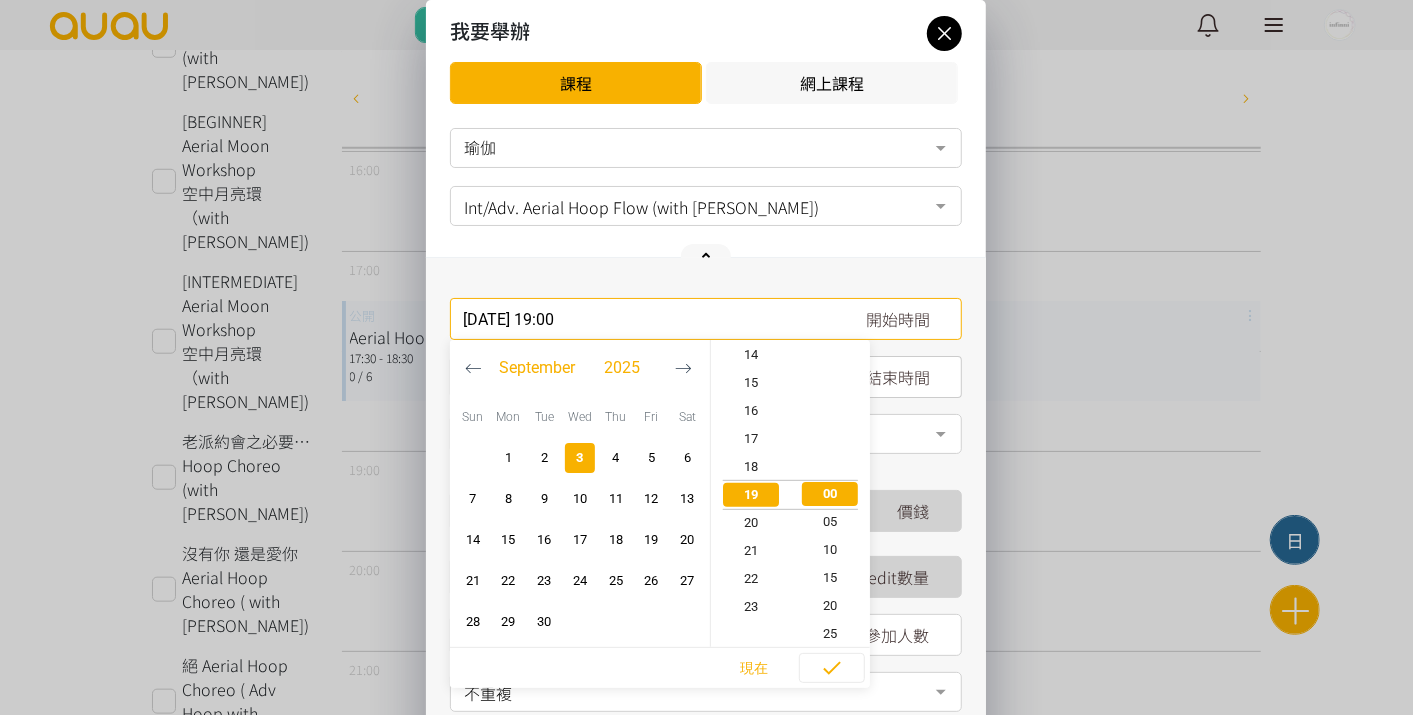 click on "舉行地點" at bounding box center [706, 434] 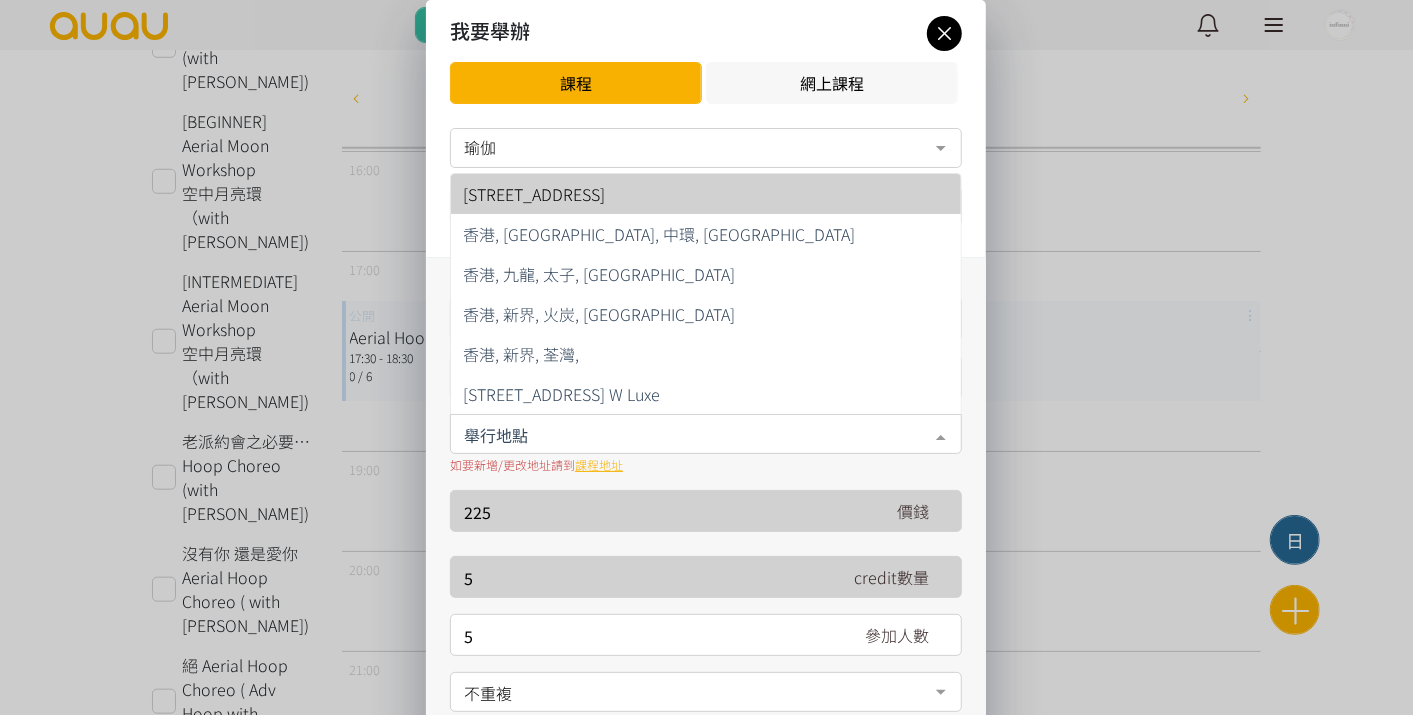 click on "香港, 九龍, 旺角, 西洋菜南街101號金德行13B" at bounding box center (534, 194) 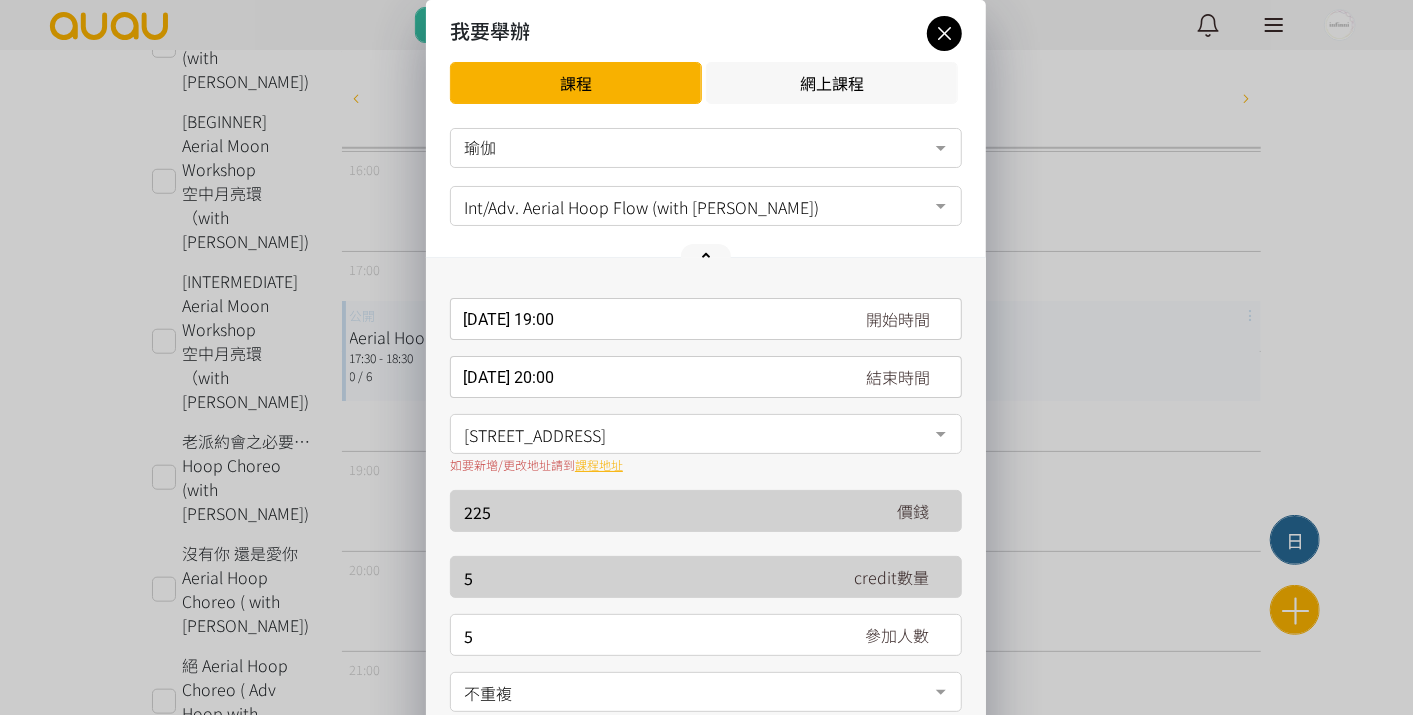 scroll, scrollTop: 111, scrollLeft: 0, axis: vertical 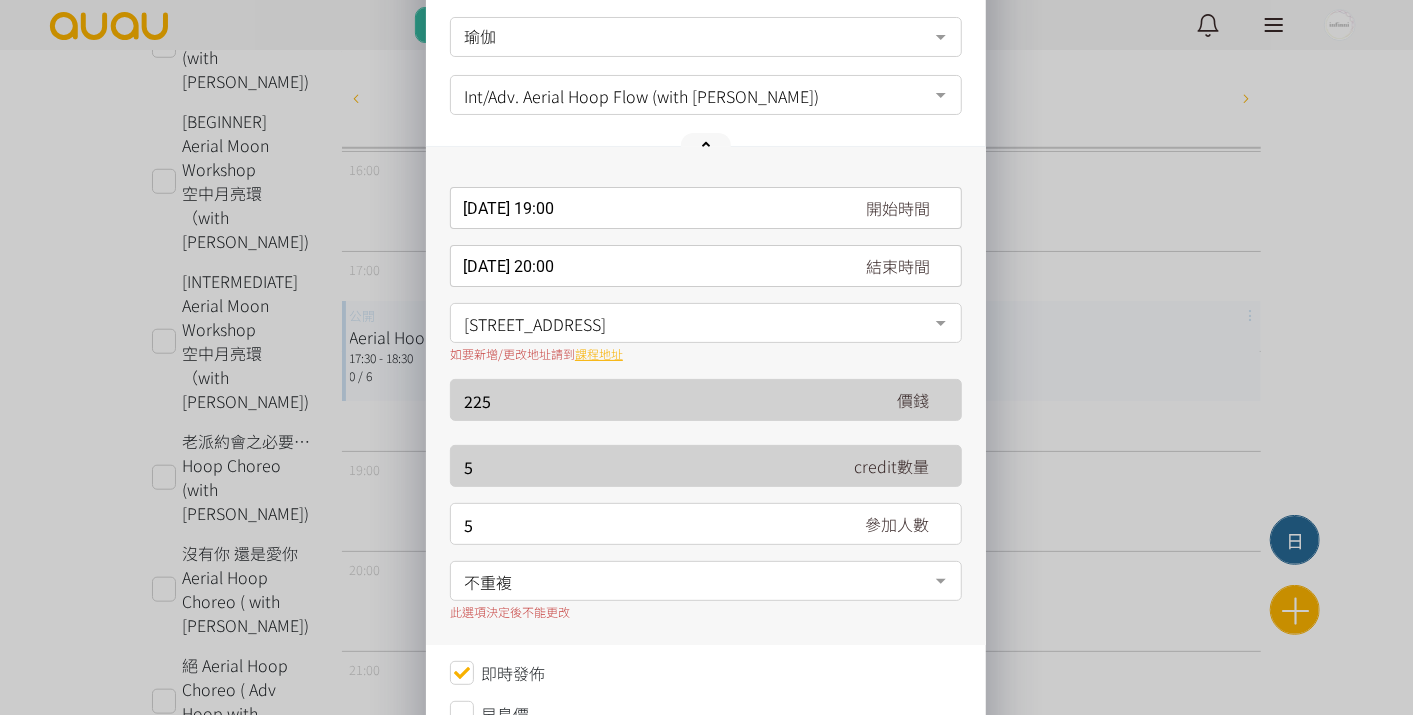 click on "不重複" at bounding box center (706, 579) 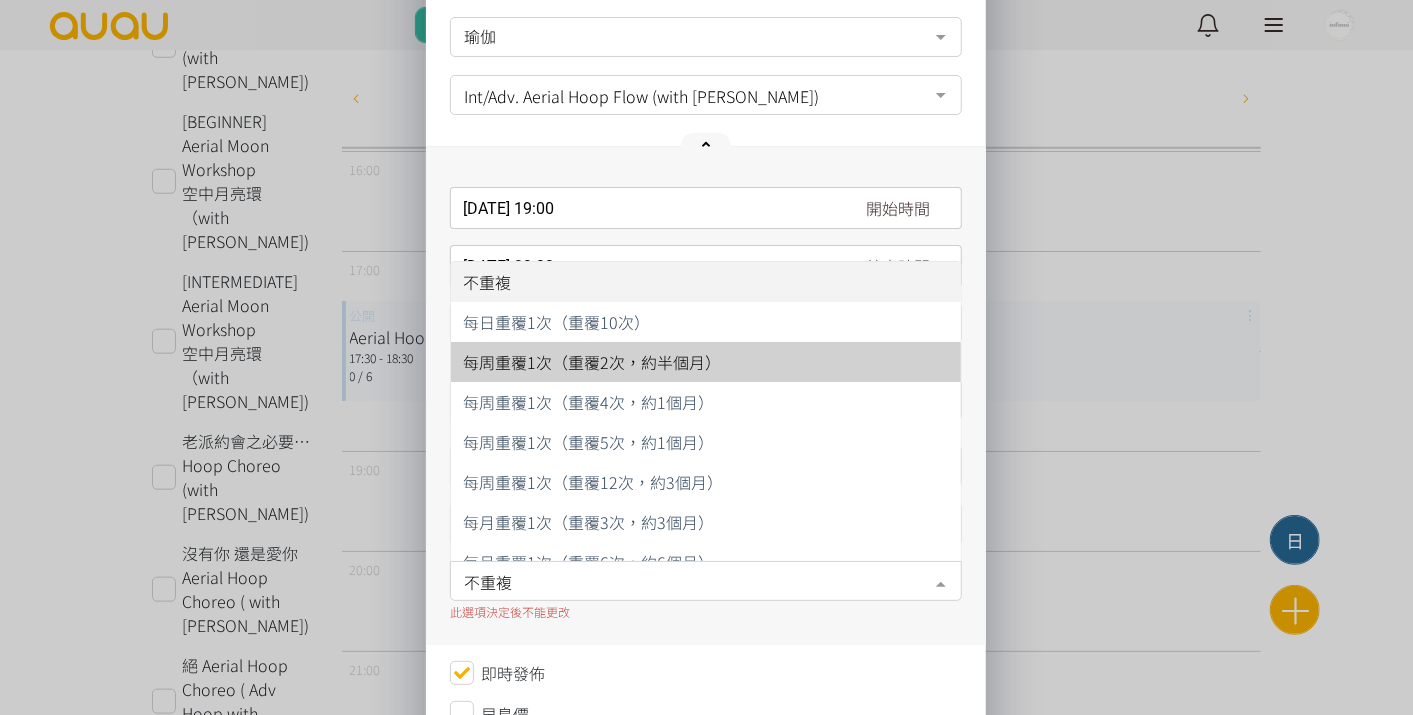 click on "每周重覆1次（重覆2次，約半個月）" at bounding box center [706, 362] 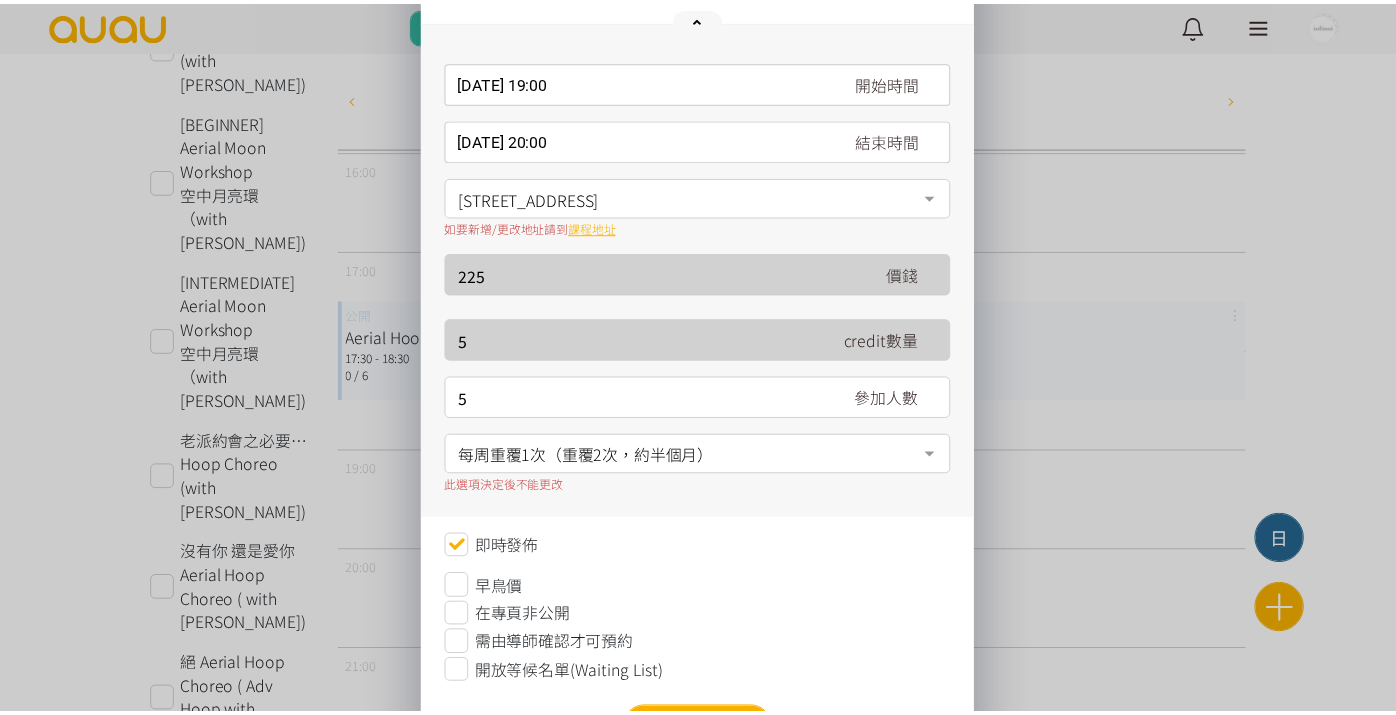scroll, scrollTop: 327, scrollLeft: 0, axis: vertical 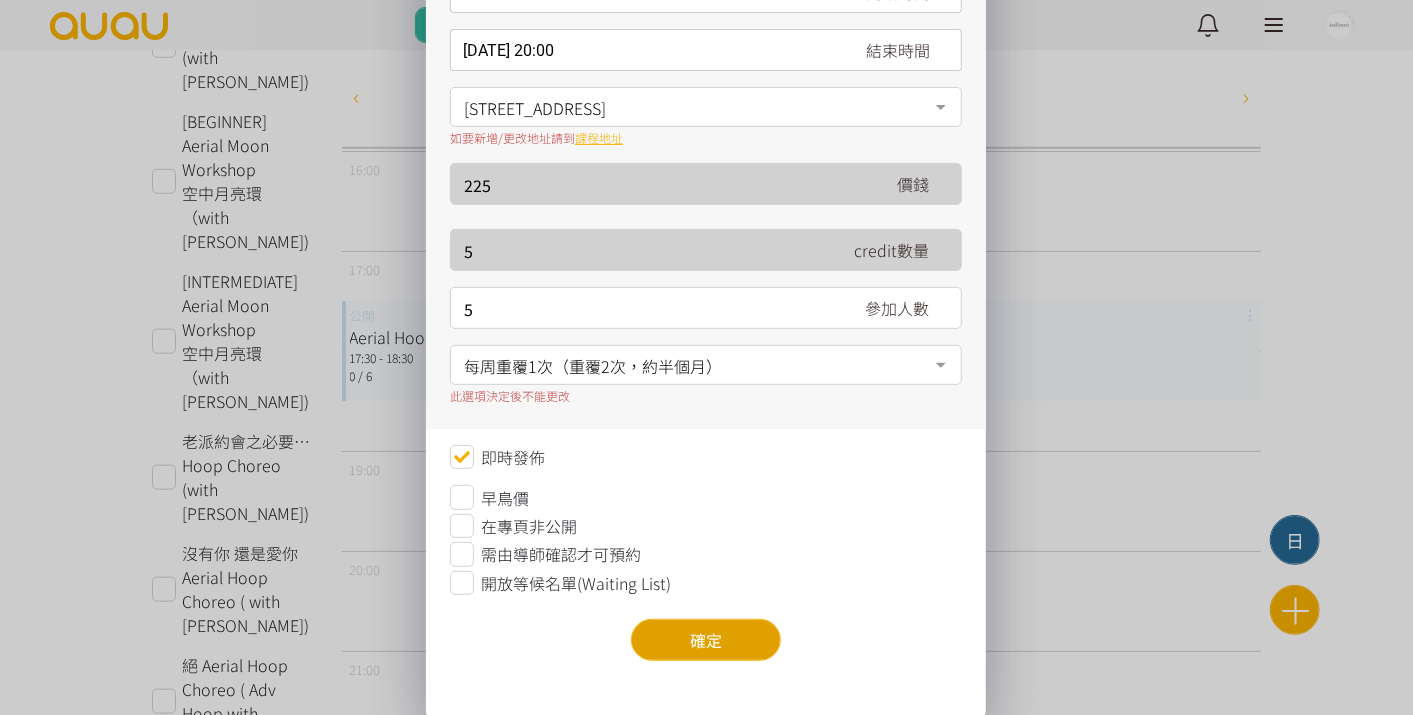 click on "確定" at bounding box center [706, 640] 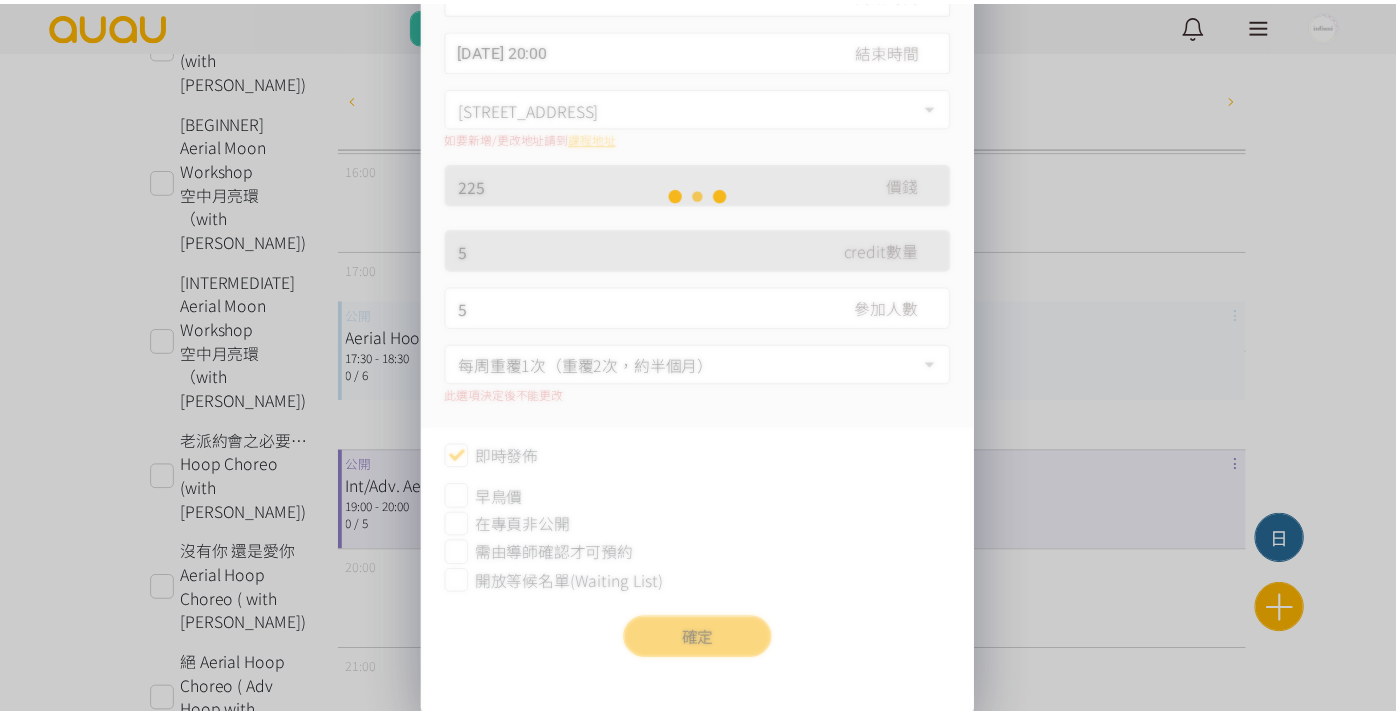 scroll, scrollTop: 0, scrollLeft: 0, axis: both 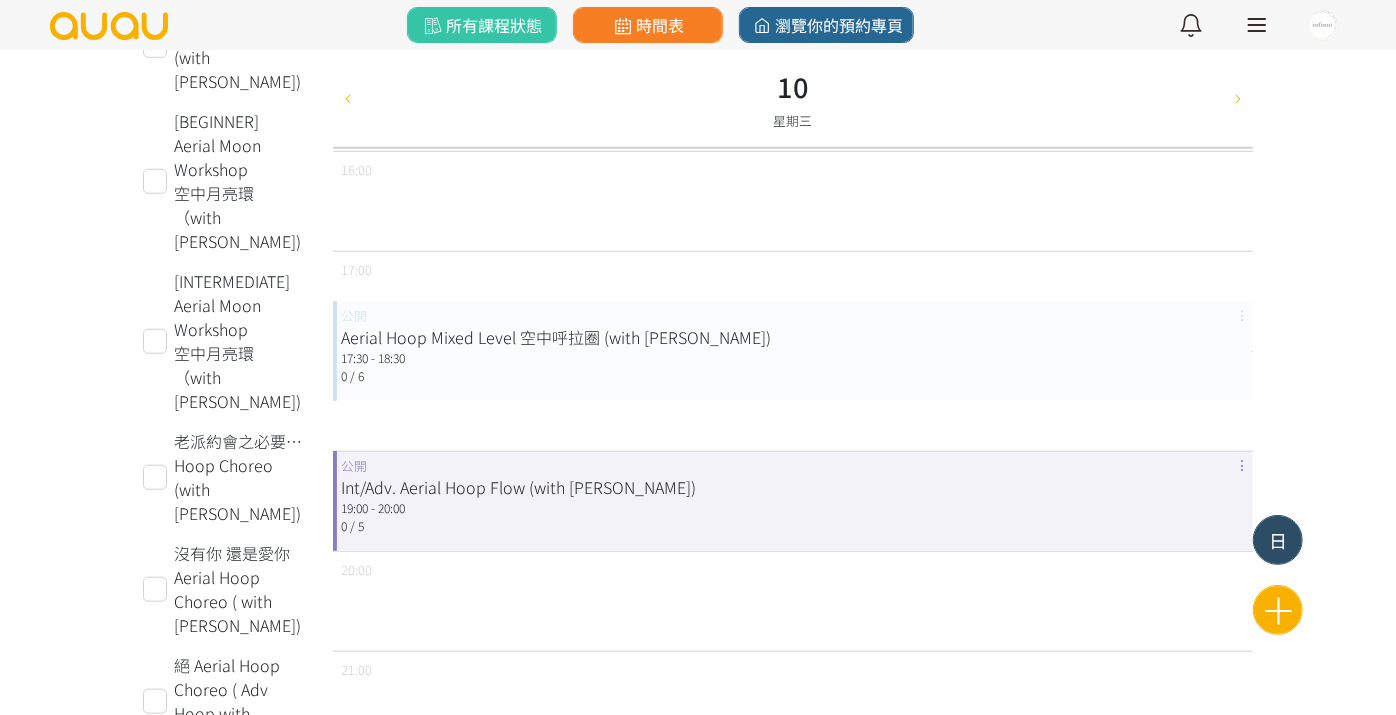 click on "日" at bounding box center [1278, 540] 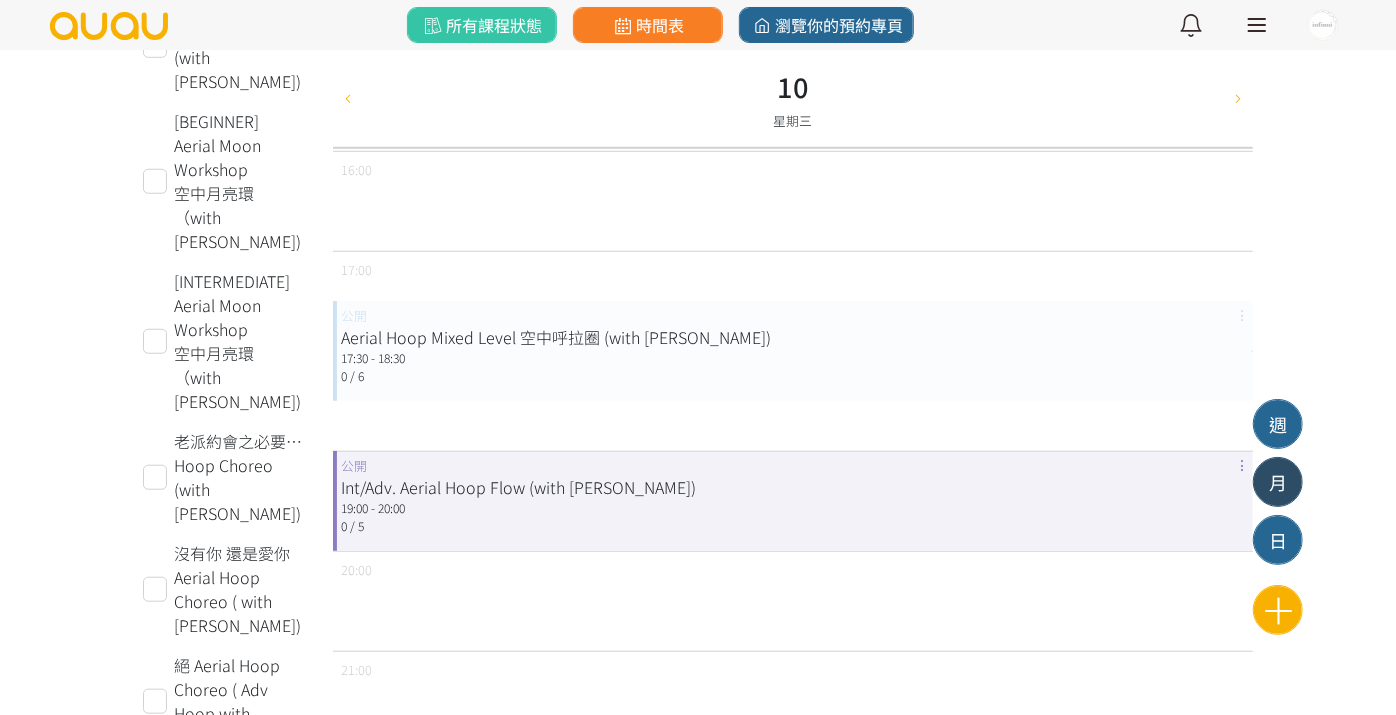 click on "月" at bounding box center [1278, 482] 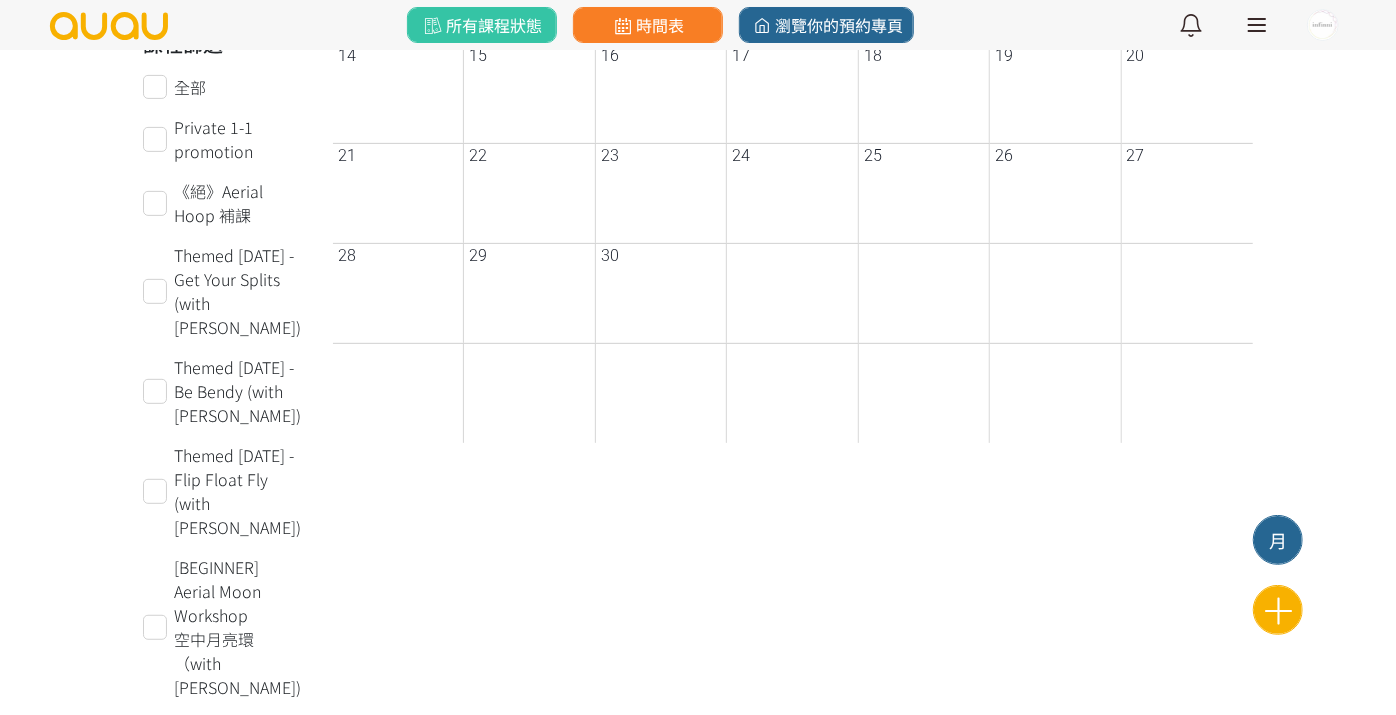 scroll, scrollTop: 0, scrollLeft: 0, axis: both 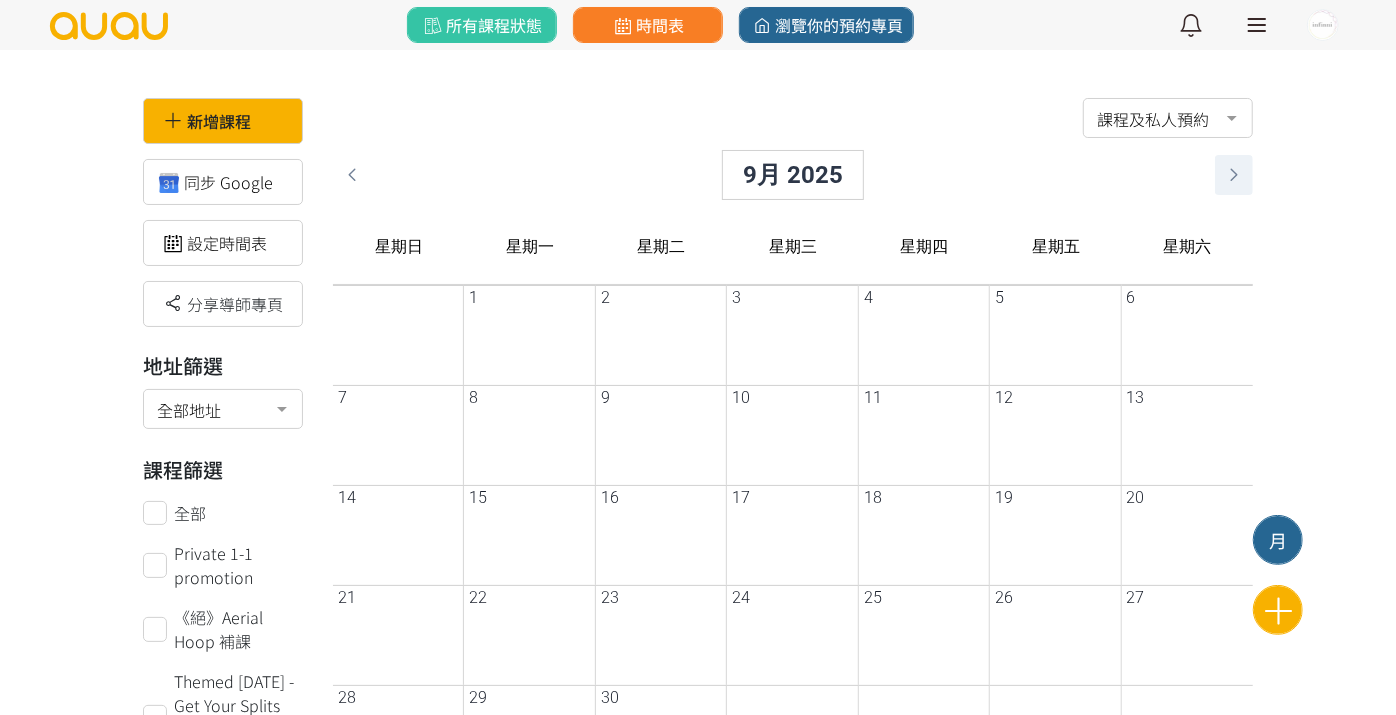click at bounding box center [1234, 175] 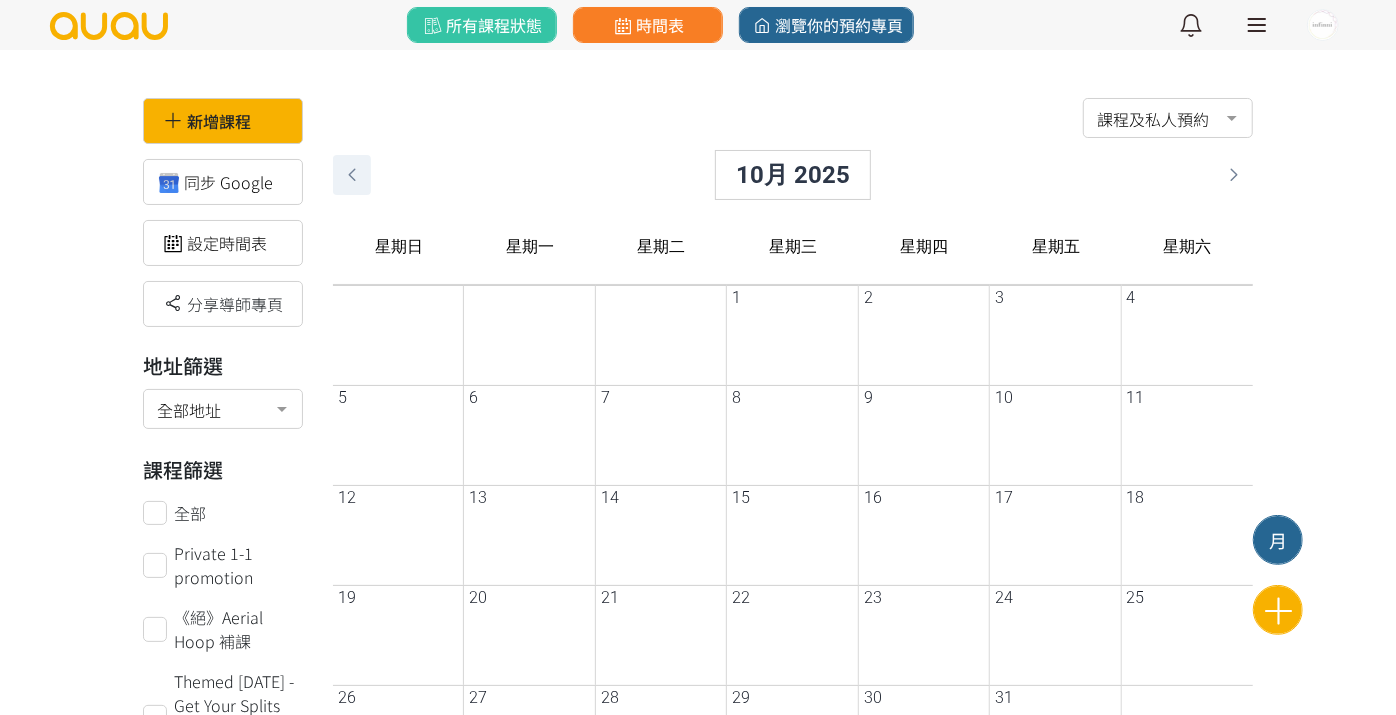 click at bounding box center [352, 175] 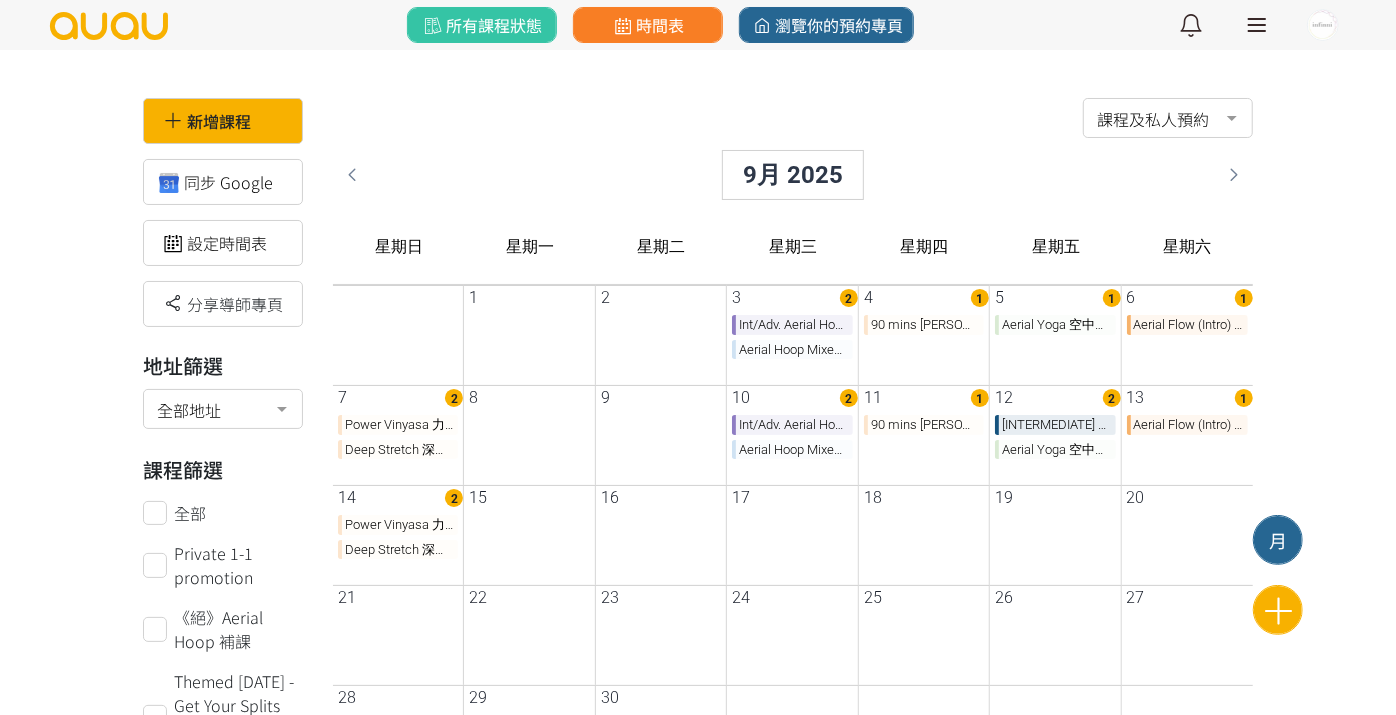 click on "Int/Adv. Aerial Hoop Flow (with Maureen)
Aerial Hoop Mixed Level 空中呼拉圈 (with Maureen)" at bounding box center (794, 450) 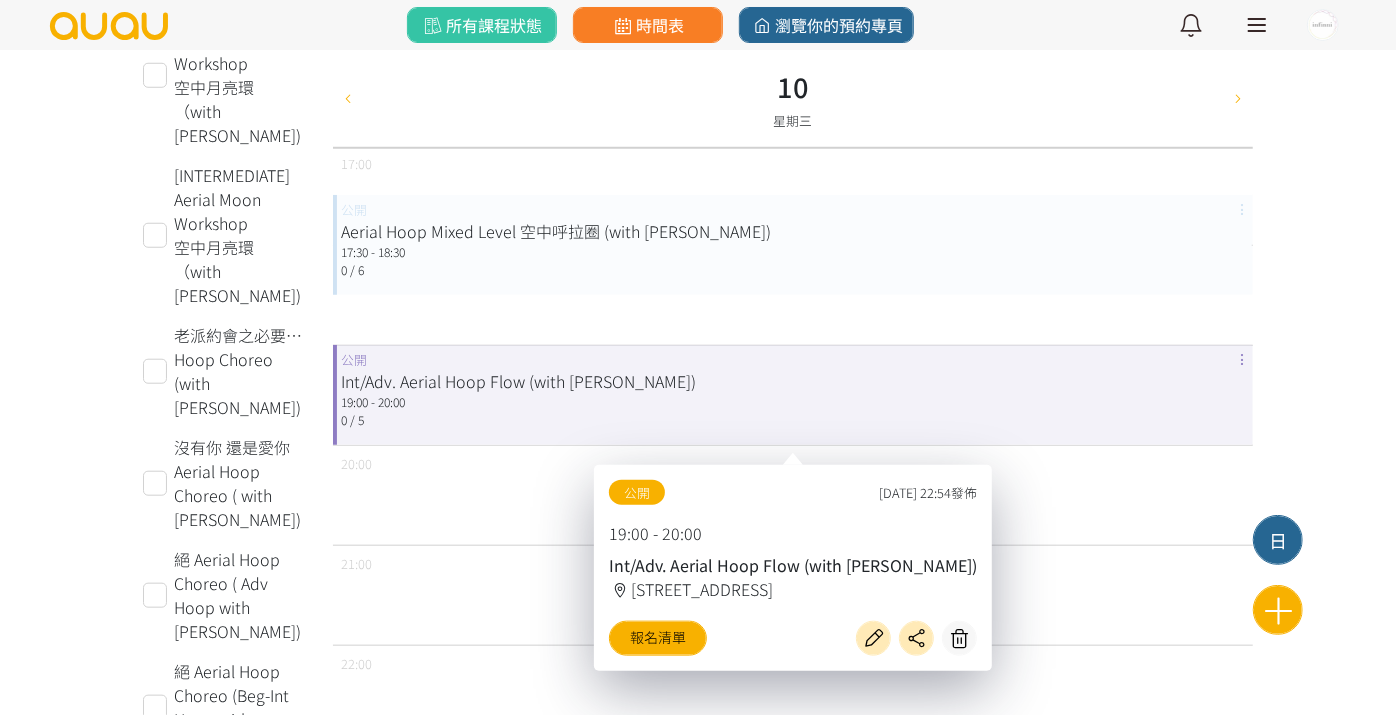 scroll, scrollTop: 1038, scrollLeft: 0, axis: vertical 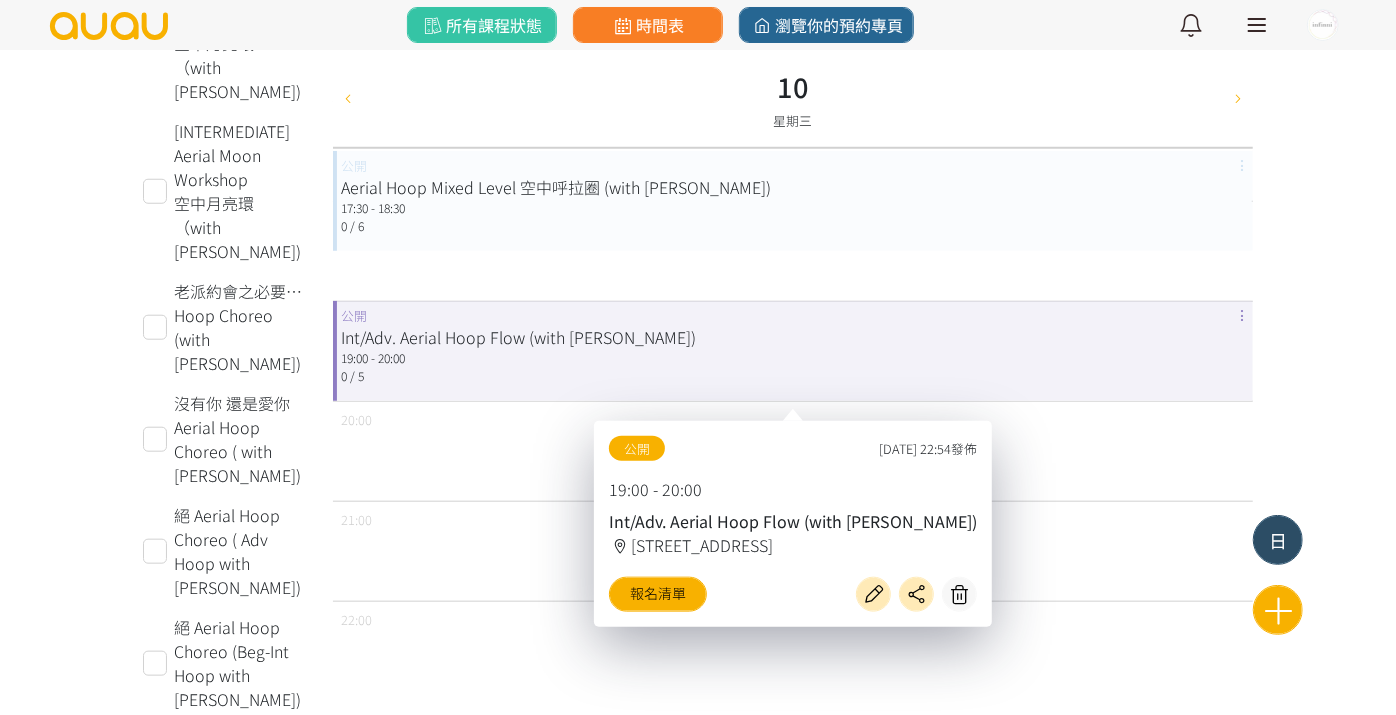 click on "日" at bounding box center [1278, 540] 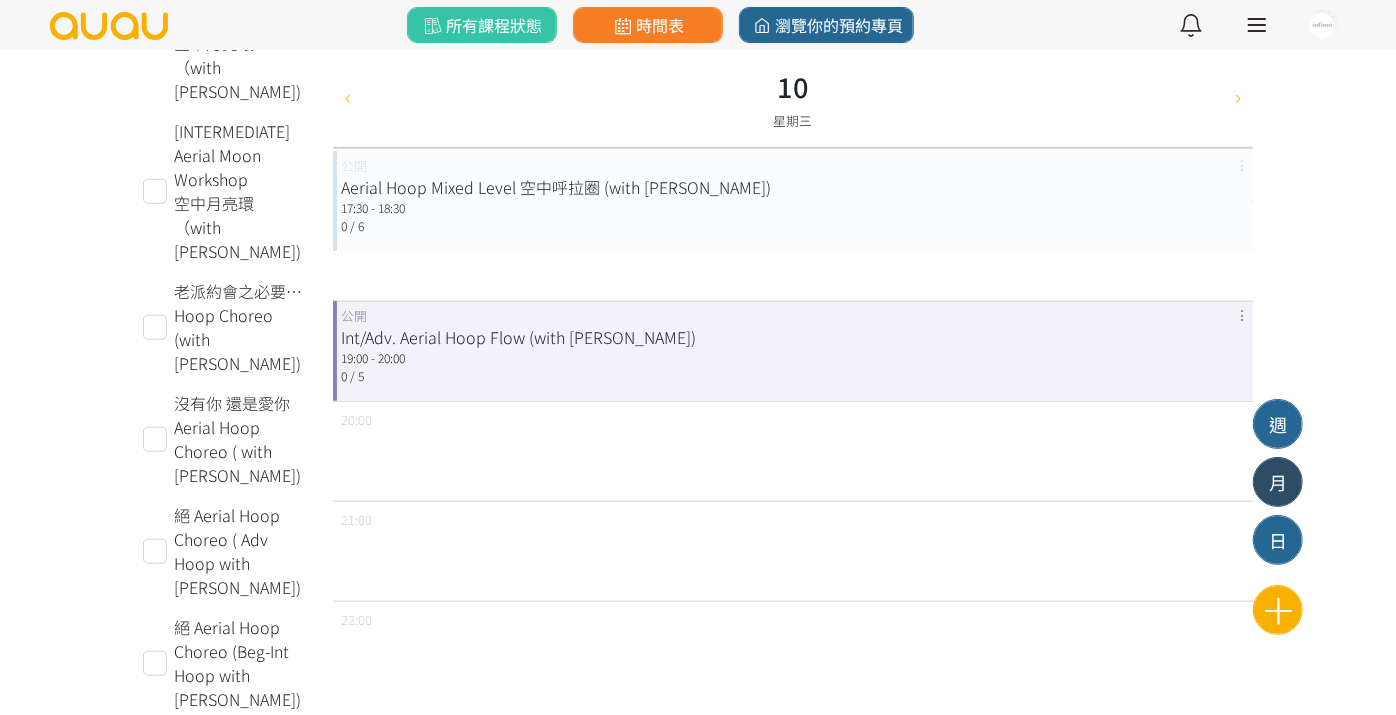 click on "月" at bounding box center [1278, 482] 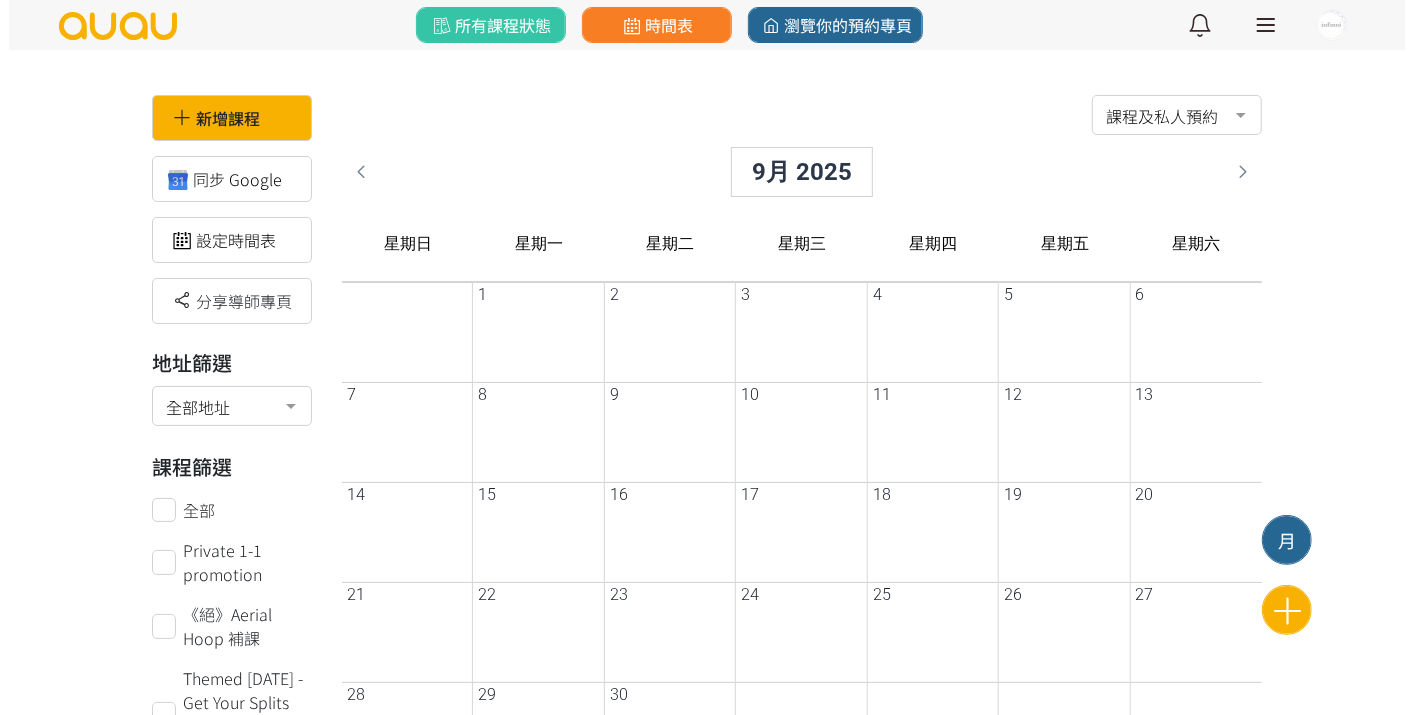 scroll, scrollTop: 0, scrollLeft: 0, axis: both 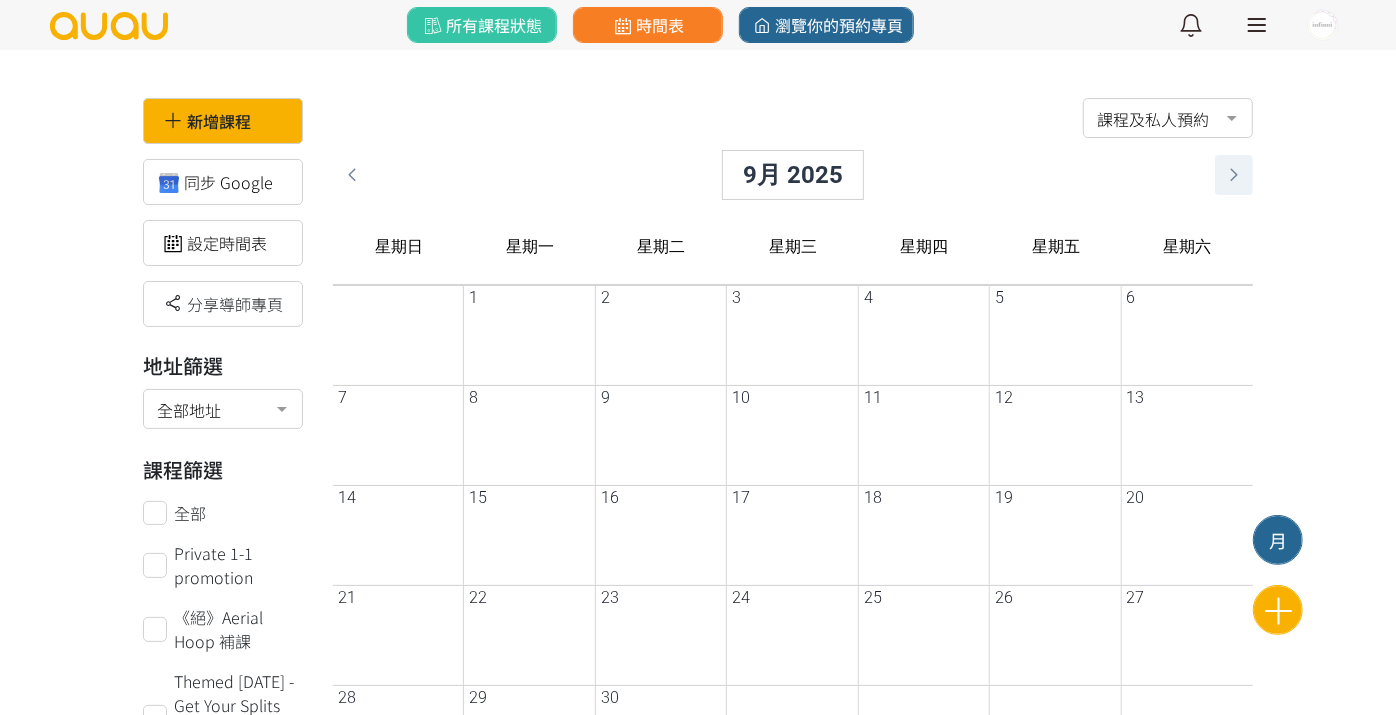 click at bounding box center [1234, 175] 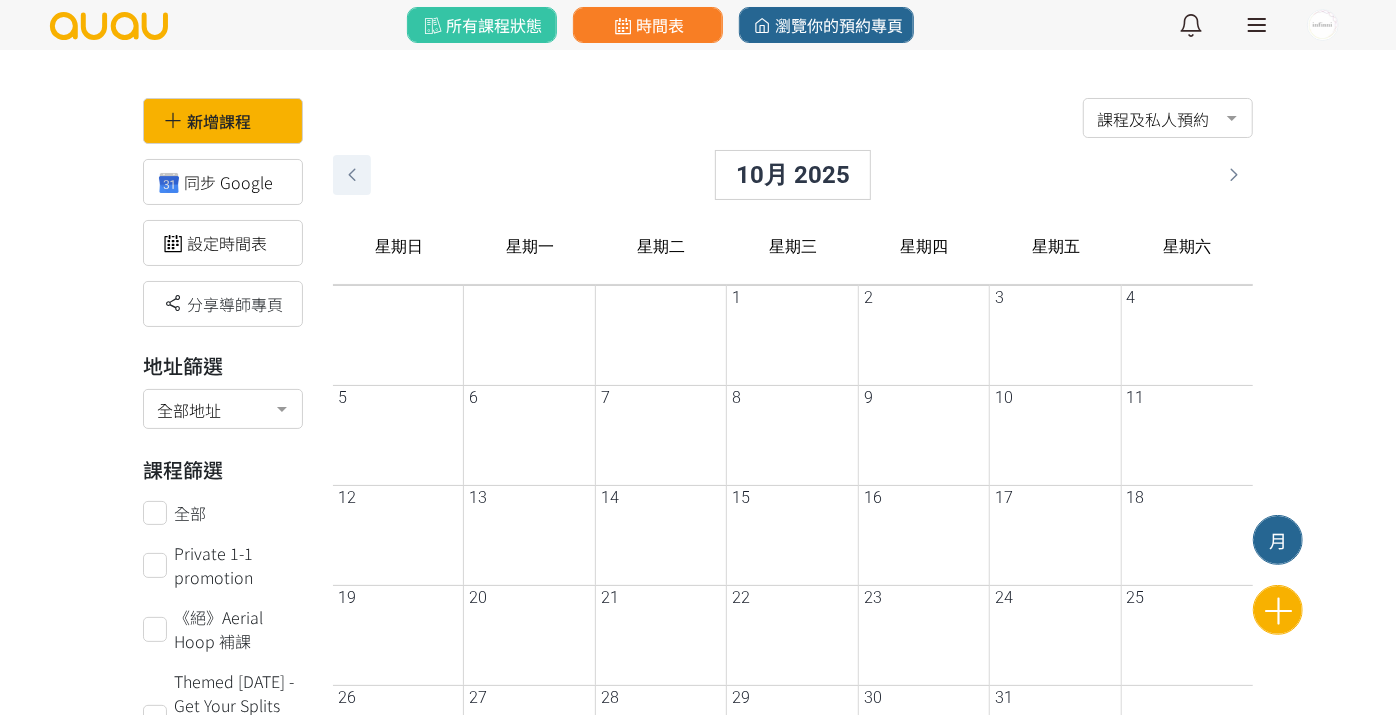 click at bounding box center [352, 175] 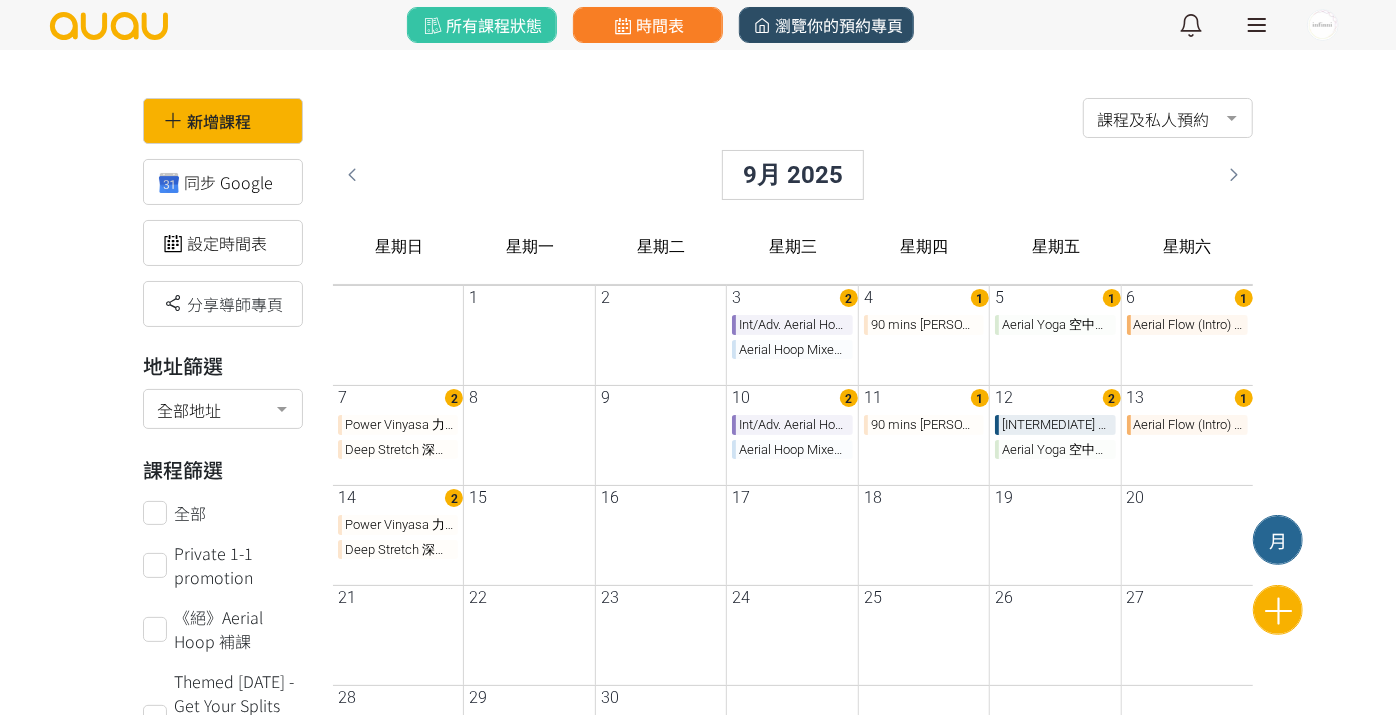 click on "瀏覽你的預約專頁" at bounding box center [826, 25] 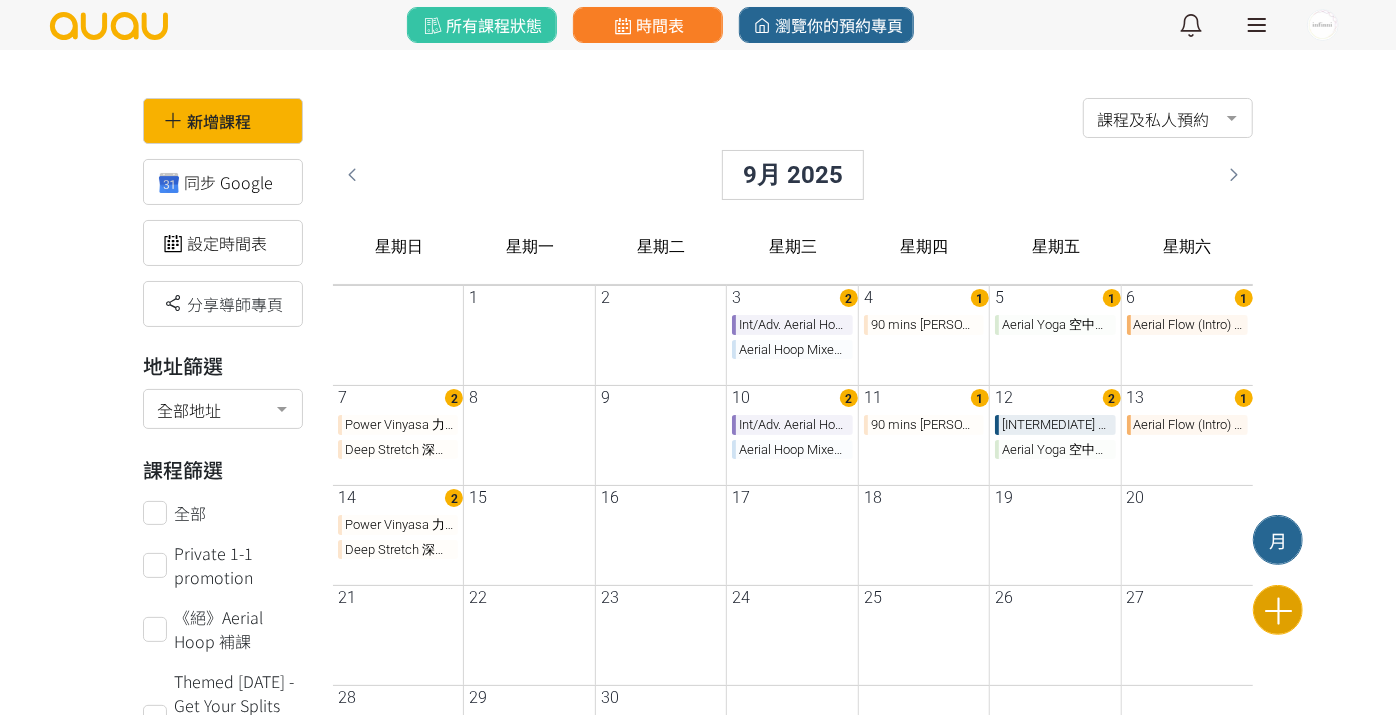 click at bounding box center [1278, 610] 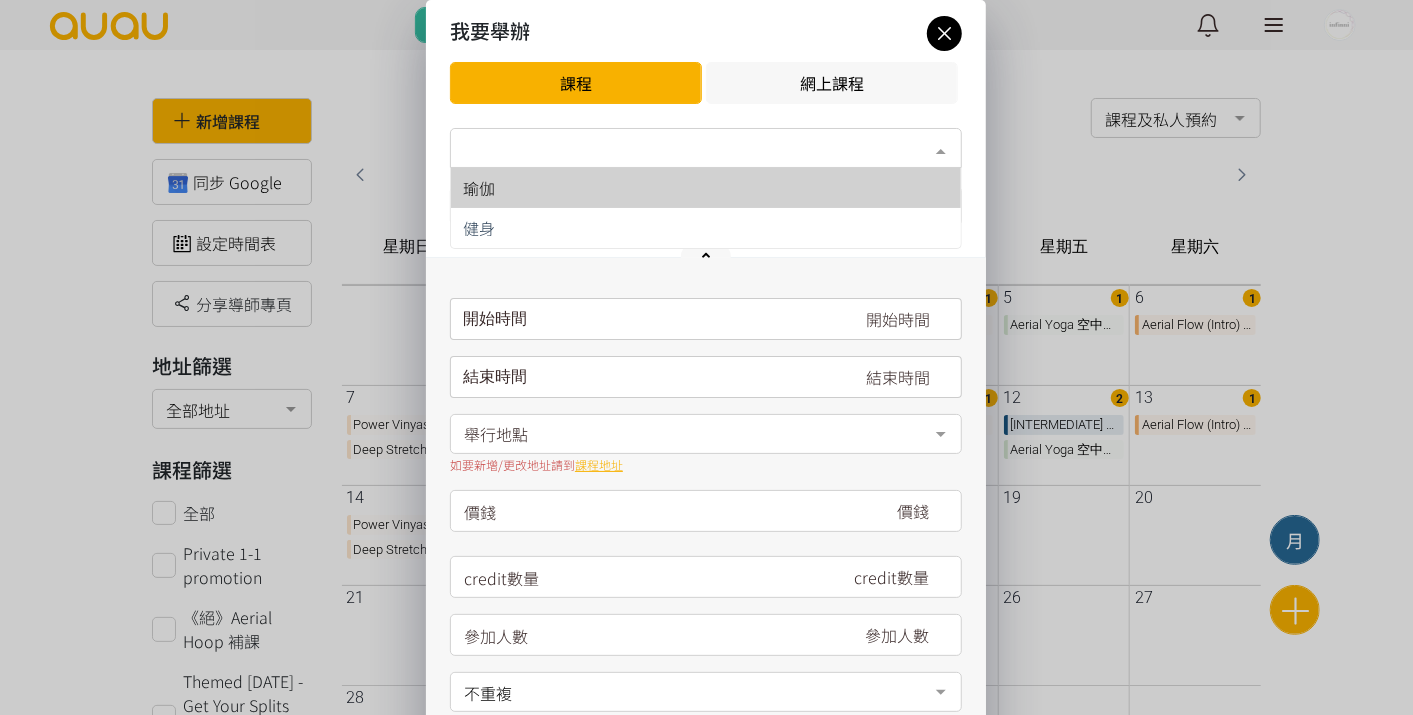 click on "類別*" at bounding box center (706, 148) 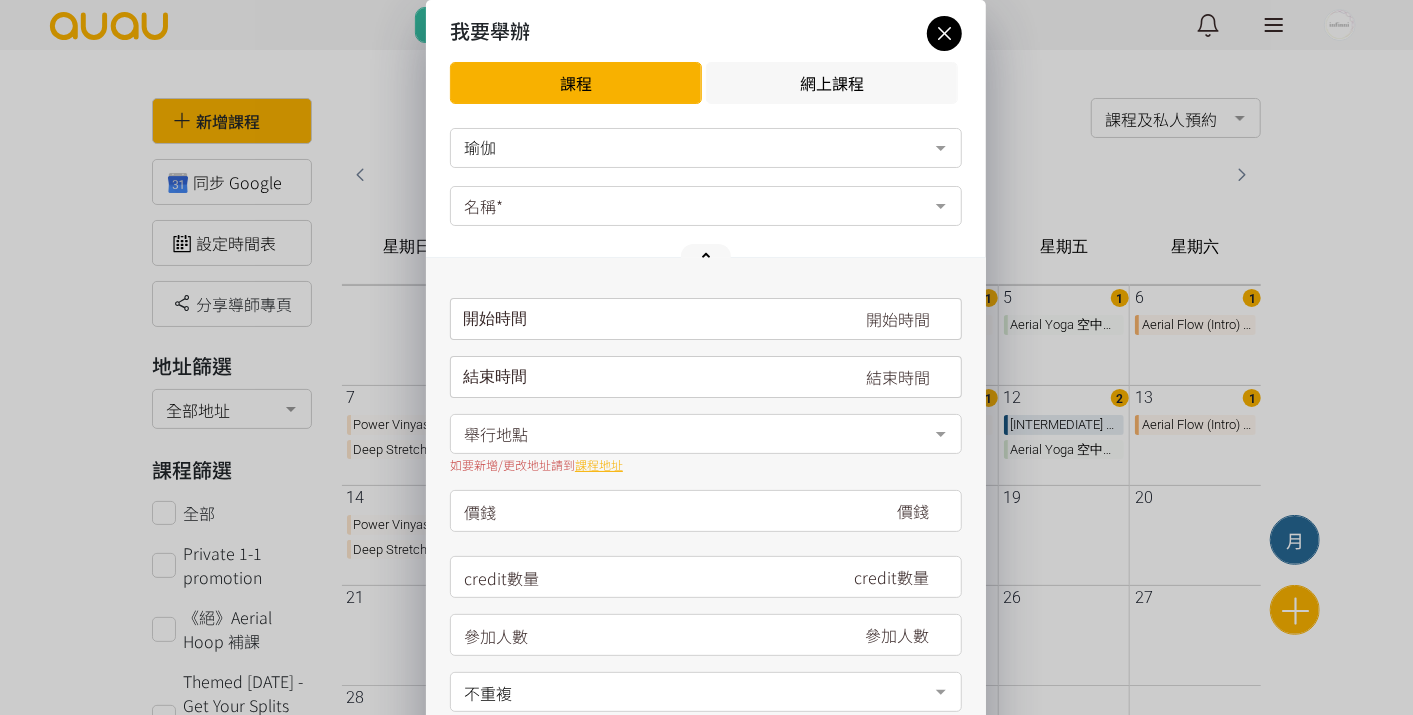 click on "名稱*" at bounding box center [706, 206] 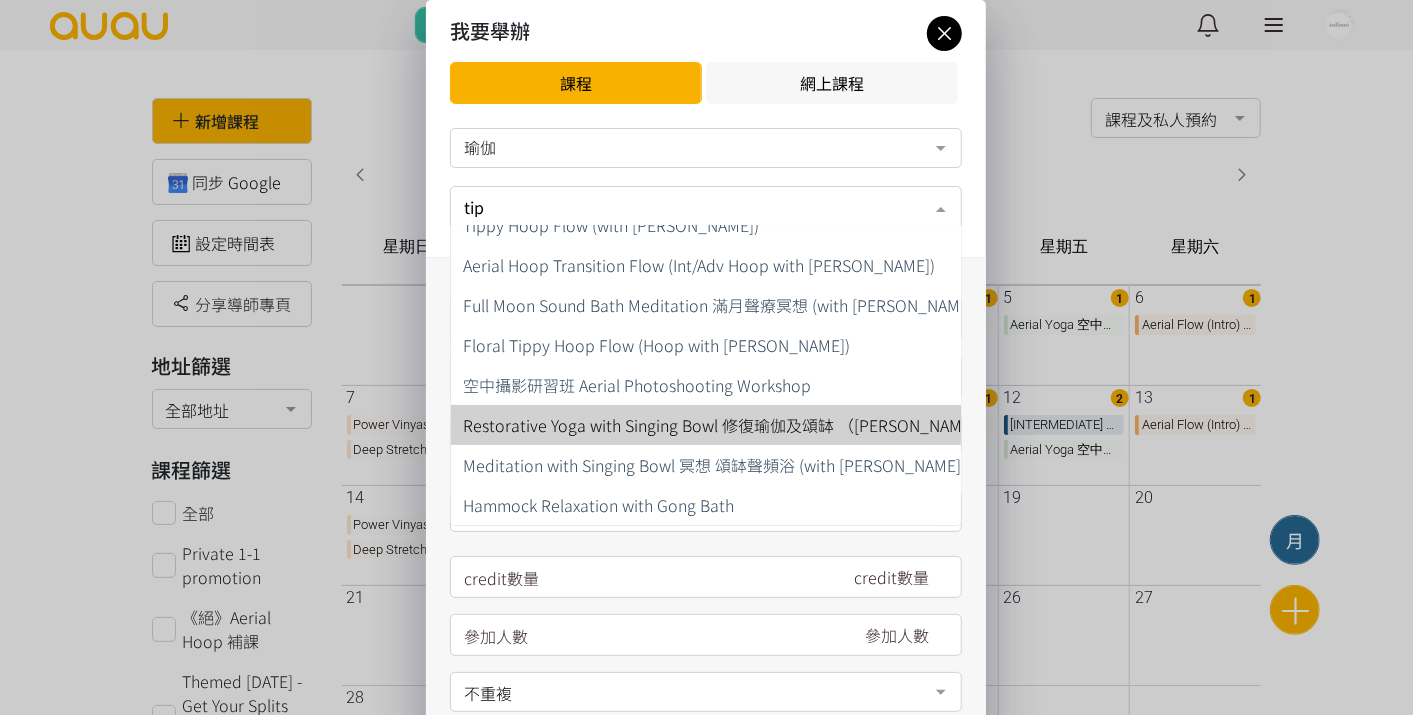 scroll, scrollTop: 0, scrollLeft: 0, axis: both 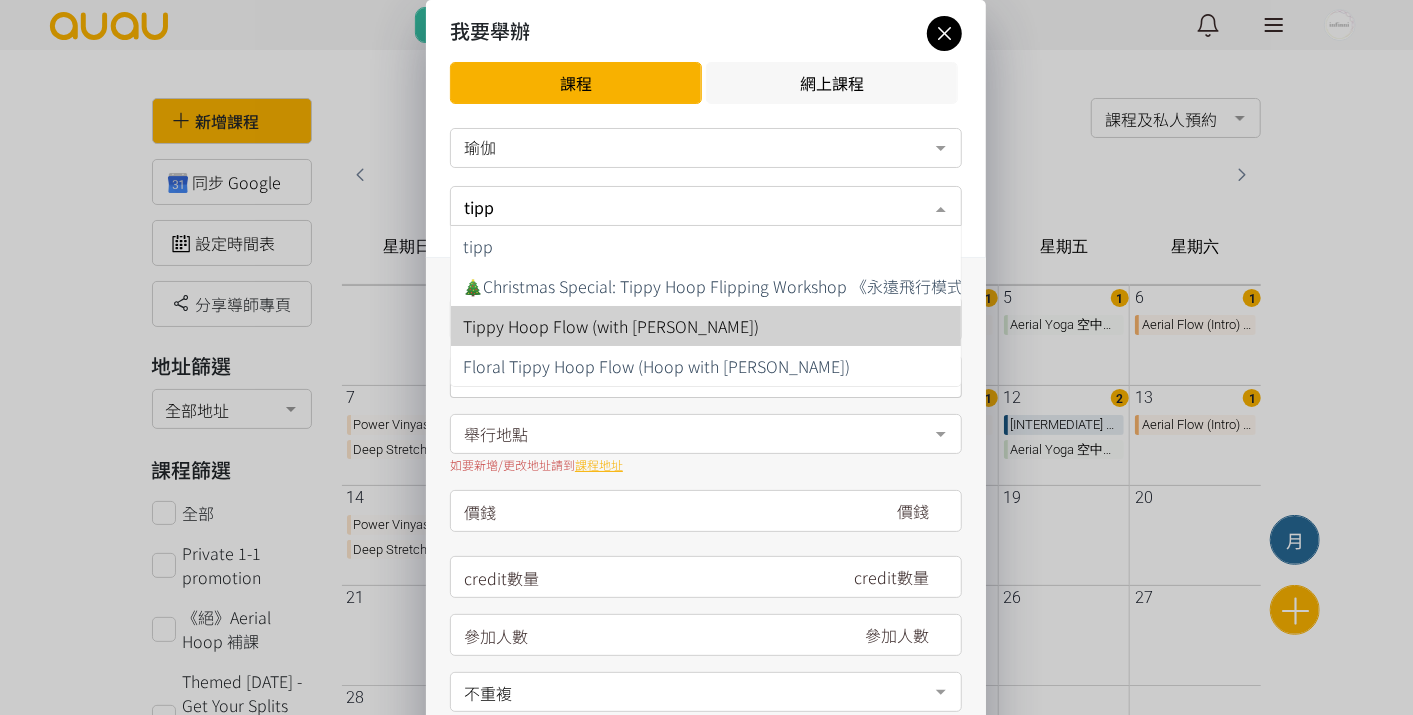 click on "Tippy Hoop Flow (with [PERSON_NAME])" at bounding box center (721, 326) 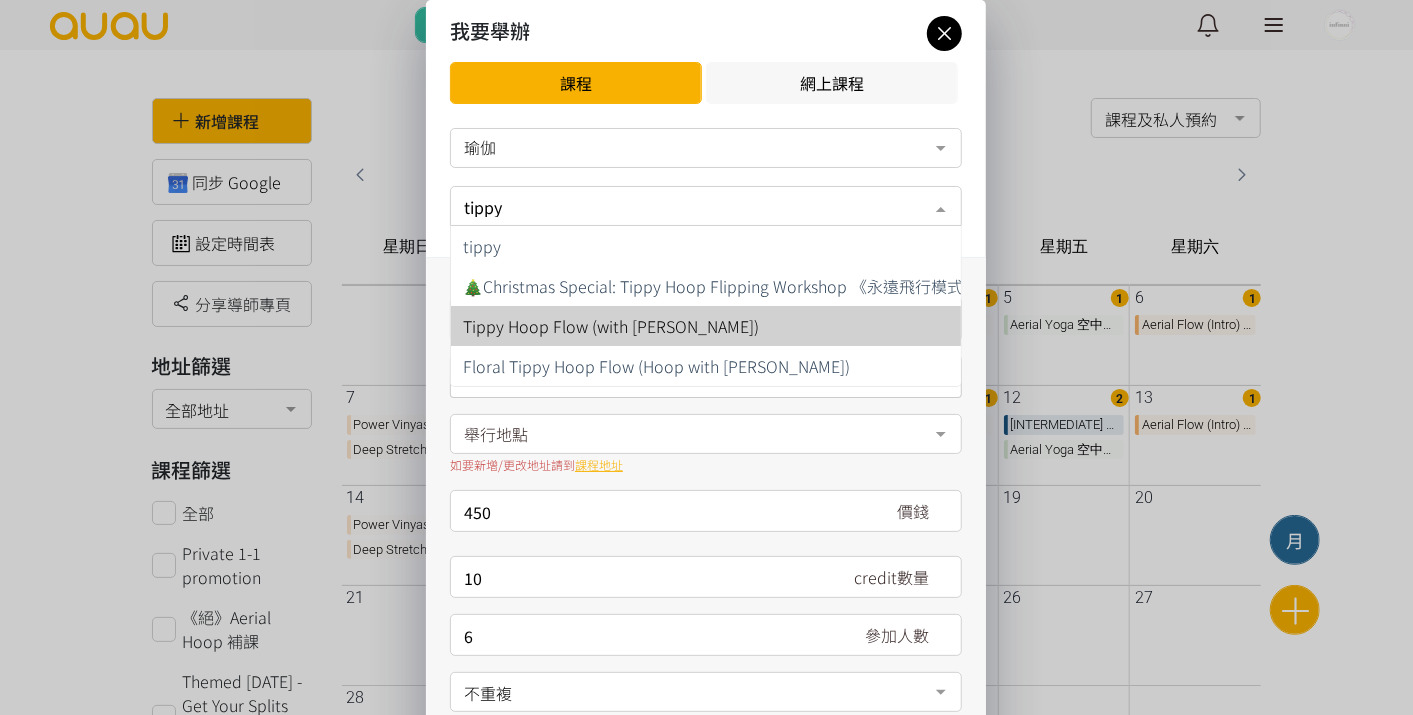 click on "Tippy Hoop Flow (with [PERSON_NAME])" at bounding box center (611, 326) 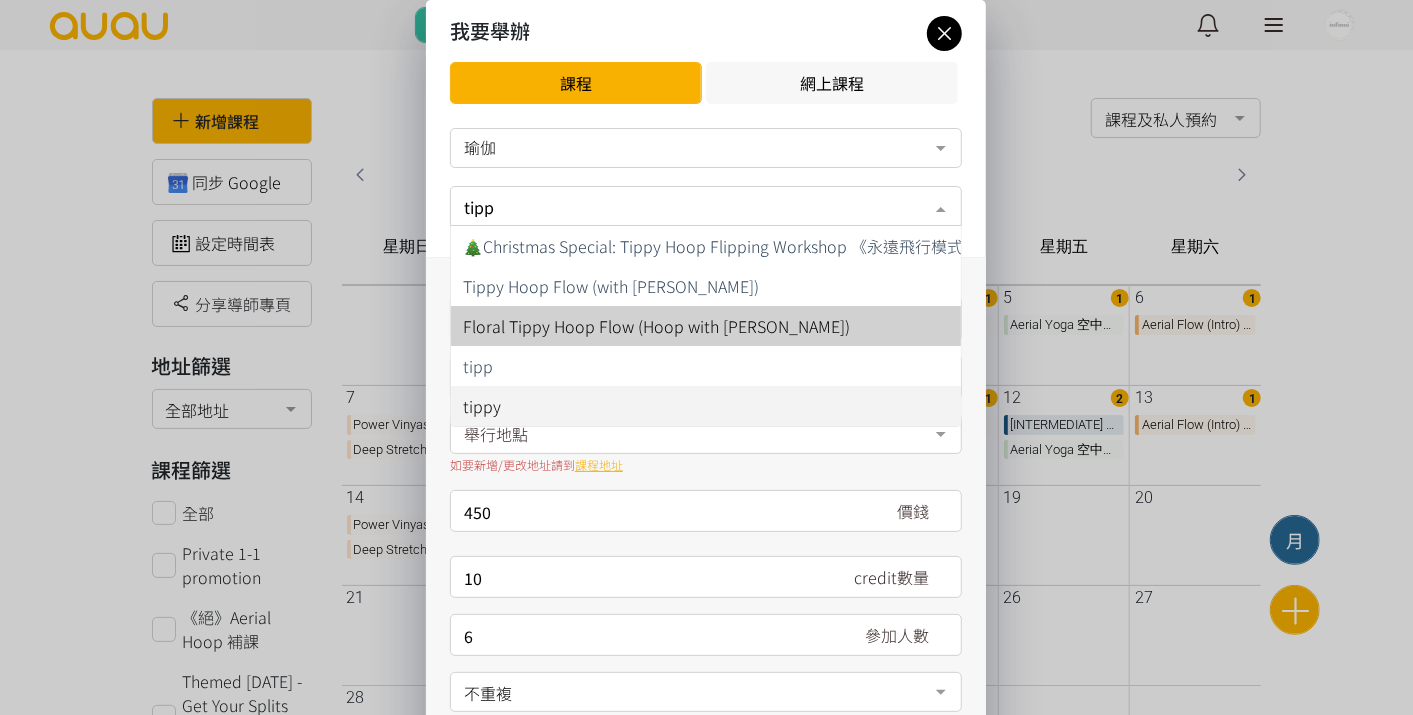 type on "tippy" 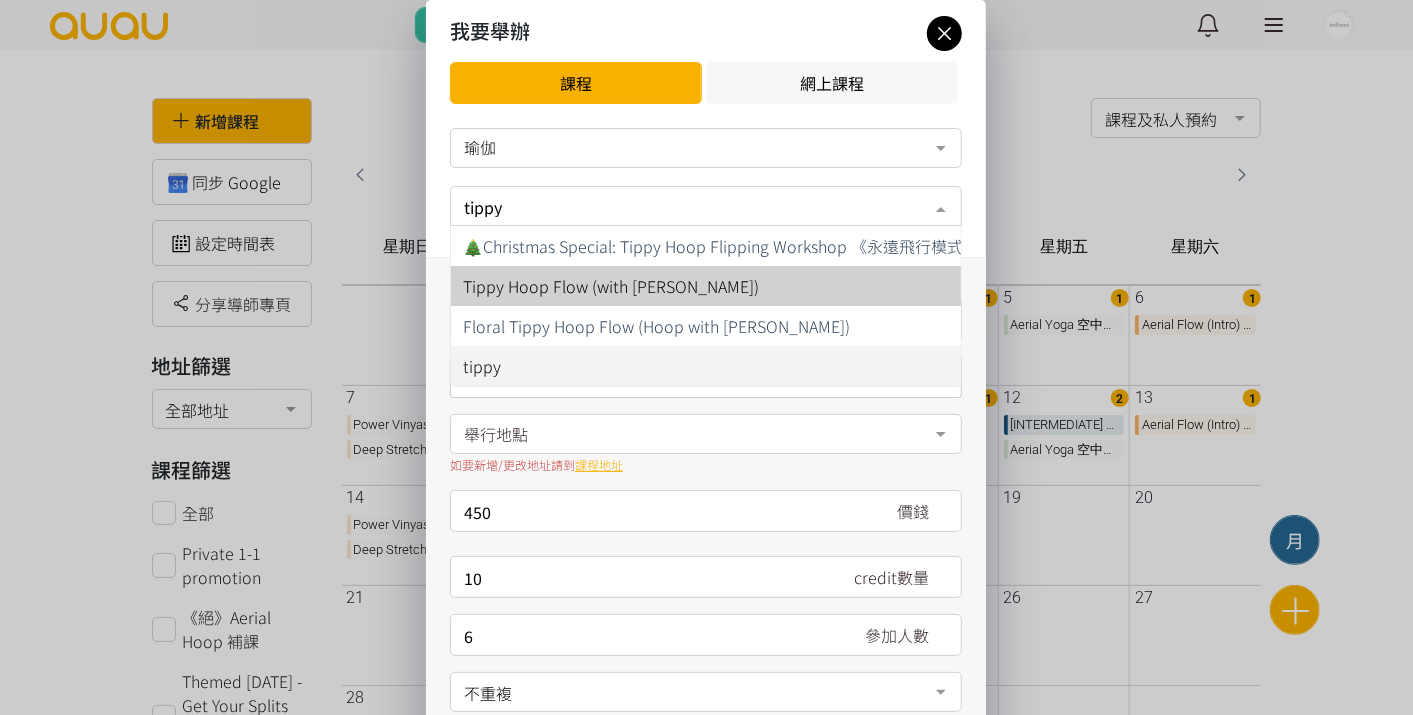 click on "Tippy Hoop Flow (with [PERSON_NAME])" at bounding box center [611, 286] 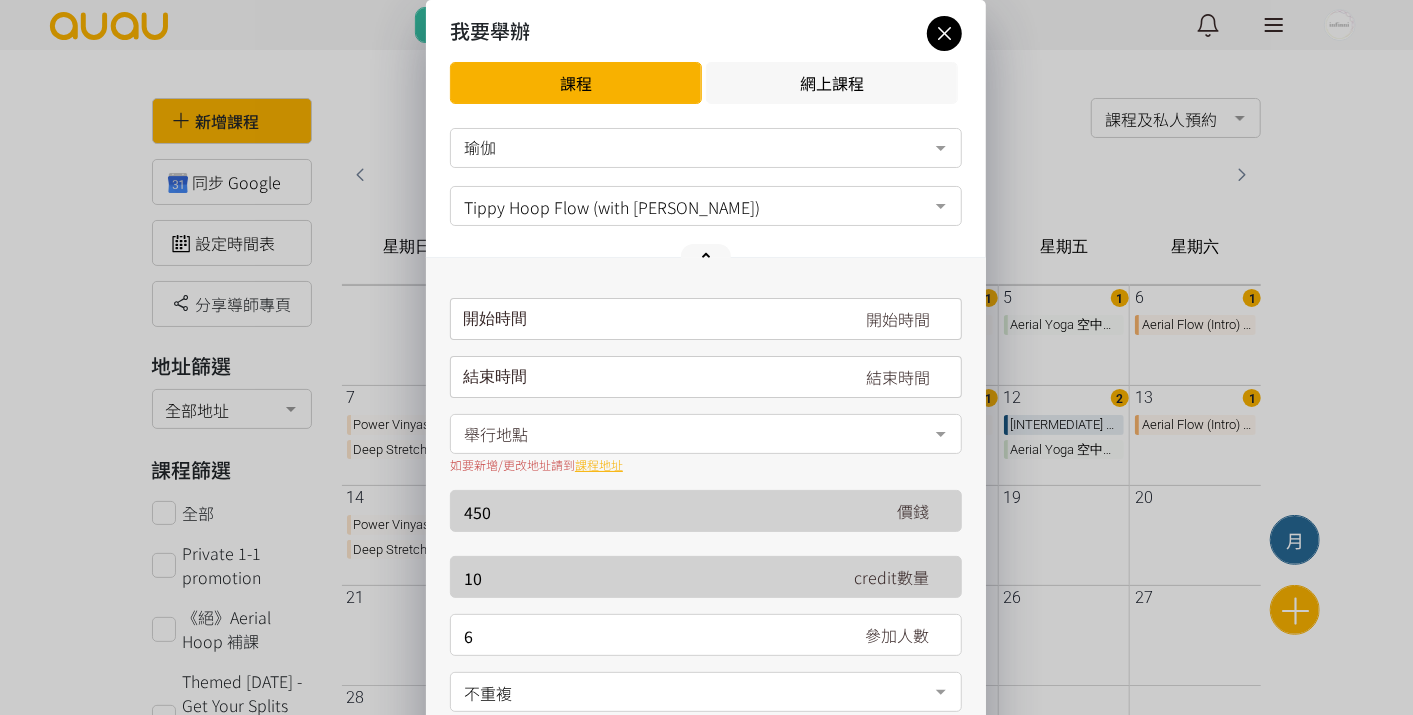 click on "開始時間" at bounding box center (485, 315) 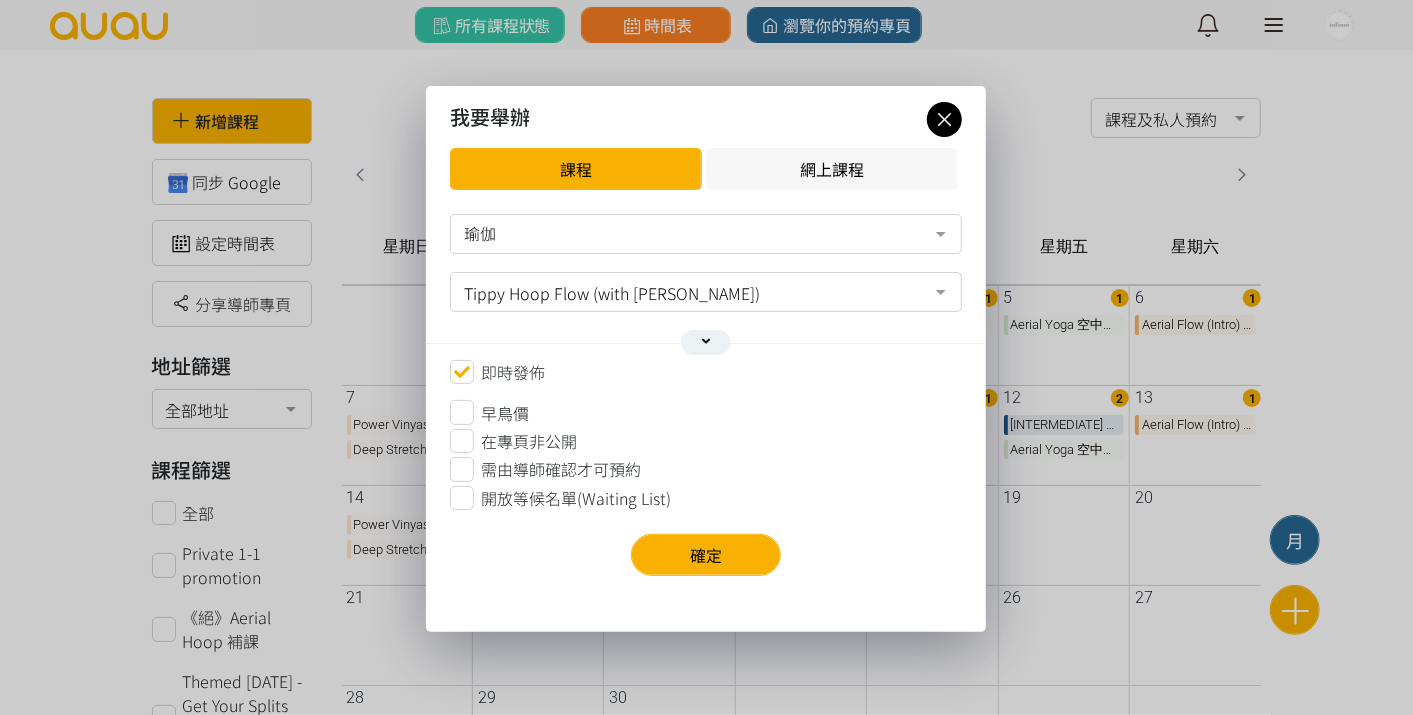 click at bounding box center [706, 342] 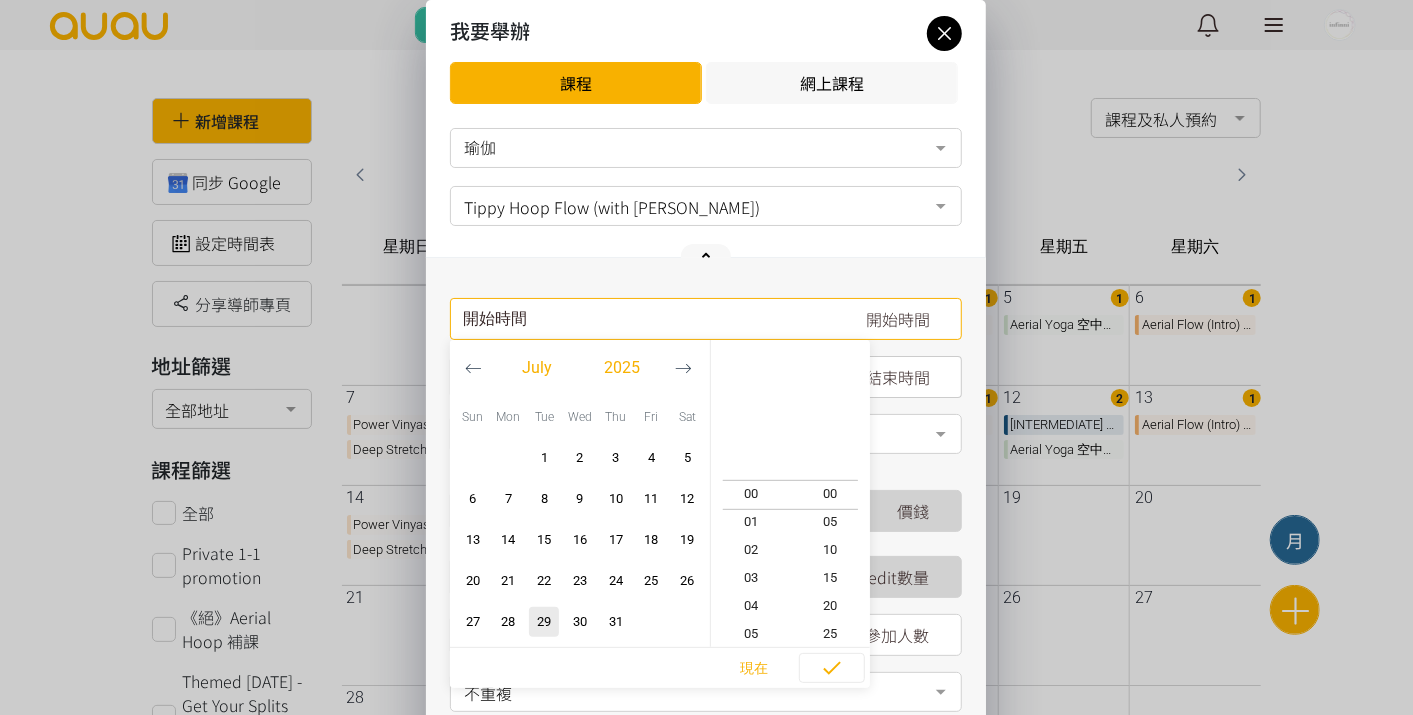 click on "開始時間
July
2025
Sun
Mon
Tue
Wed
Thu
Fri
Sat
1
2
3
4
5
6
7
8
9
10
11
12
13
14
15
16
17
18
19
20
21
22
23
24
25
26
27
28" at bounding box center [706, 319] 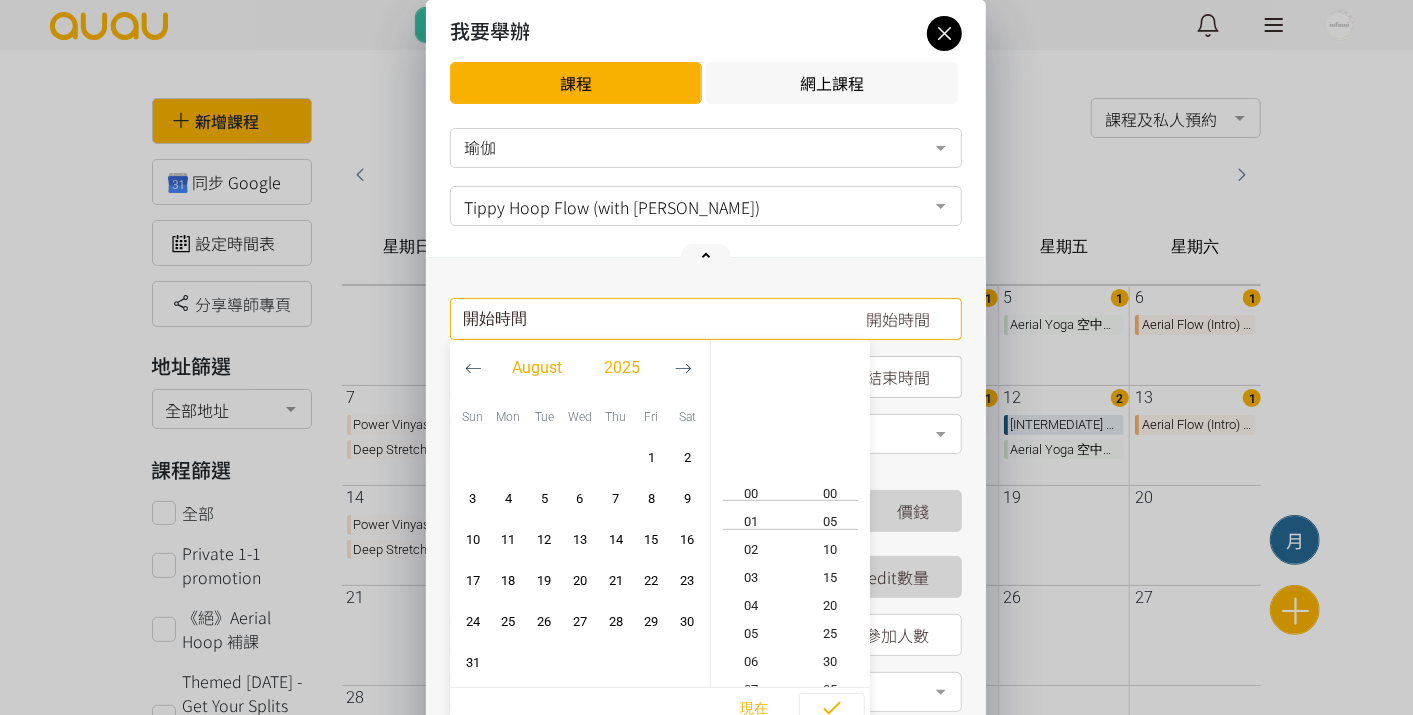 click 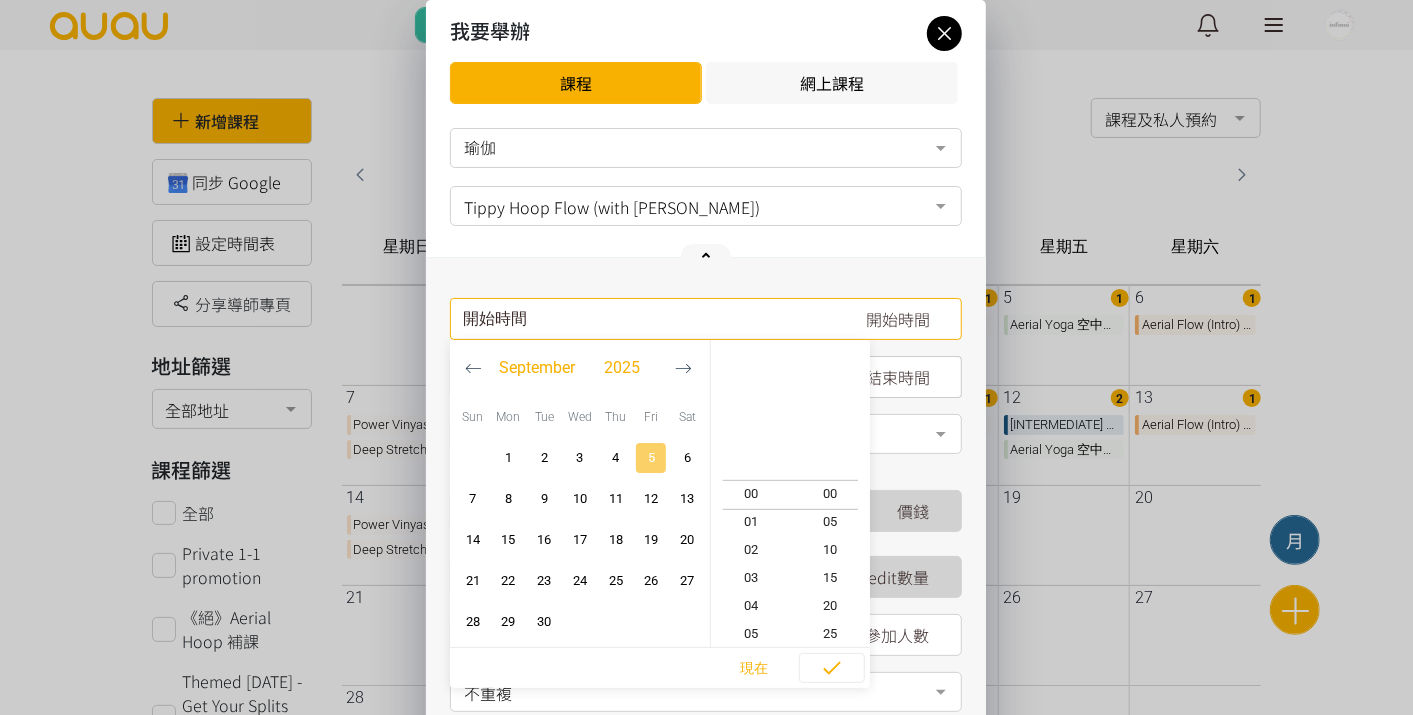 click on "5" at bounding box center [652, 458] 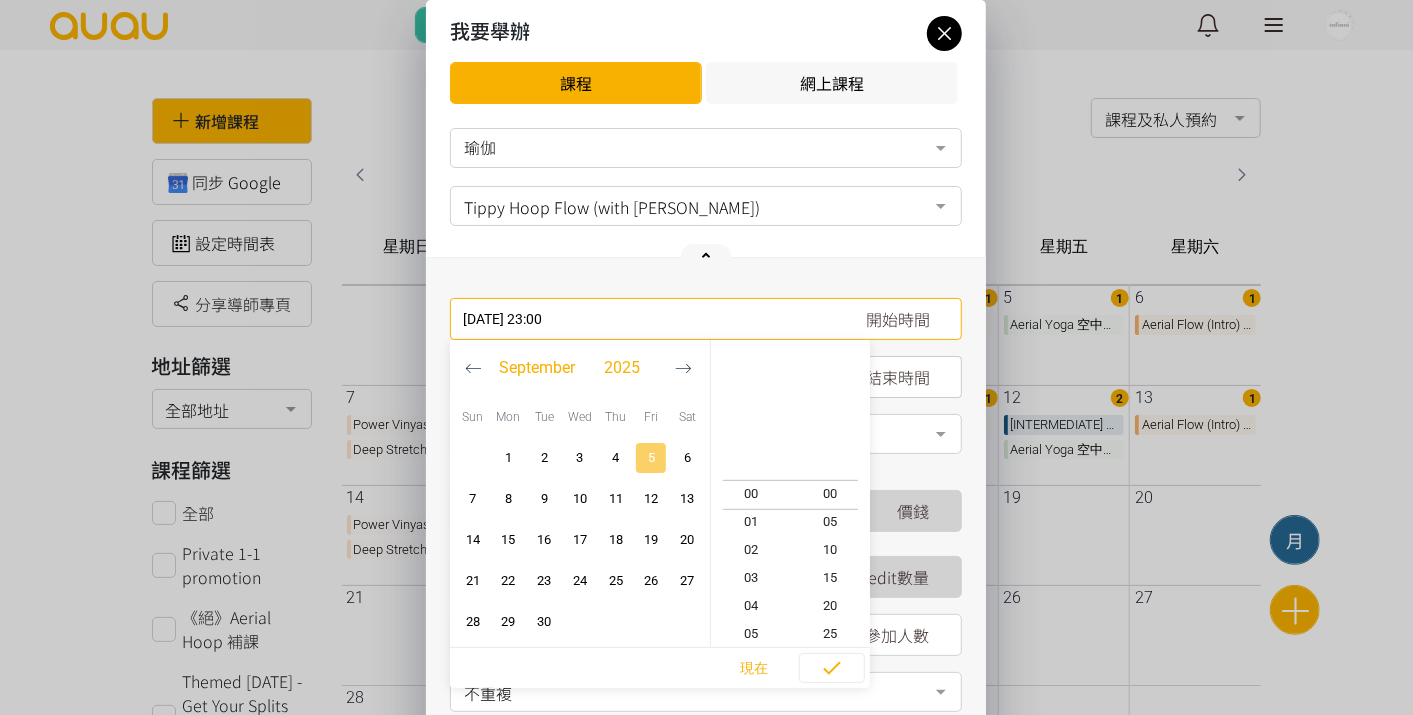 scroll, scrollTop: 643, scrollLeft: 0, axis: vertical 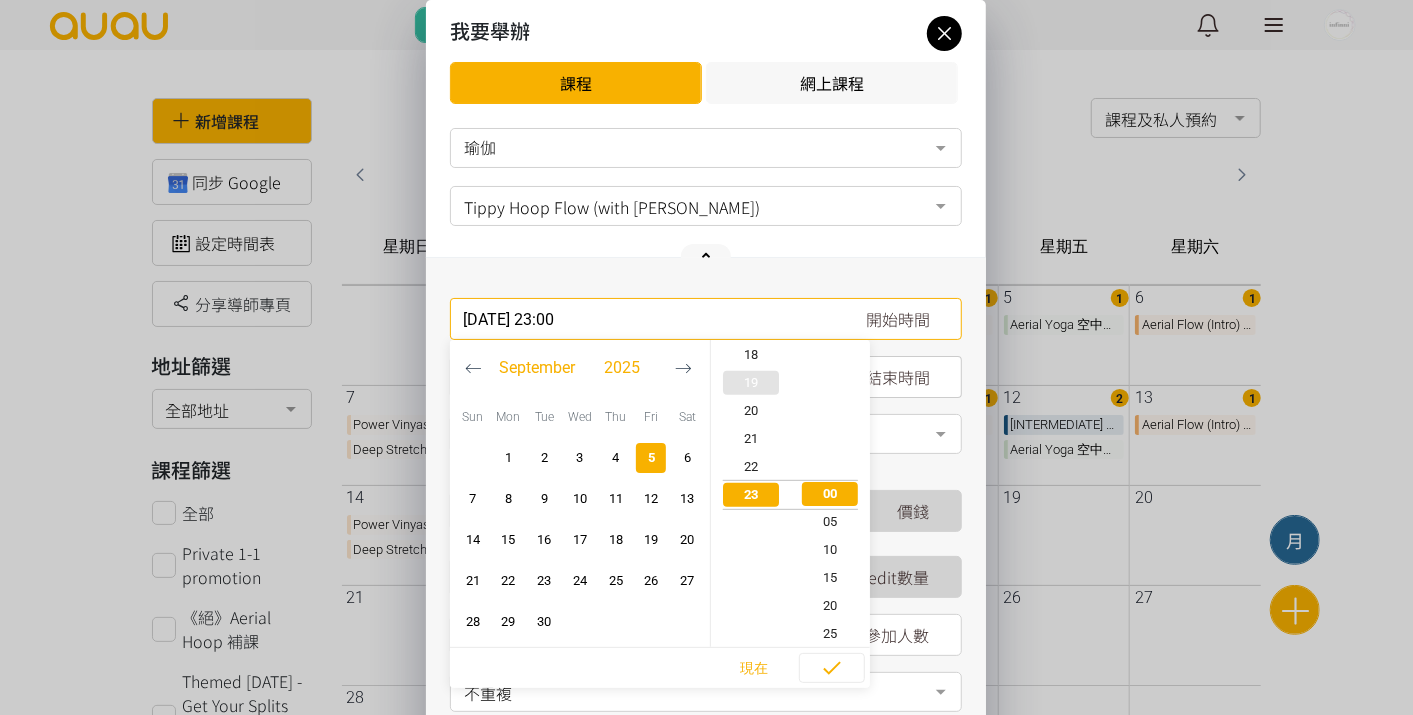 click on "19" at bounding box center [751, 383] 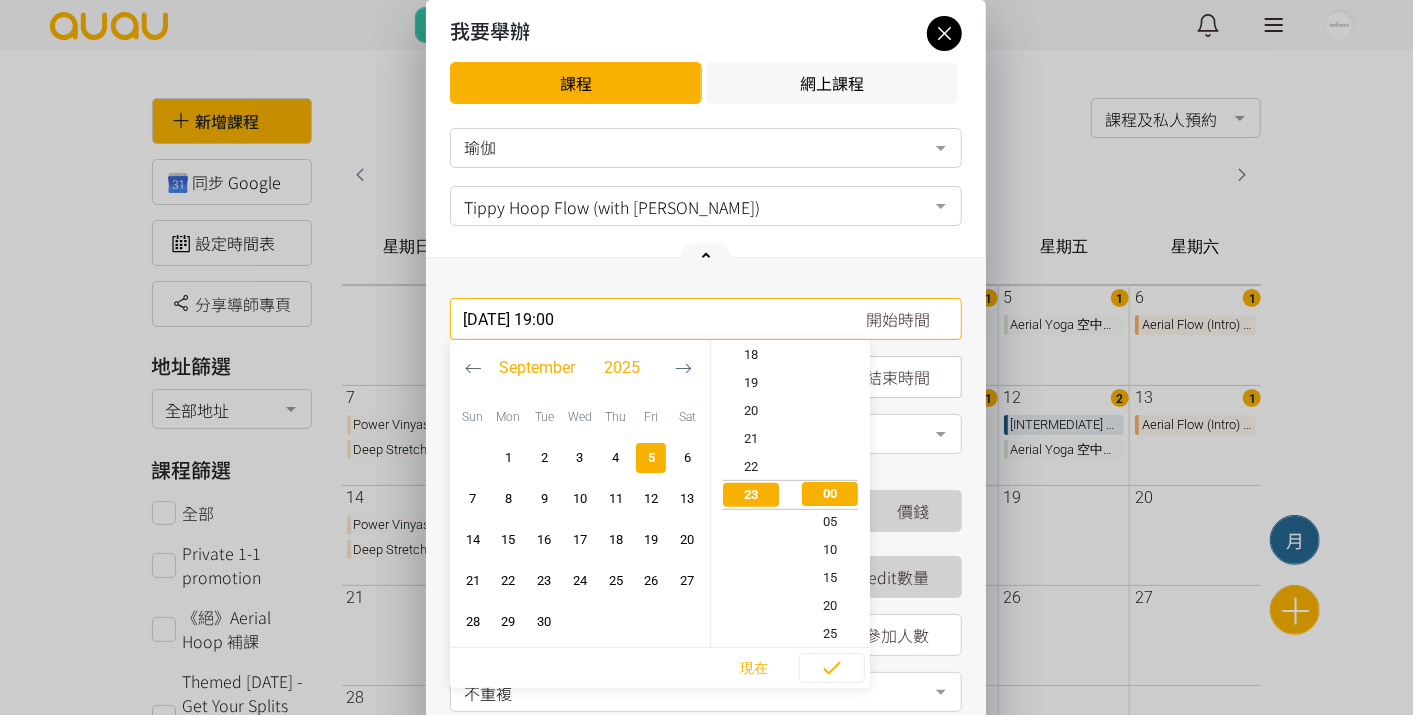 scroll, scrollTop: 531, scrollLeft: 0, axis: vertical 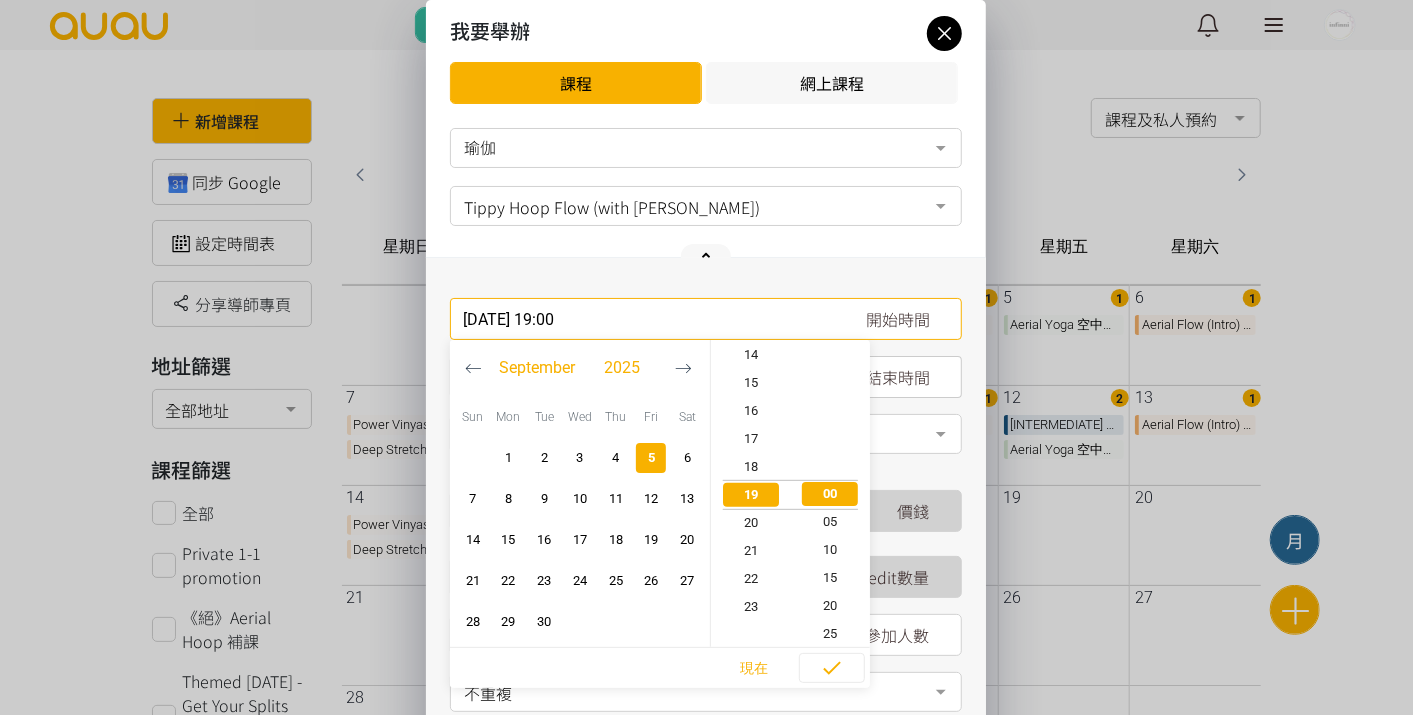click on "舉行地點
香港, 九龍, 旺角, 西洋菜南街101號金德行13B   香港, 香港島, 中環, 添馬公園   香港, 九龍, 太子, 大坑東公園   香港, 新界, 火炭, 拗背灣街 Air Studio   香港, 新界, 荃灣,    香港, 新界, 沙田, 石門安耀街5號 W Luxe     No elements found. Consider changing the search query.   請填寫地址 (選填)" at bounding box center [706, 435] 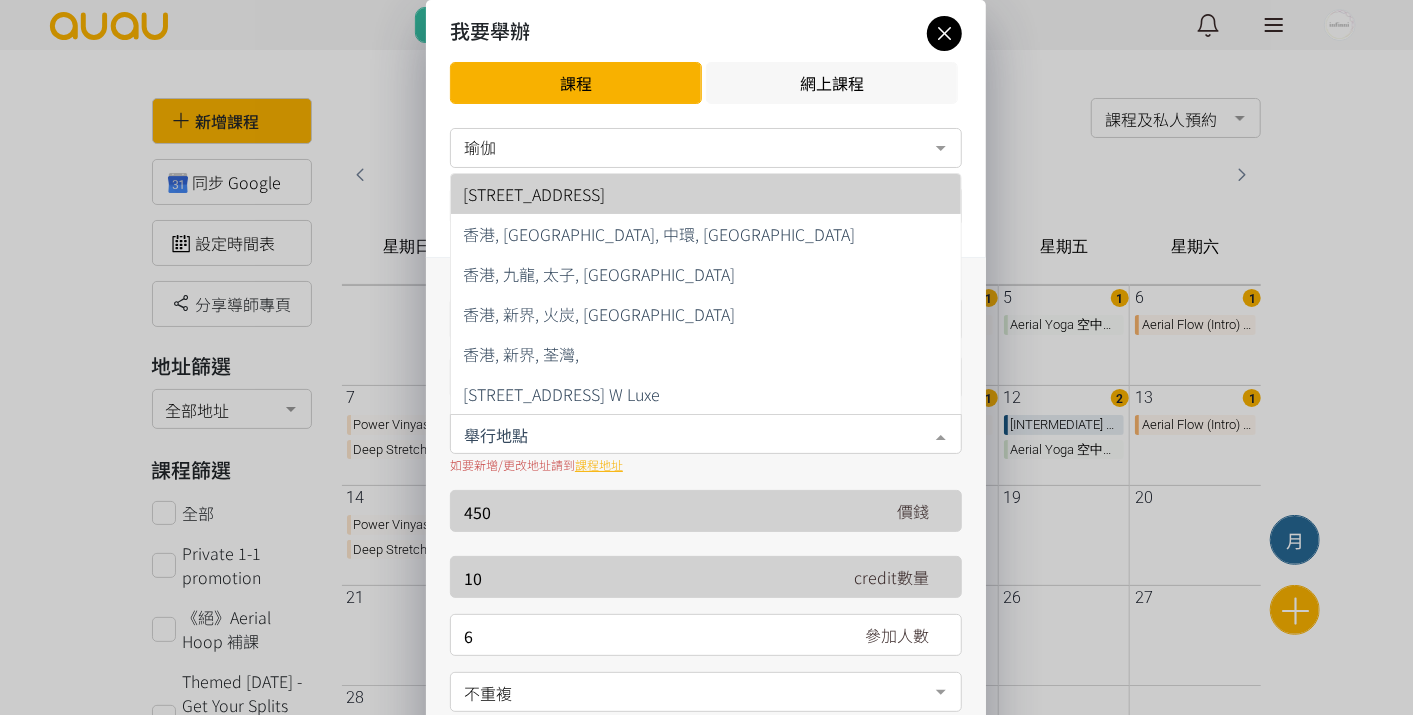 click on "香港, 九龍, 旺角, 西洋菜南街101號金德行13B" at bounding box center [706, 194] 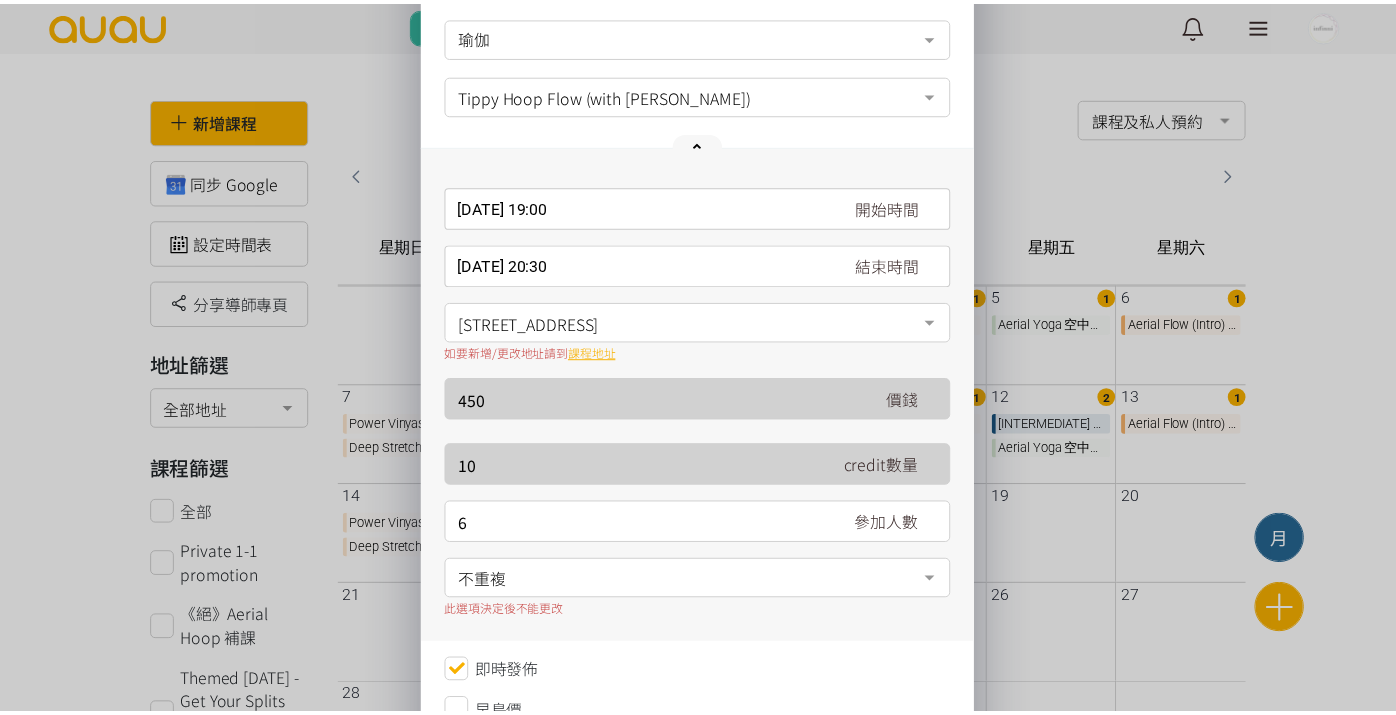 scroll, scrollTop: 327, scrollLeft: 0, axis: vertical 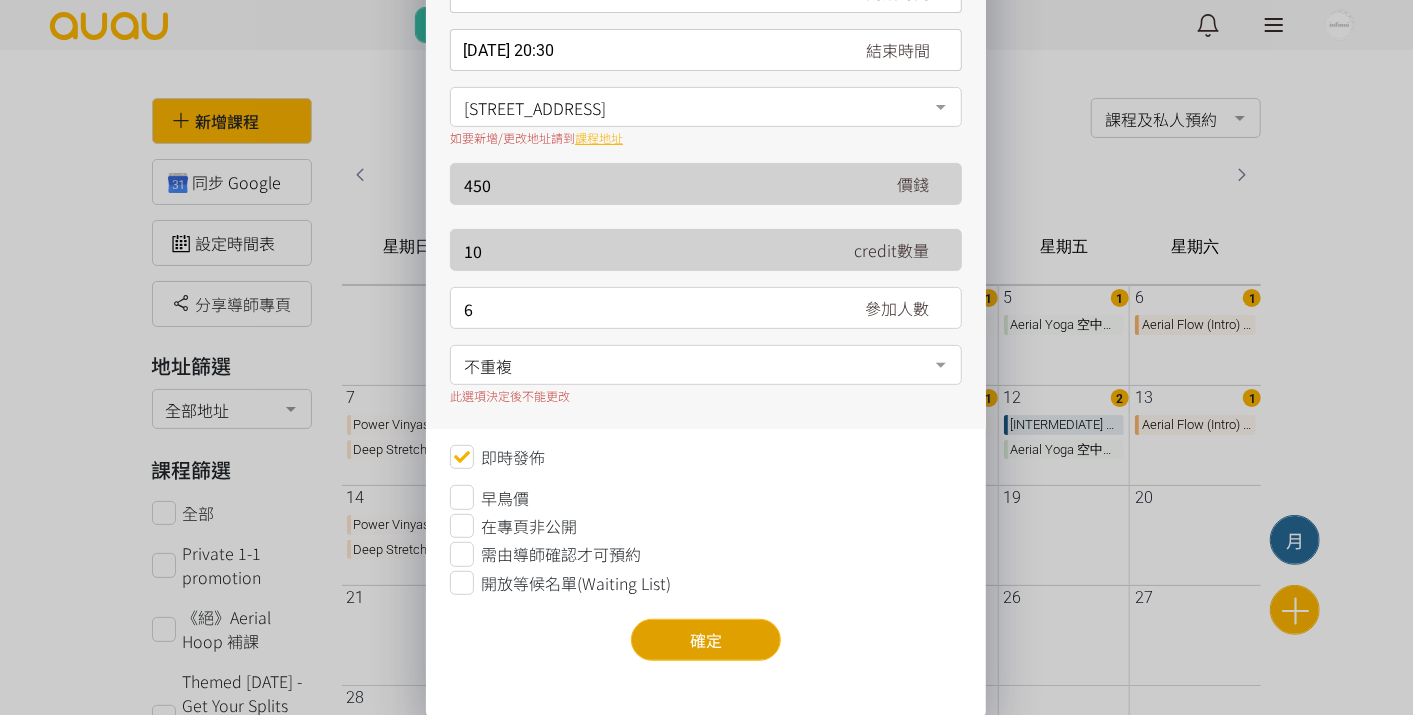 click on "確定" at bounding box center [706, 640] 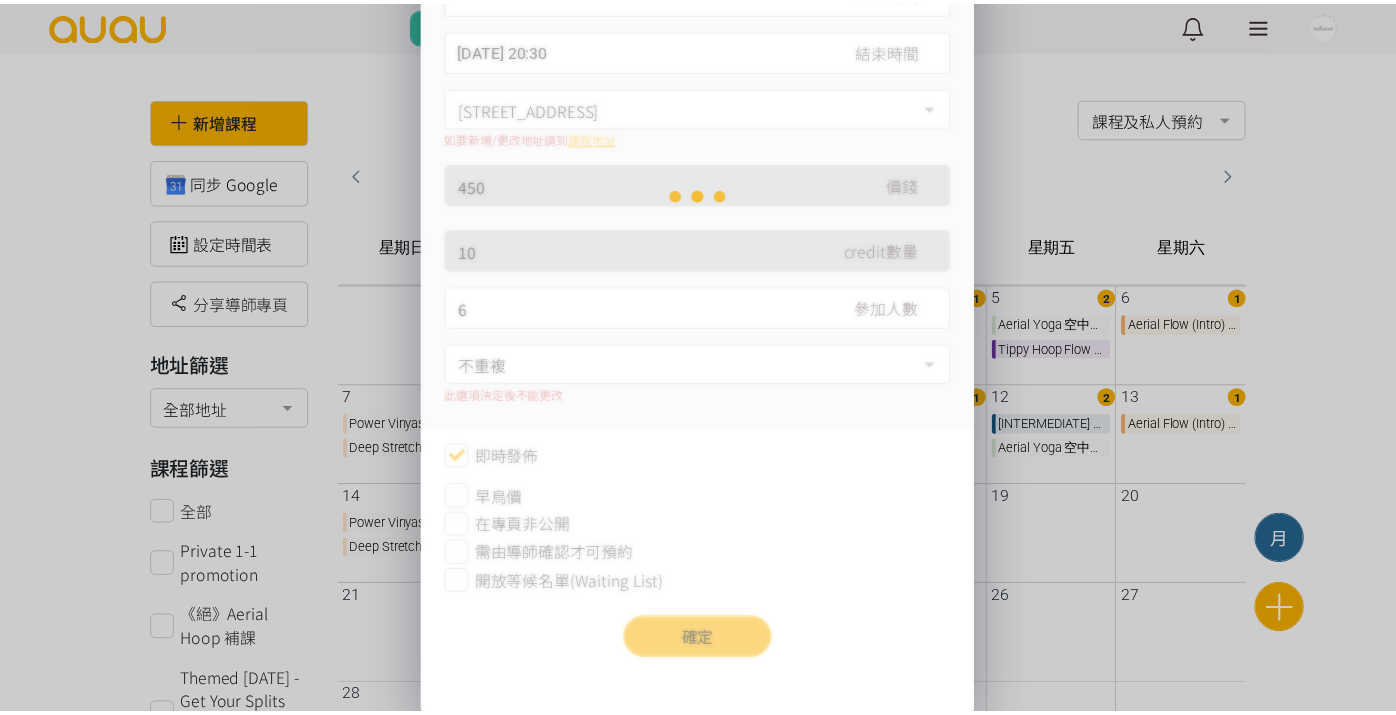 scroll, scrollTop: 0, scrollLeft: 0, axis: both 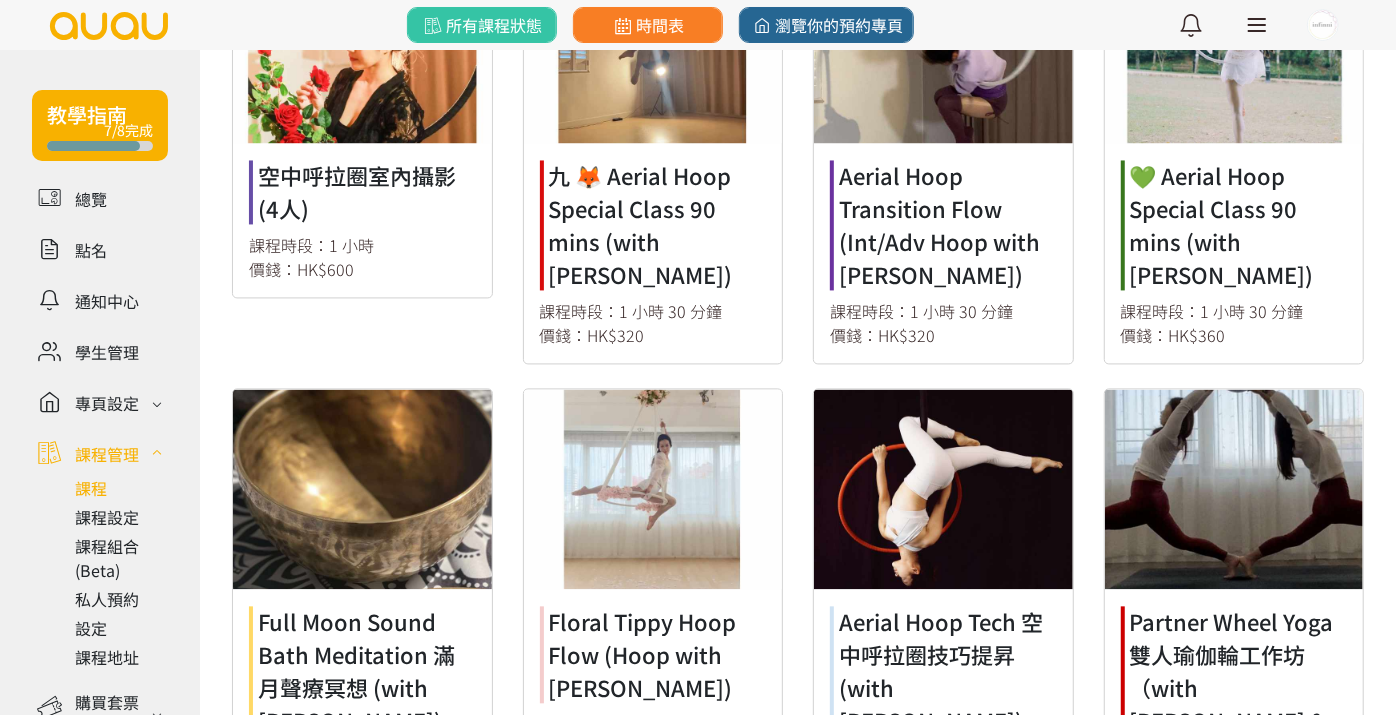 click at bounding box center [362, 1061] 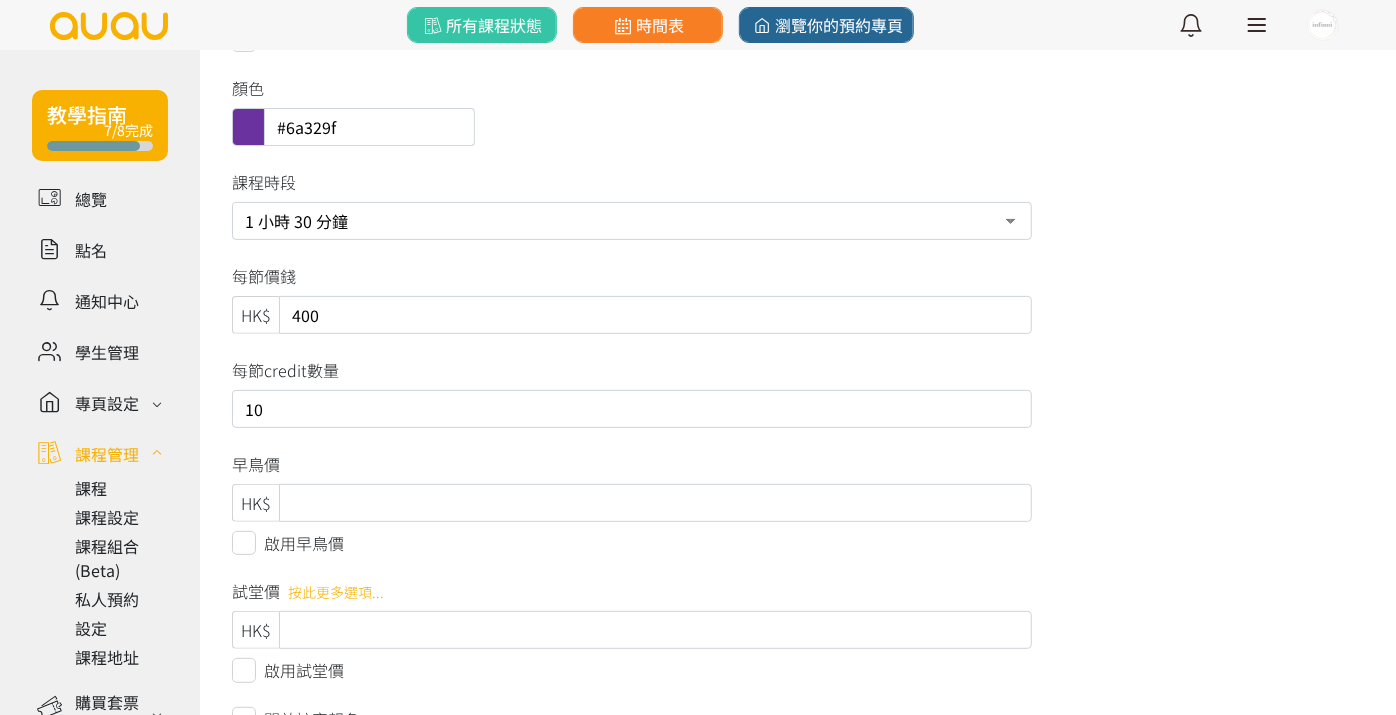 scroll, scrollTop: 333, scrollLeft: 0, axis: vertical 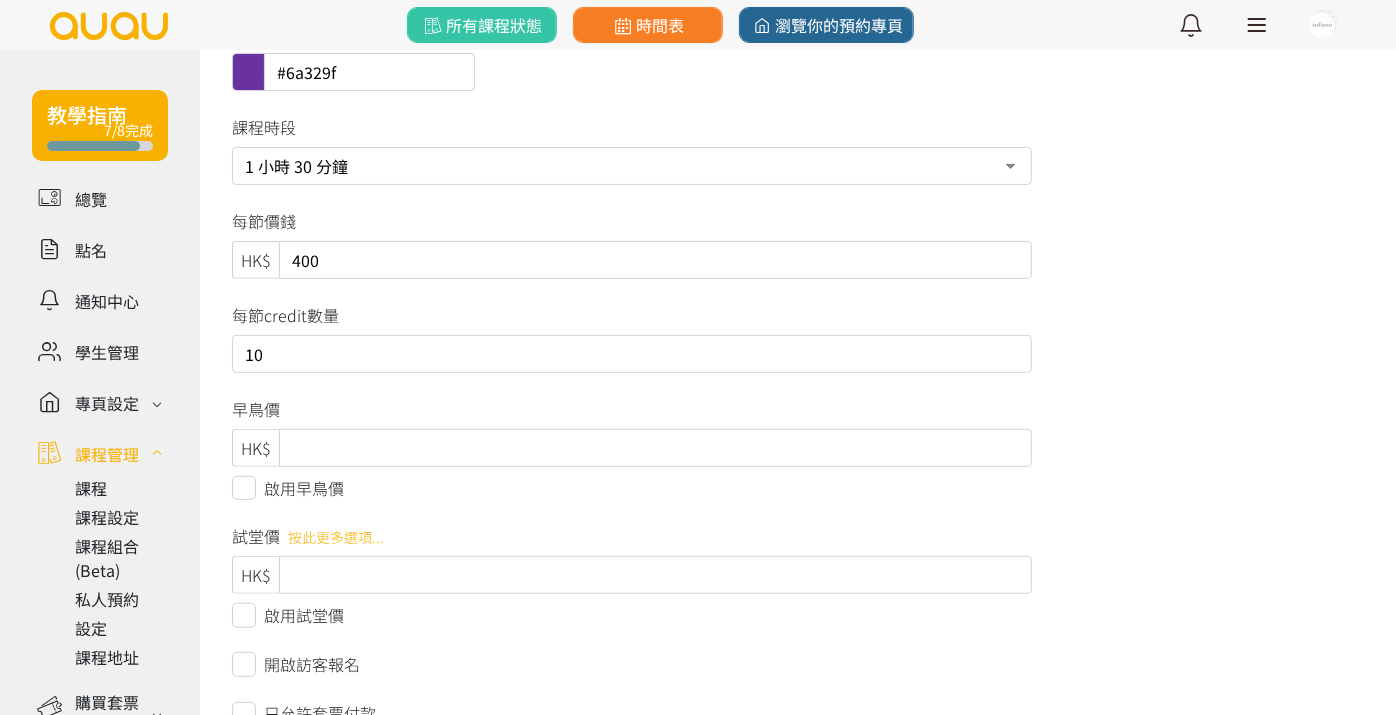 drag, startPoint x: 454, startPoint y: 254, endPoint x: 254, endPoint y: 249, distance: 200.06248 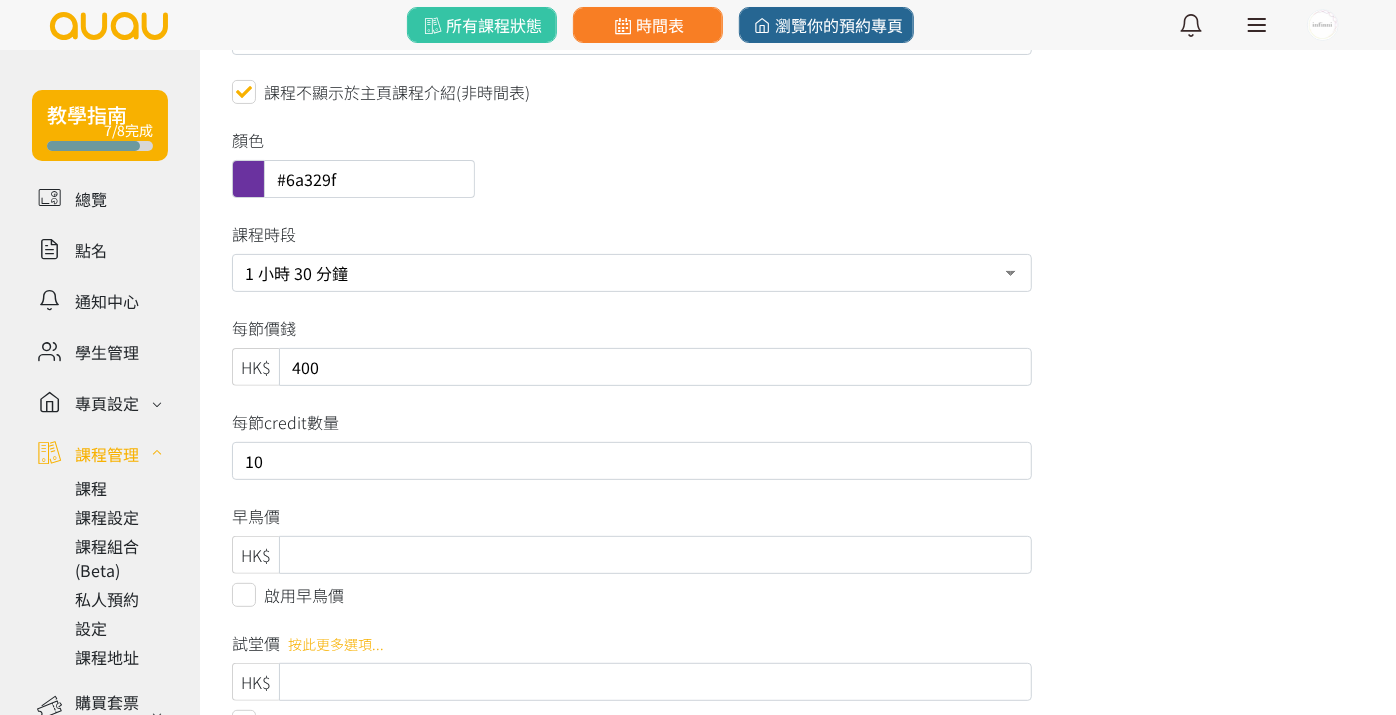 scroll, scrollTop: 222, scrollLeft: 0, axis: vertical 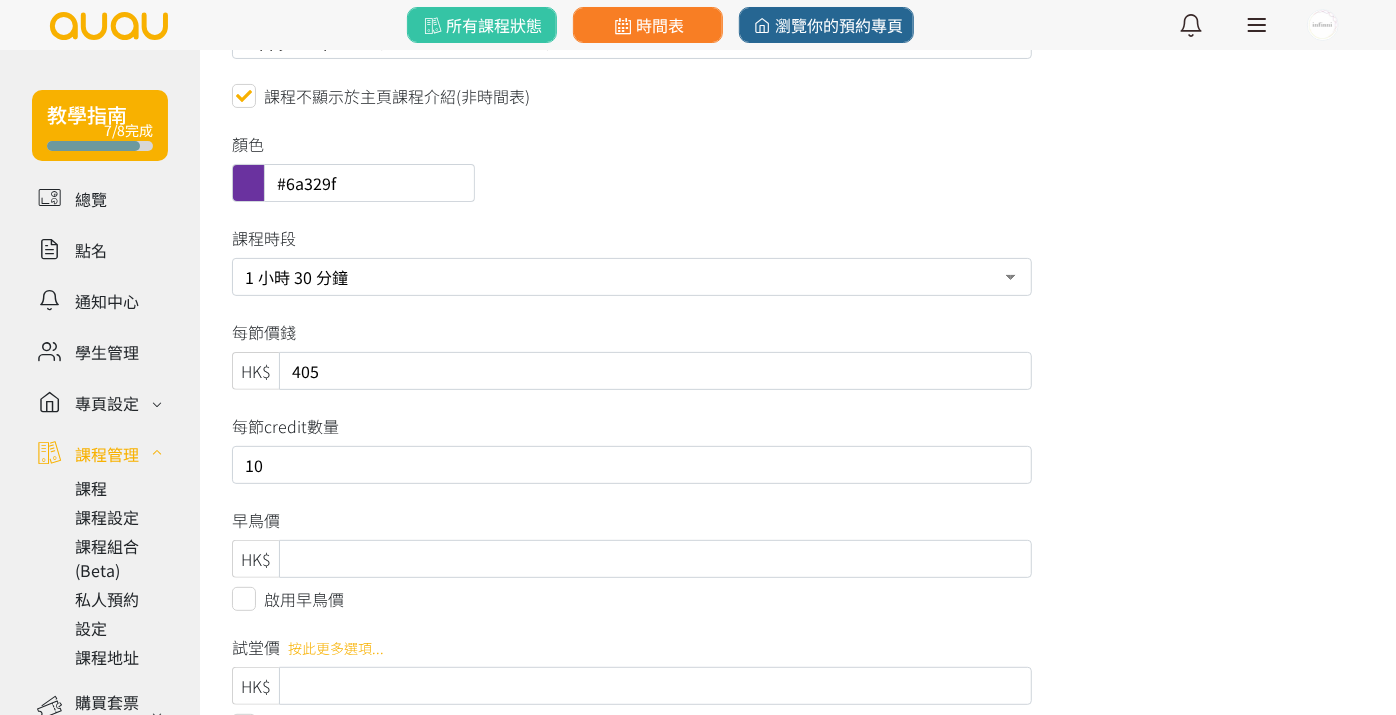 type on "405" 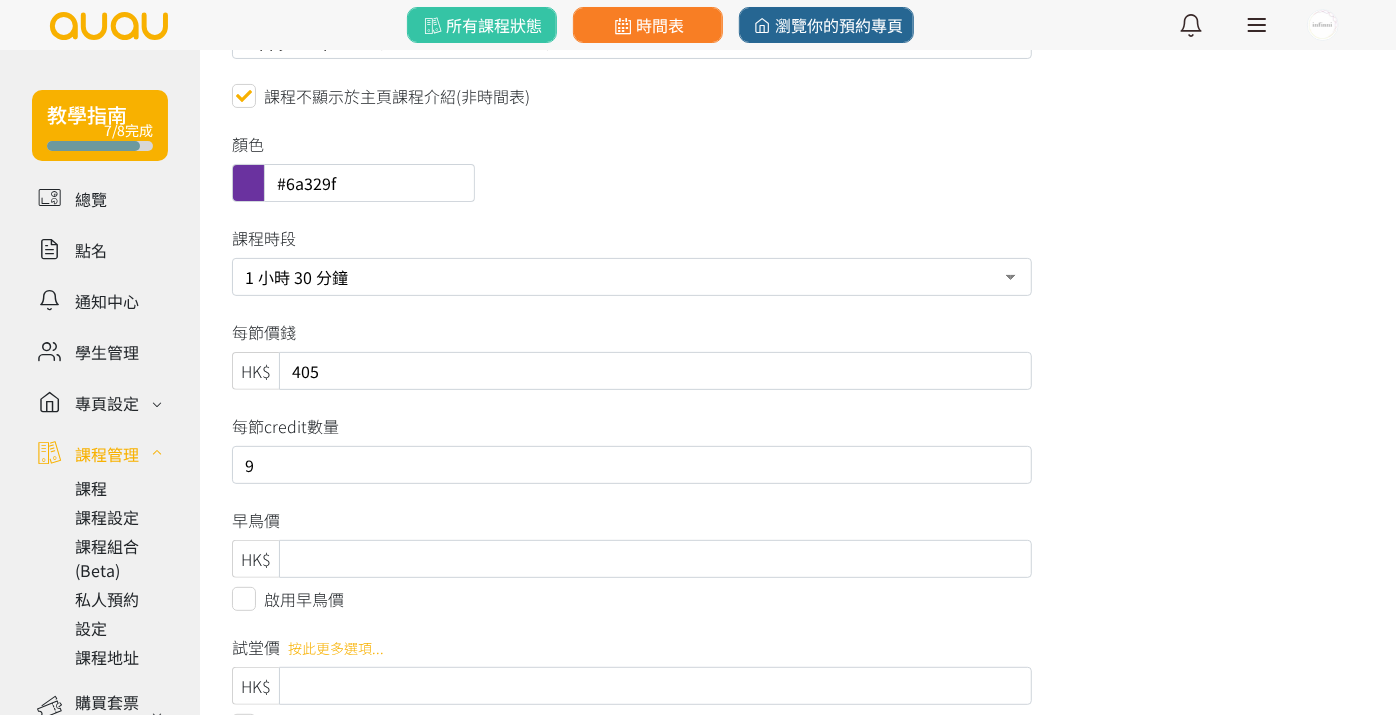 type on "9" 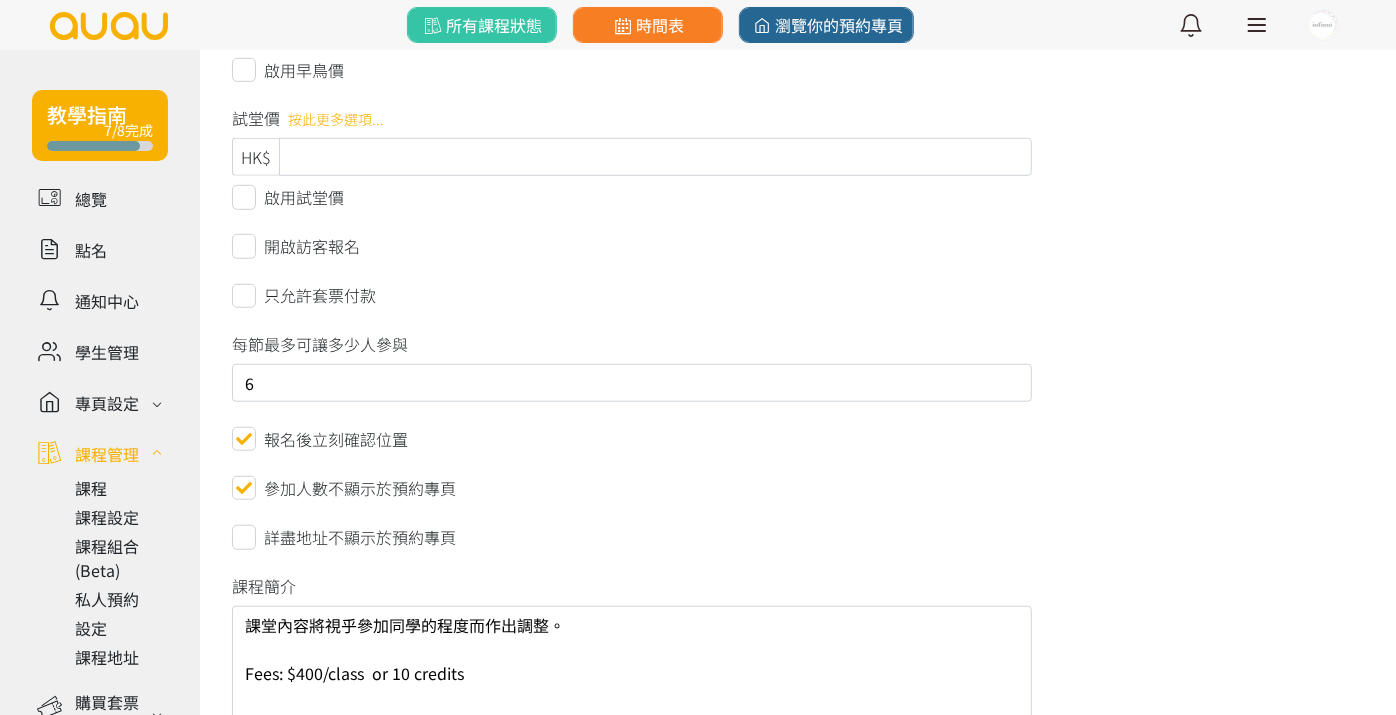 scroll, scrollTop: 1000, scrollLeft: 0, axis: vertical 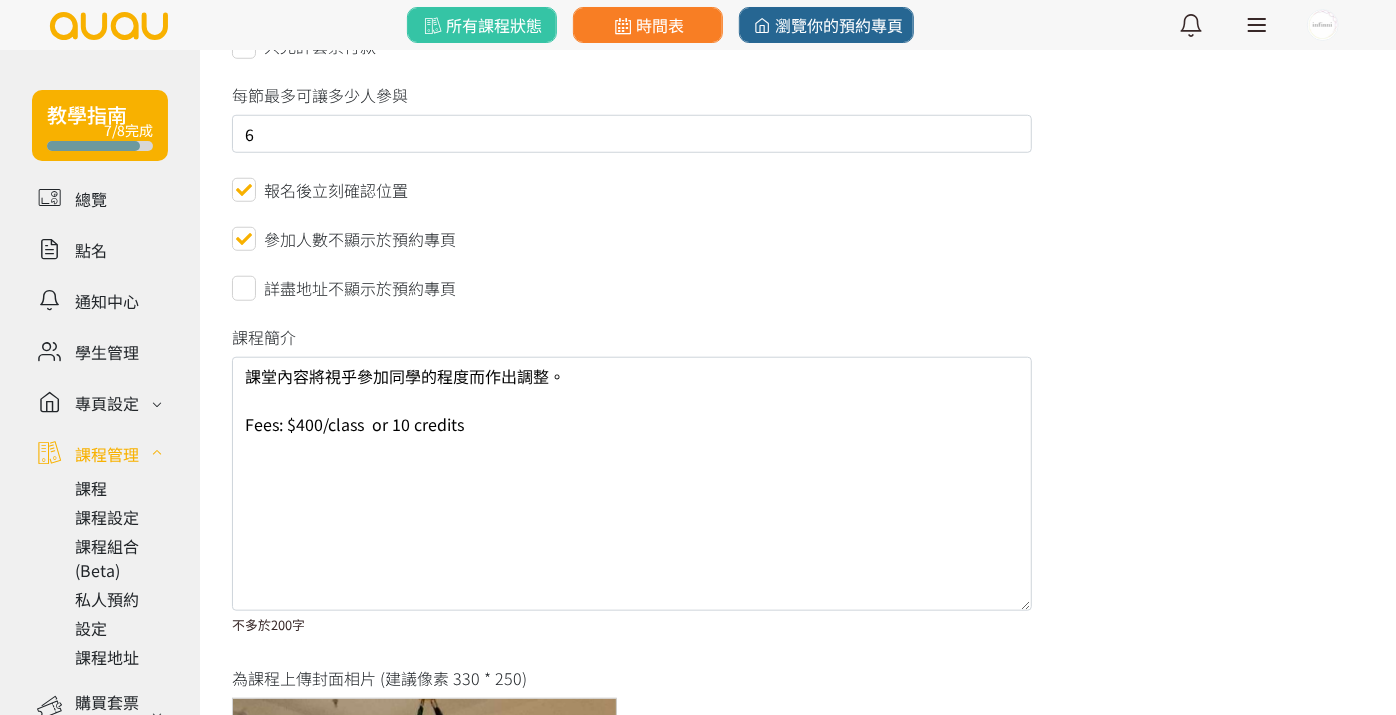drag, startPoint x: 245, startPoint y: 417, endPoint x: 500, endPoint y: 415, distance: 255.00784 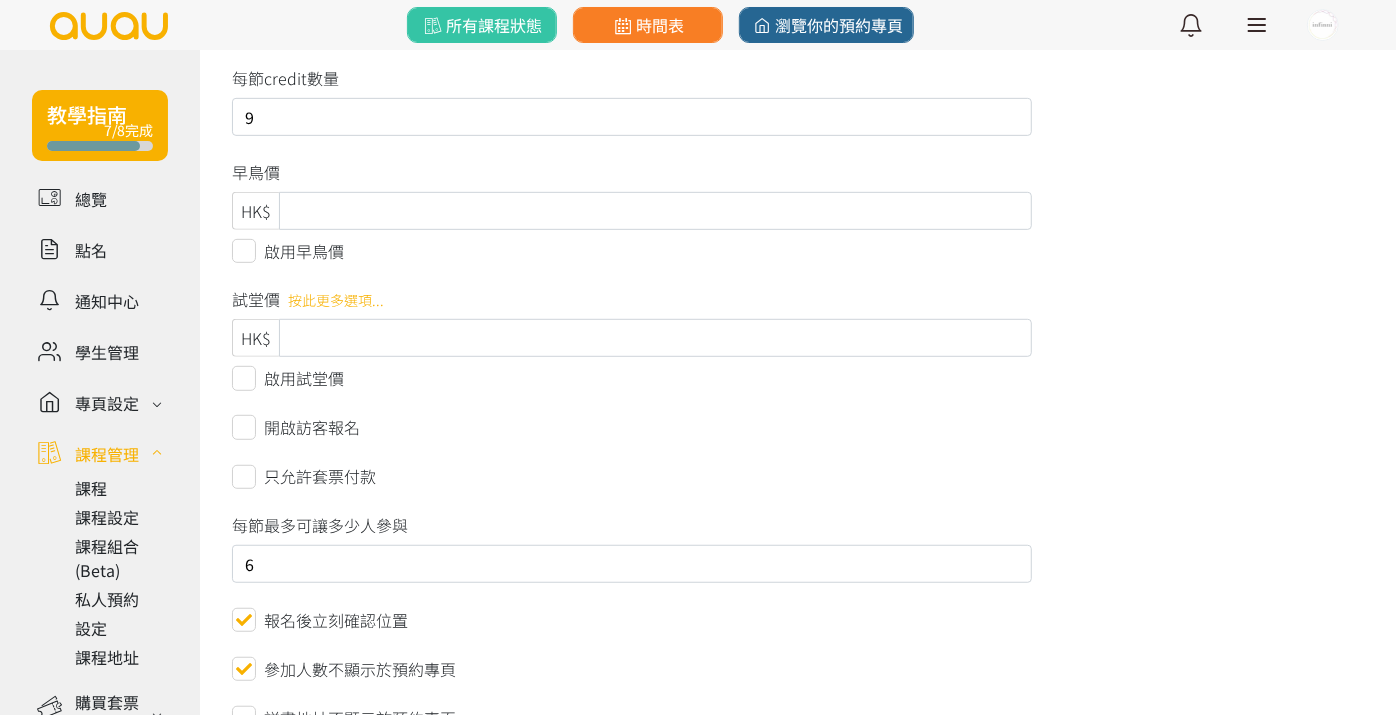scroll, scrollTop: 444, scrollLeft: 0, axis: vertical 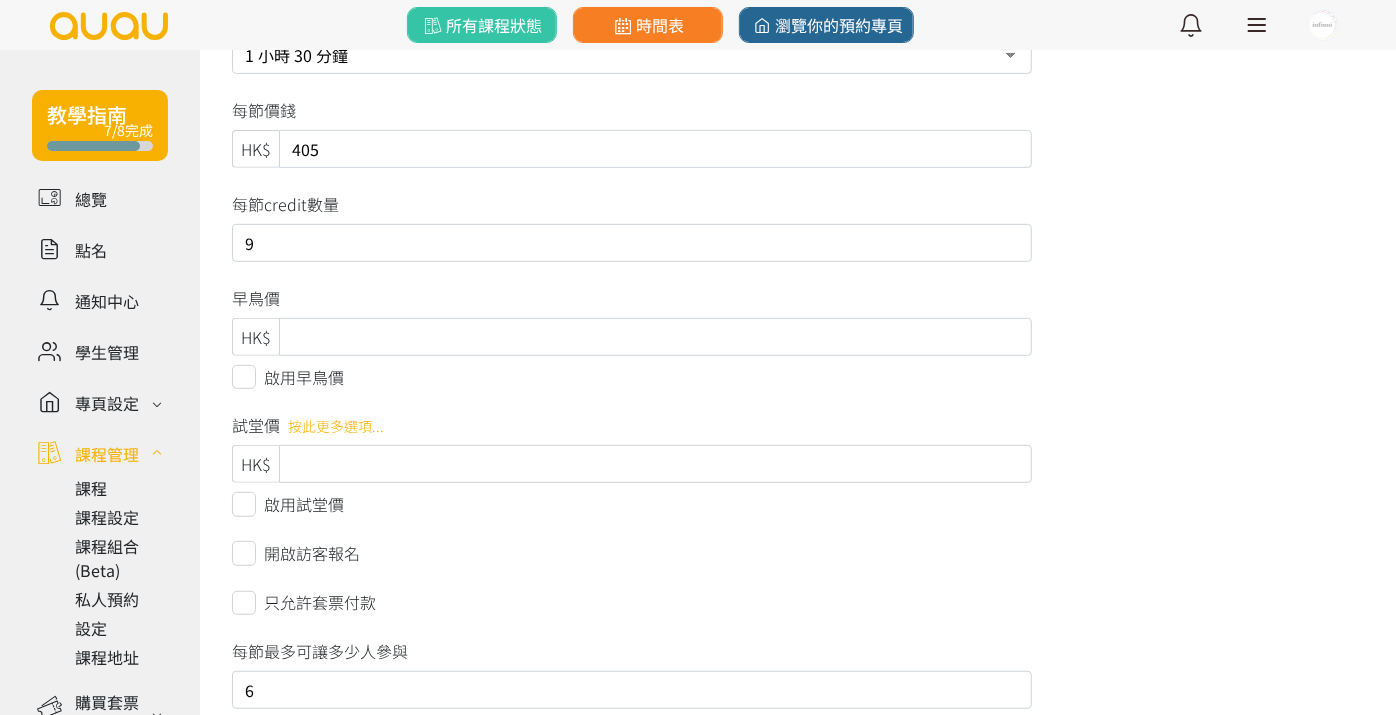 type on "課堂內容將視乎參加同學的程度而作出調整。" 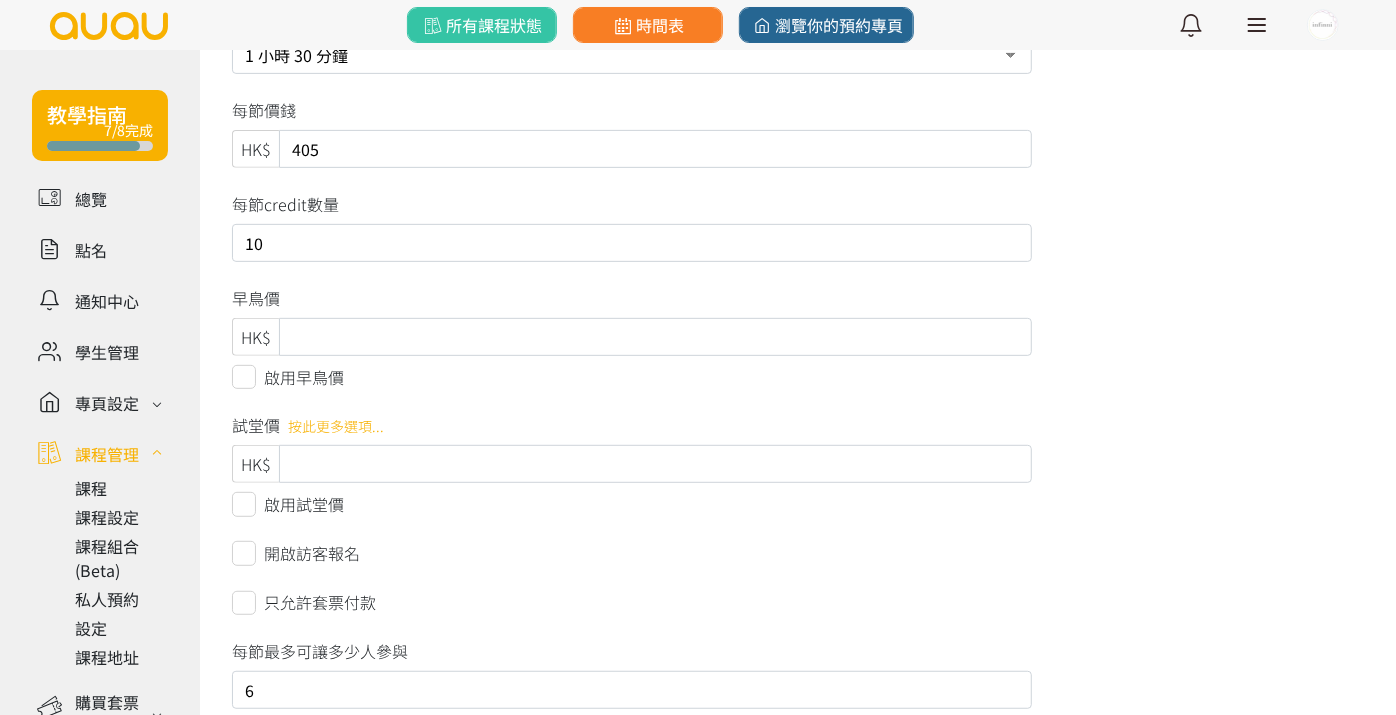 type on "10" 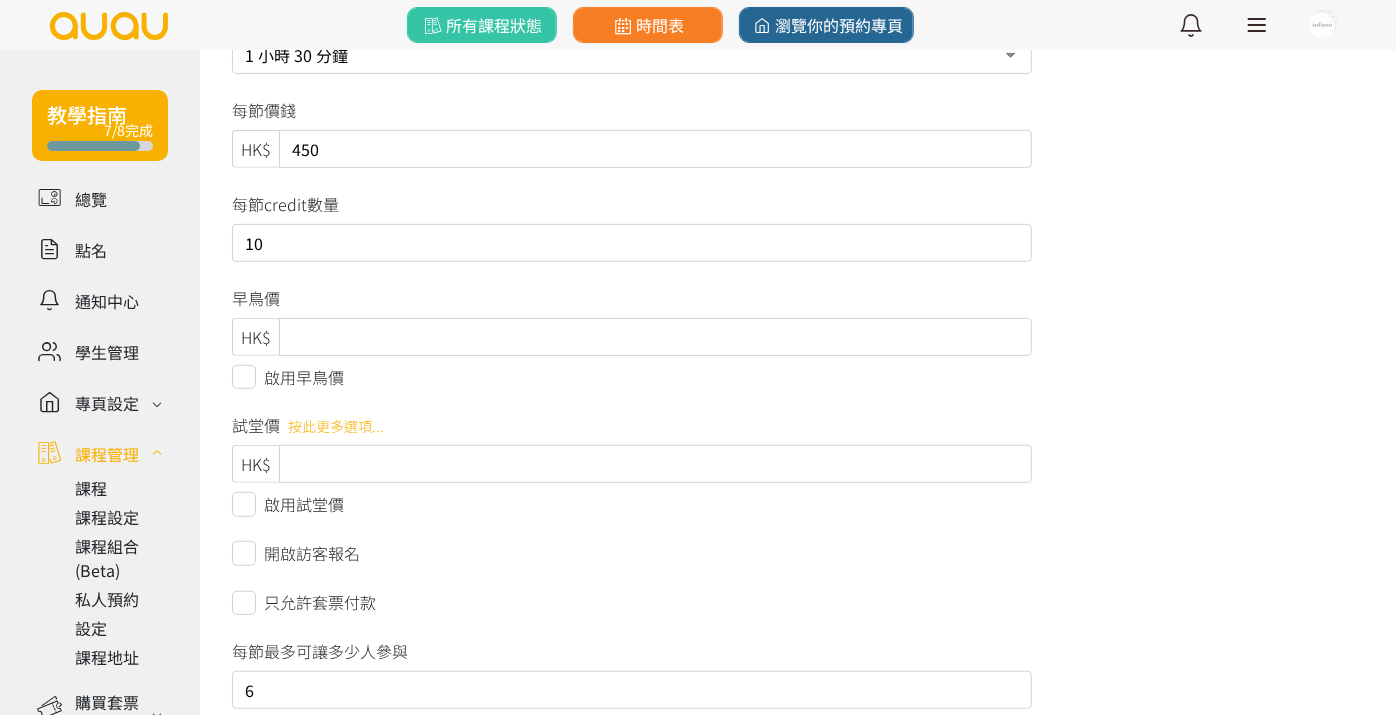 type on "450" 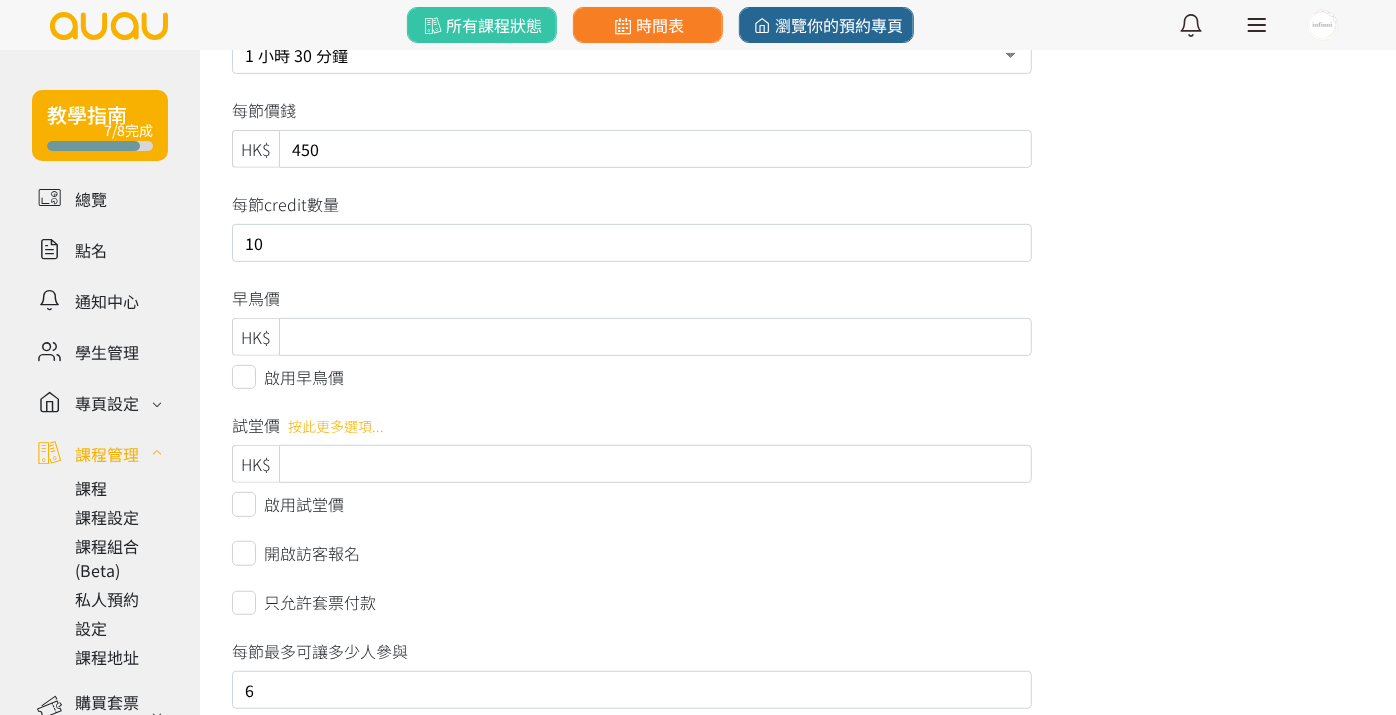 click on "返回   更改課程       *位置不能留空   *位置不能留空     刪除     輸入課程名稱*   Tippy Hoop Flow (with Maureen)       課程不顯示於主頁課程介紹(非時間表)     顏色     #6a329f     課程時段   20 分鐘 半小時 40 分鐘 45 分鐘 1 小時 1 小時 15 分鐘 1 小時 30 分鐘 1 小時 45 分鐘 2 小時 3 小時 4 小時 5 小時 6 小時 7 小時 8 小時 9 小時     每節價錢   HK$   450     每節credit數量   10     早鳥價   HK$       啟用早鳥價     試堂價 按此更多選項...   HK$       啟用試堂價       開啟訪客報名       只允許套票付款     每節最多可讓多少人參與   6       報名後立刻確認位置       參加人數不顯示於預約專頁       詳盡地址不顯示於預約專頁     課程簡介   課堂內容將視乎參加同學的程度而作出調整。
Fees: $400/class  or 10 credits   不多於200字   為課程上傳封面相片 (建議像素 330 * 250)         相片集     按此上傳照片" at bounding box center [798, 791] 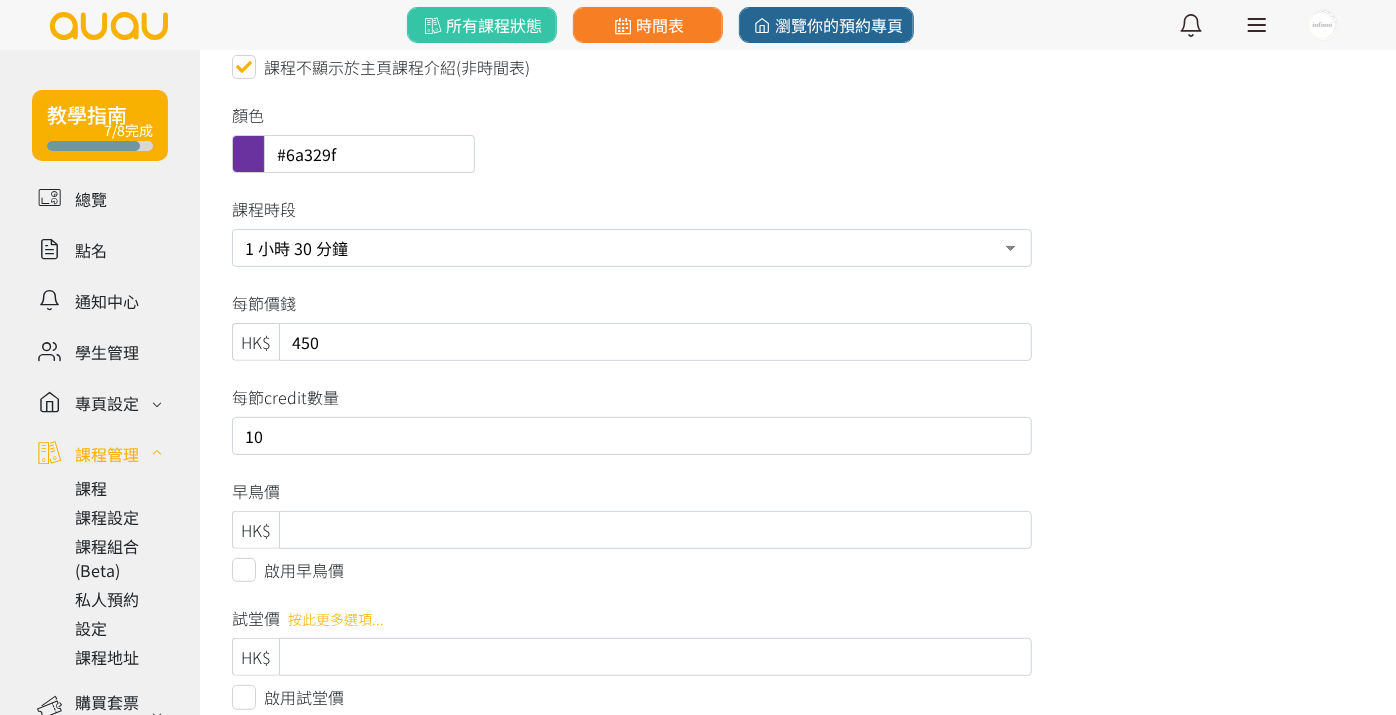 scroll, scrollTop: 111, scrollLeft: 0, axis: vertical 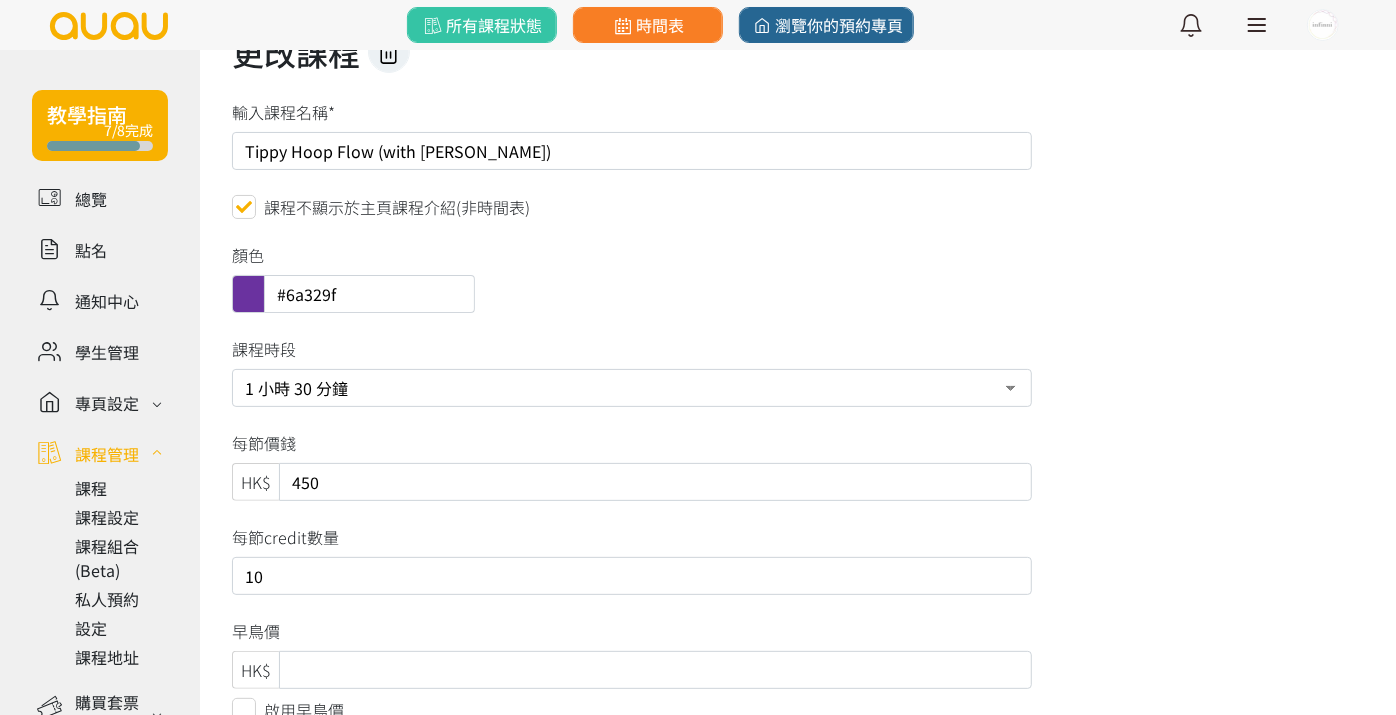 click on "課程不顯示於主頁課程介紹(非時間表)" at bounding box center [397, 207] 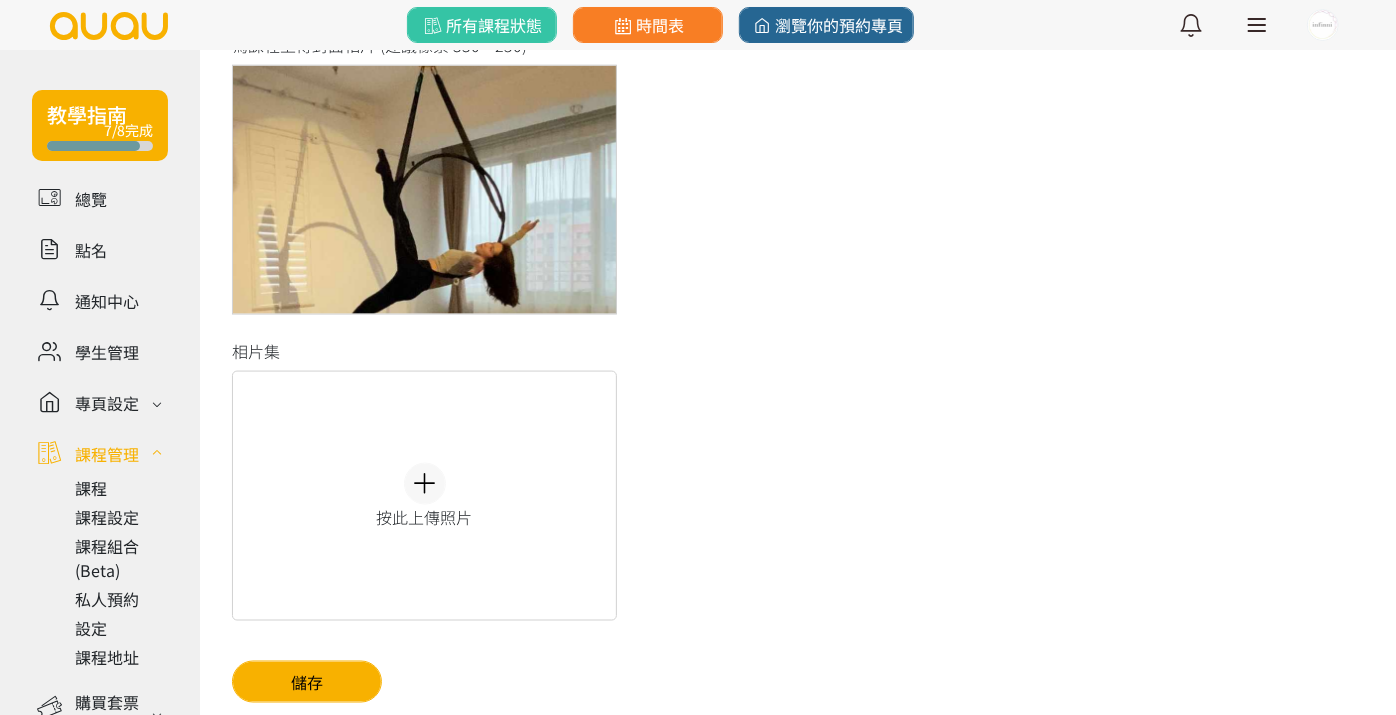 scroll, scrollTop: 1704, scrollLeft: 0, axis: vertical 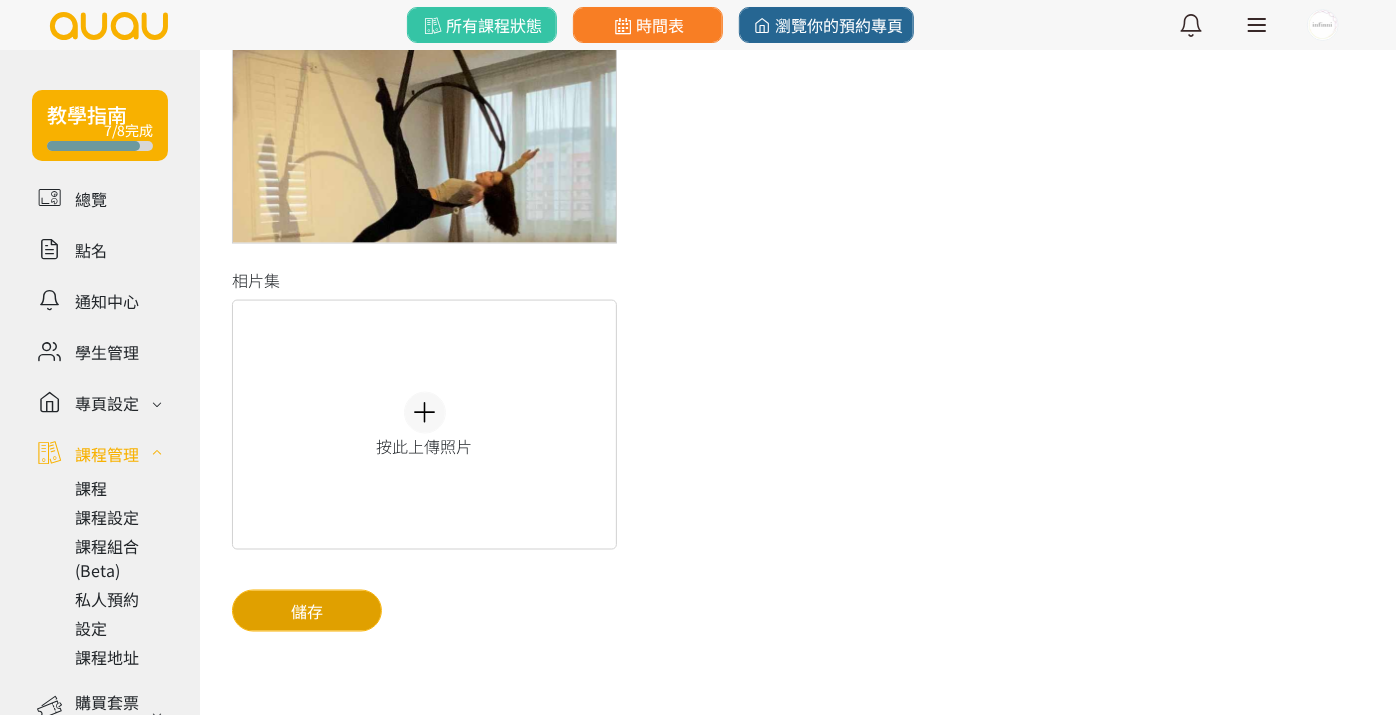 click on "儲存" at bounding box center (307, 611) 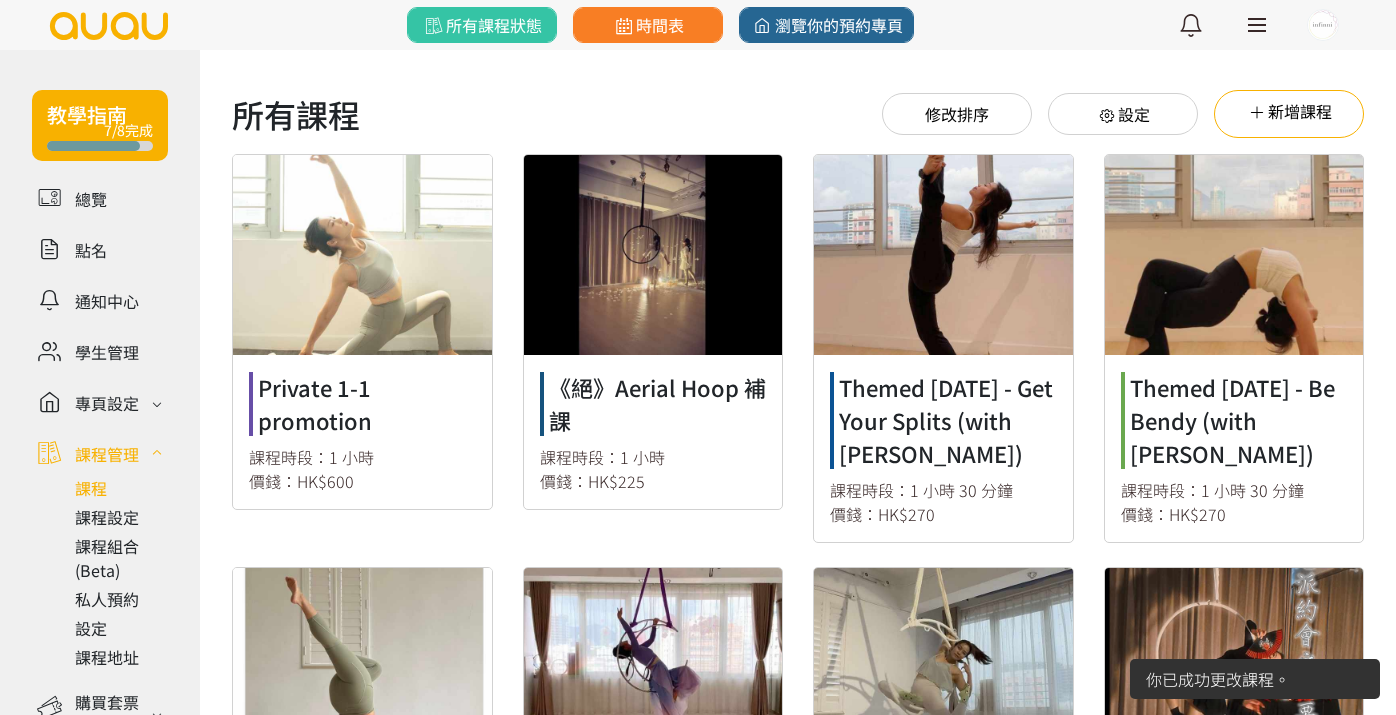 scroll, scrollTop: 0, scrollLeft: 0, axis: both 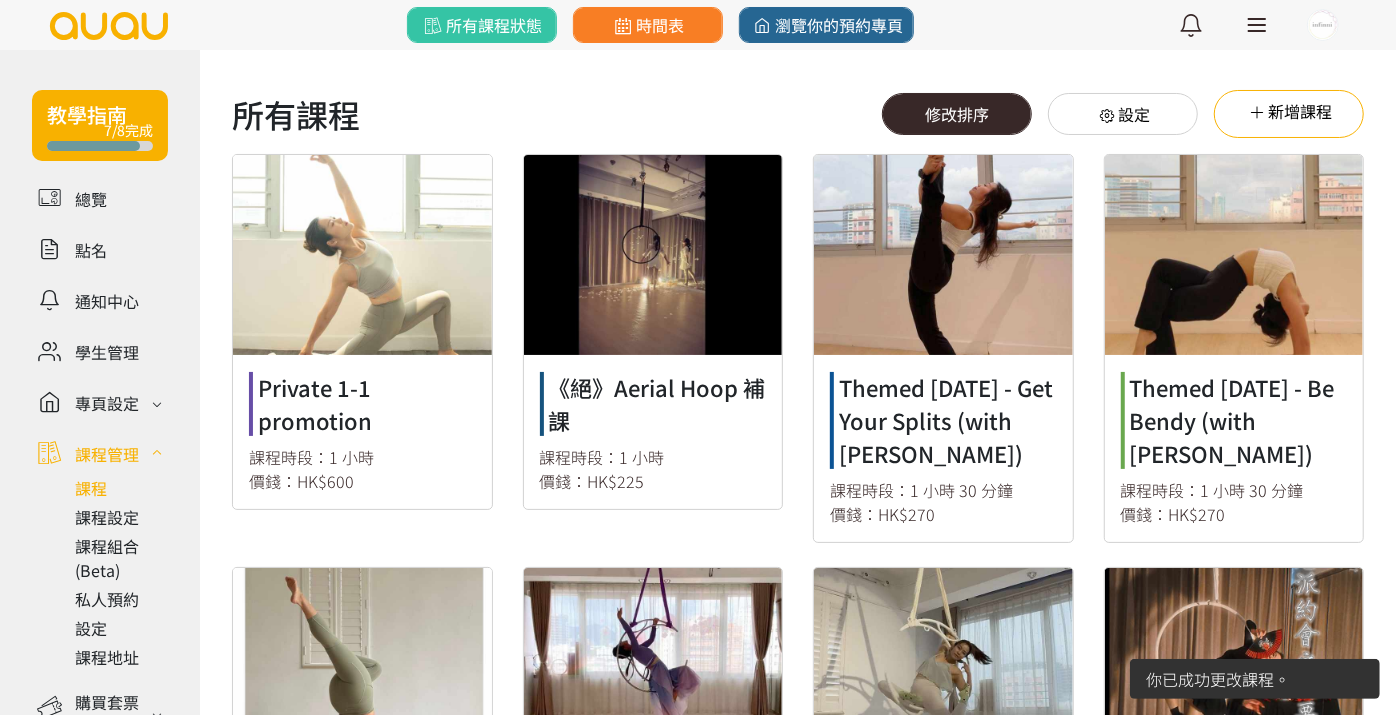 click on "修改排序" at bounding box center [957, 114] 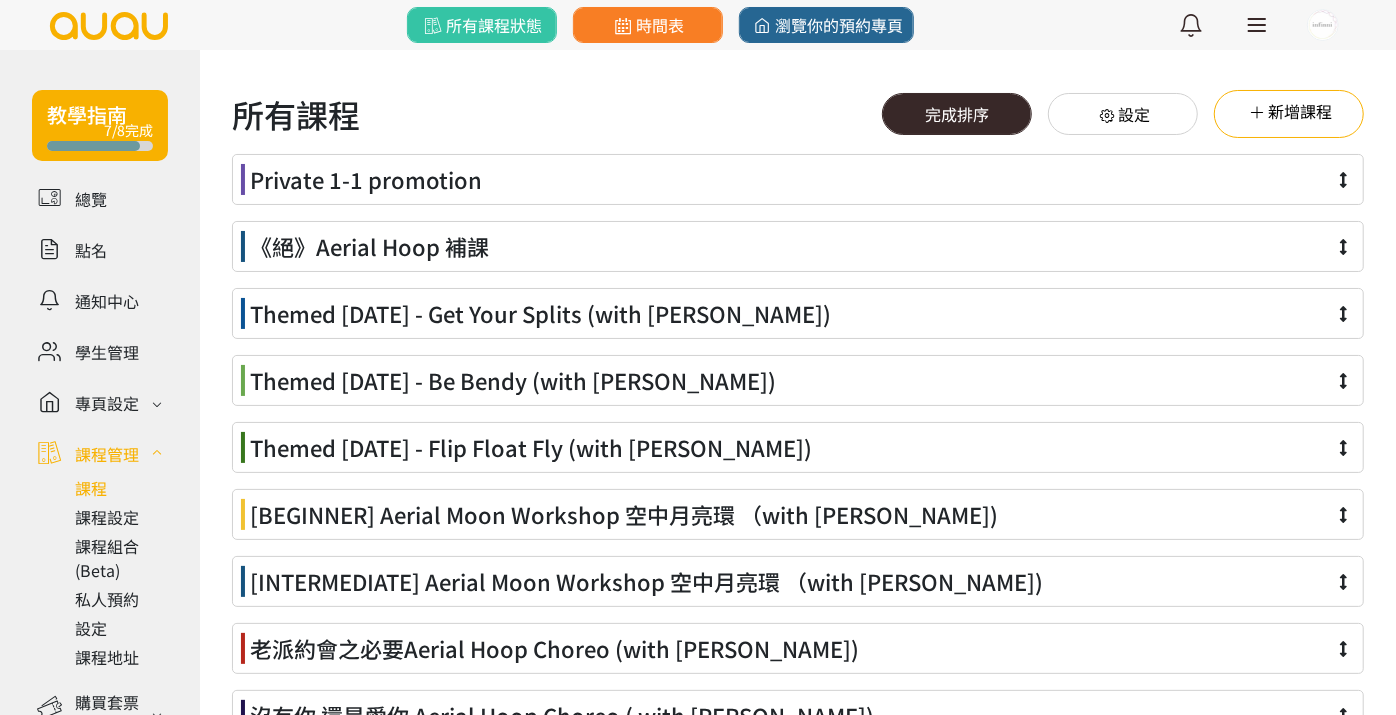 type 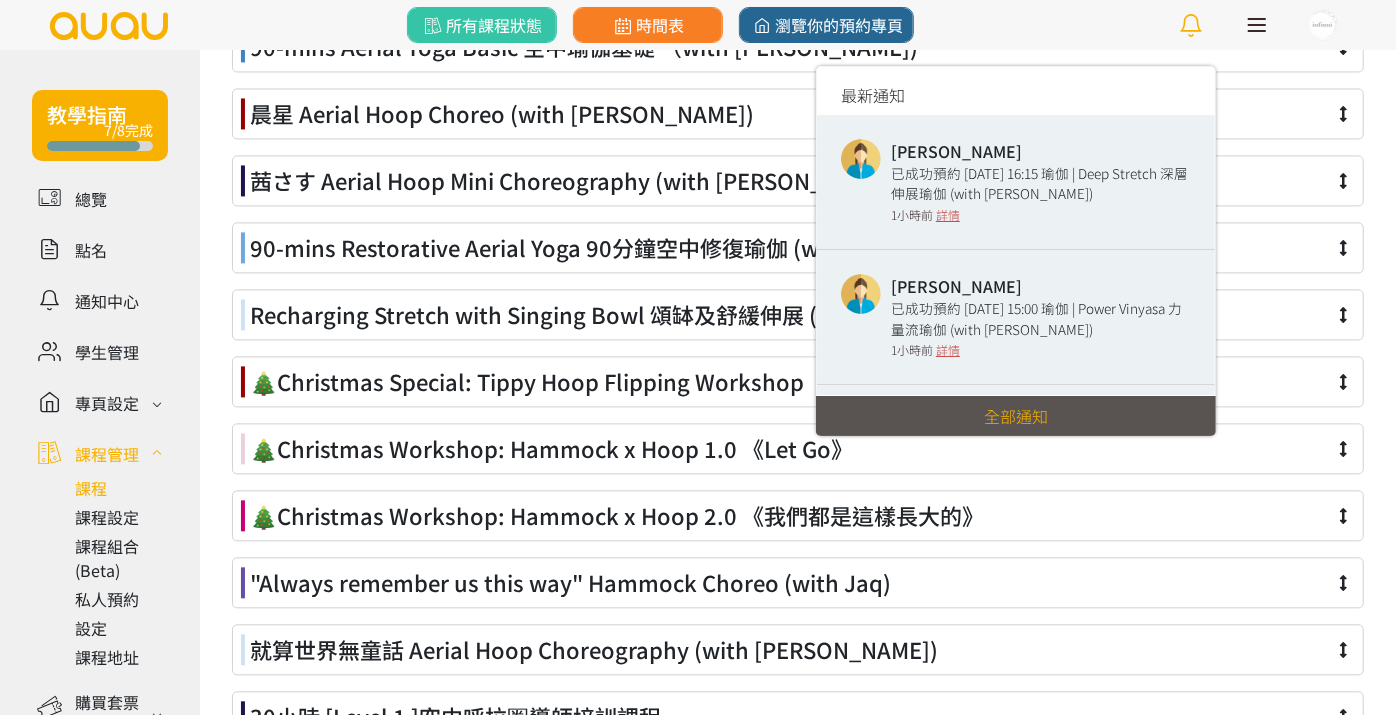 scroll, scrollTop: 6800, scrollLeft: 0, axis: vertical 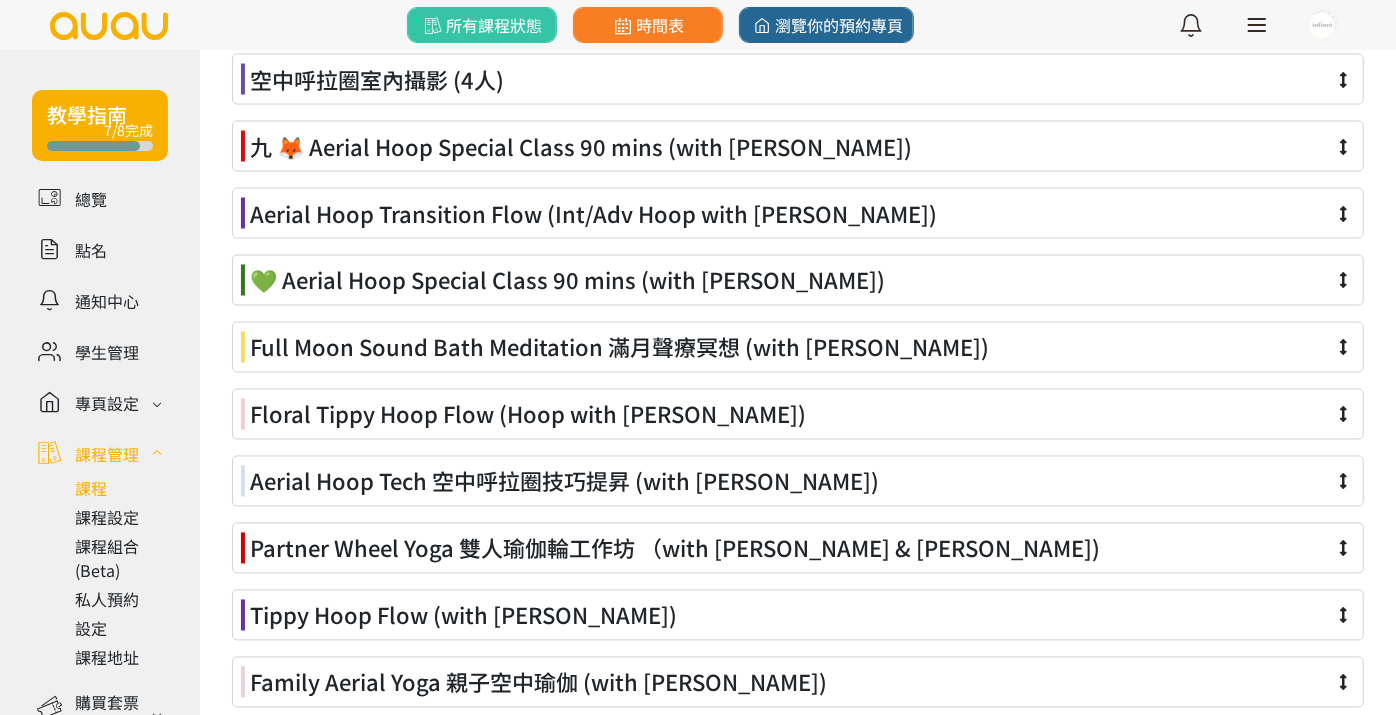 type 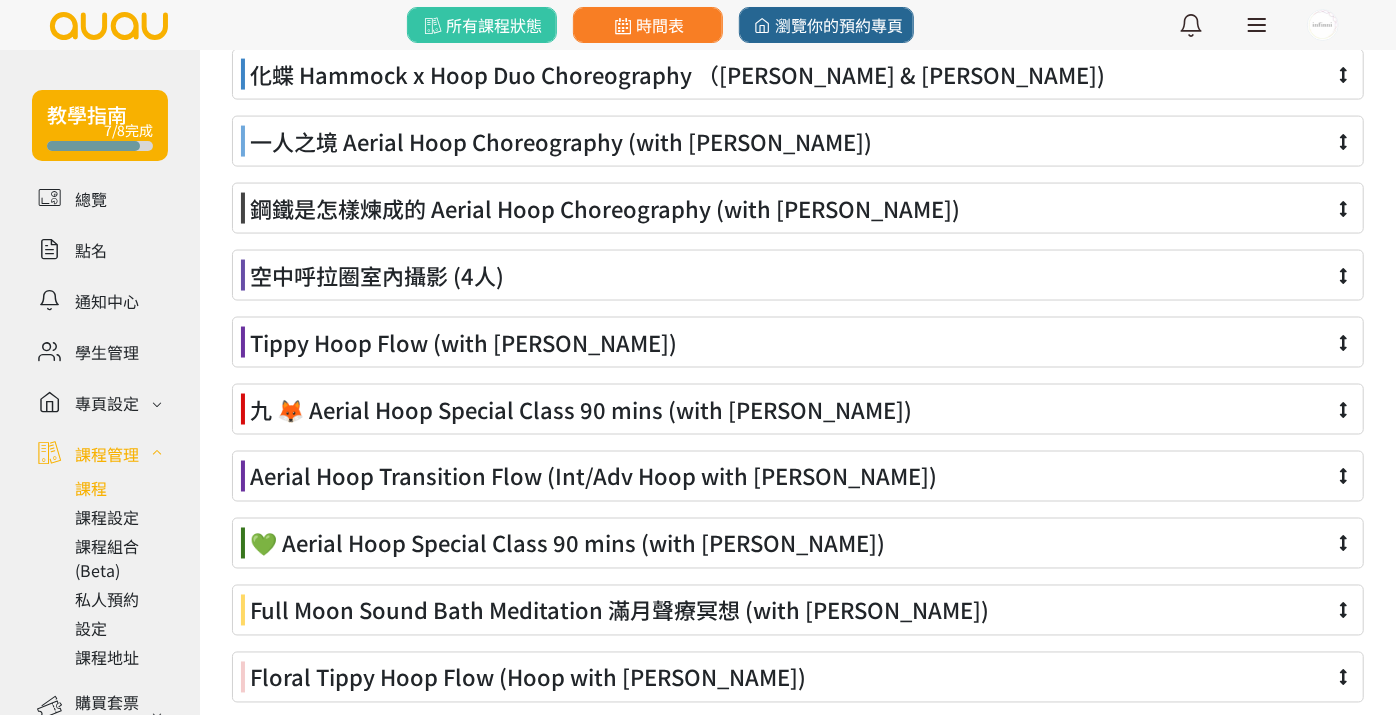 scroll, scrollTop: 6355, scrollLeft: 0, axis: vertical 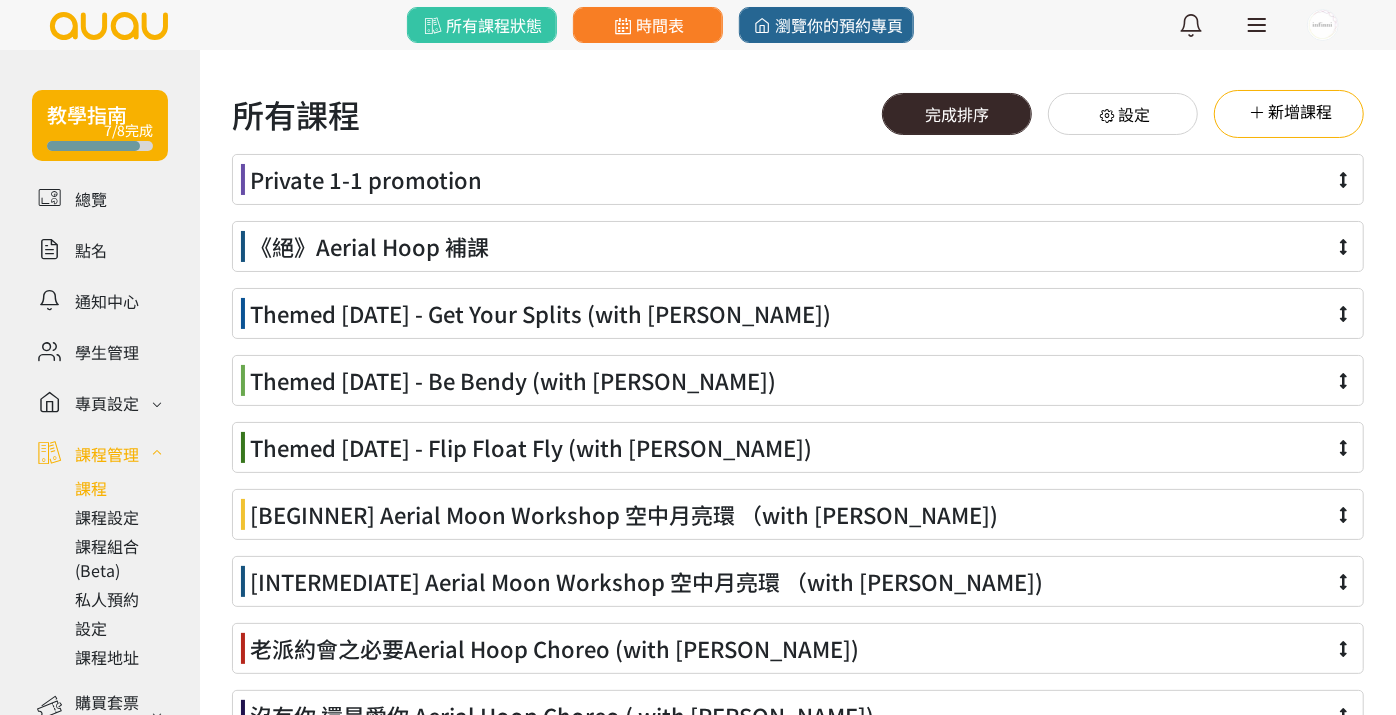 click on "完成排序" at bounding box center [957, 114] 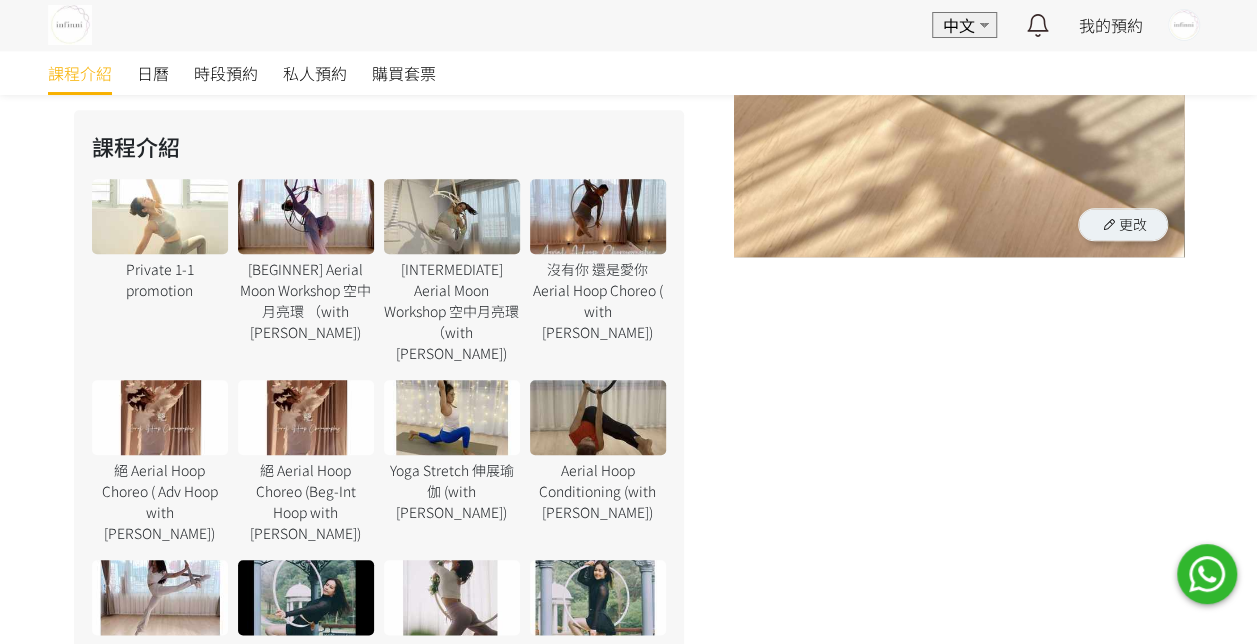 scroll, scrollTop: 900, scrollLeft: 0, axis: vertical 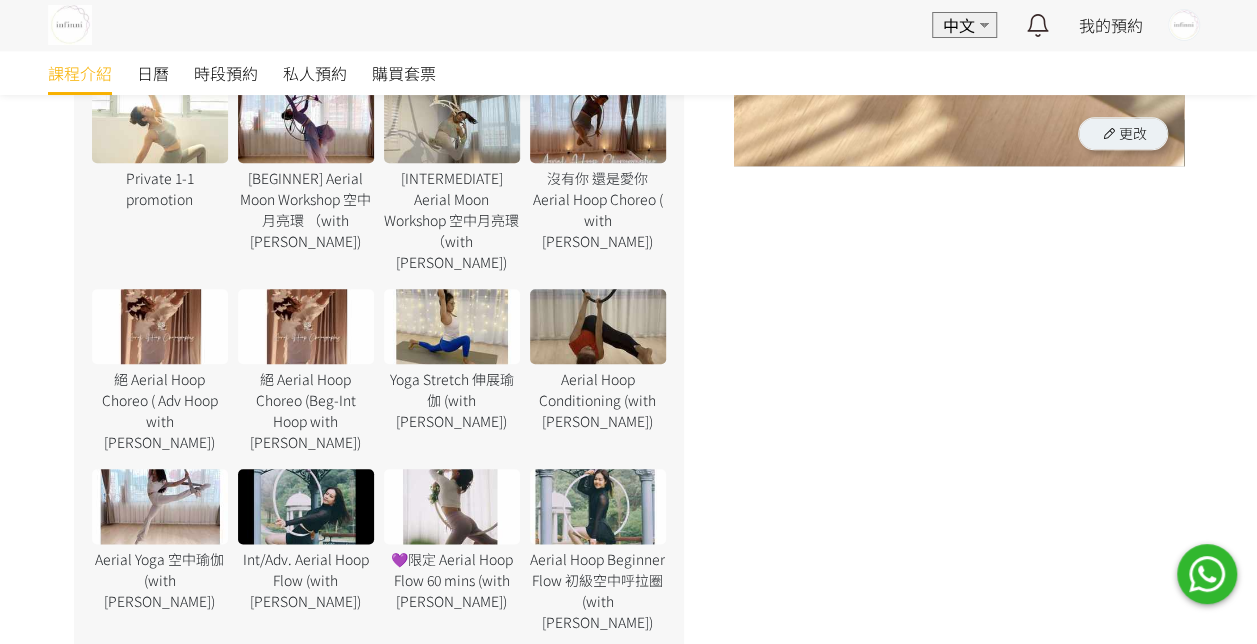 click on "更多" at bounding box center (379, 665) 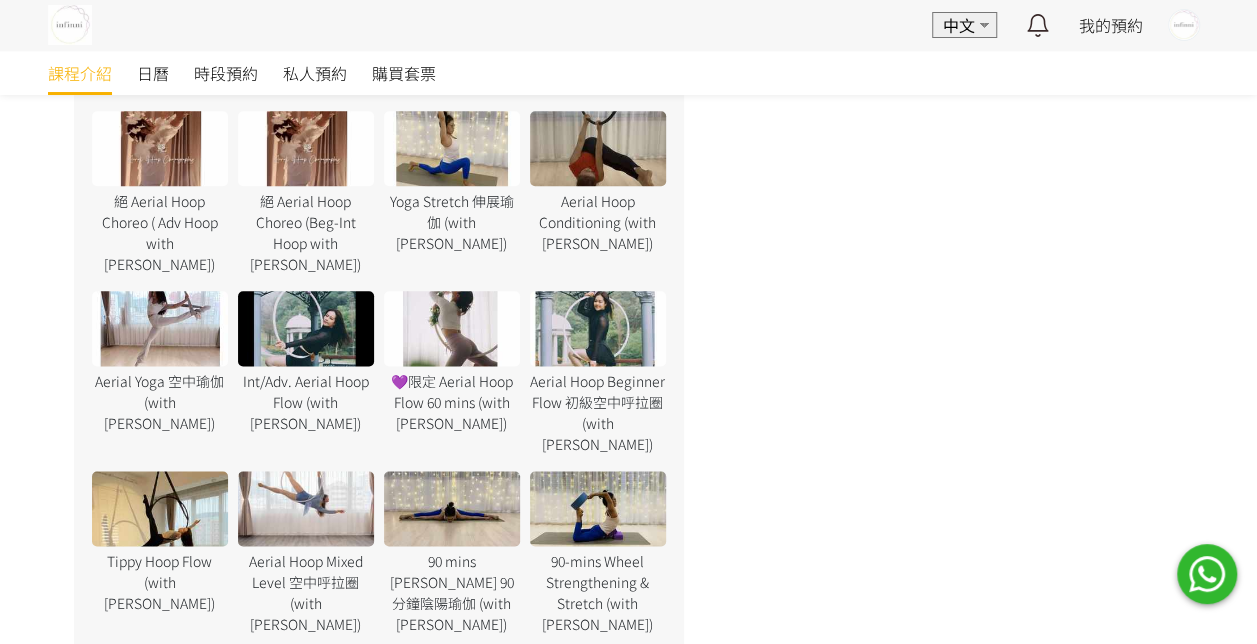 scroll, scrollTop: 1200, scrollLeft: 0, axis: vertical 